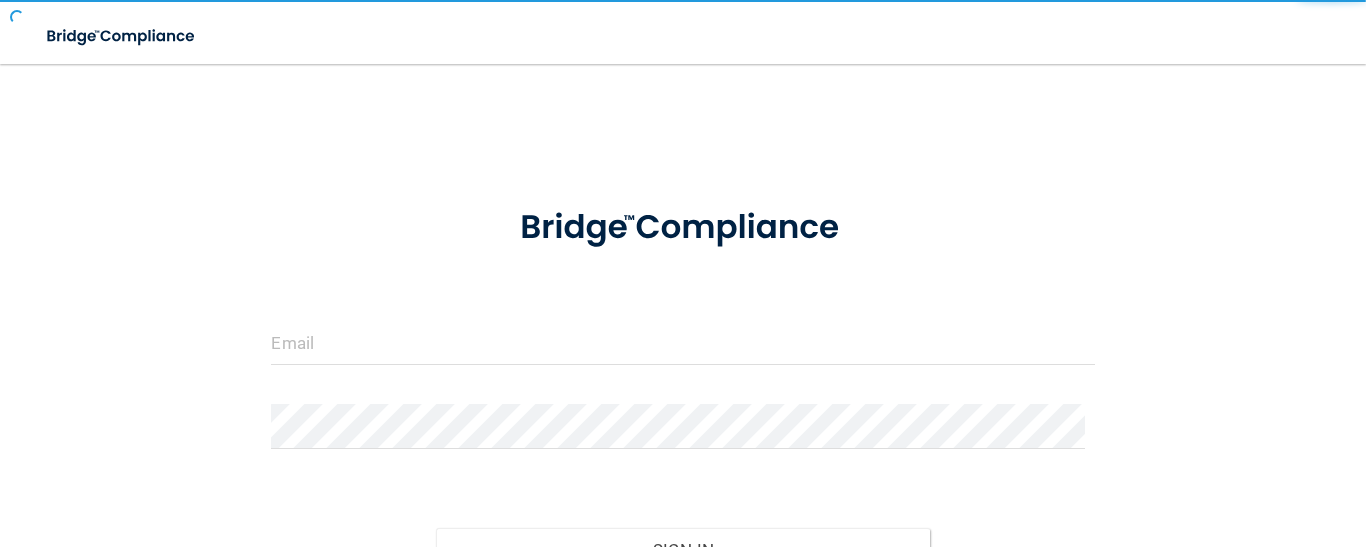 scroll, scrollTop: 0, scrollLeft: 0, axis: both 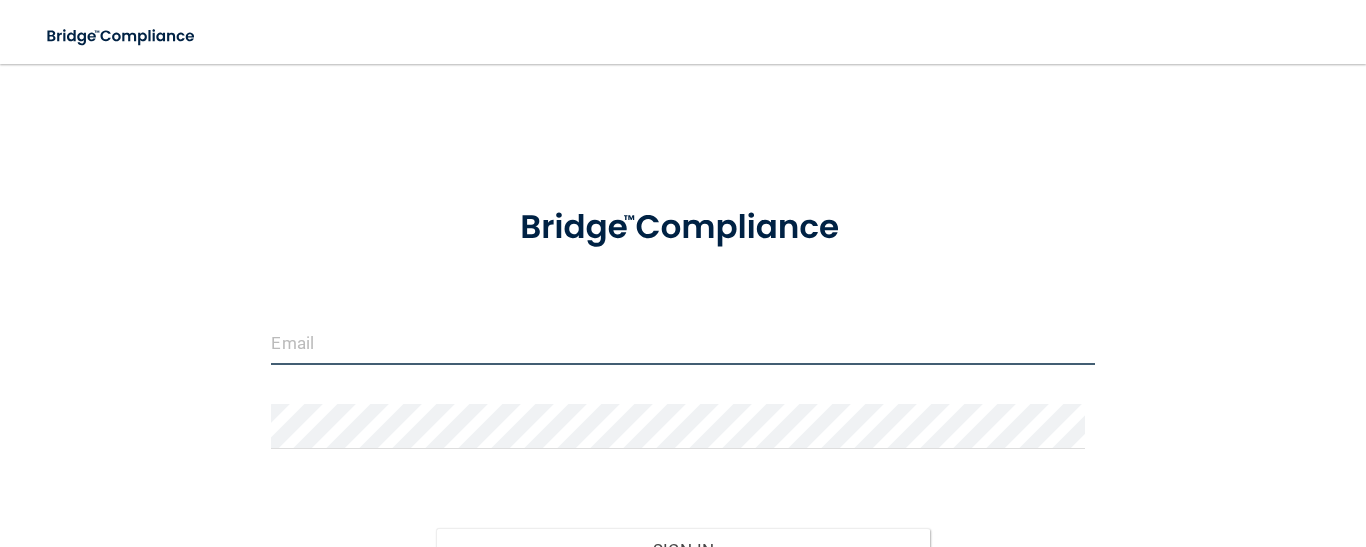 click at bounding box center [682, 342] 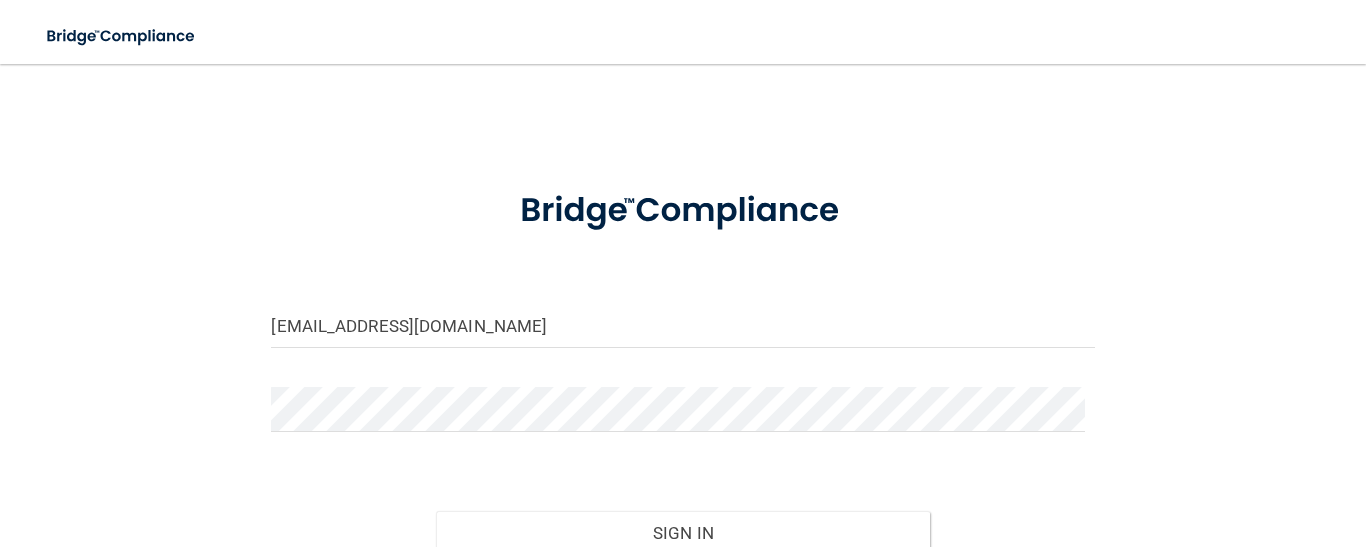 scroll, scrollTop: 18, scrollLeft: 0, axis: vertical 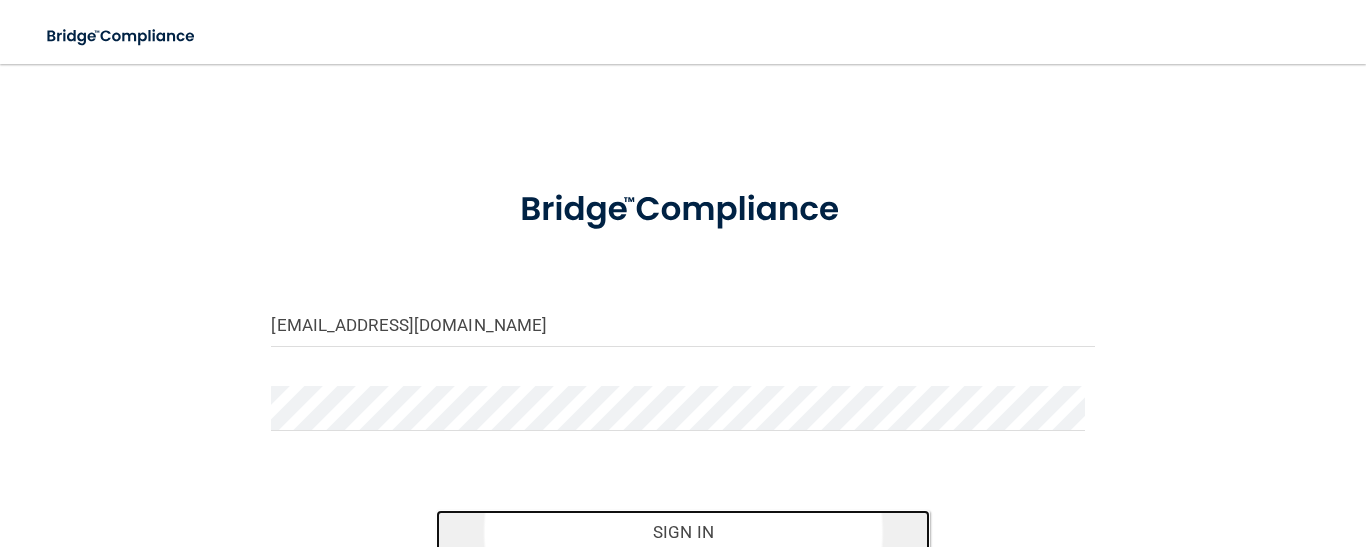 click on "Sign In" at bounding box center (683, 532) 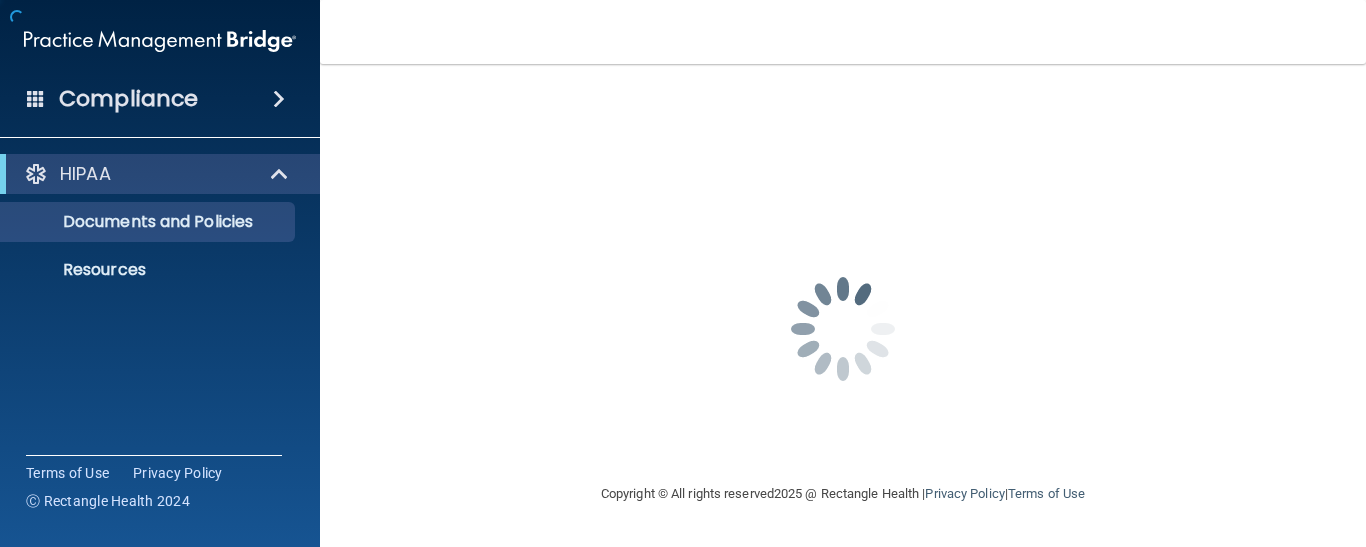scroll, scrollTop: 0, scrollLeft: 0, axis: both 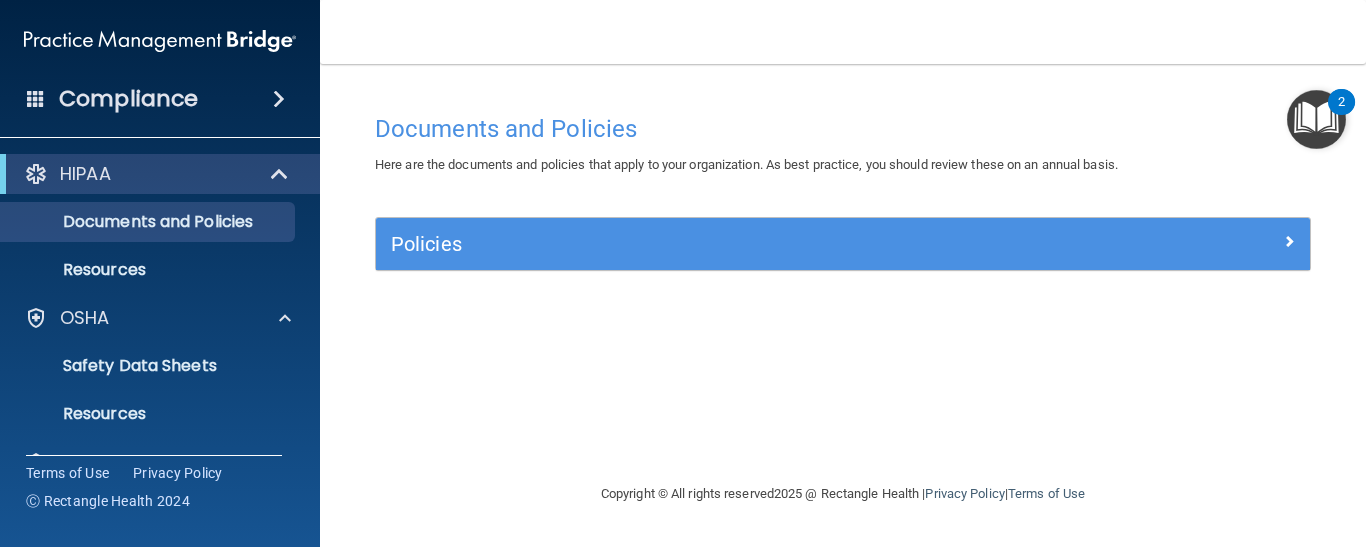 click at bounding box center (279, 99) 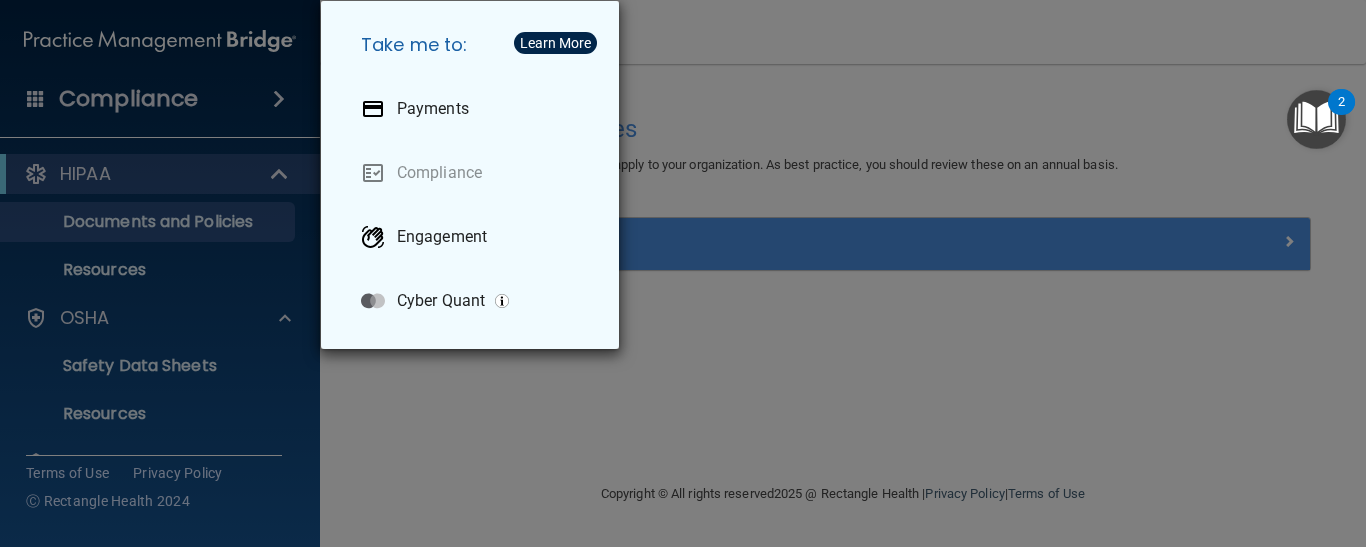 click on "Take me to:             Payments                   Compliance                     Engagement                     Cyber Quant" at bounding box center [683, 273] 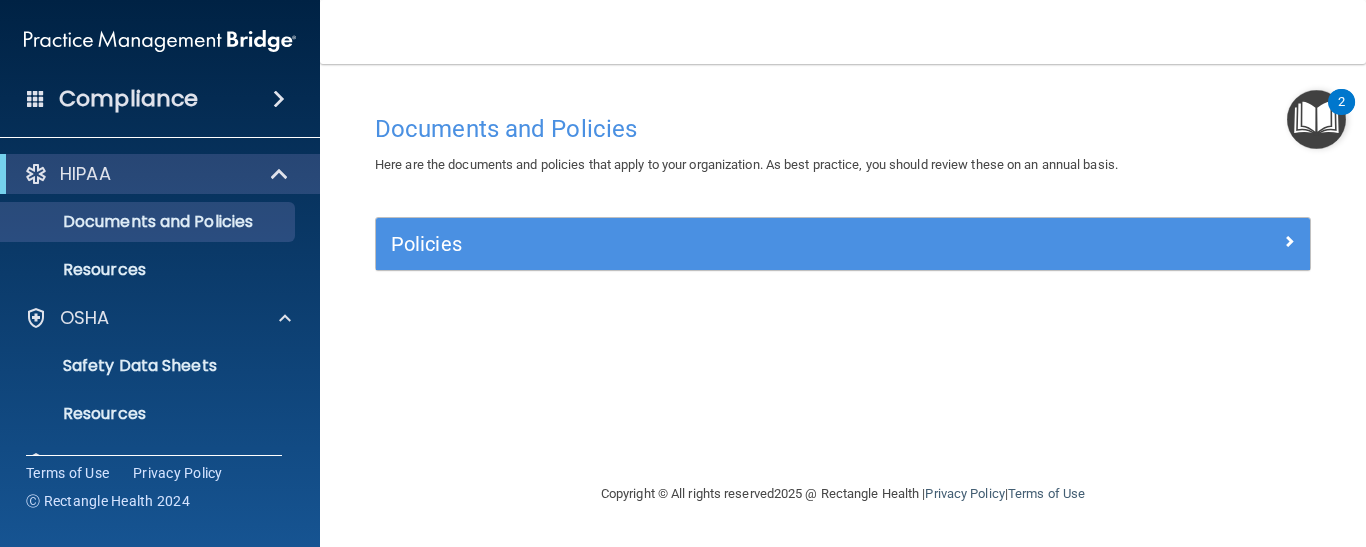 click on "Compliance" at bounding box center (160, 99) 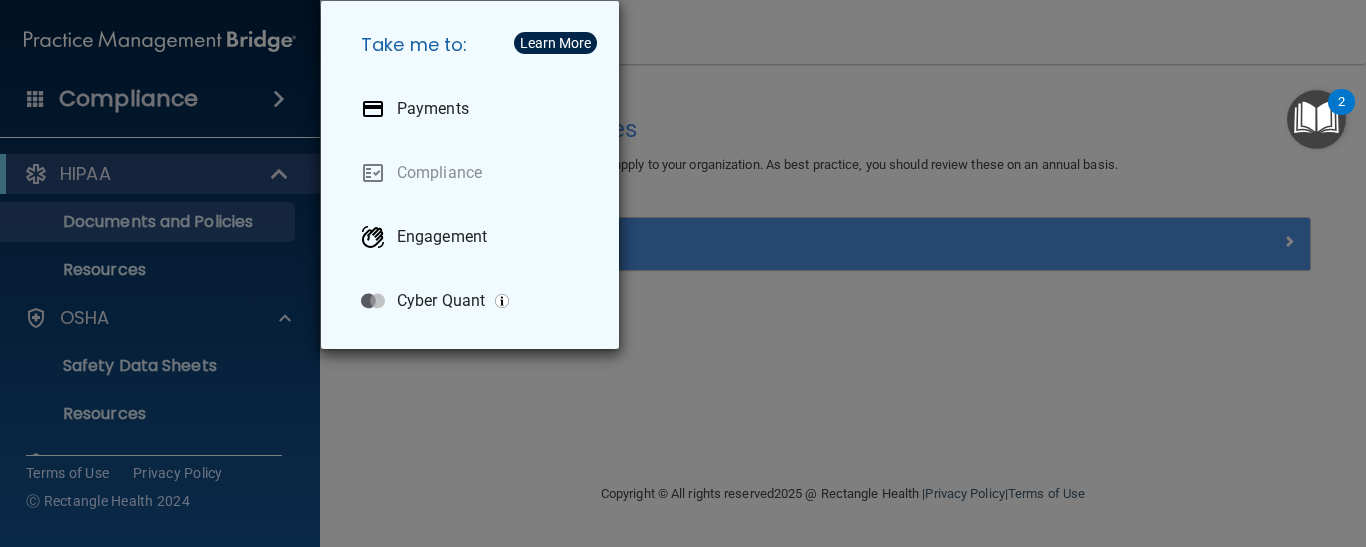 click on "Take me to:             Payments                   Compliance                     Engagement                     Cyber Quant" at bounding box center [683, 273] 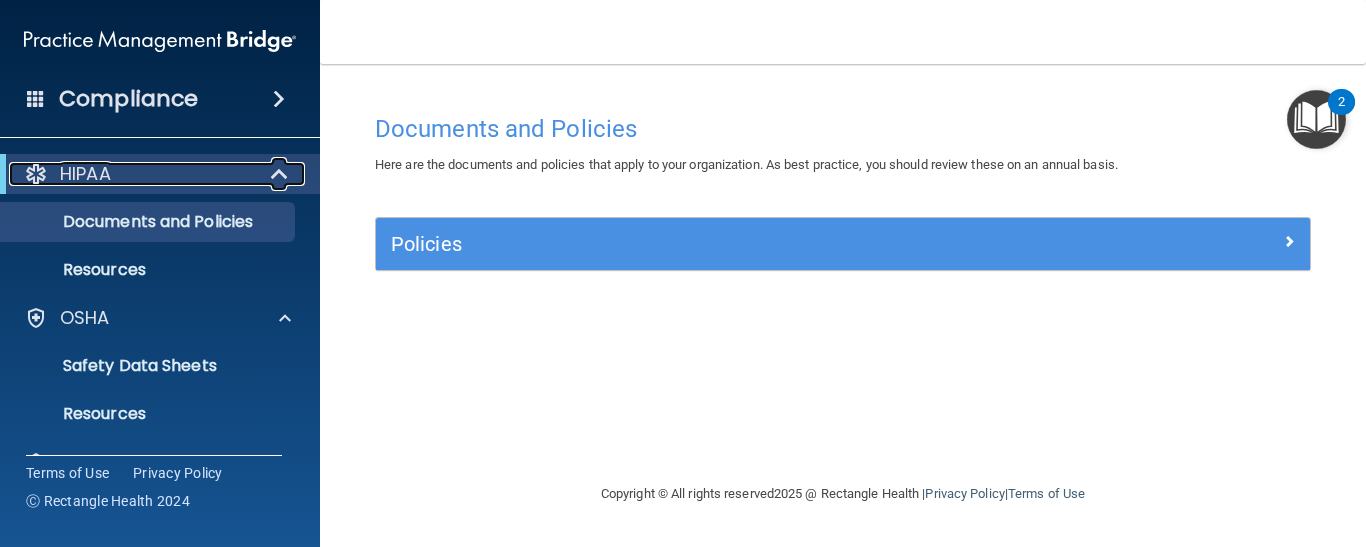 click on "HIPAA" at bounding box center [132, 174] 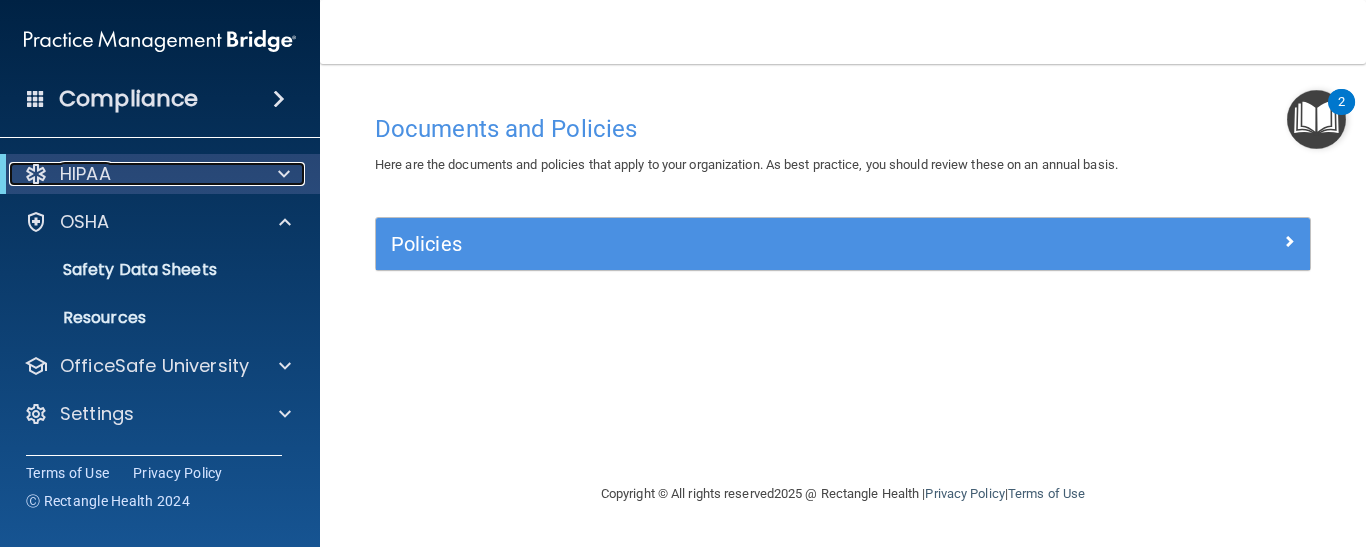 click on "HIPAA" at bounding box center (132, 174) 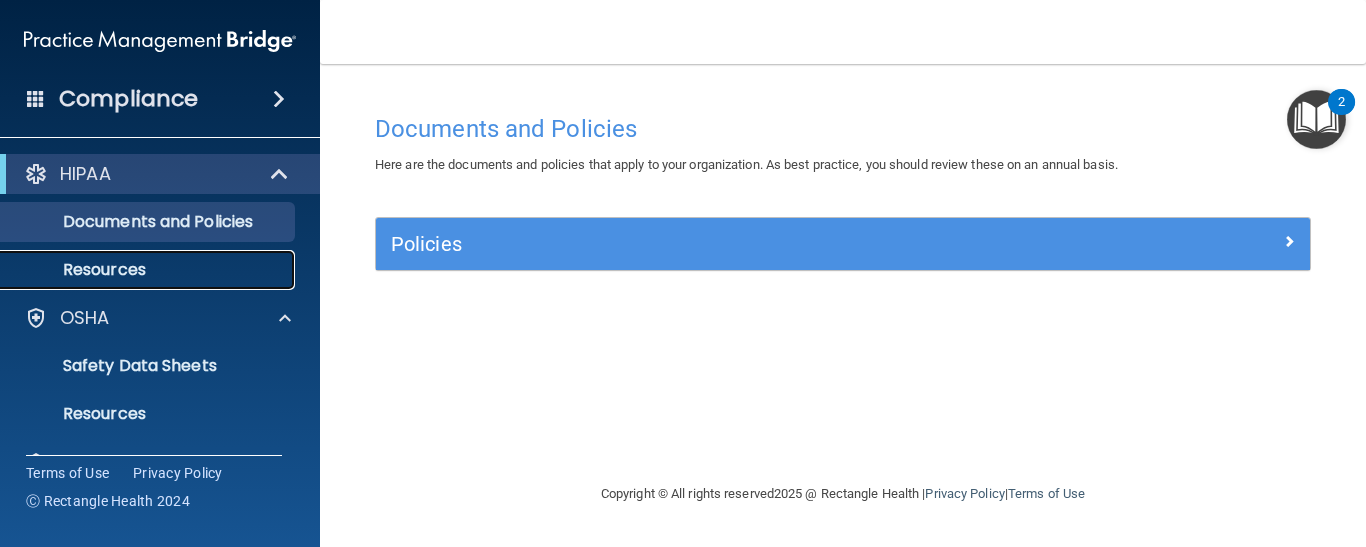 click on "Resources" at bounding box center (137, 270) 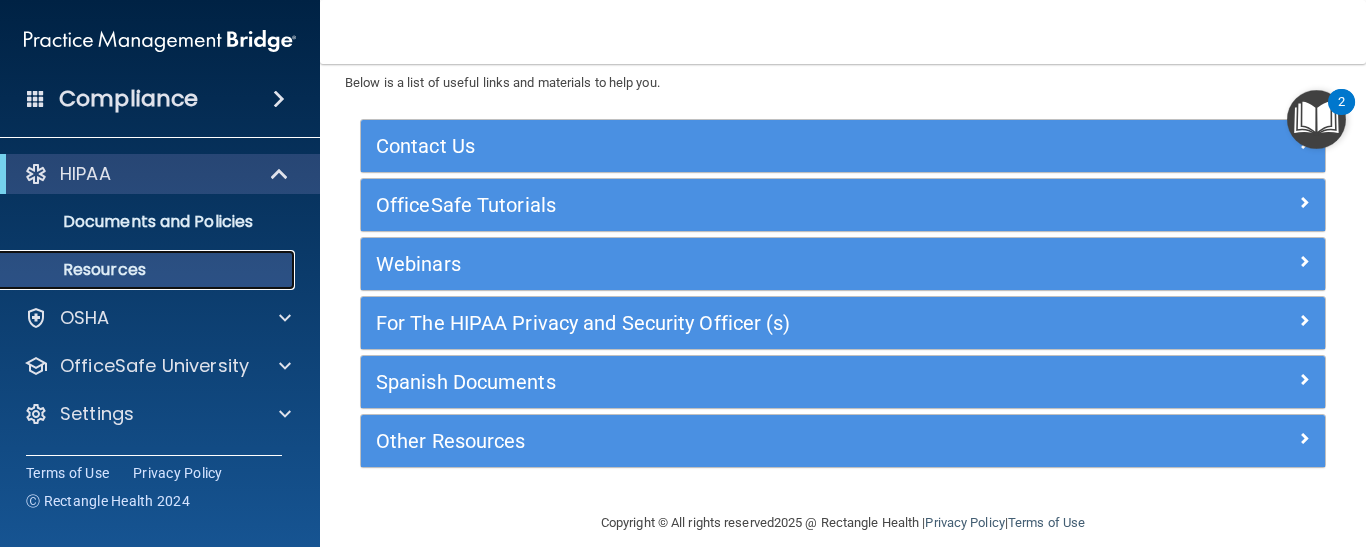 scroll, scrollTop: 86, scrollLeft: 0, axis: vertical 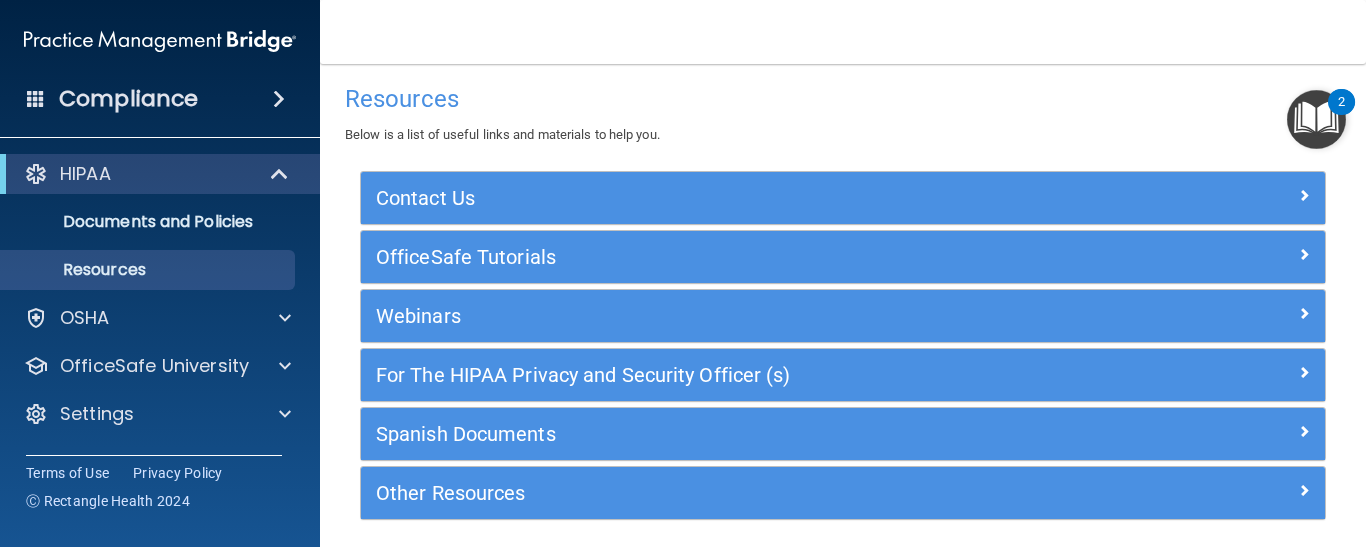 click on "HIPAA
Documents and Policies                 Report an Incident               Business Associates               Emergency Planning               Resources                 HIPAA Risk Assessment
OSHA
Documents               Safety Data Sheets               Self-Assessment                Injury and Illness Report                Resources
PCI
PCI Compliance                Merchant Savings Calculator
OfficeSafe University
HIPAA Training                   OSHA Training                   Continuing Education
Settings
My Account               My Users               Services                 Sign Out" at bounding box center (160, 298) 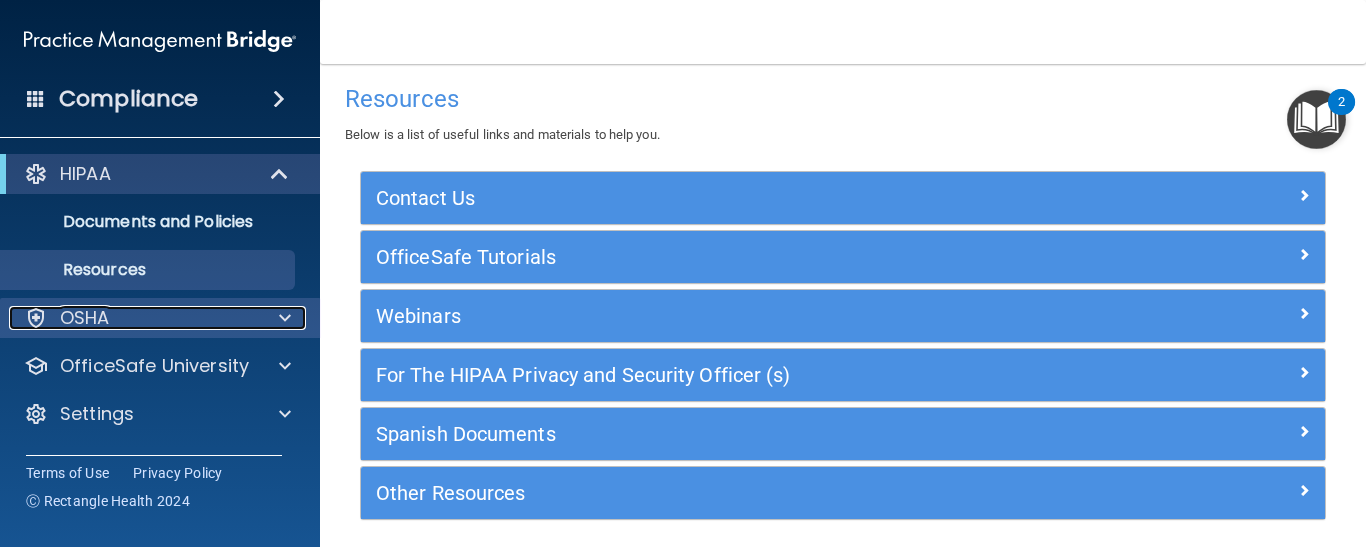 click at bounding box center (282, 318) 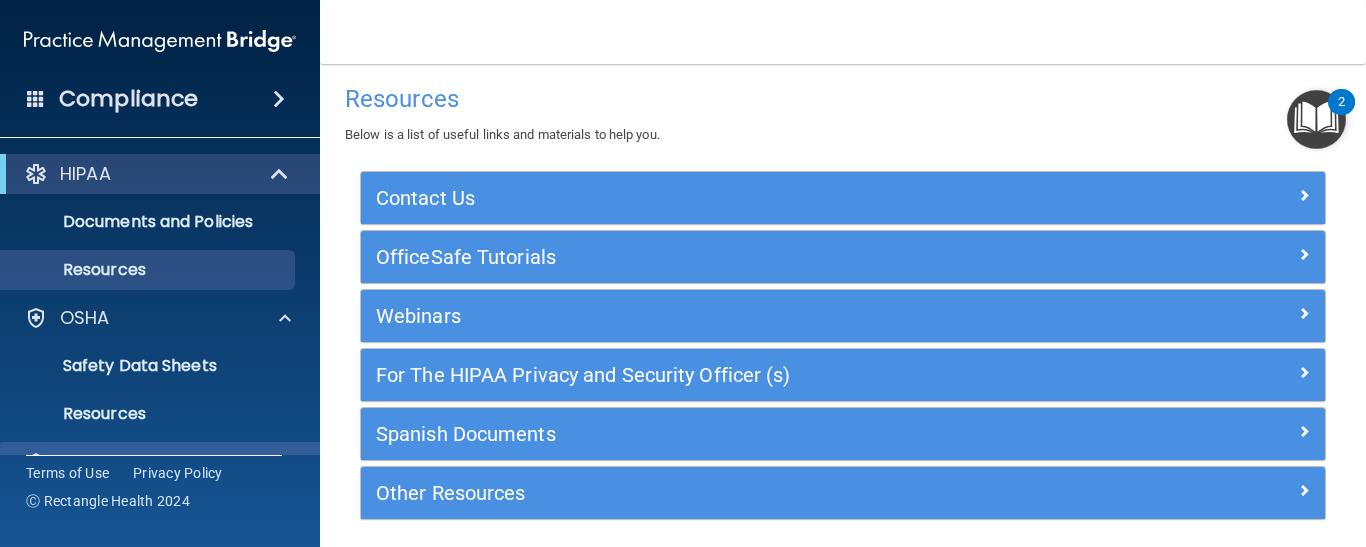 click on "OfficeSafe University" at bounding box center [160, 462] 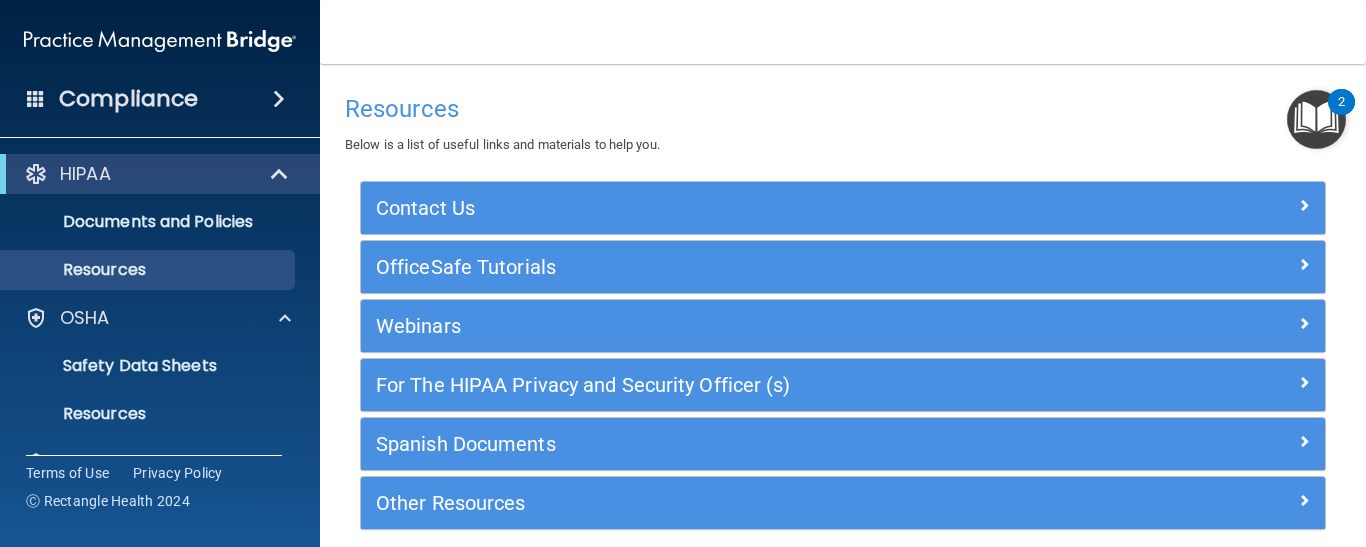 scroll, scrollTop: 86, scrollLeft: 0, axis: vertical 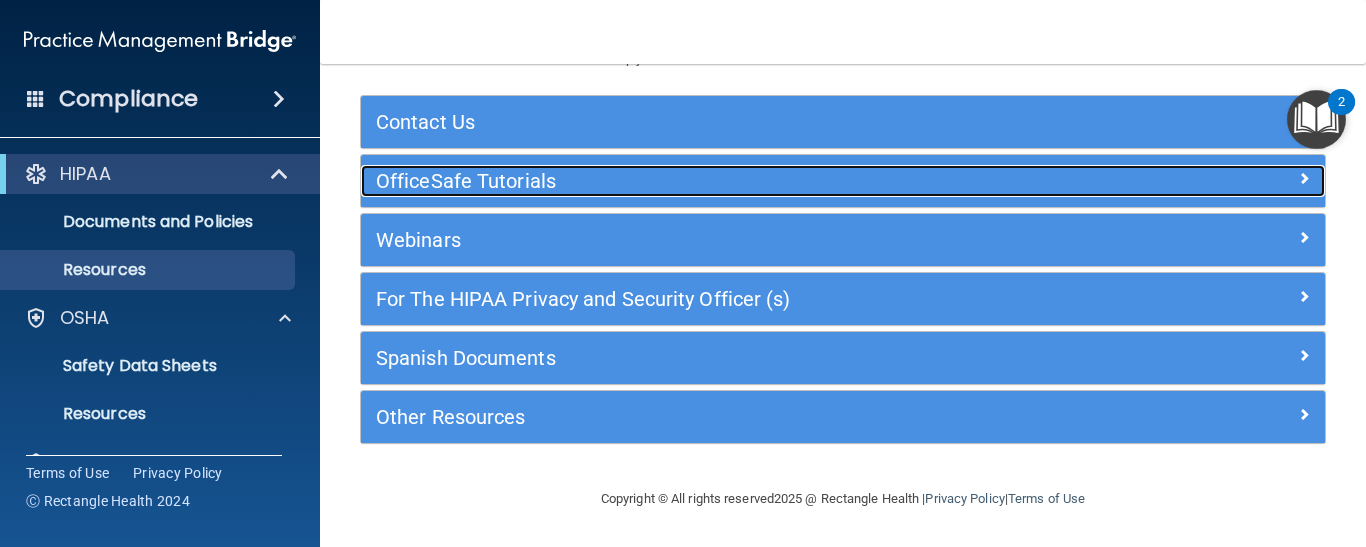 click at bounding box center (1304, 178) 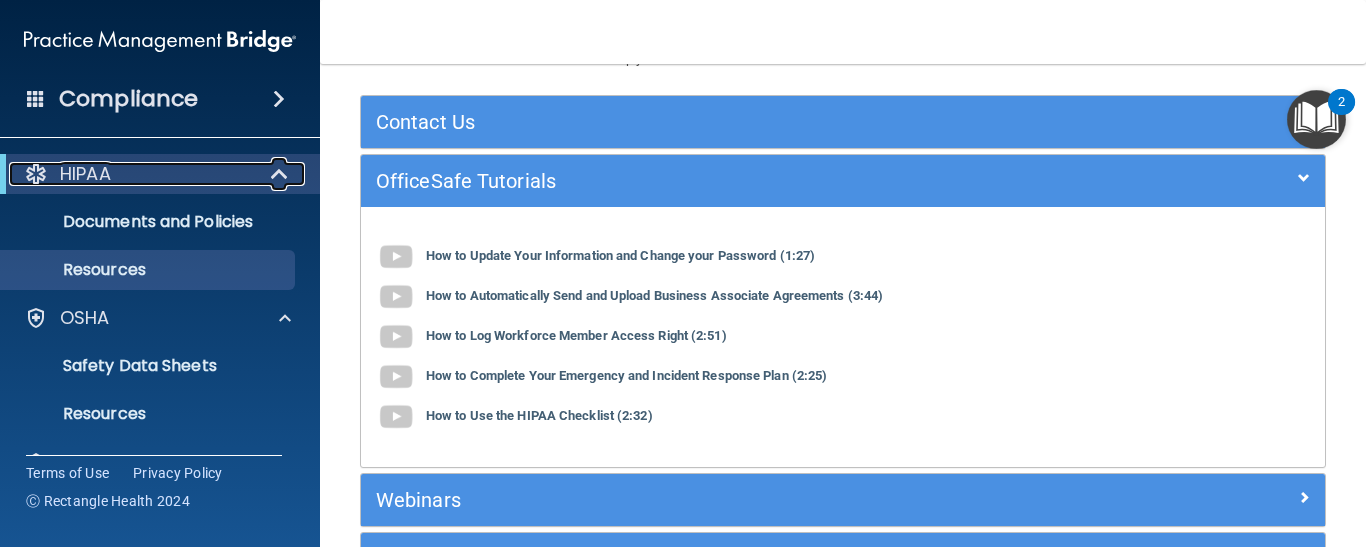click on "HIPAA" at bounding box center (132, 174) 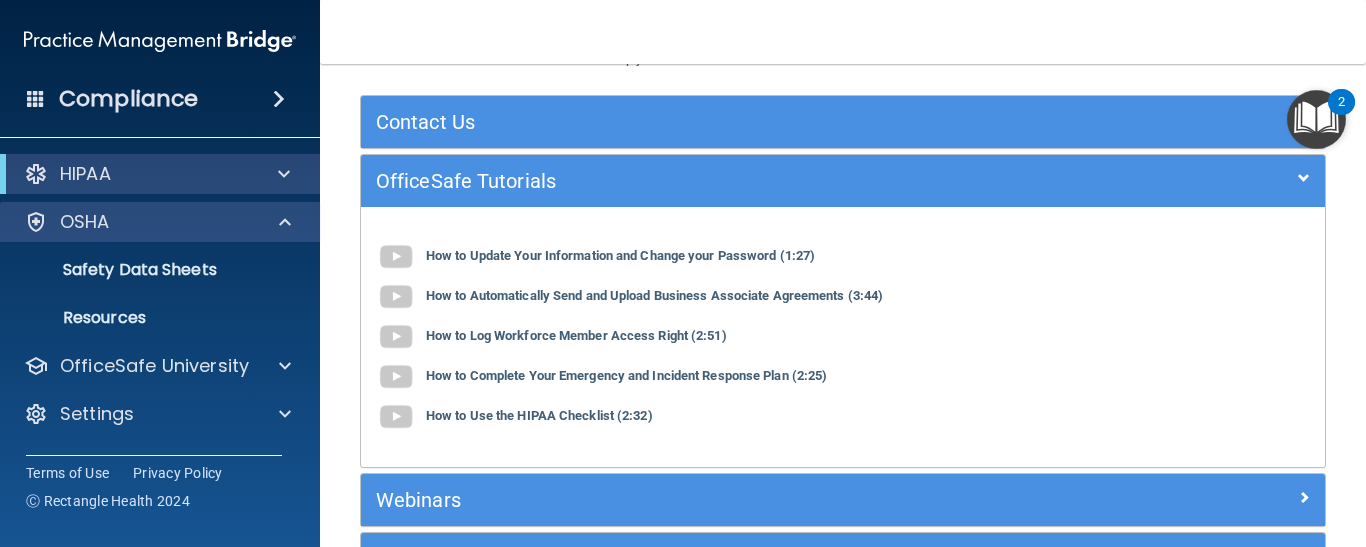 click on "OSHA" at bounding box center [160, 222] 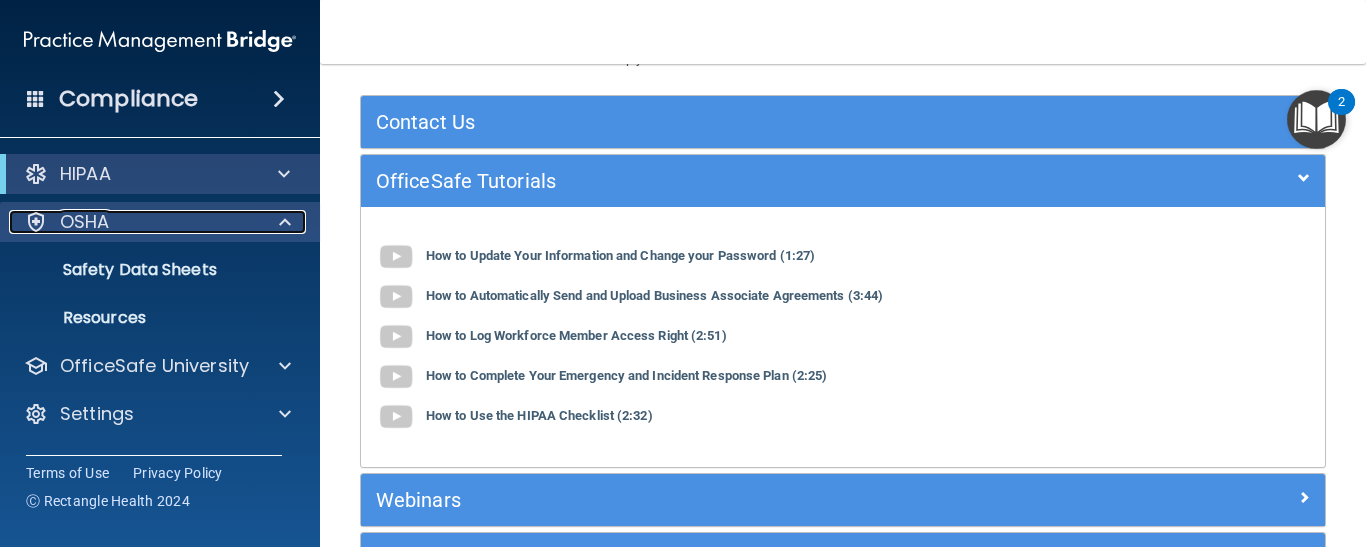 click at bounding box center [285, 222] 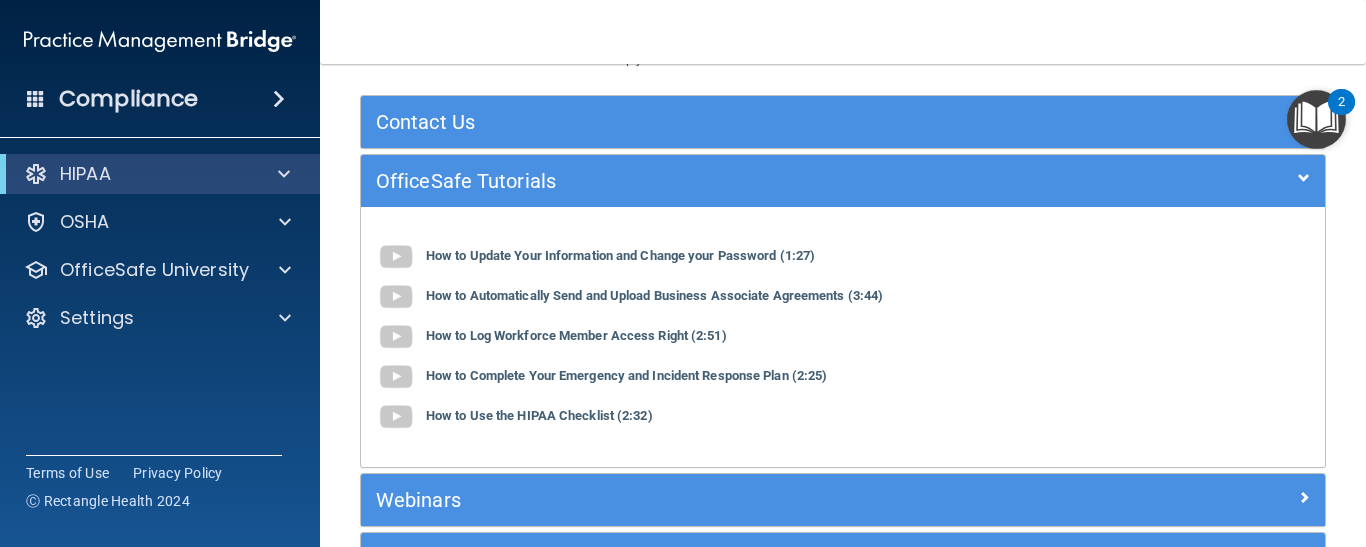 click at bounding box center [279, 99] 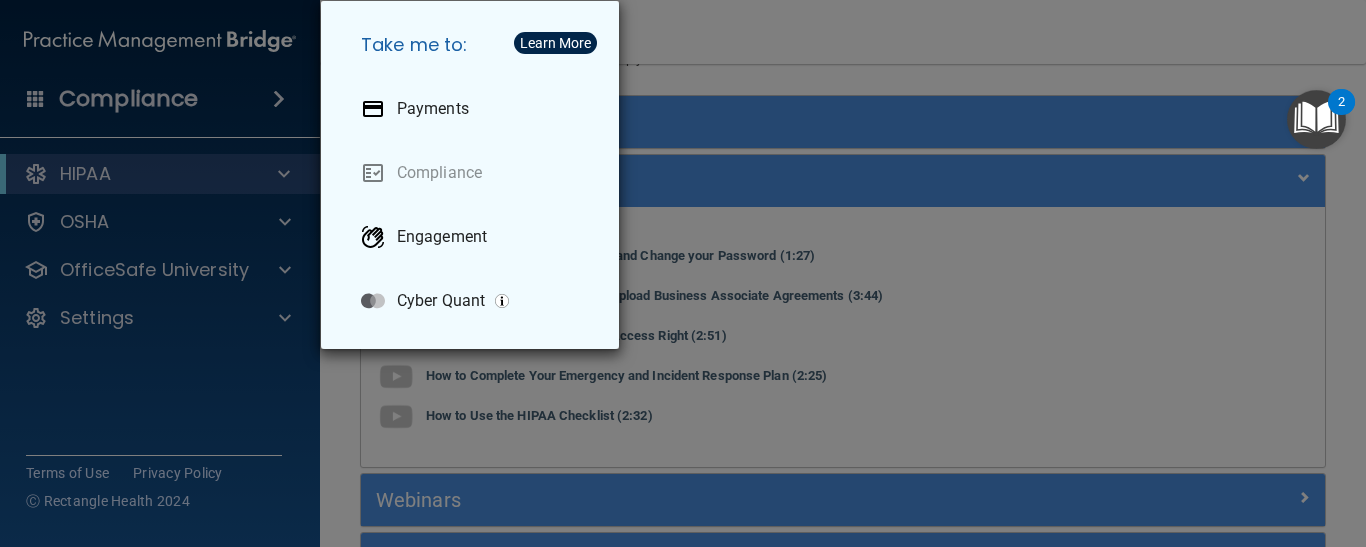 click on "Take me to:             Payments                   Compliance                     Engagement                     Cyber Quant" at bounding box center (683, 273) 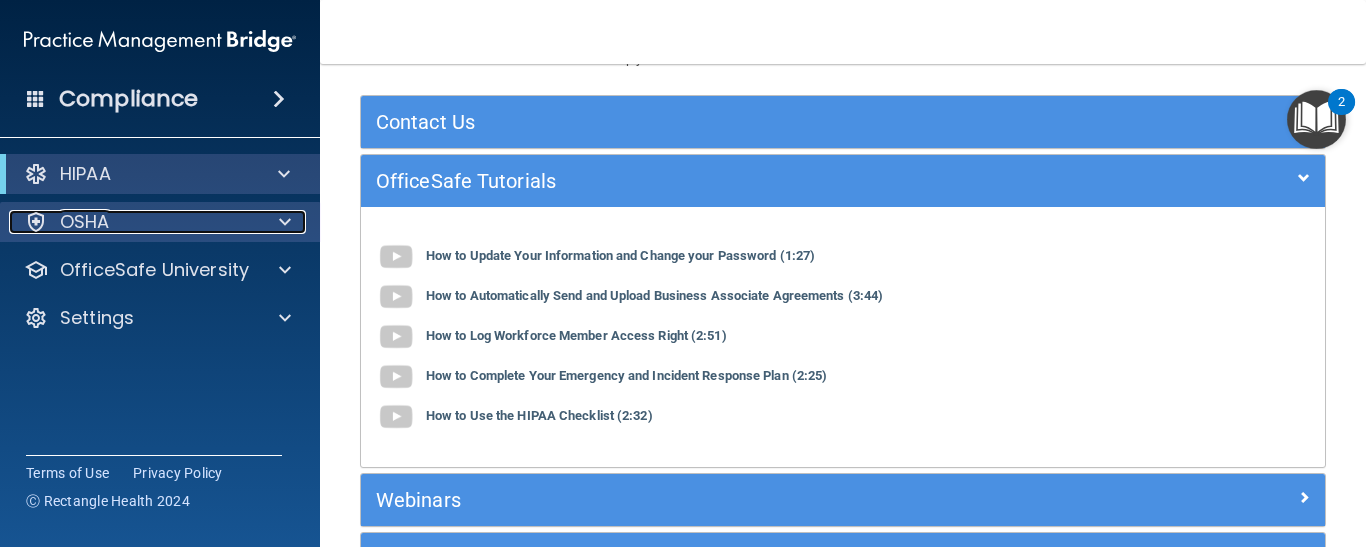 click on "OSHA" at bounding box center [133, 222] 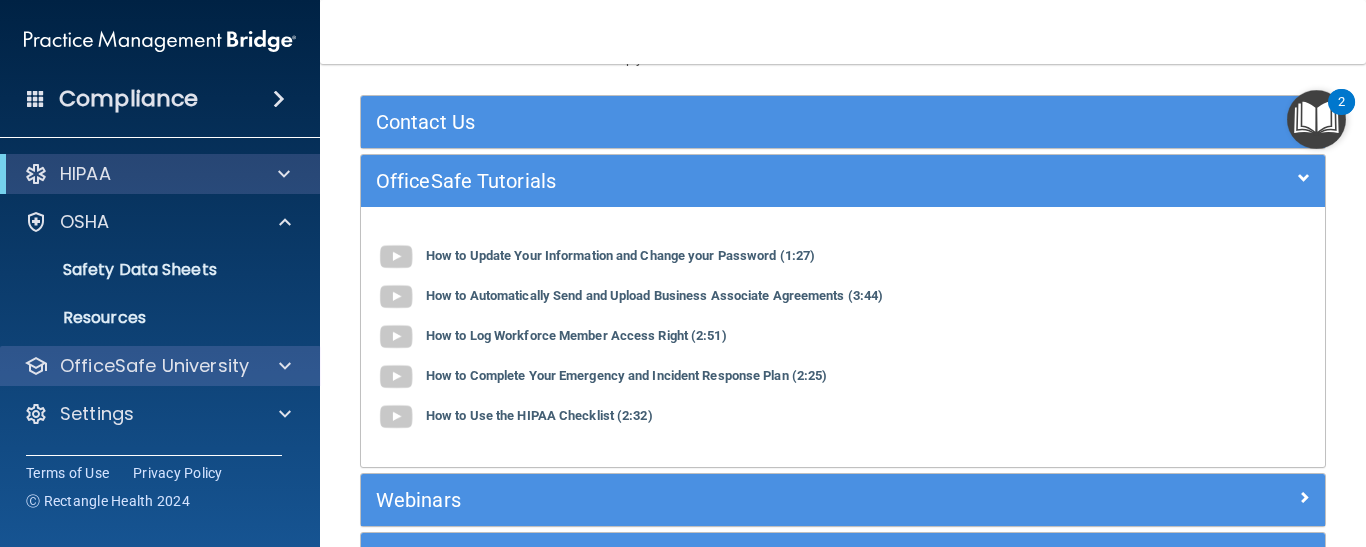 click on "OfficeSafe University" at bounding box center [160, 366] 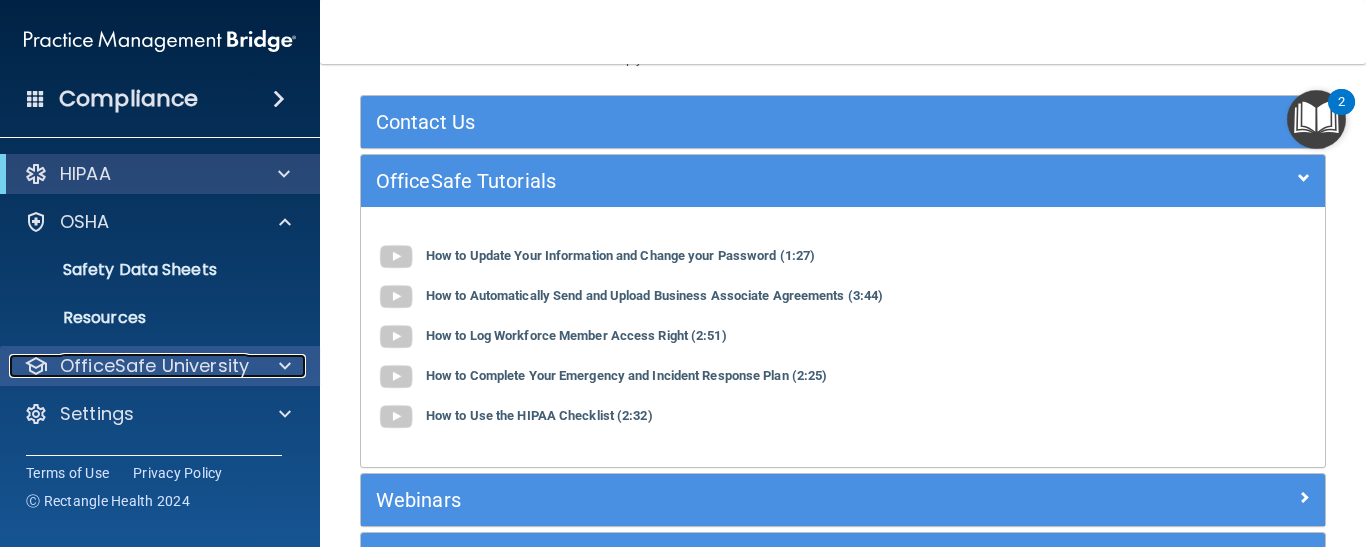 click on "OfficeSafe University" at bounding box center (154, 366) 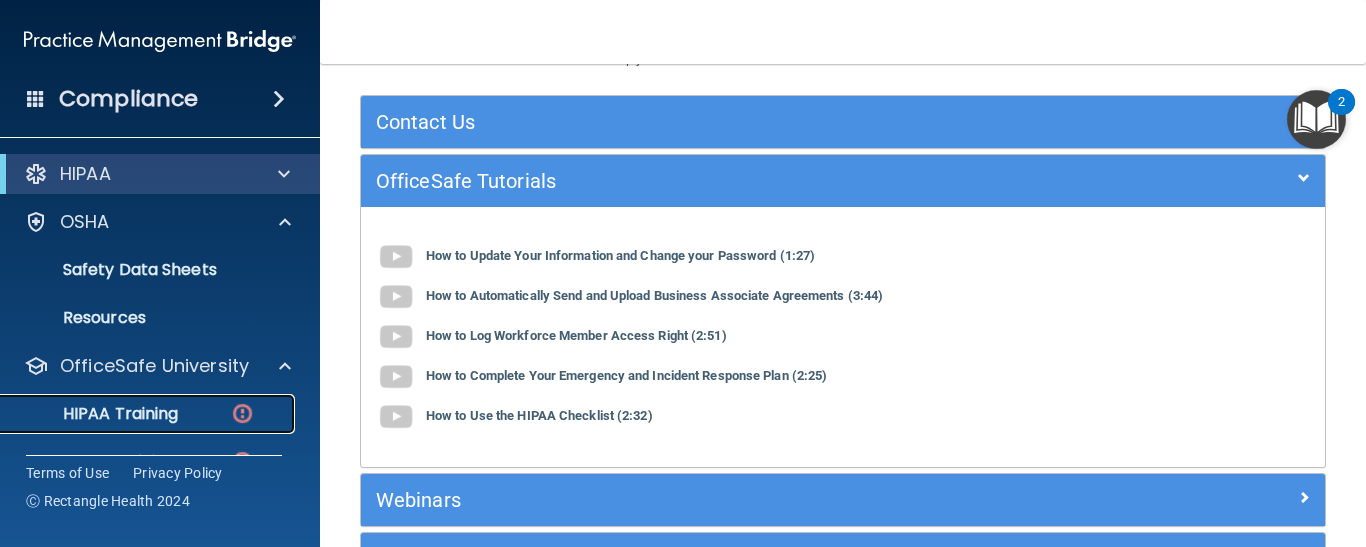 click on "HIPAA Training" at bounding box center [149, 414] 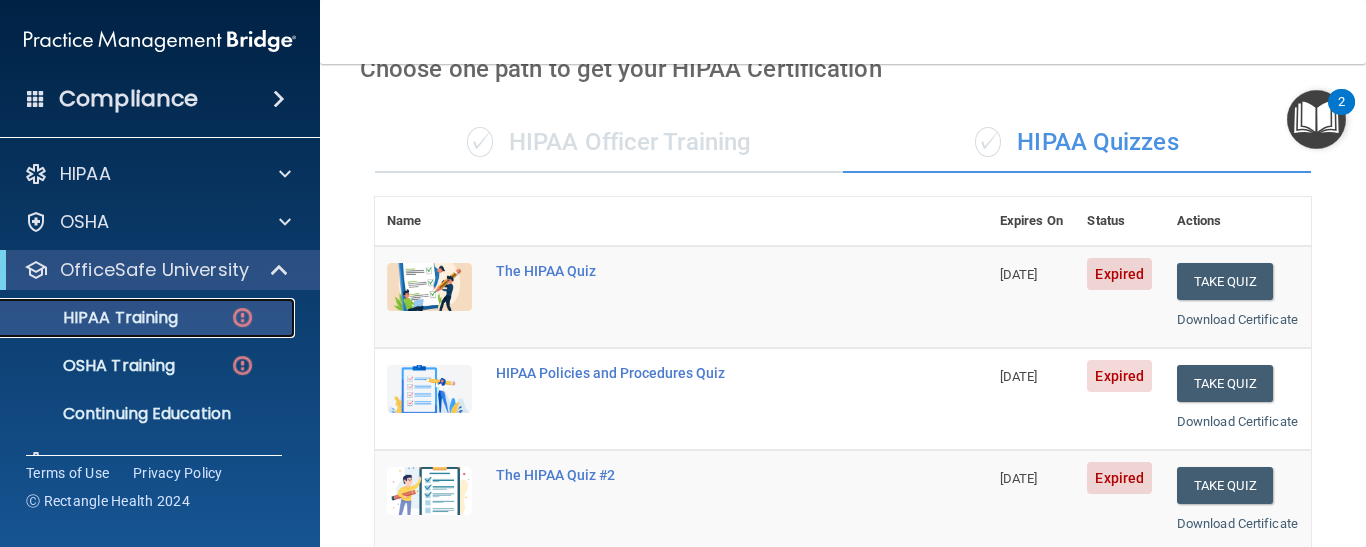 scroll, scrollTop: 0, scrollLeft: 0, axis: both 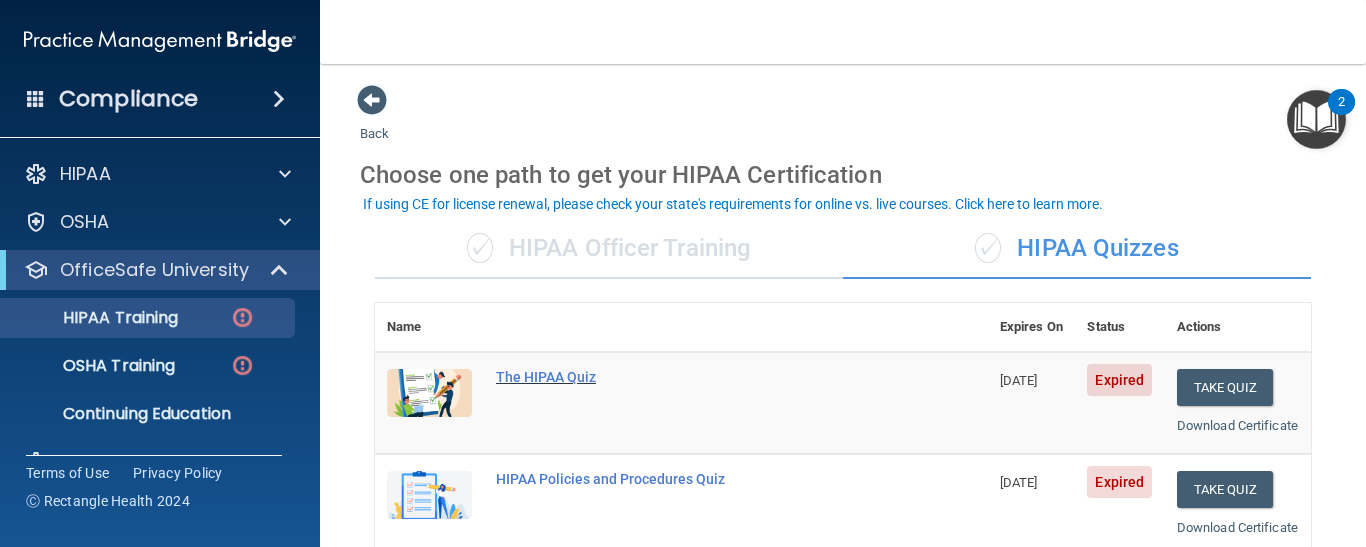 click on "The HIPAA Quiz" at bounding box center [692, 377] 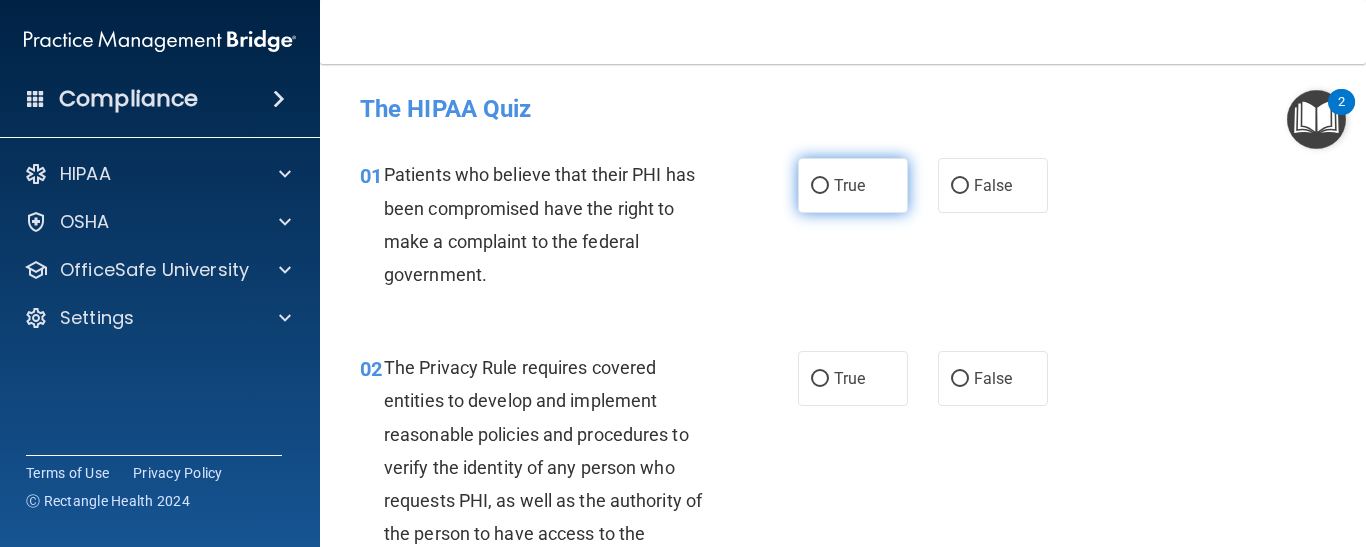 click on "True" at bounding box center (820, 186) 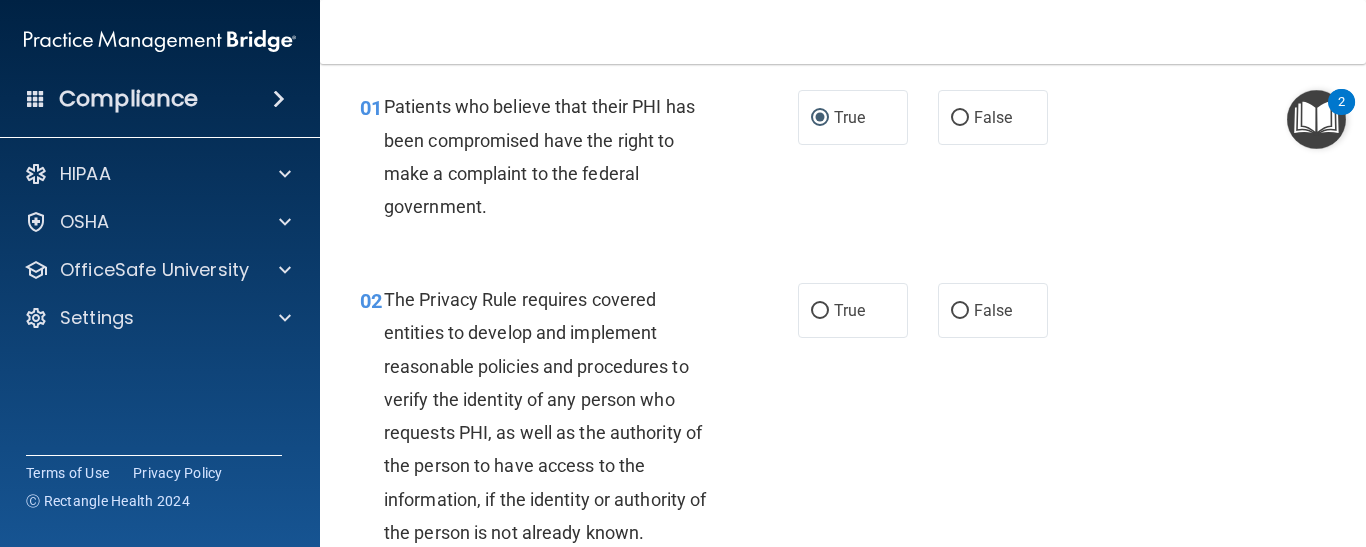 scroll, scrollTop: 54, scrollLeft: 0, axis: vertical 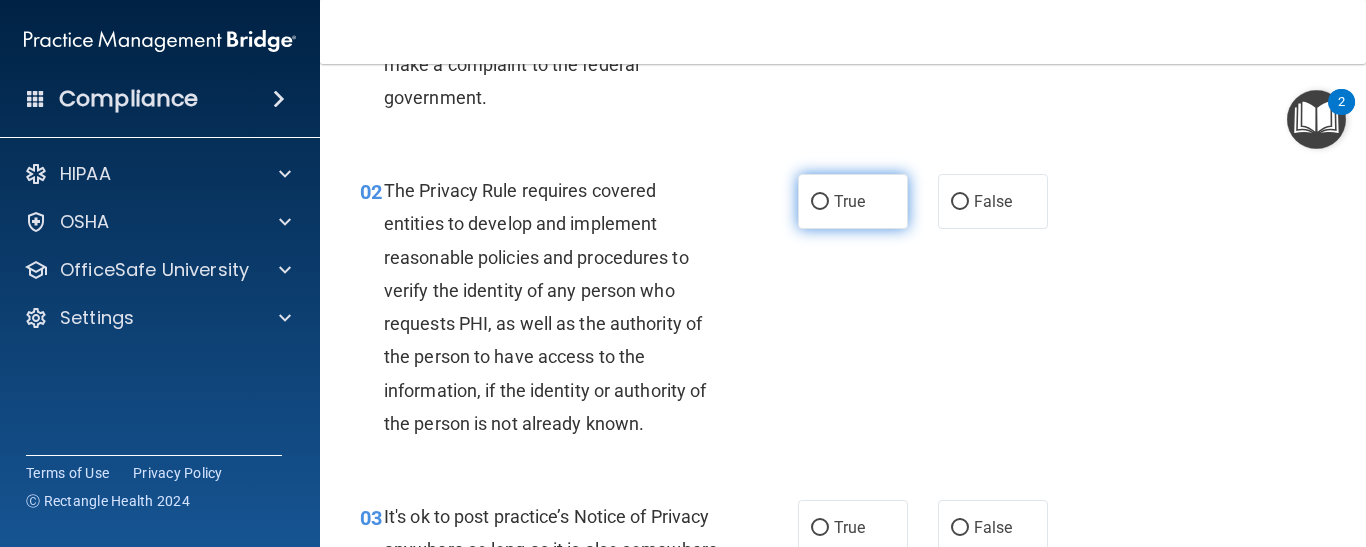 click on "True" at bounding box center (820, 202) 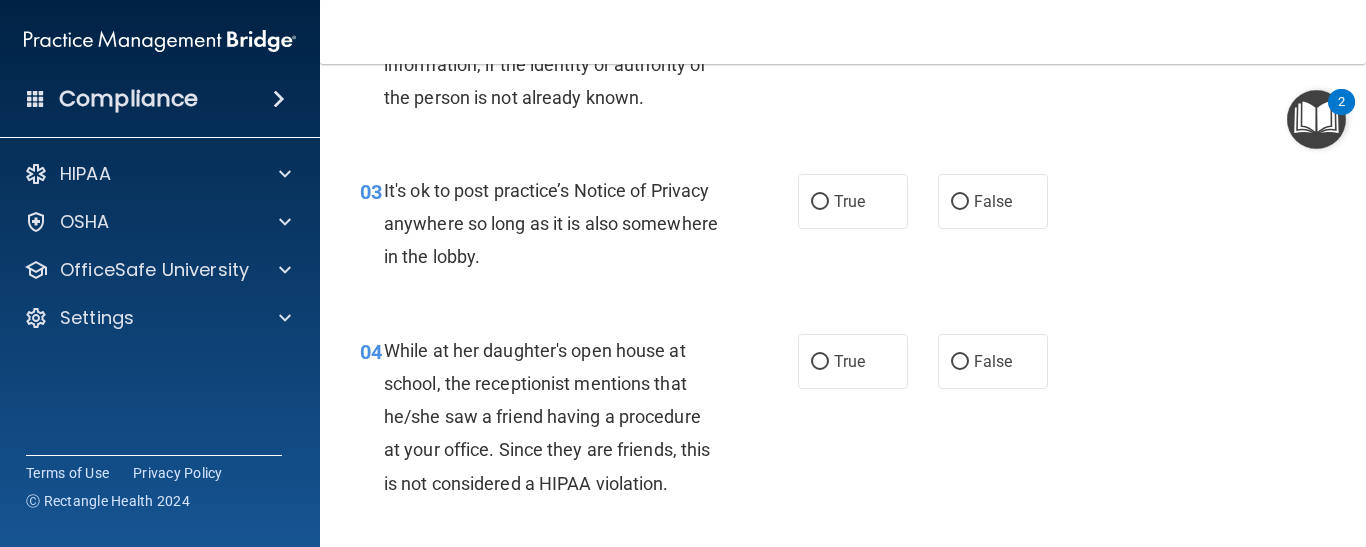 scroll, scrollTop: 530, scrollLeft: 0, axis: vertical 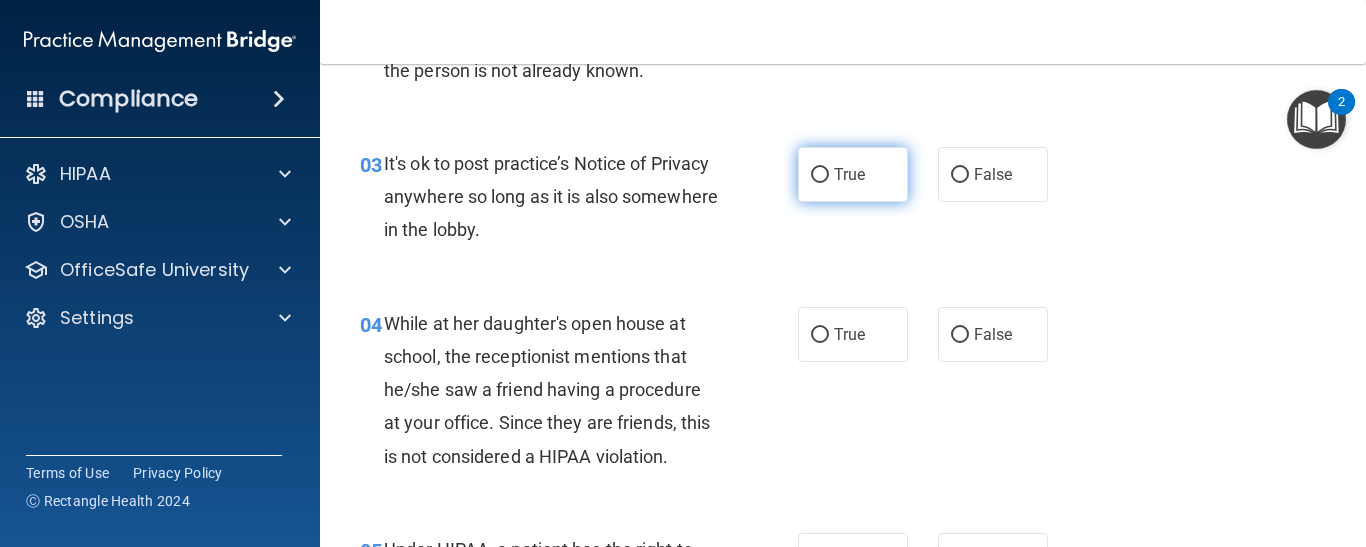 click on "True" at bounding box center [853, 174] 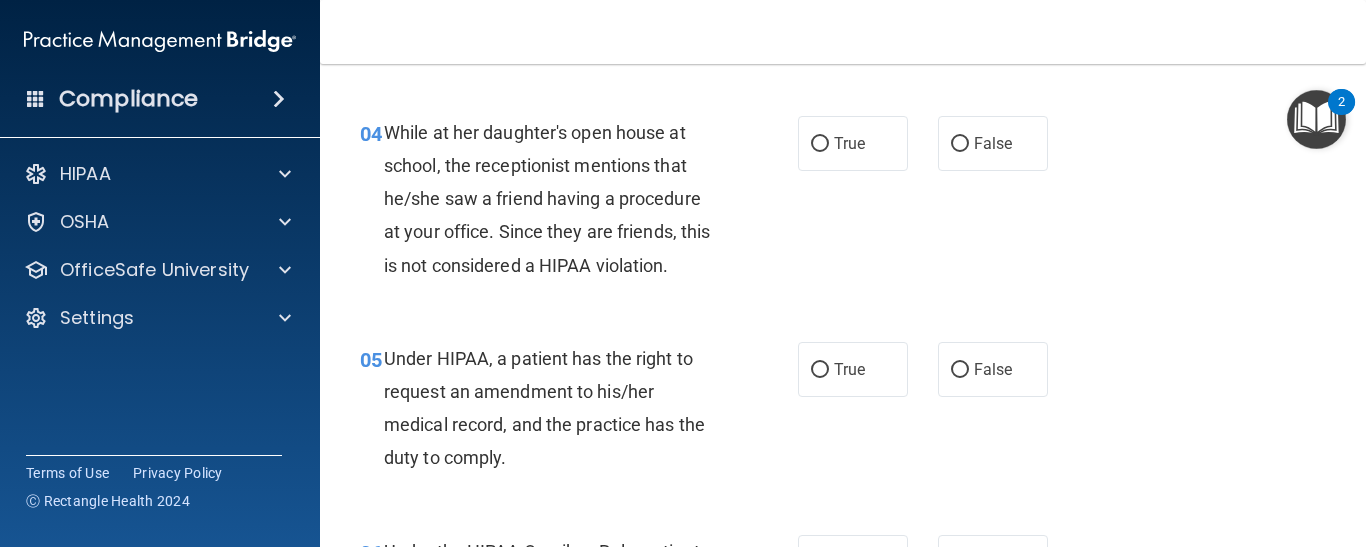 scroll, scrollTop: 734, scrollLeft: 0, axis: vertical 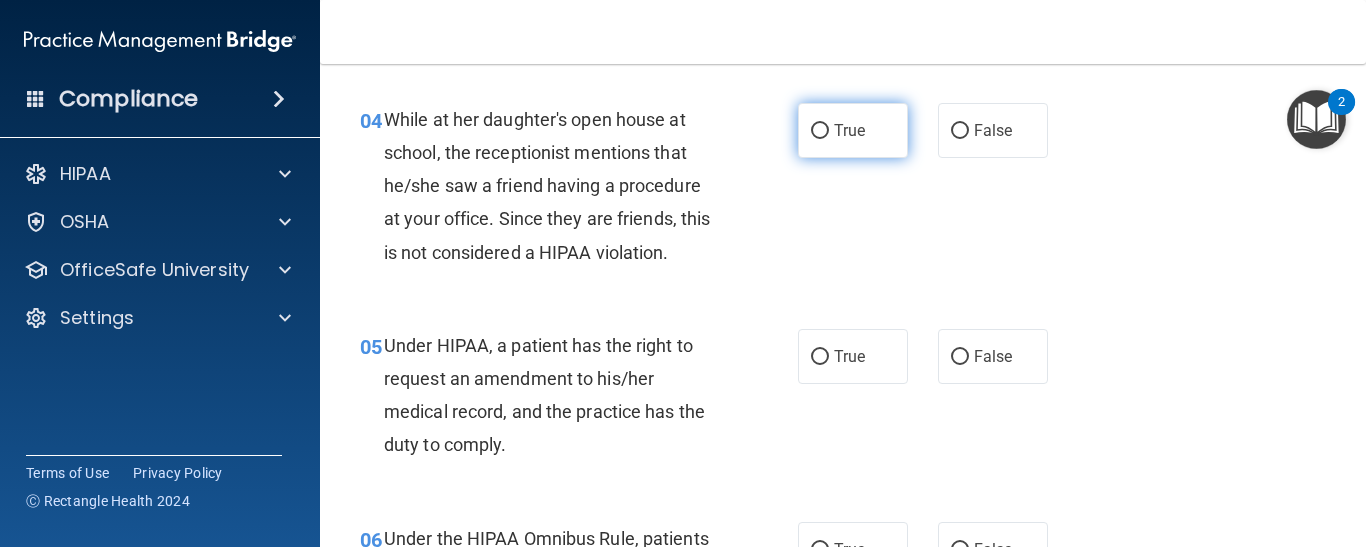 click on "True" at bounding box center (853, 130) 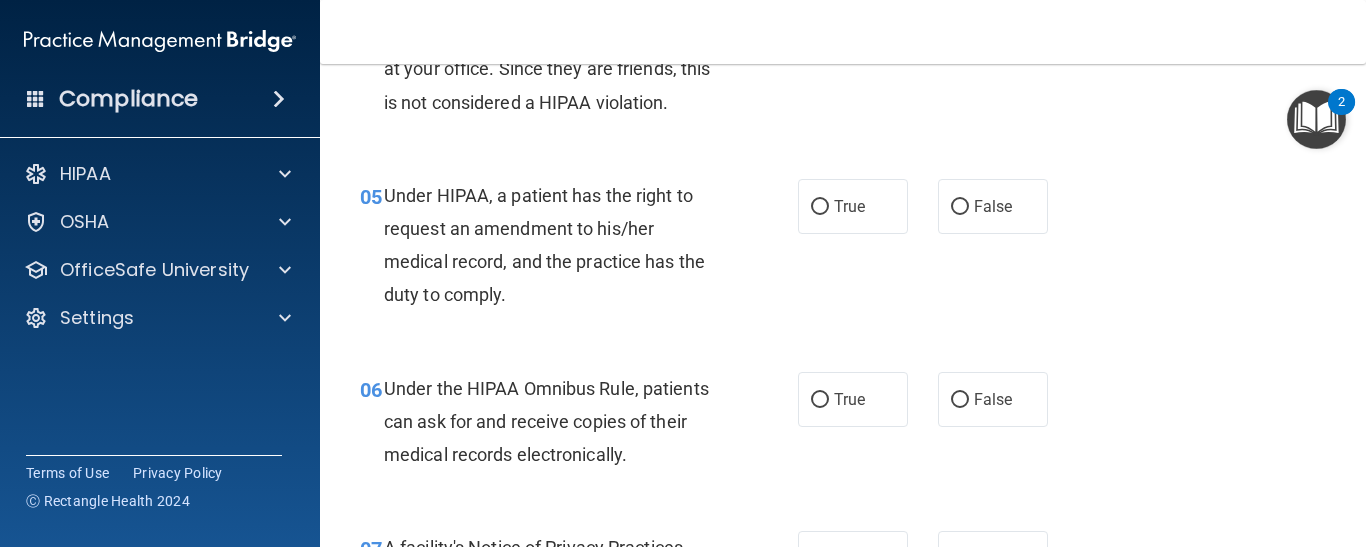 scroll, scrollTop: 952, scrollLeft: 0, axis: vertical 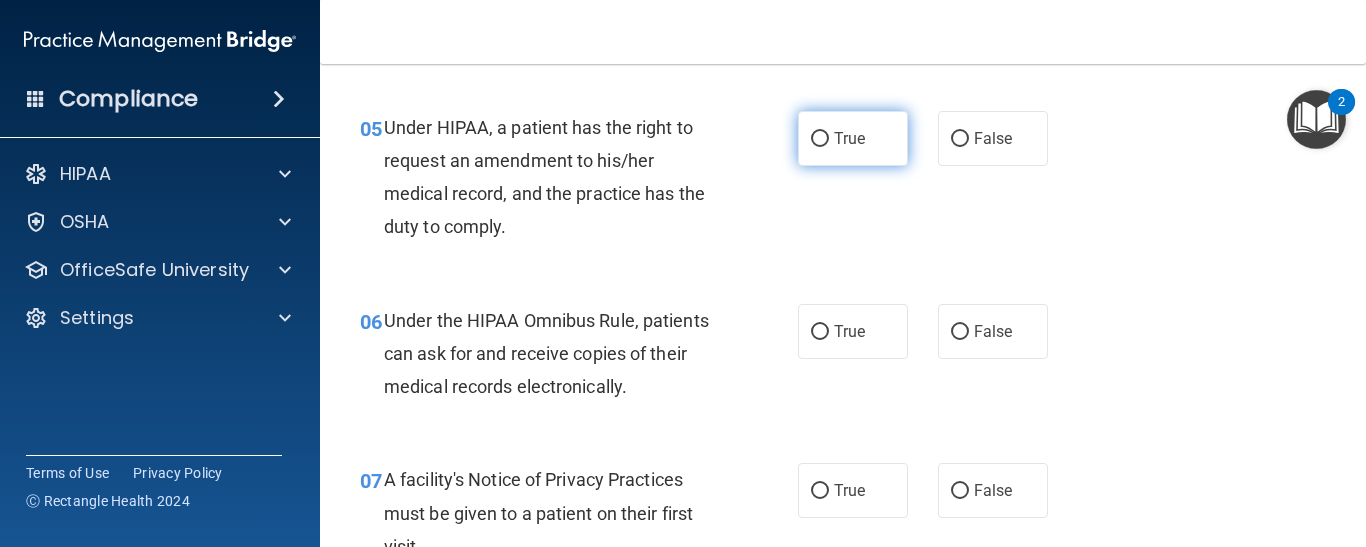 click on "True" at bounding box center (853, 138) 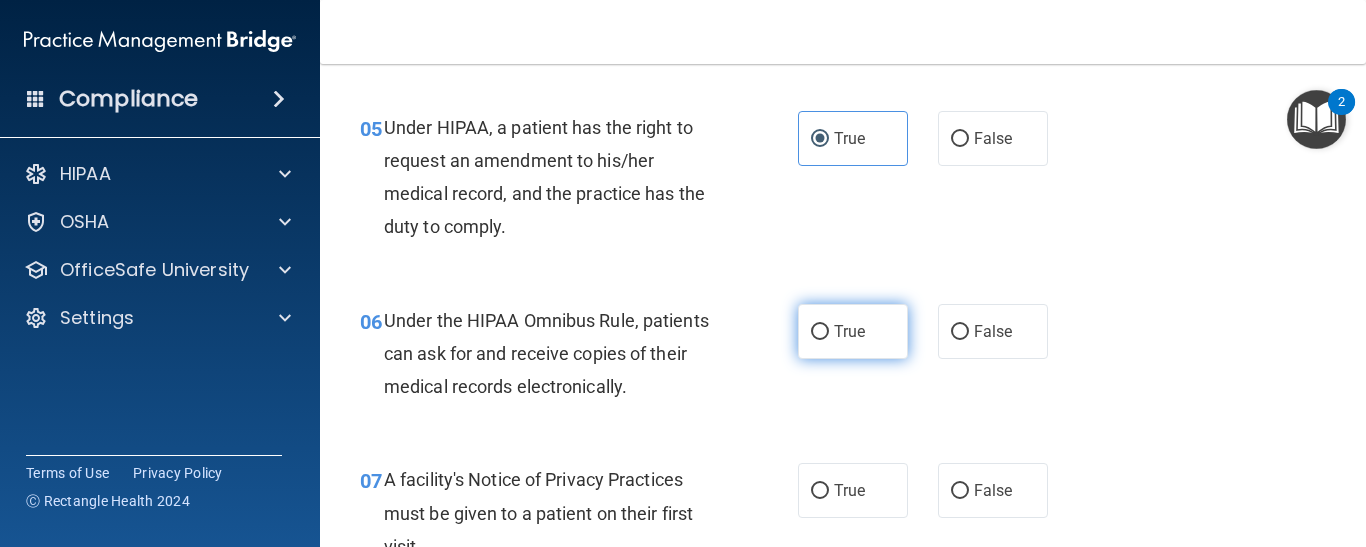 click on "True" at bounding box center [853, 331] 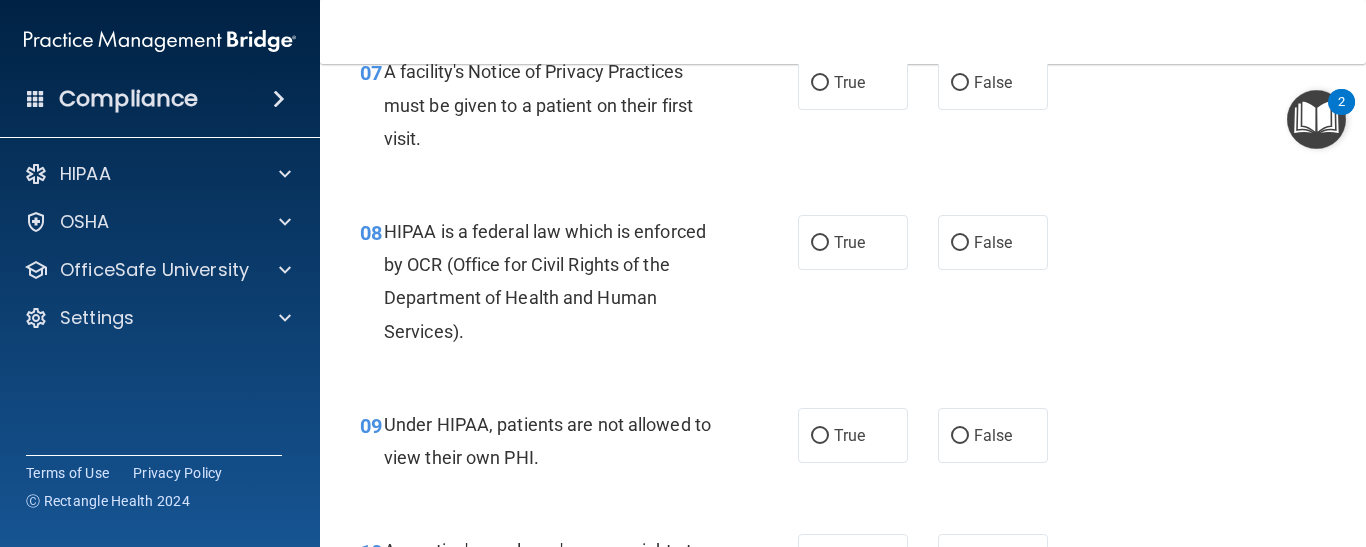 scroll, scrollTop: 1265, scrollLeft: 0, axis: vertical 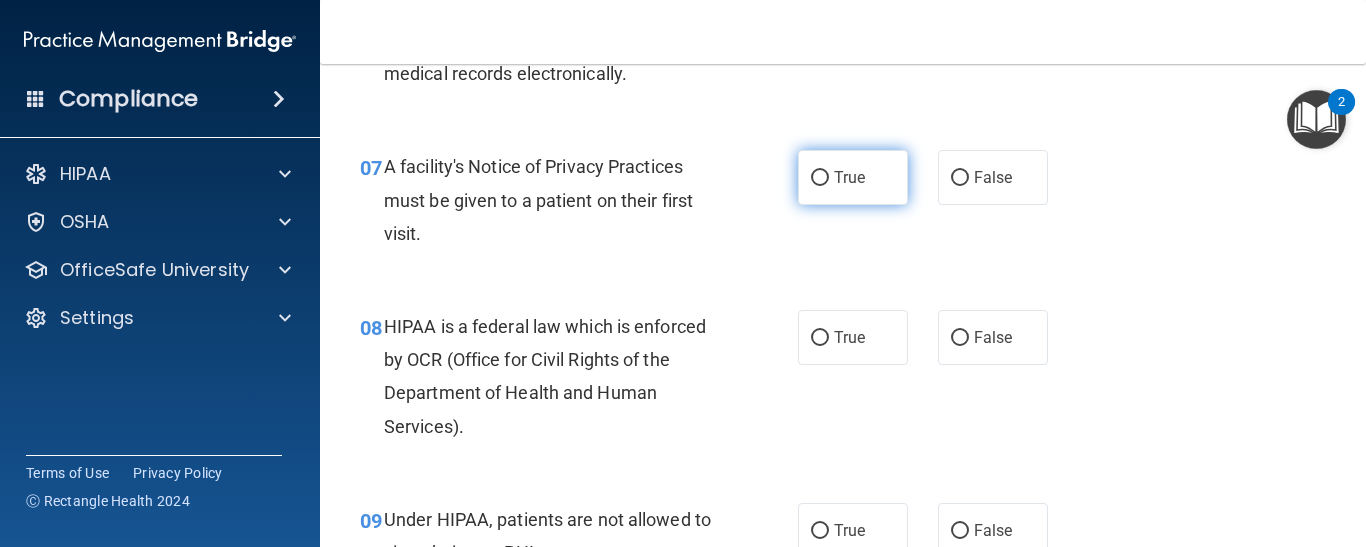 click on "True" at bounding box center (853, 177) 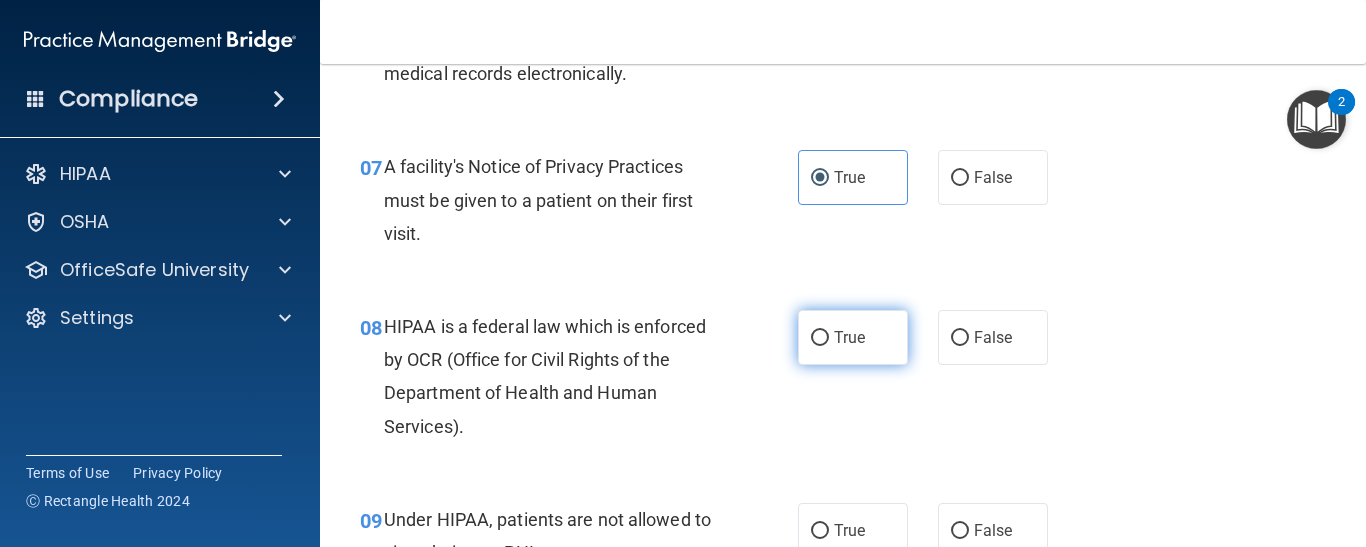 click on "True" at bounding box center [853, 337] 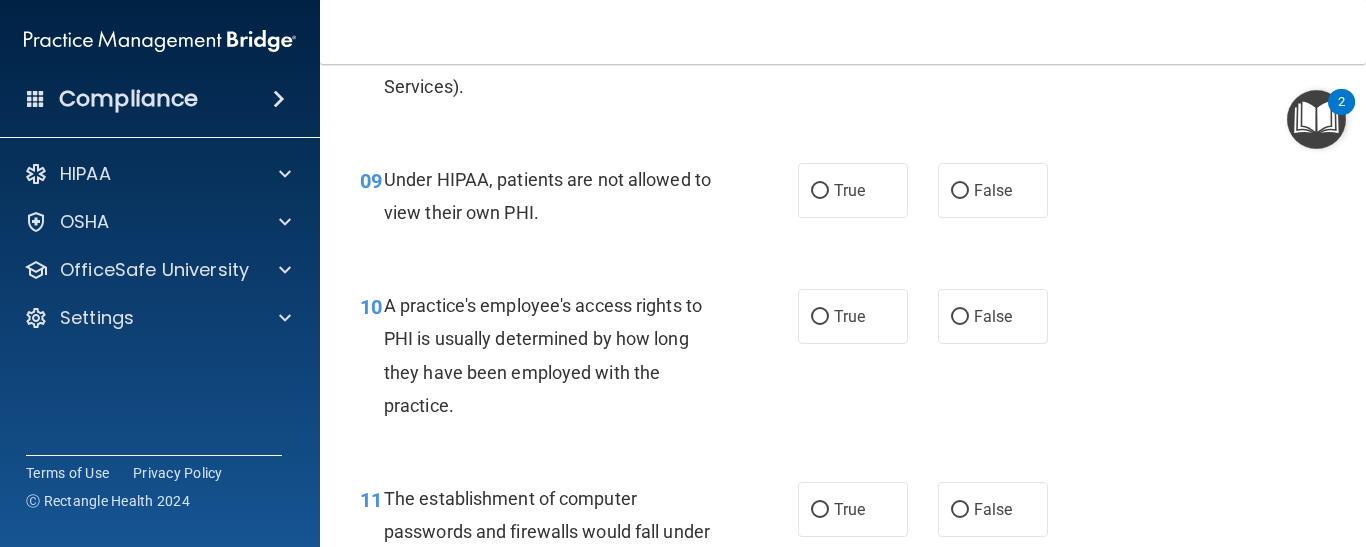 scroll, scrollTop: 1618, scrollLeft: 0, axis: vertical 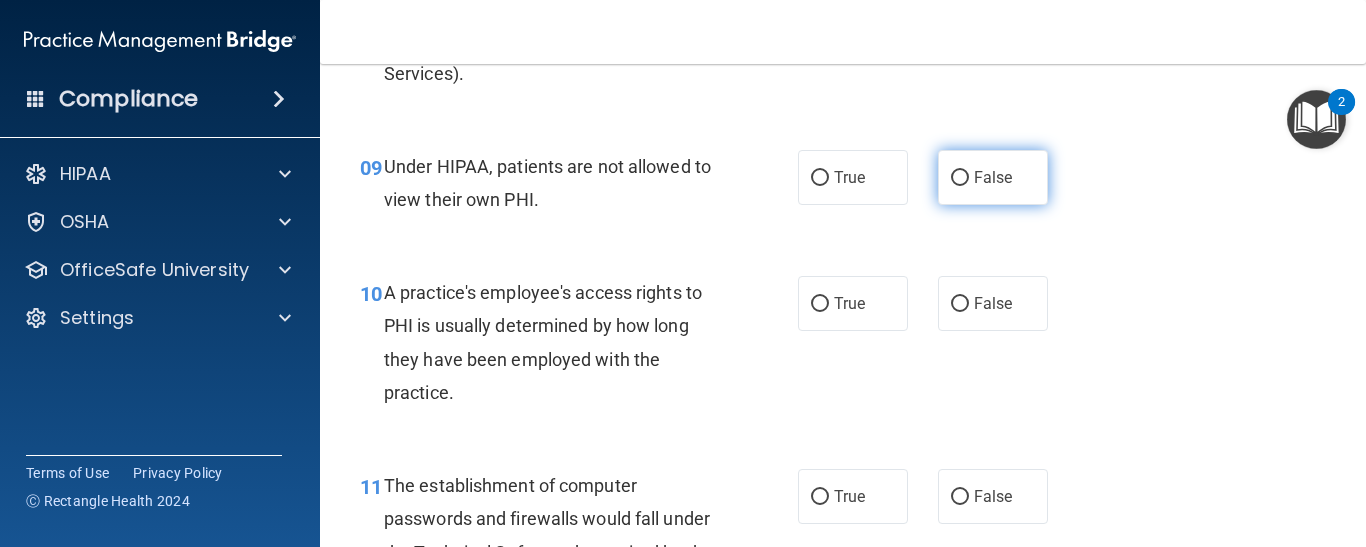 click on "False" at bounding box center (993, 177) 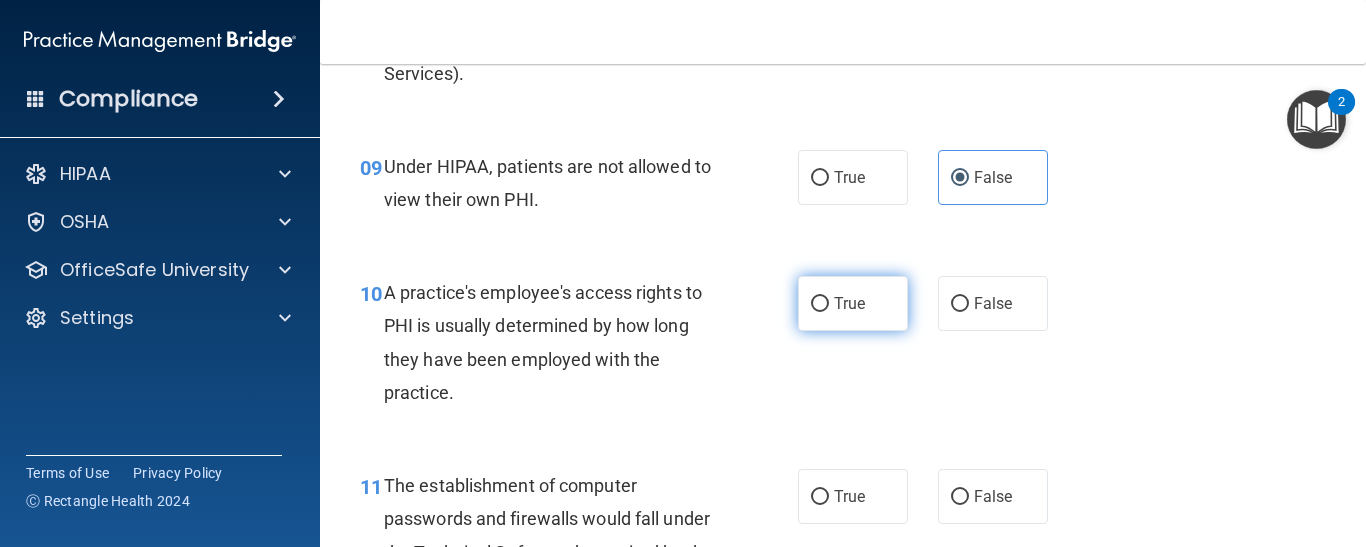 click on "True" at bounding box center [849, 303] 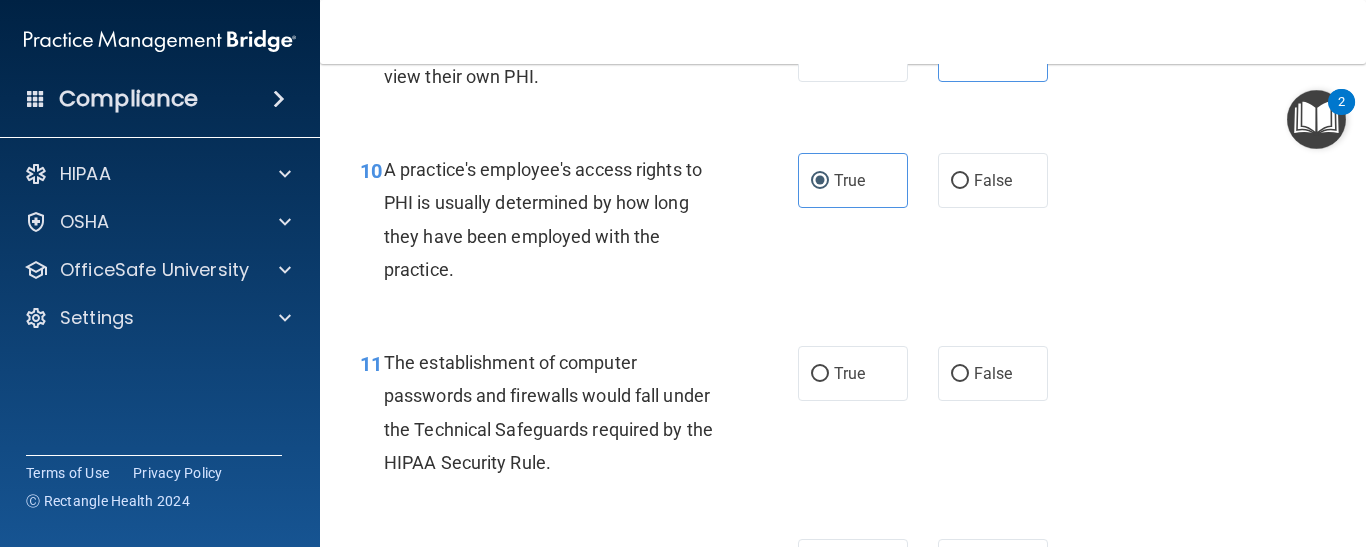 scroll, scrollTop: 1809, scrollLeft: 0, axis: vertical 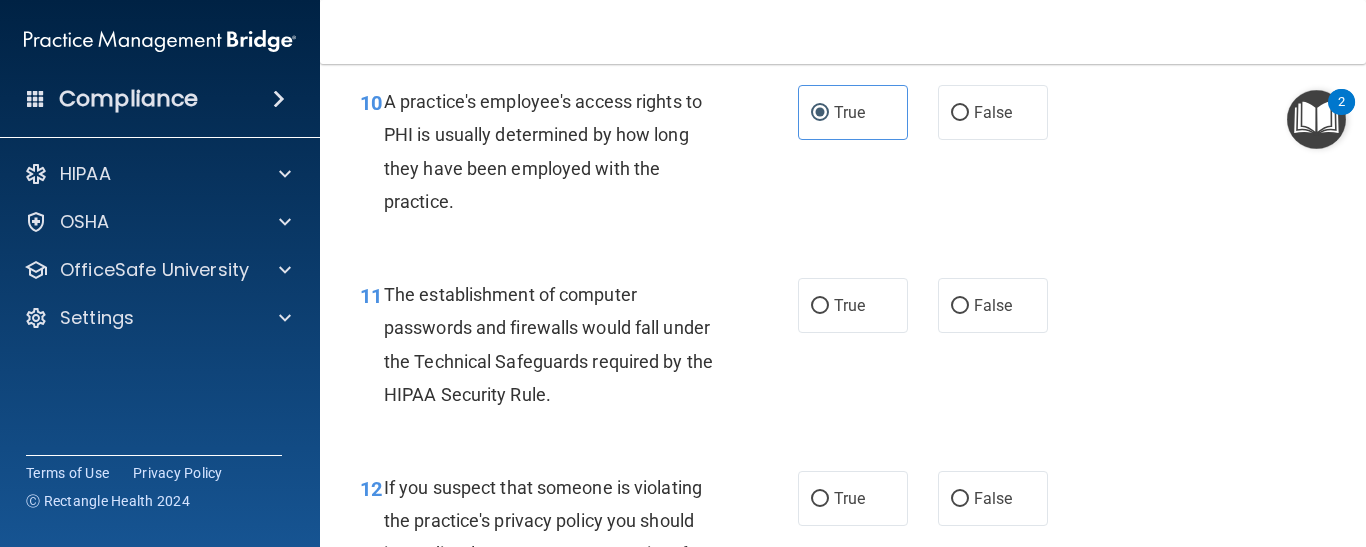 click on "11       The establishment of computer passwords and firewalls would fall under the Technical Safeguards required by the HIPAA Security Rule.                 True           False" at bounding box center (843, 349) 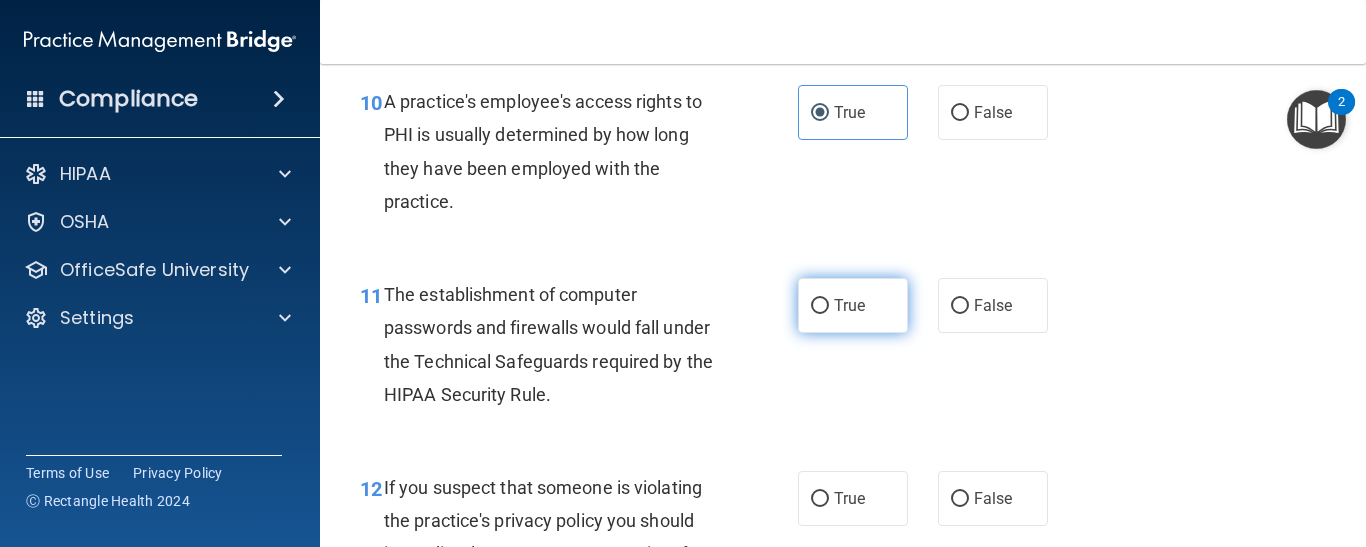 click on "True" at bounding box center (853, 305) 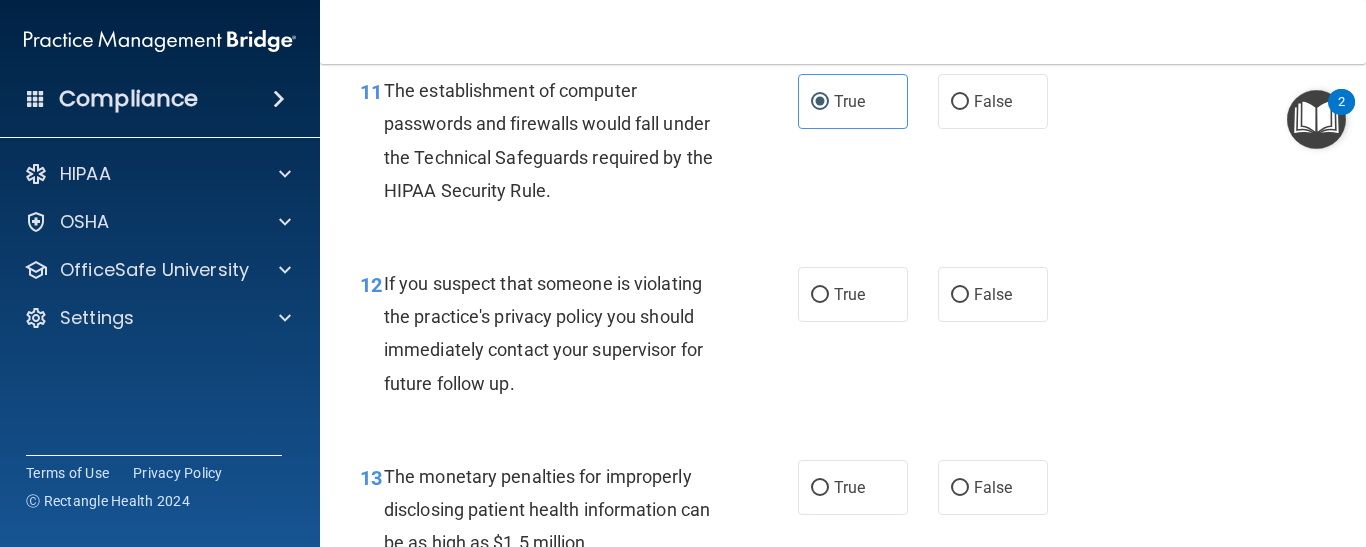 scroll, scrollTop: 1999, scrollLeft: 0, axis: vertical 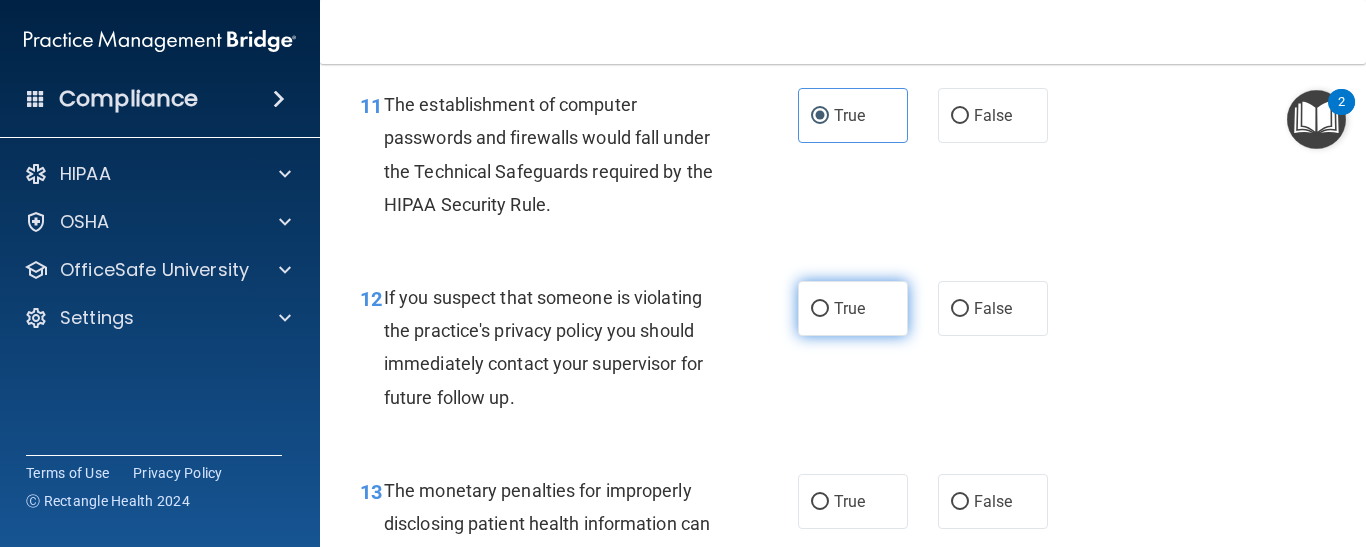 click on "True" at bounding box center (853, 308) 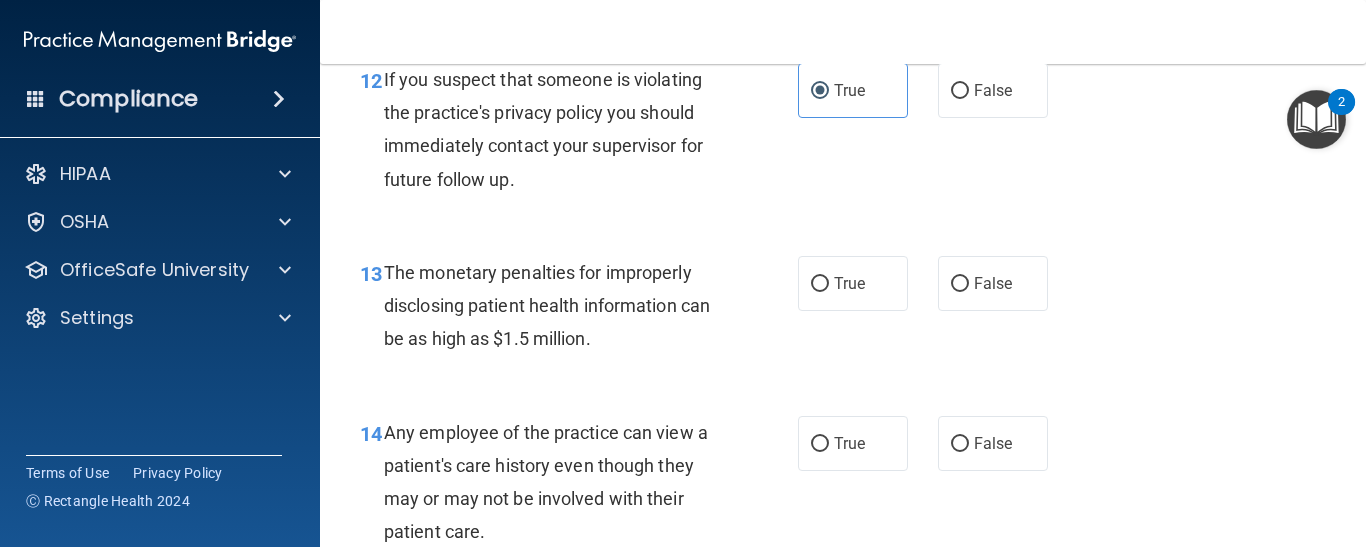 scroll, scrollTop: 2271, scrollLeft: 0, axis: vertical 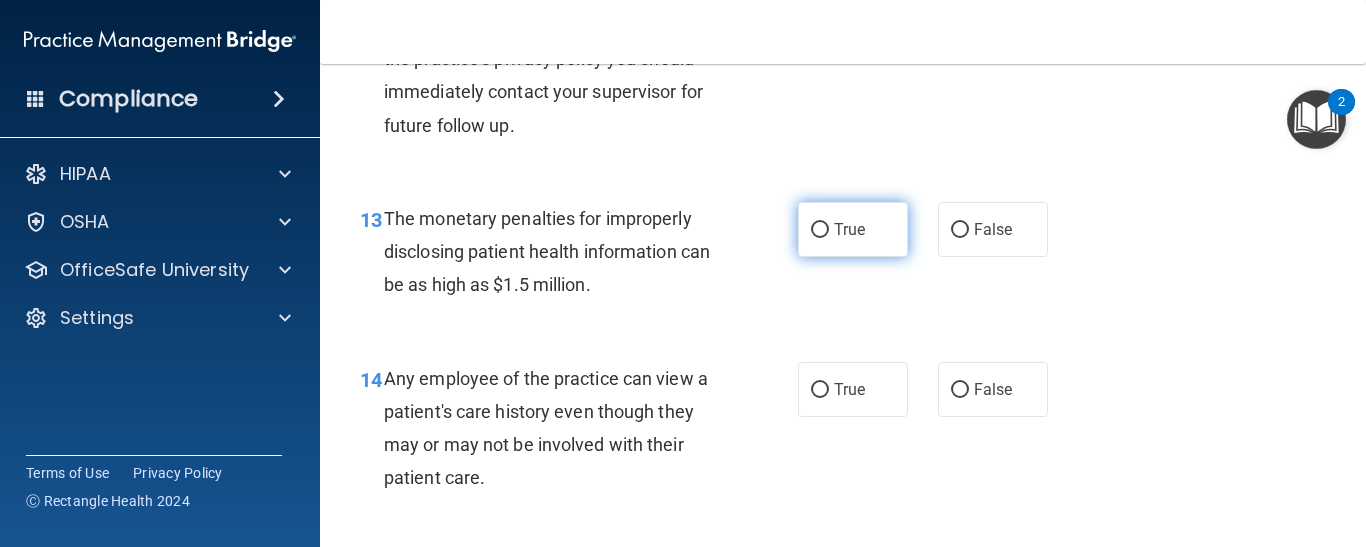 click on "True" at bounding box center [853, 229] 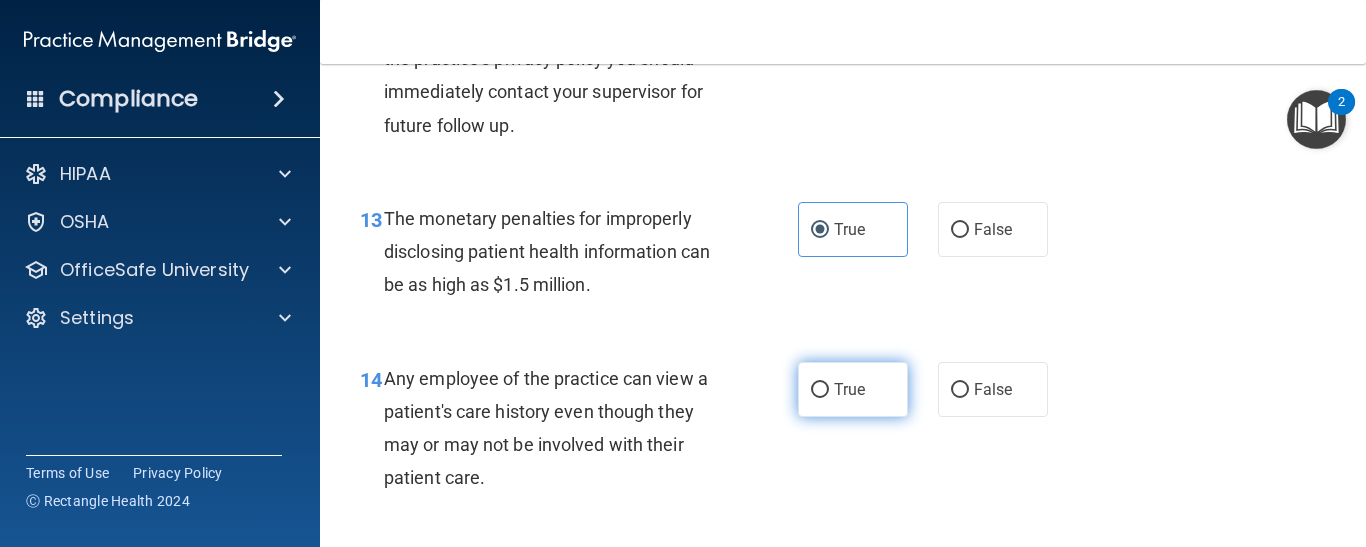 click on "True" at bounding box center (853, 389) 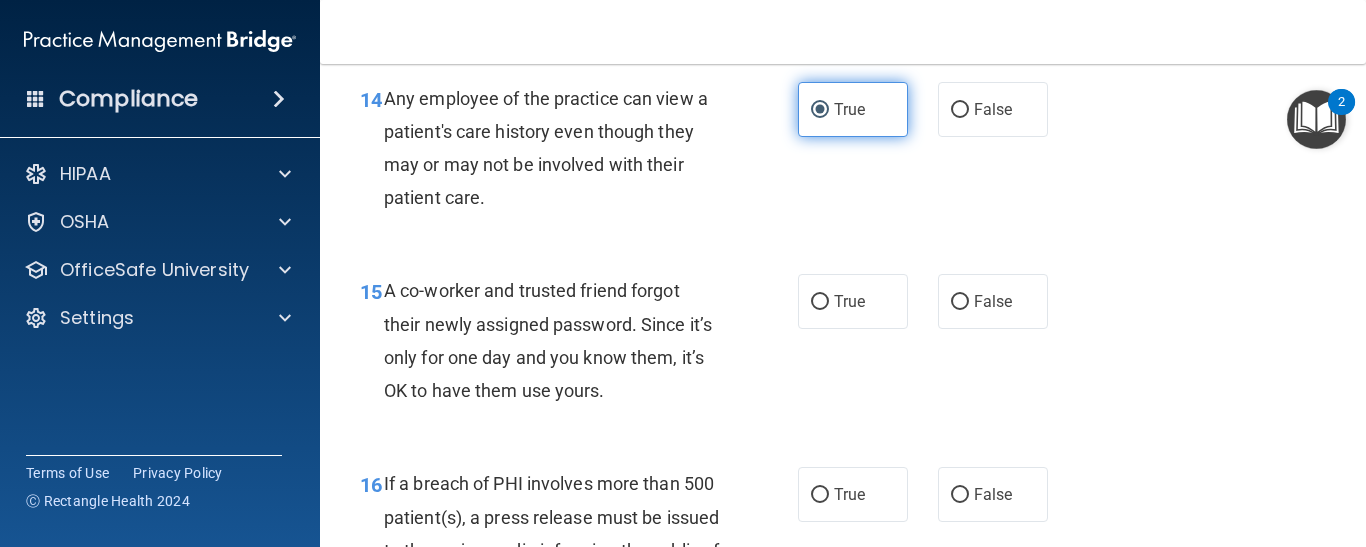 scroll, scrollTop: 2591, scrollLeft: 0, axis: vertical 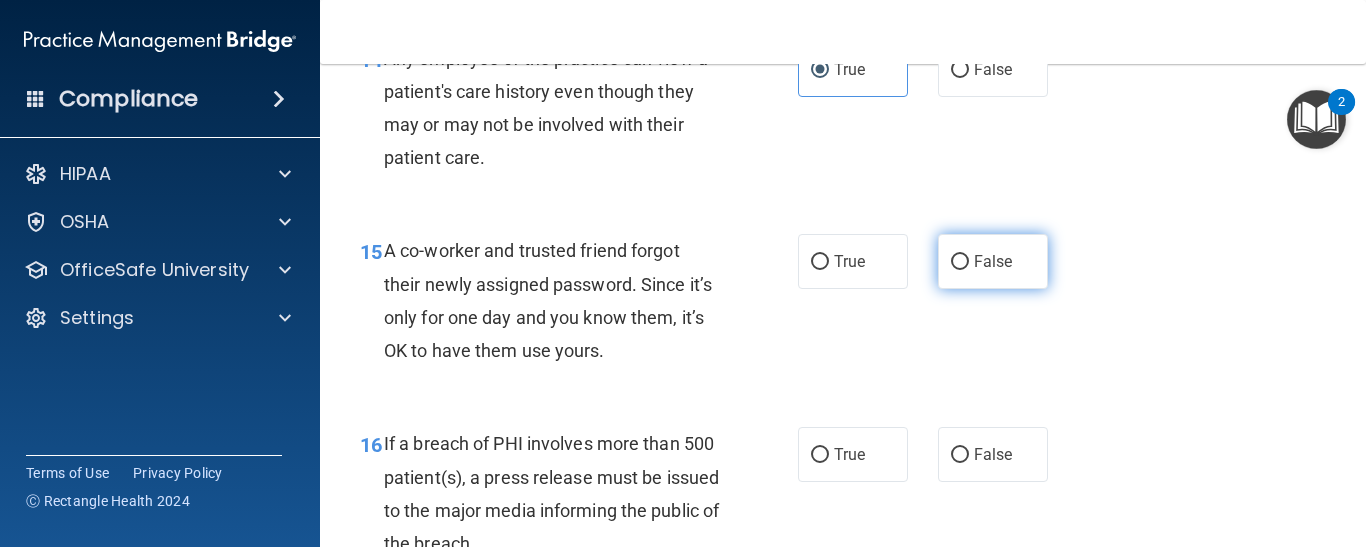 click on "False" at bounding box center [960, 262] 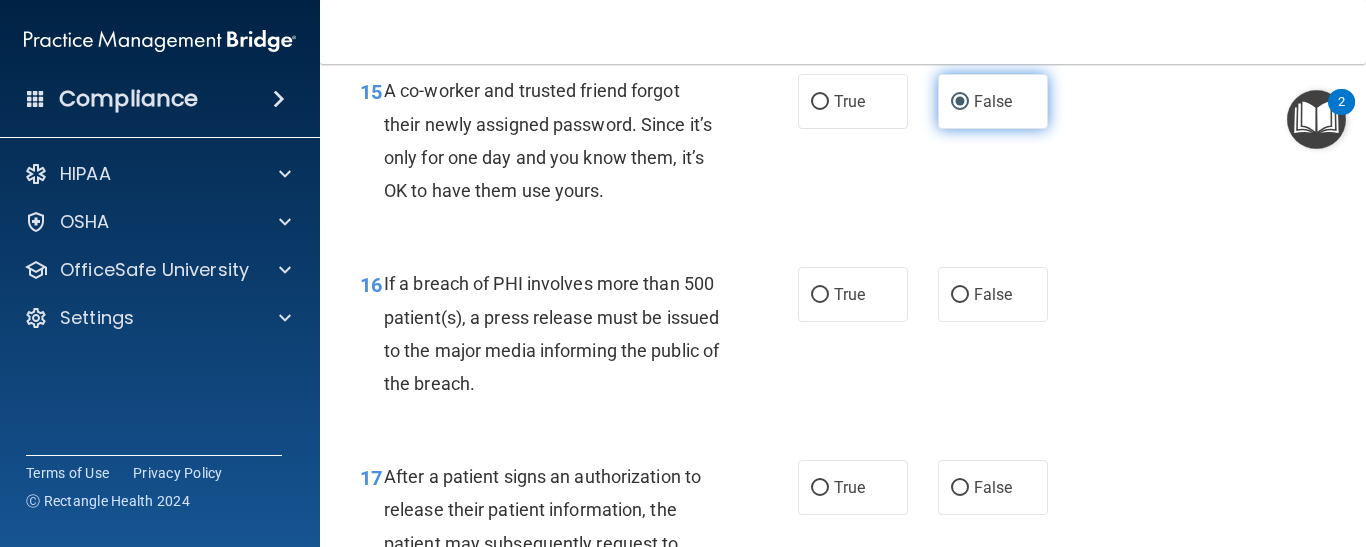 scroll, scrollTop: 2791, scrollLeft: 0, axis: vertical 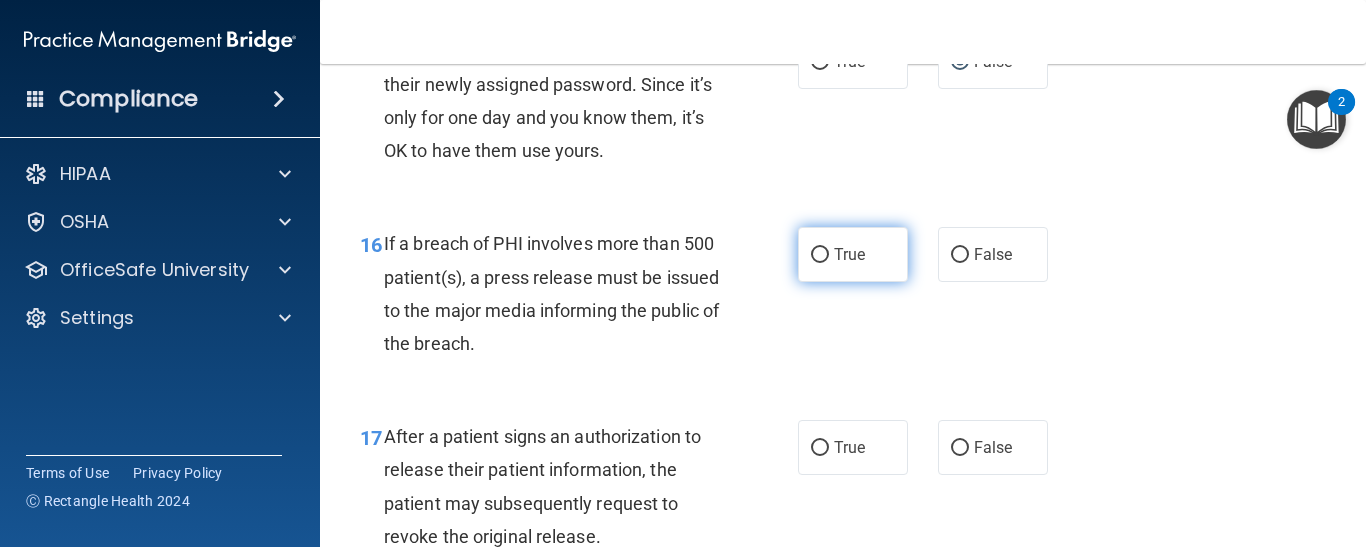 click on "True" at bounding box center [853, 254] 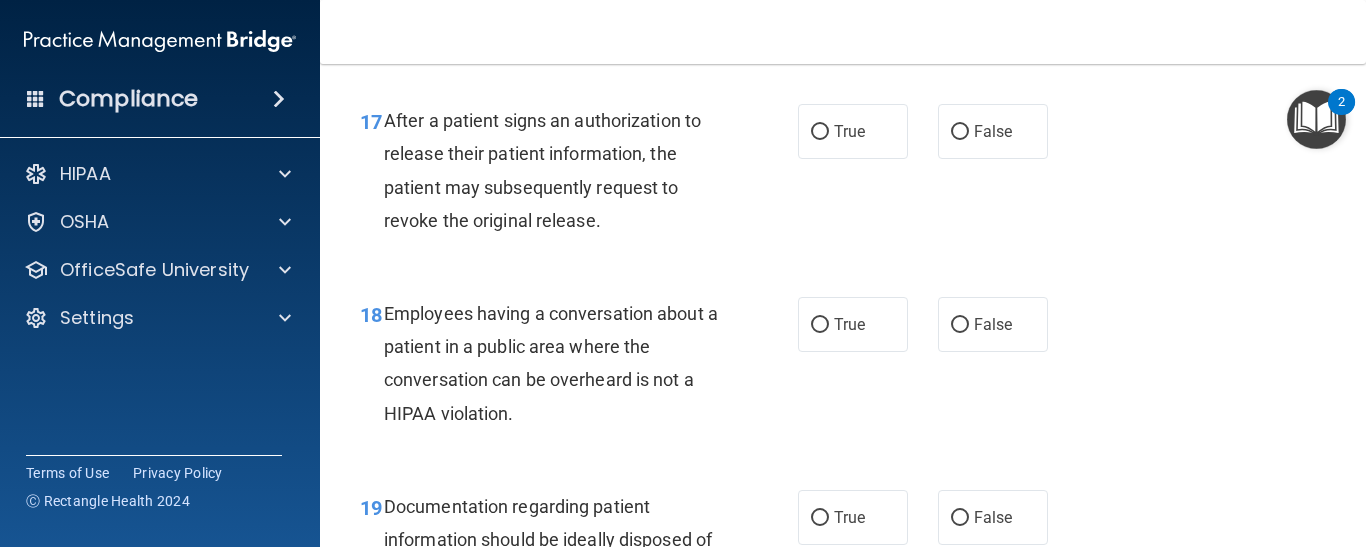 scroll, scrollTop: 3111, scrollLeft: 0, axis: vertical 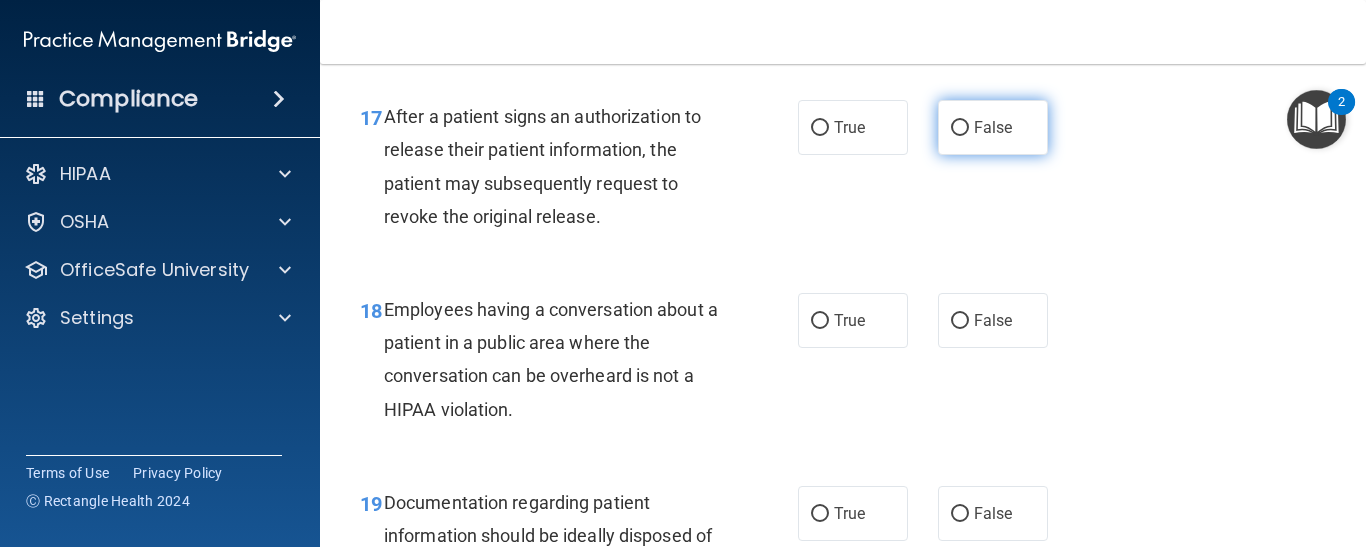 click on "False" at bounding box center (993, 127) 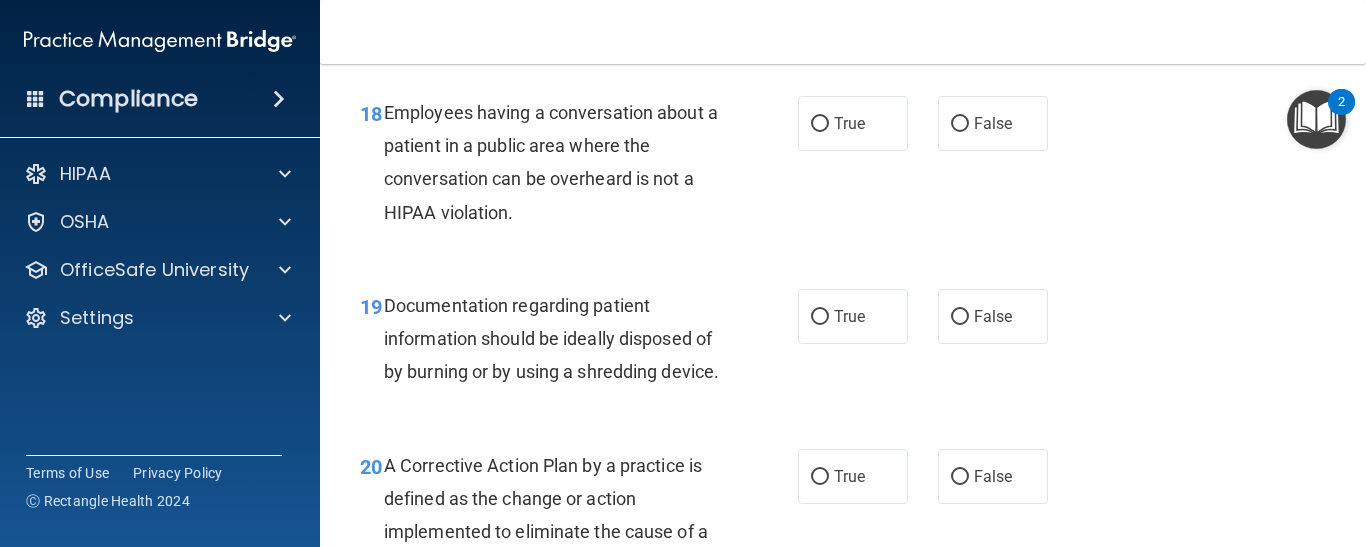 scroll, scrollTop: 3311, scrollLeft: 0, axis: vertical 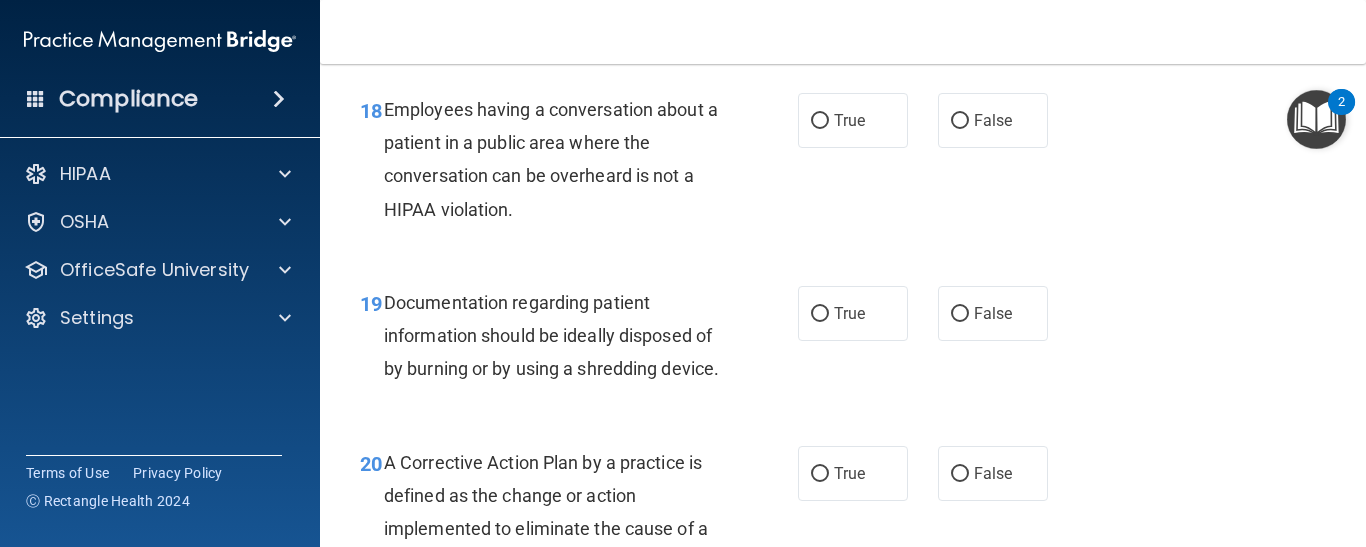 click on "False" at bounding box center [993, 120] 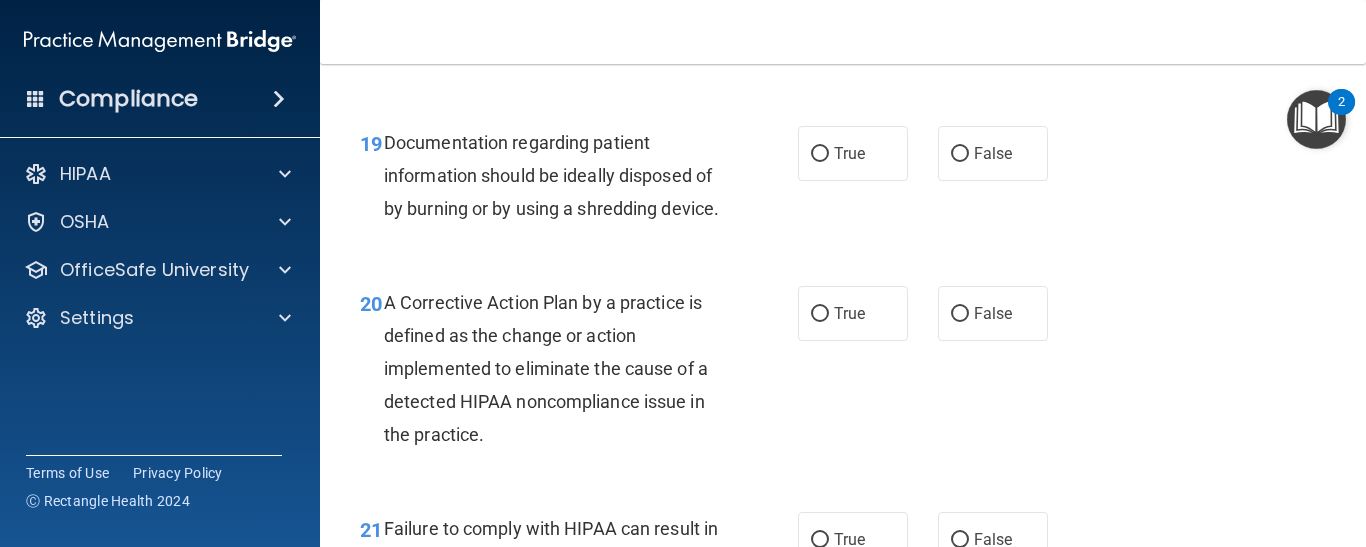 scroll, scrollTop: 3511, scrollLeft: 0, axis: vertical 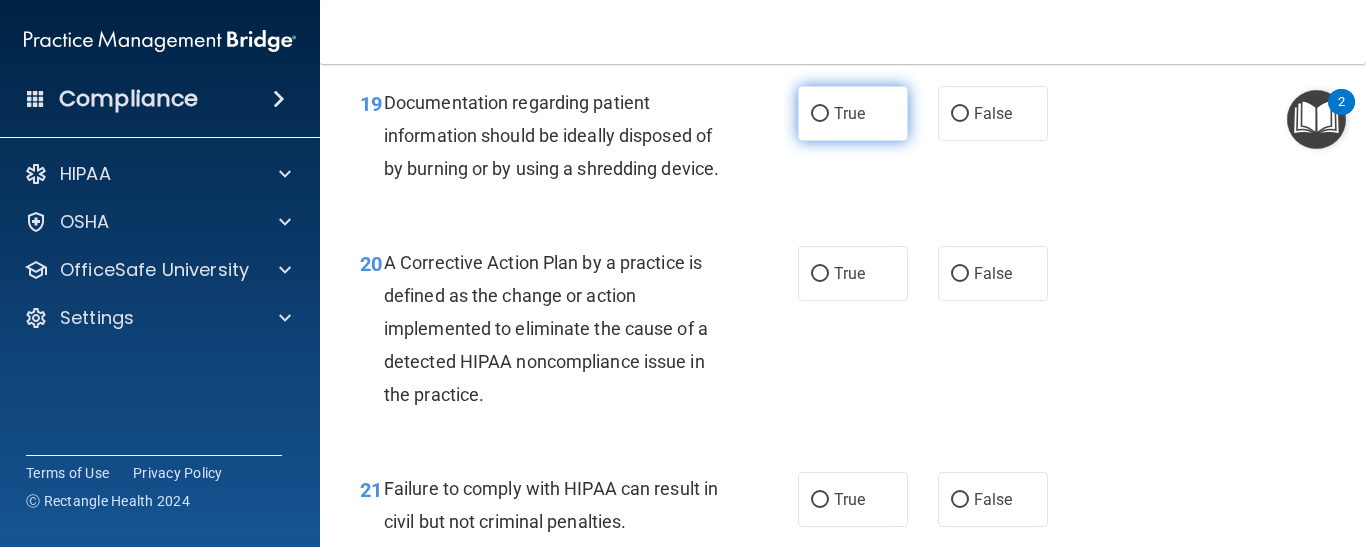 click on "True" at bounding box center (853, 113) 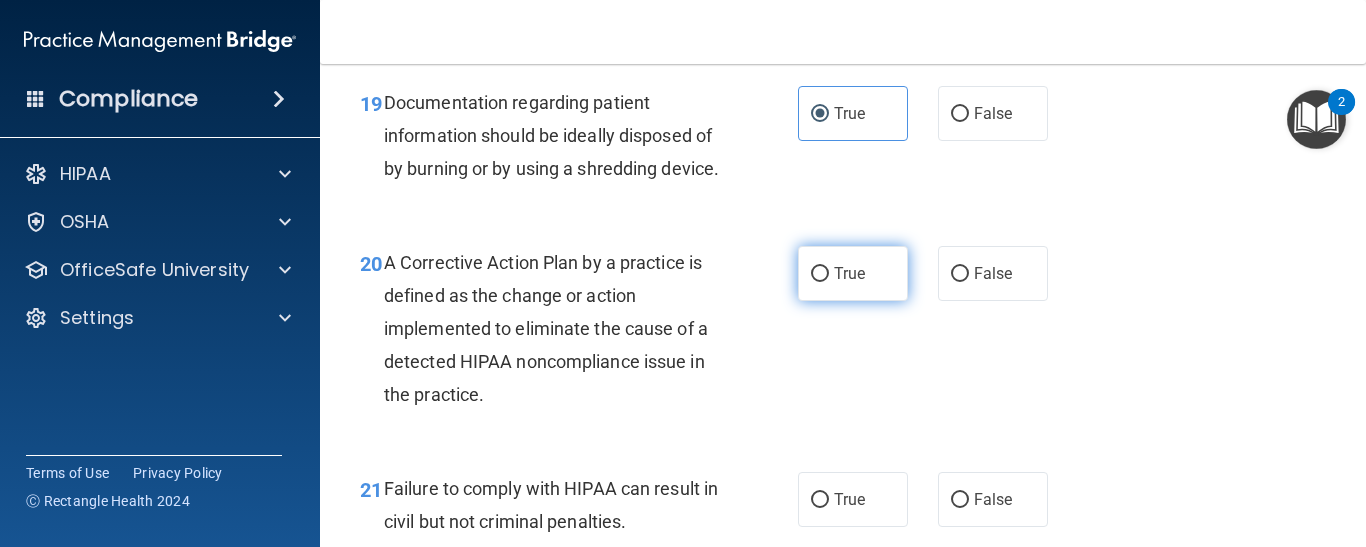 click on "True" at bounding box center [853, 273] 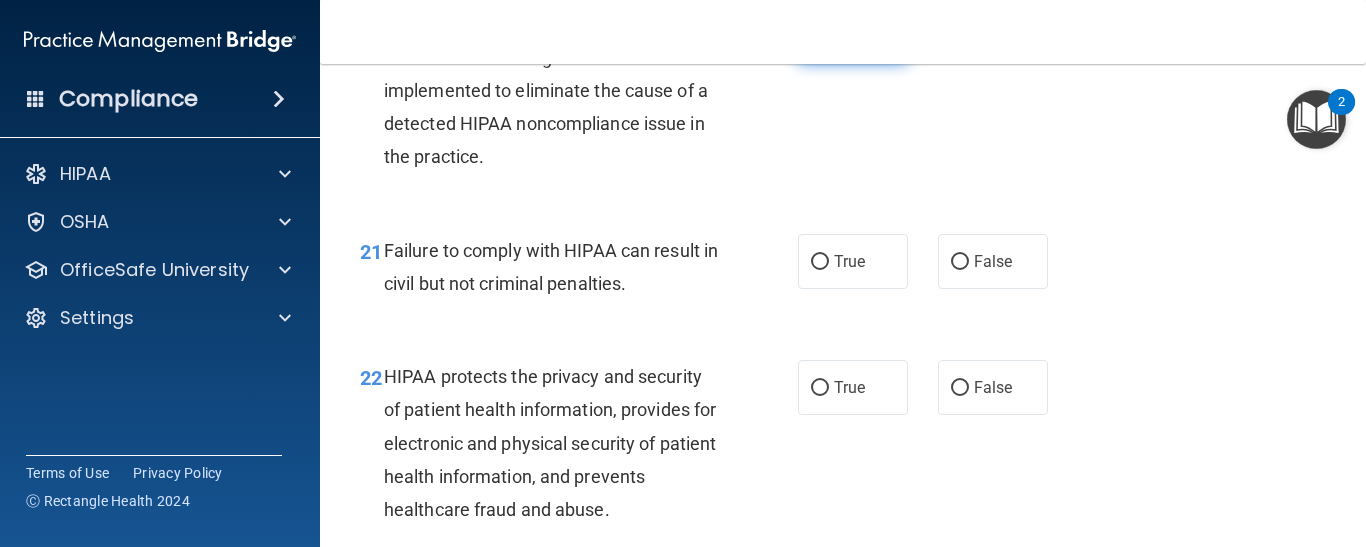 scroll, scrollTop: 3751, scrollLeft: 0, axis: vertical 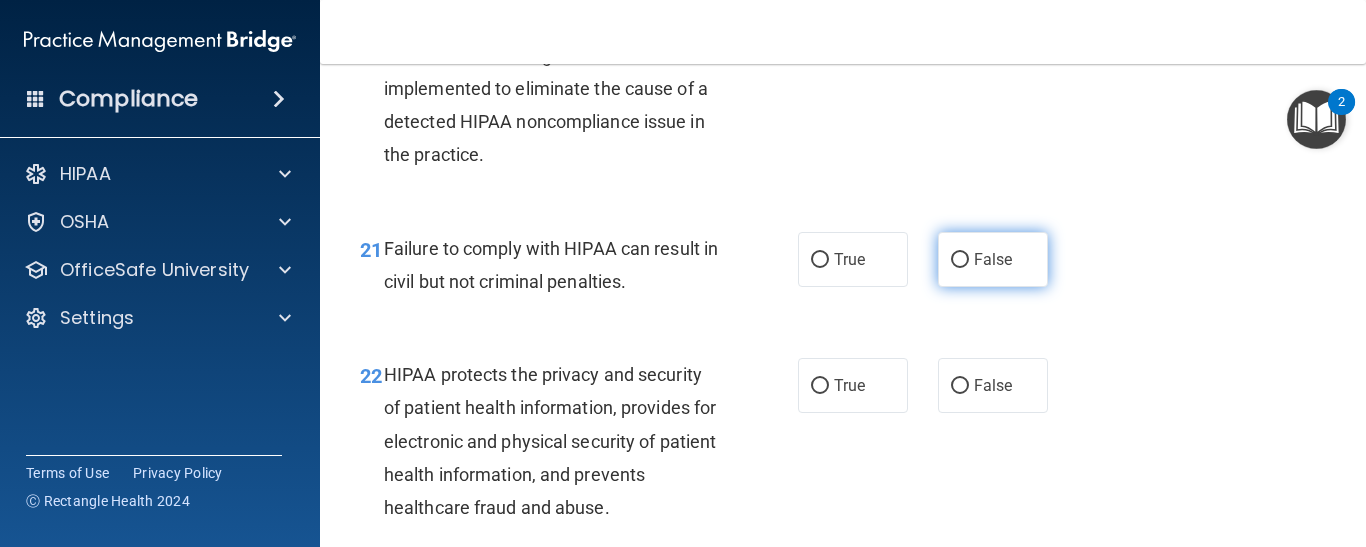 click on "False" at bounding box center (993, 259) 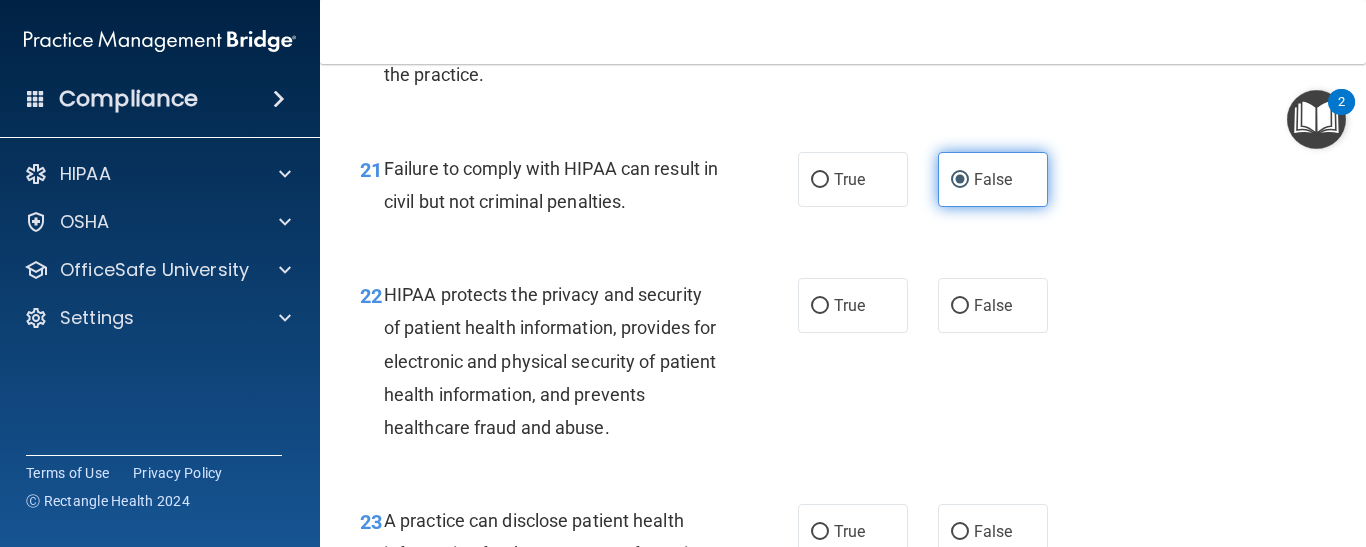 scroll, scrollTop: 3871, scrollLeft: 0, axis: vertical 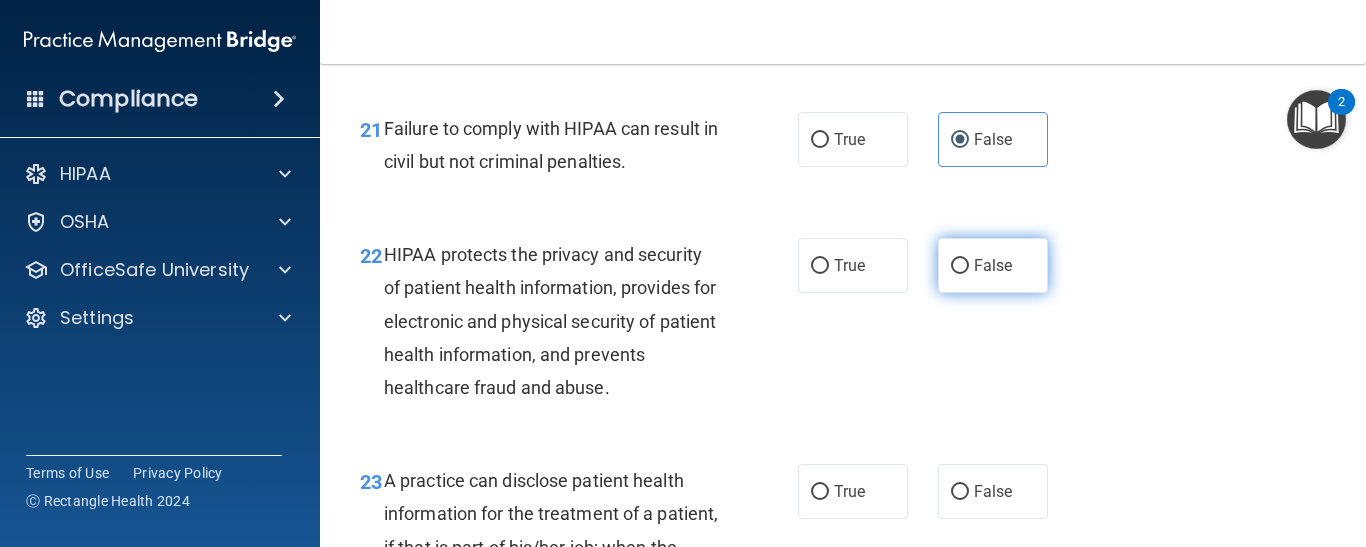 click on "False" at bounding box center (993, 265) 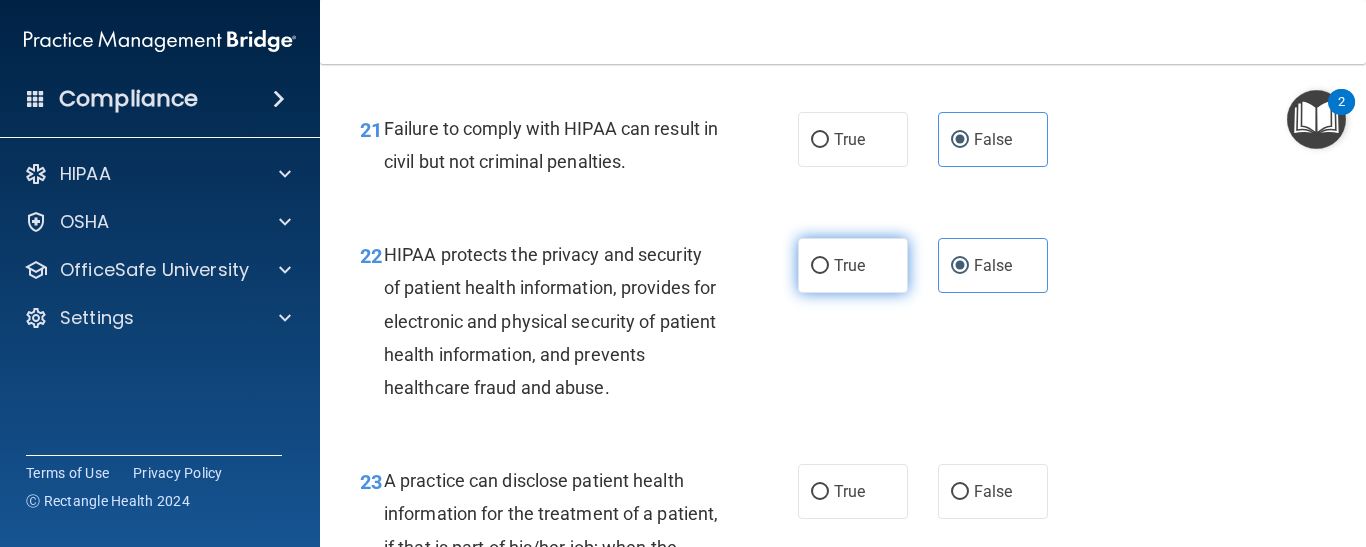 click on "True" at bounding box center (853, 265) 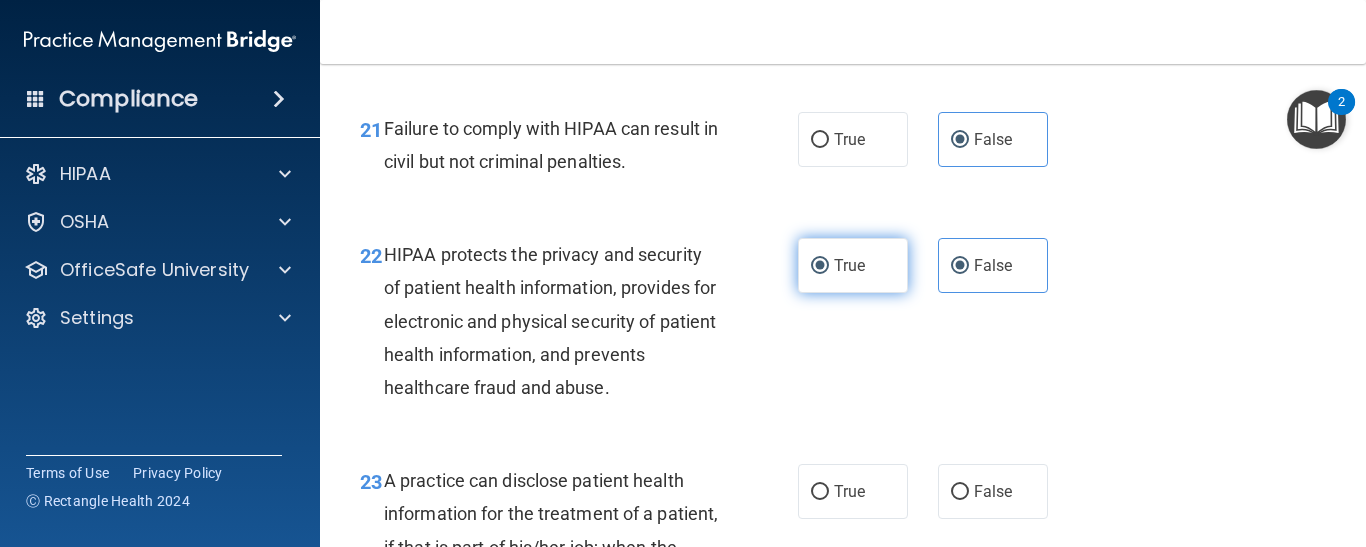 radio on "false" 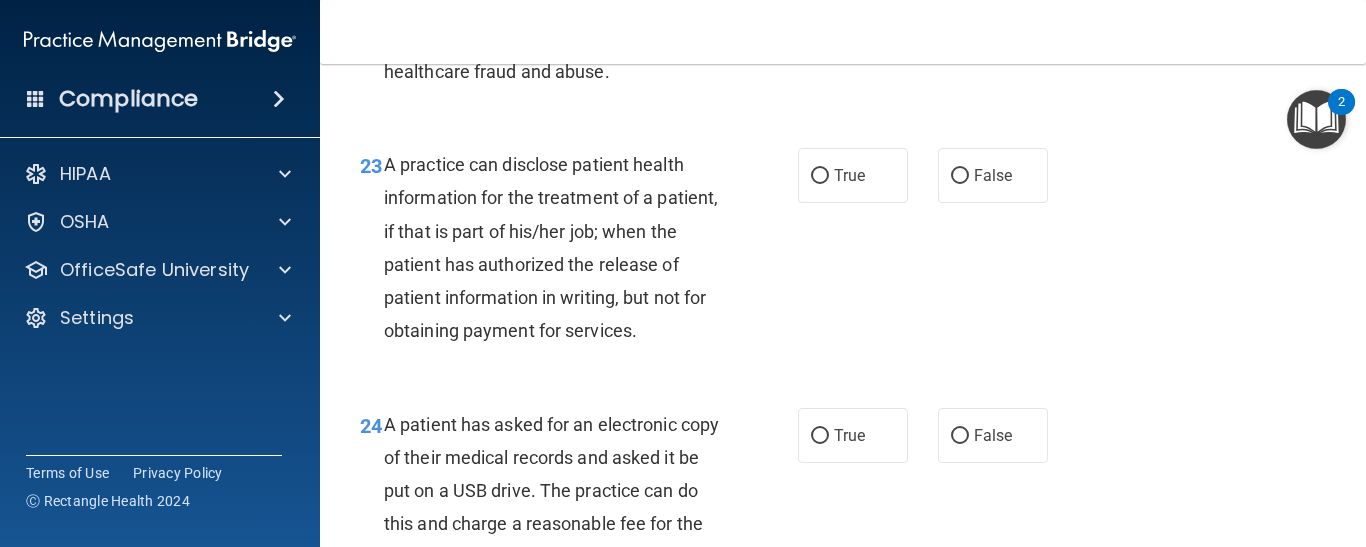 scroll, scrollTop: 4191, scrollLeft: 0, axis: vertical 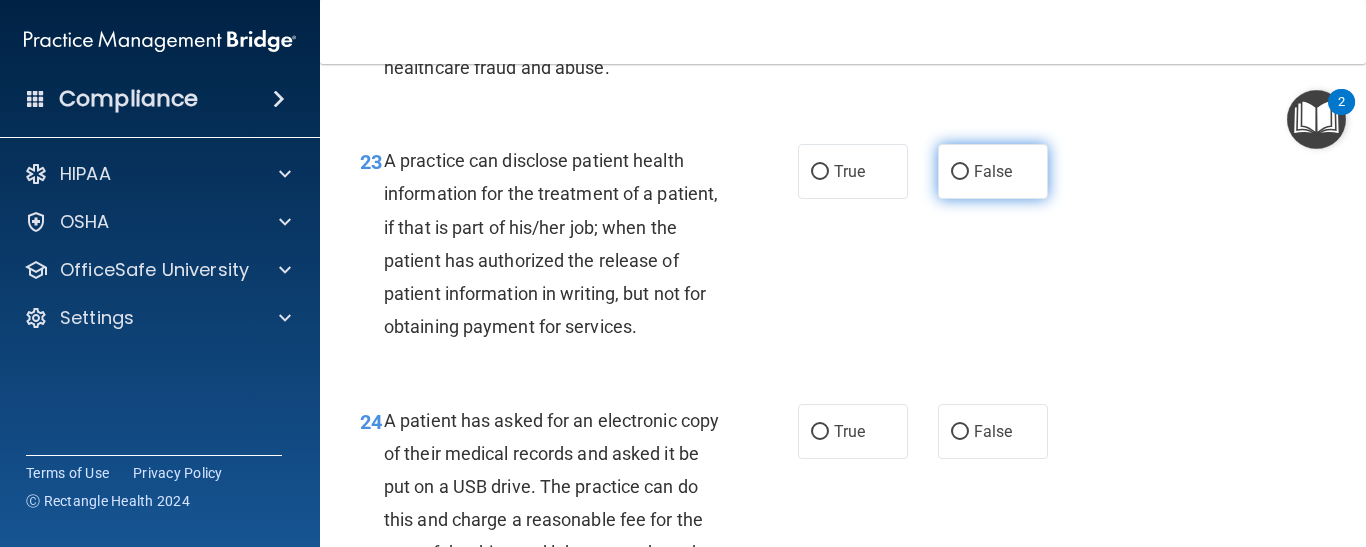 click on "False" at bounding box center (960, 172) 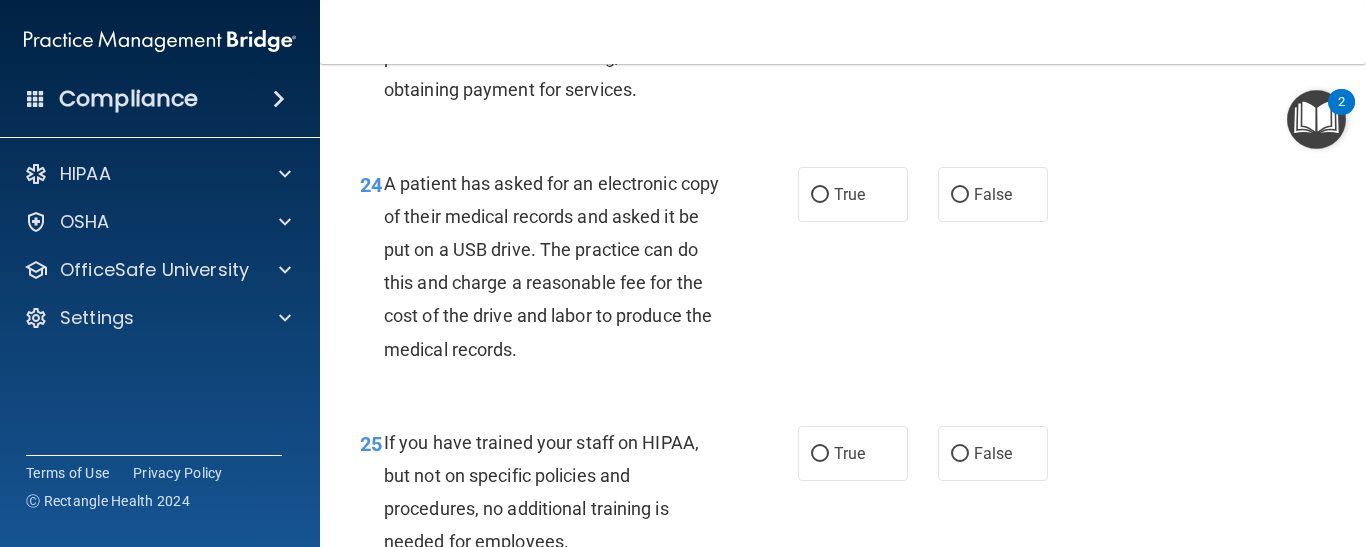 scroll, scrollTop: 4431, scrollLeft: 0, axis: vertical 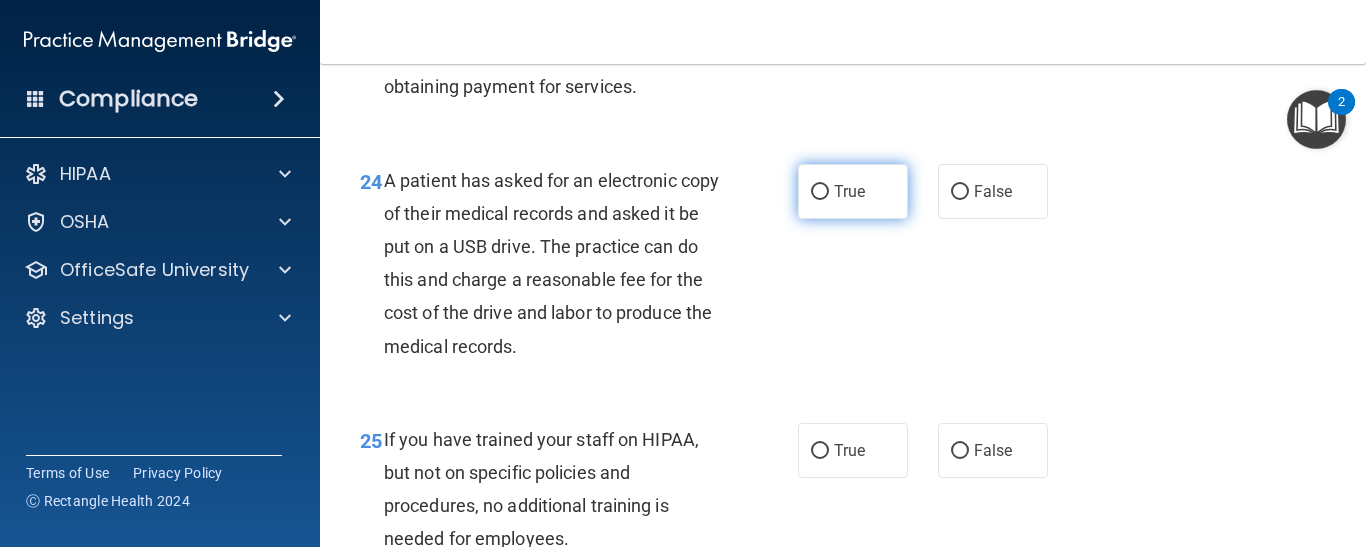 click on "True" at bounding box center [853, 191] 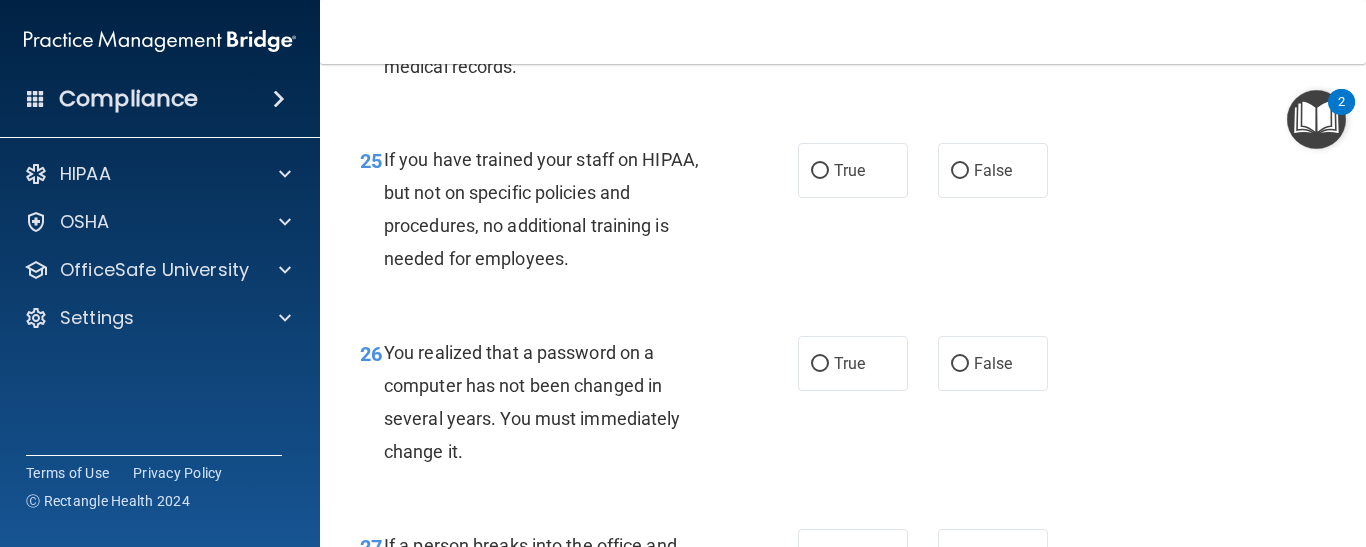 scroll, scrollTop: 4751, scrollLeft: 0, axis: vertical 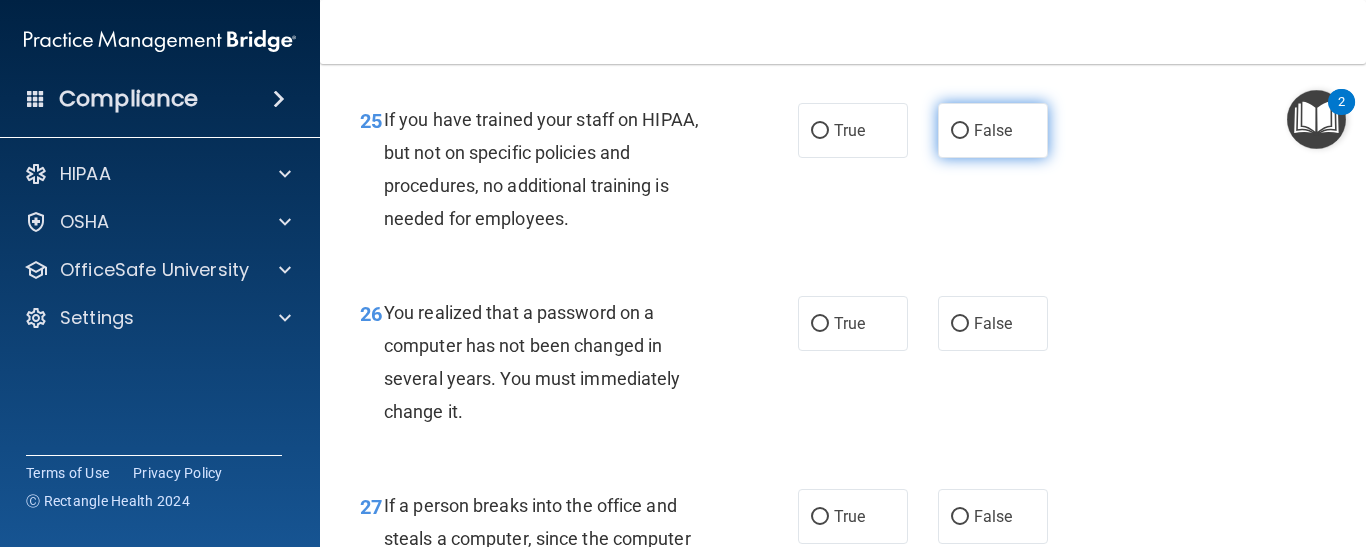 click on "False" at bounding box center [993, 130] 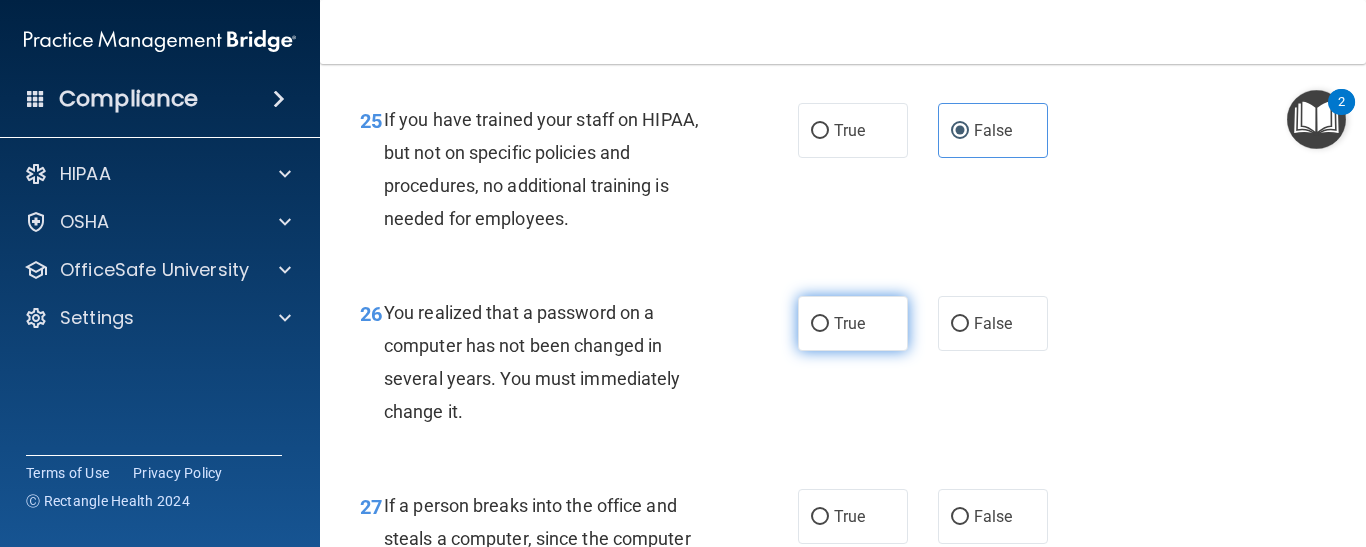 click on "True" at bounding box center (849, 323) 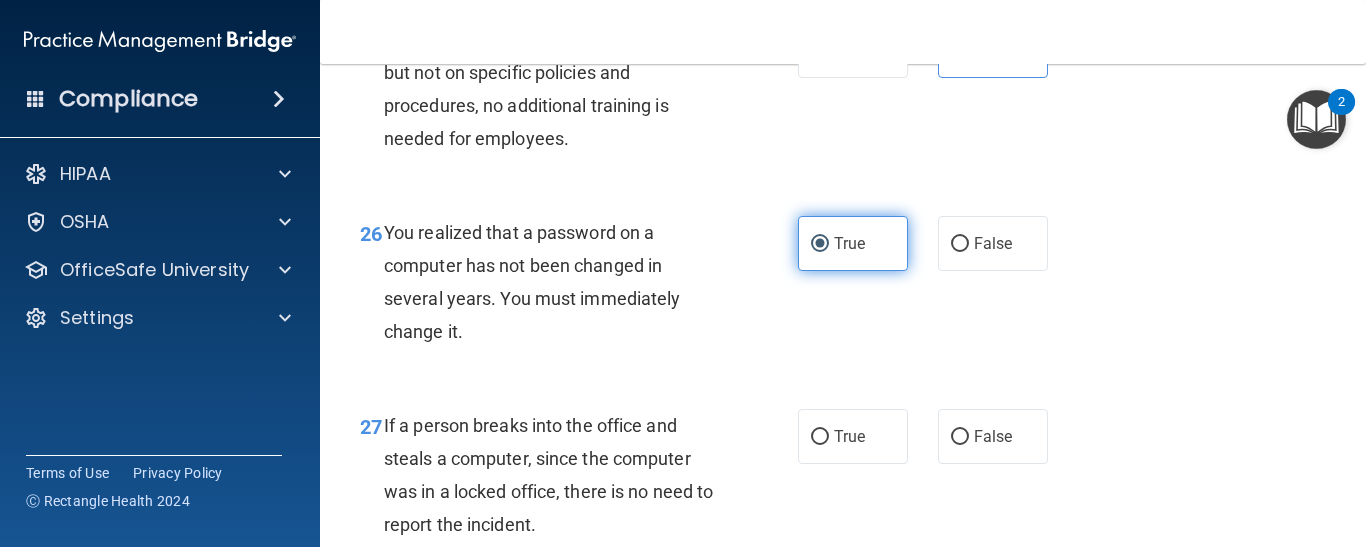 scroll, scrollTop: 4871, scrollLeft: 0, axis: vertical 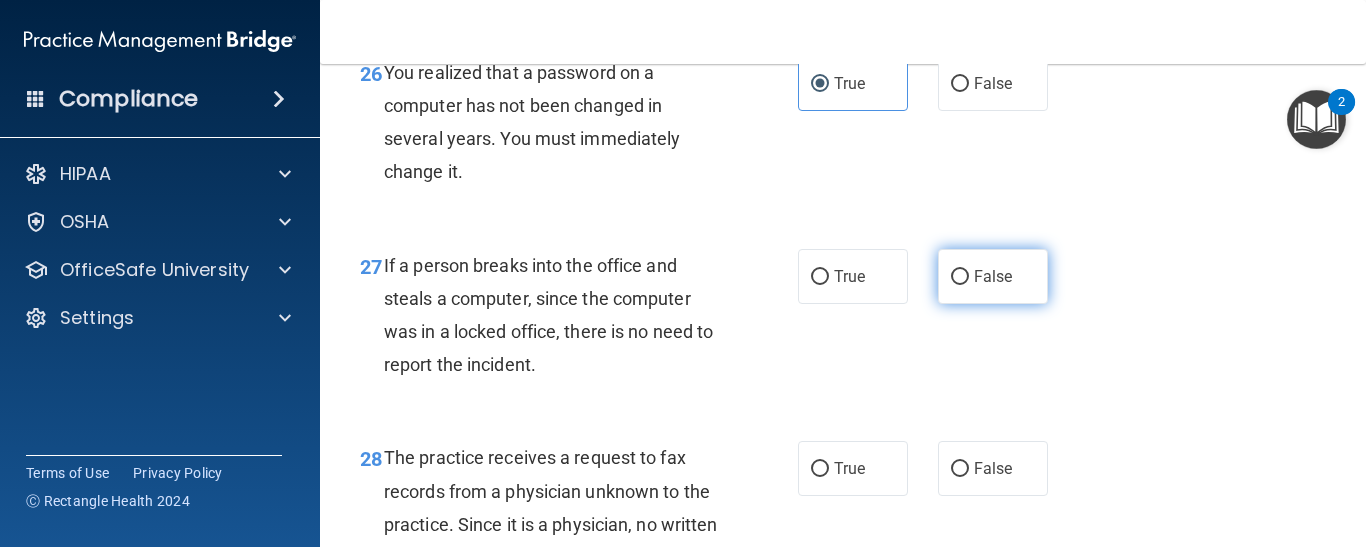 click on "False" at bounding box center (993, 276) 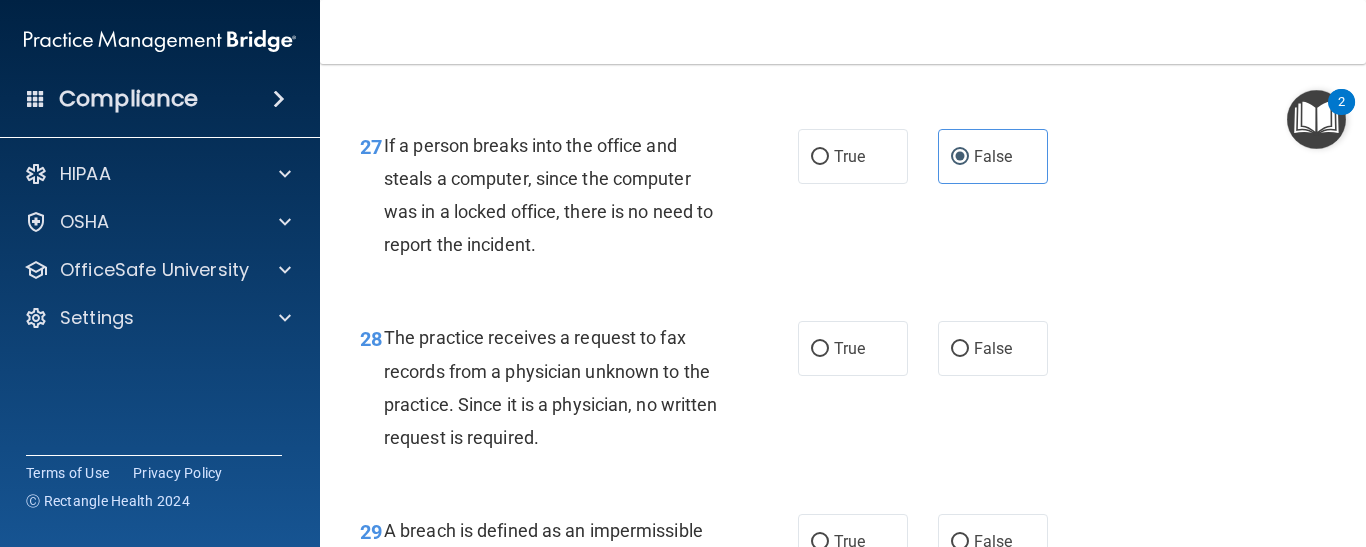 scroll, scrollTop: 5151, scrollLeft: 0, axis: vertical 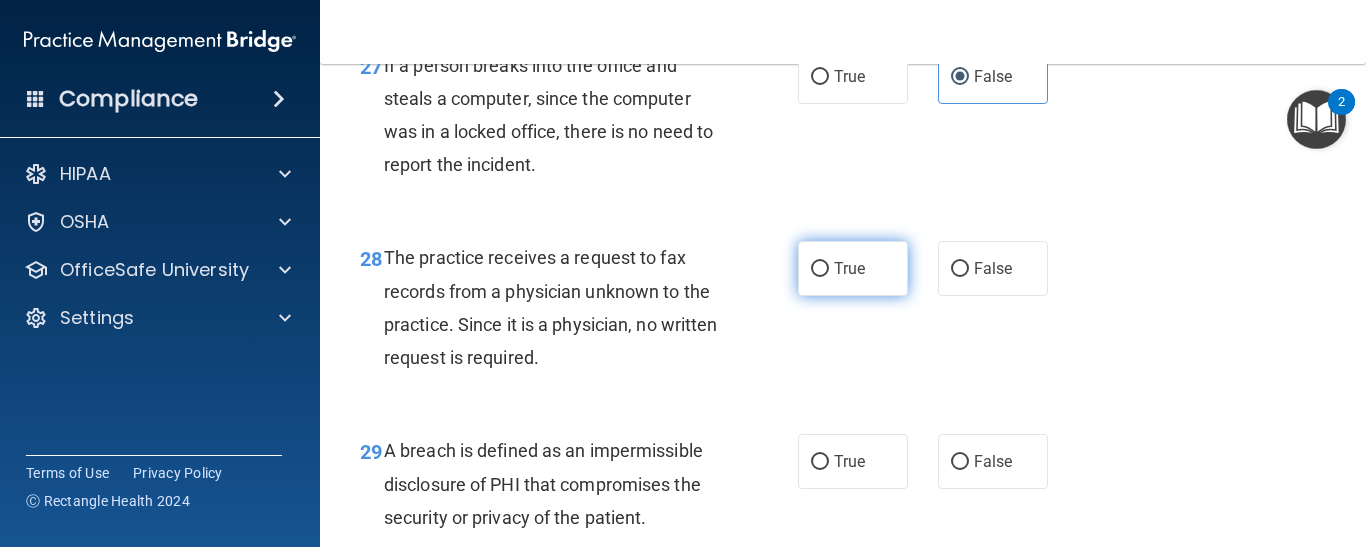 click on "True" at bounding box center [853, 268] 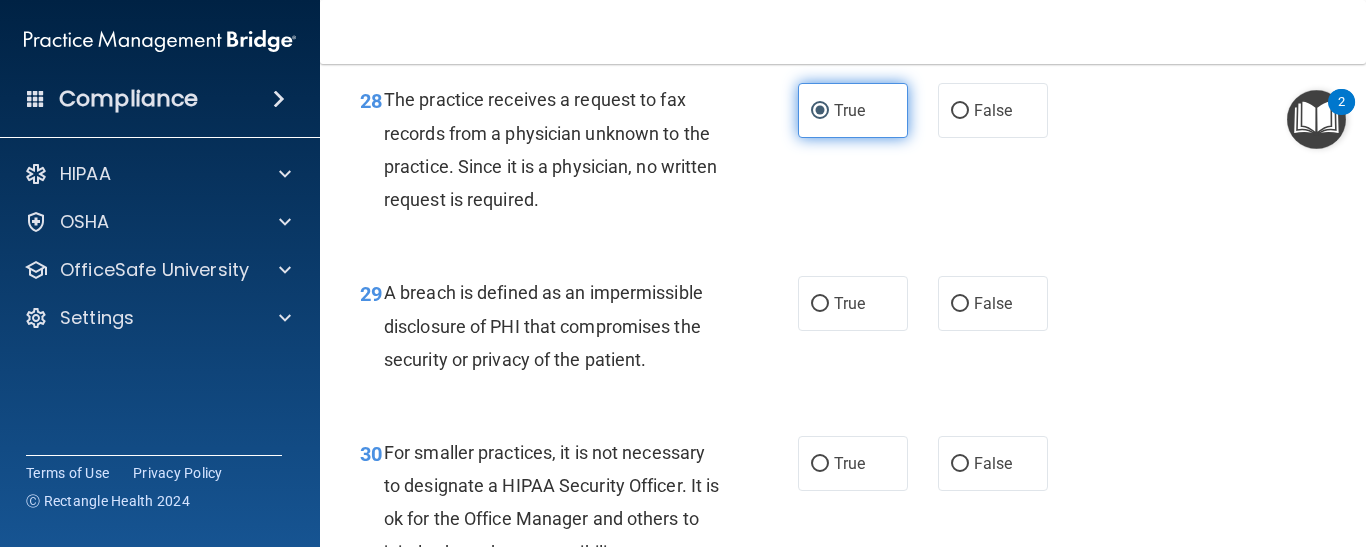 scroll, scrollTop: 5351, scrollLeft: 0, axis: vertical 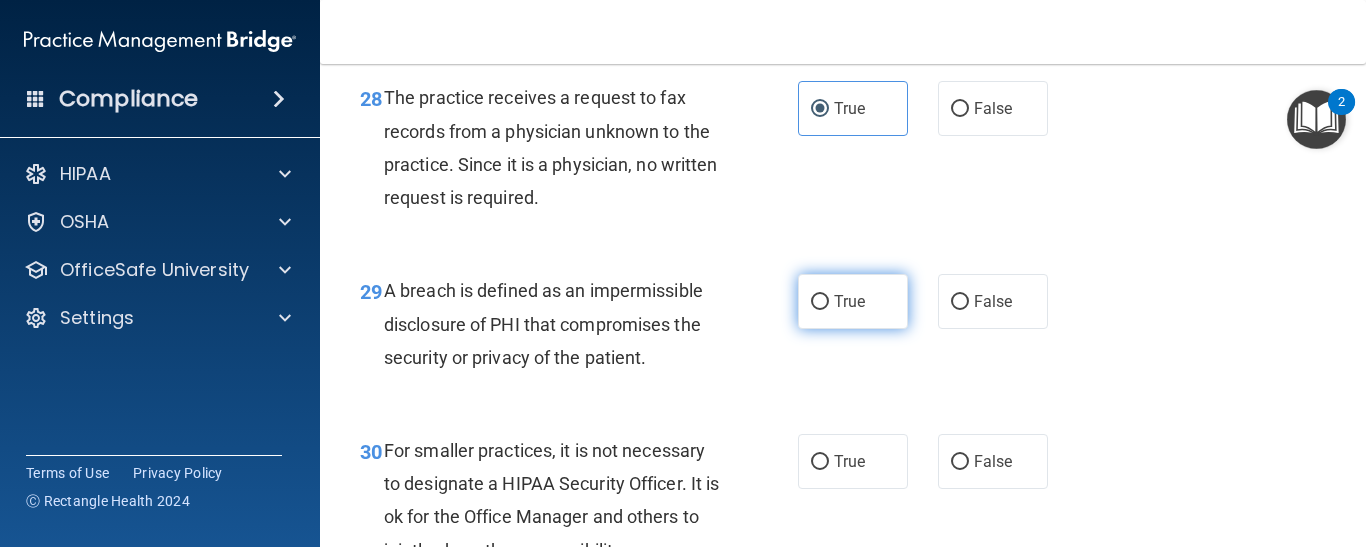 click on "True" at bounding box center (853, 301) 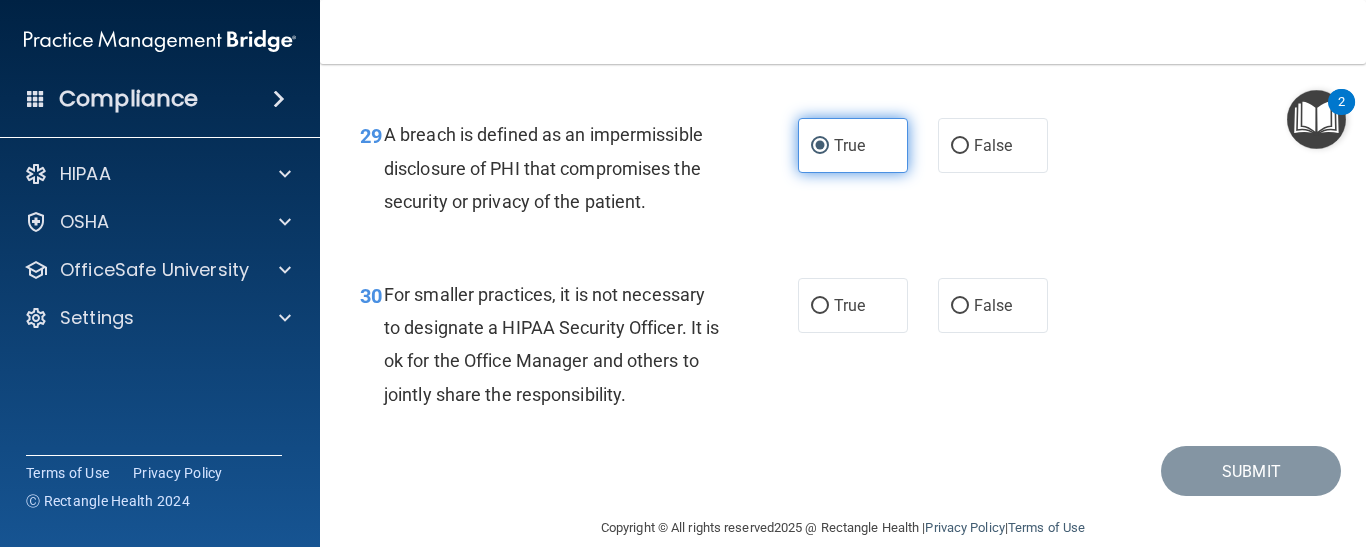 scroll, scrollTop: 5511, scrollLeft: 0, axis: vertical 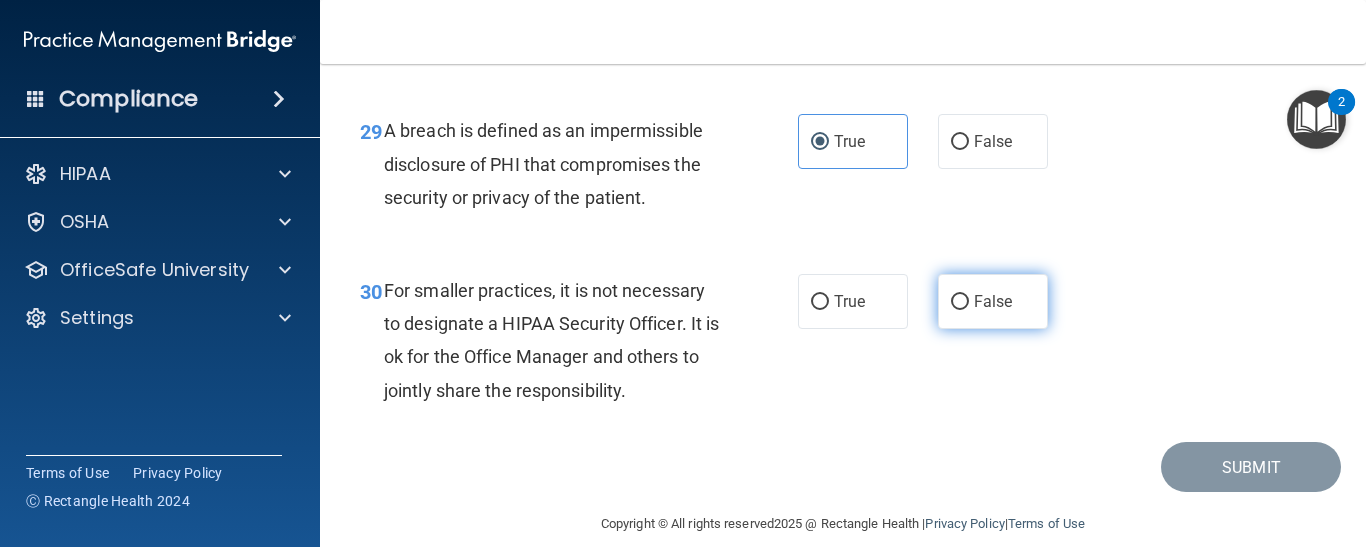 click on "False" at bounding box center (993, 301) 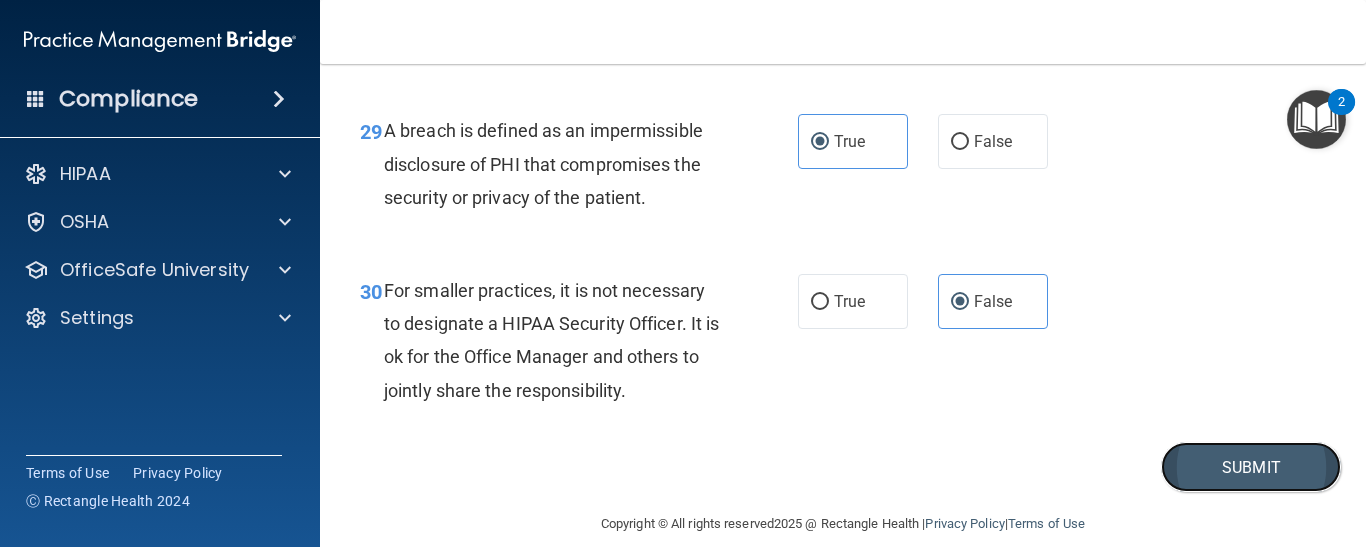 click on "Submit" at bounding box center [1251, 467] 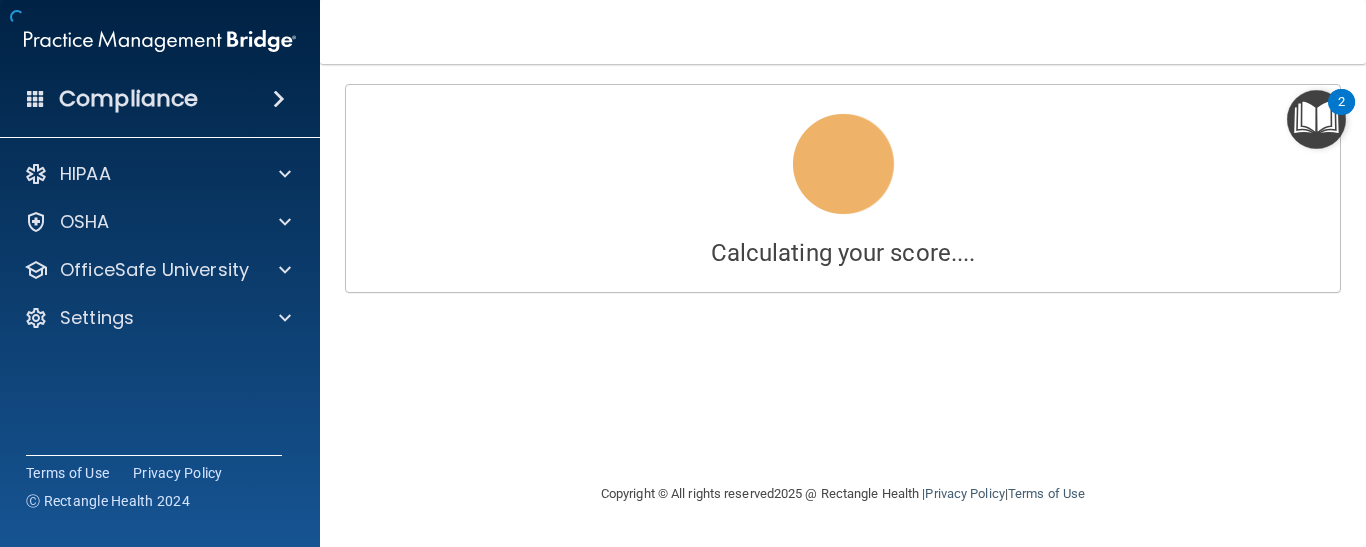 scroll, scrollTop: 0, scrollLeft: 0, axis: both 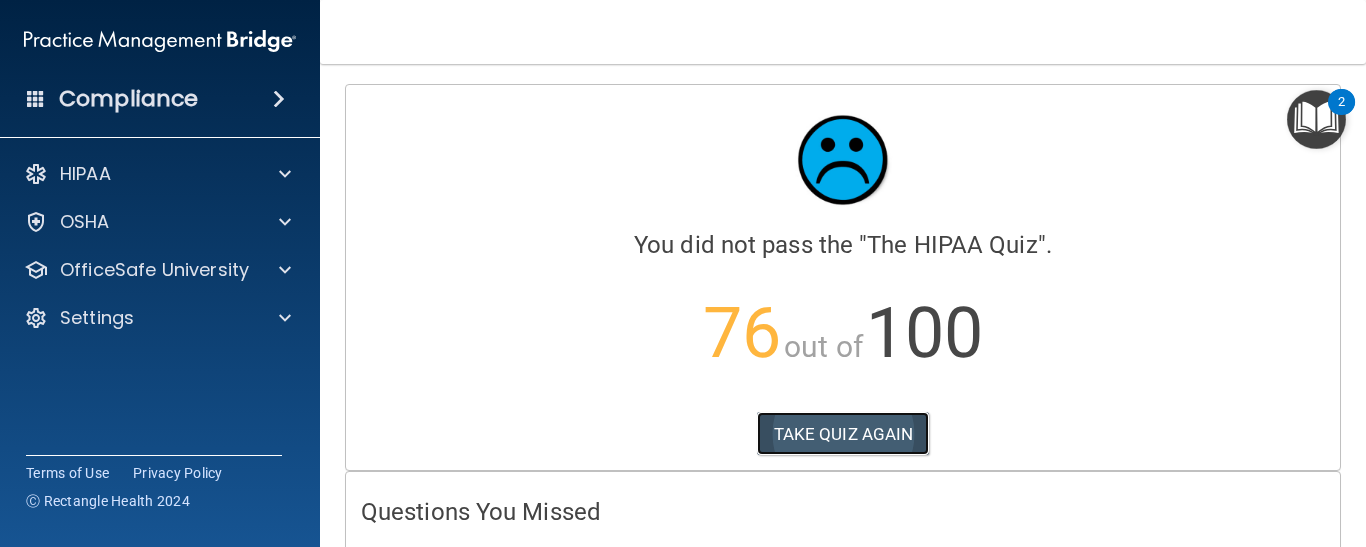 click on "TAKE QUIZ AGAIN" at bounding box center [843, 434] 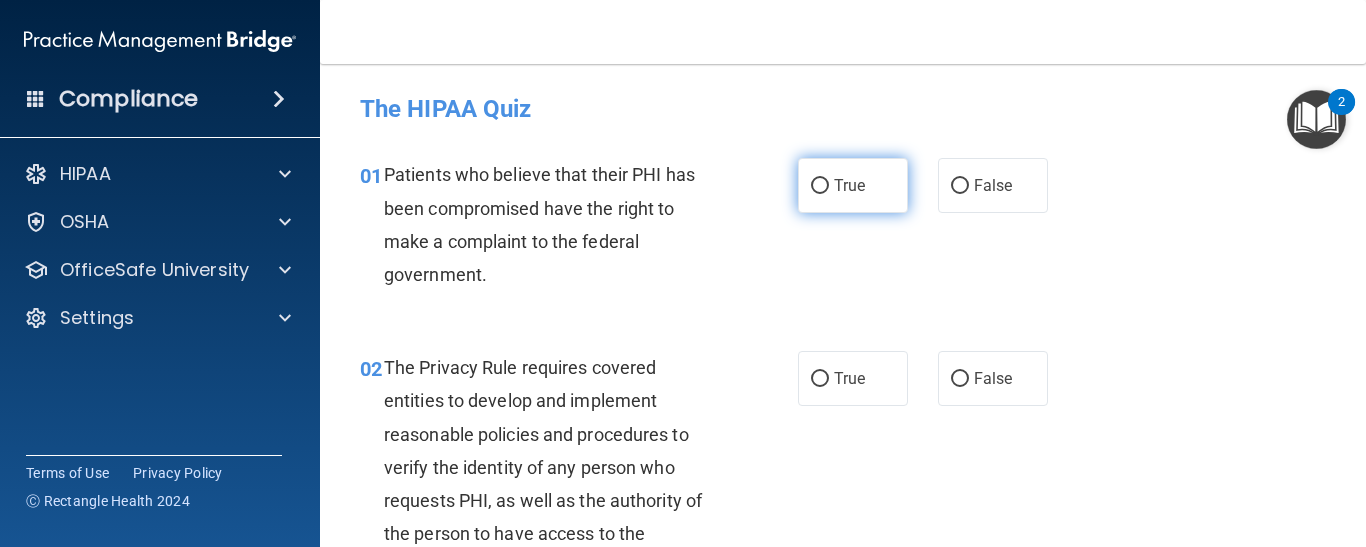 click on "True" at bounding box center (853, 185) 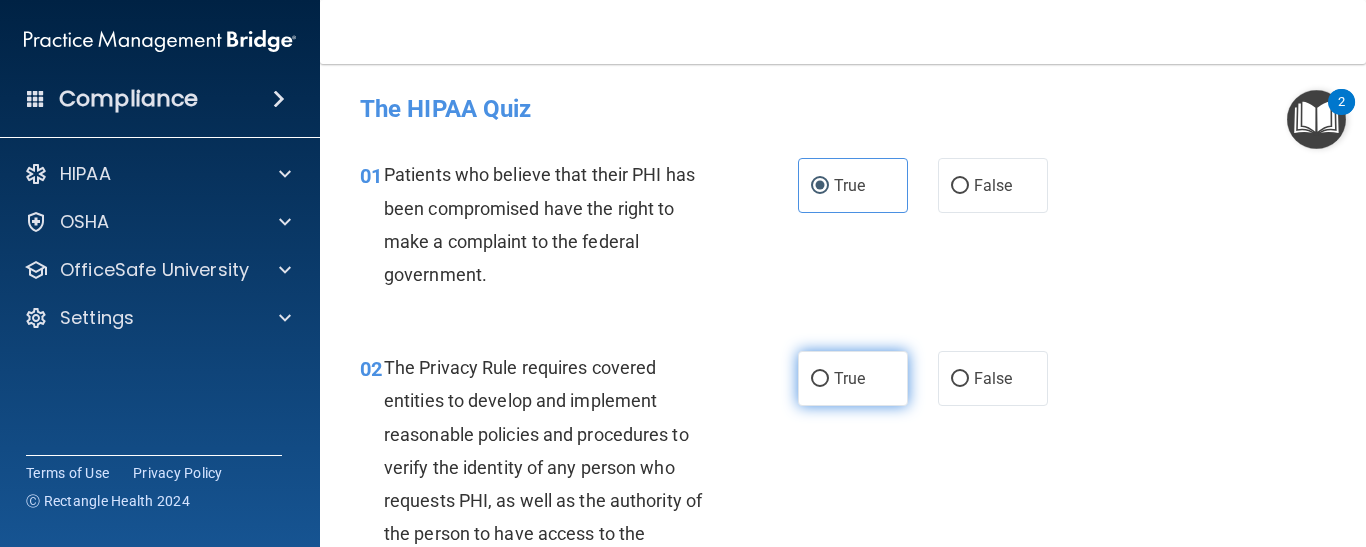 click on "True" at bounding box center [853, 378] 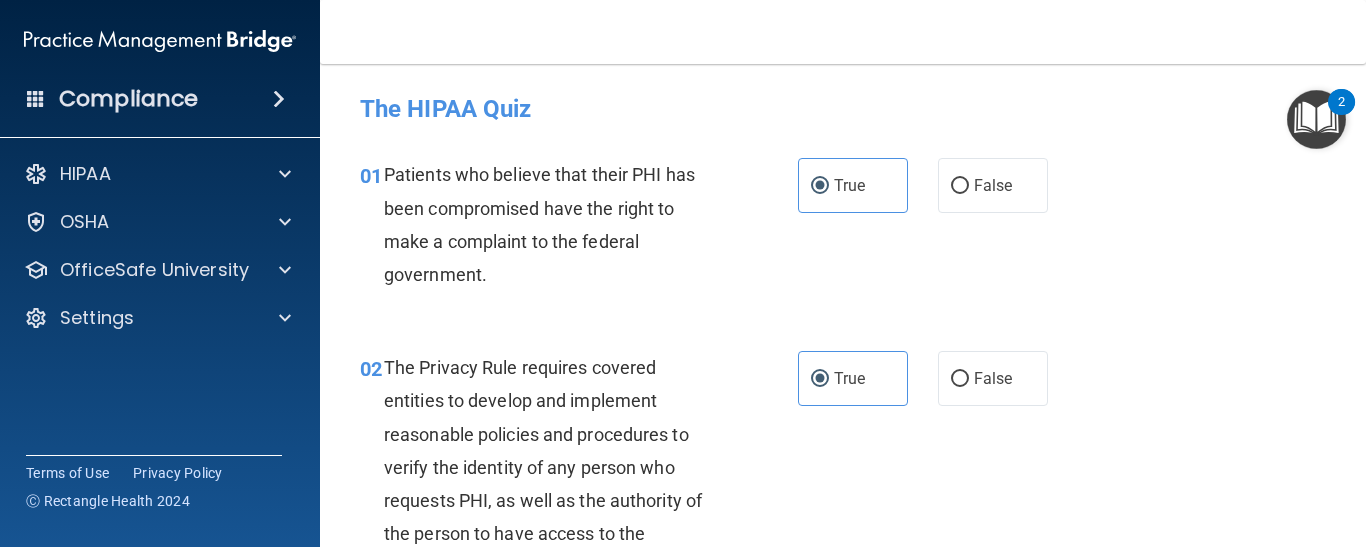 scroll, scrollTop: 422, scrollLeft: 0, axis: vertical 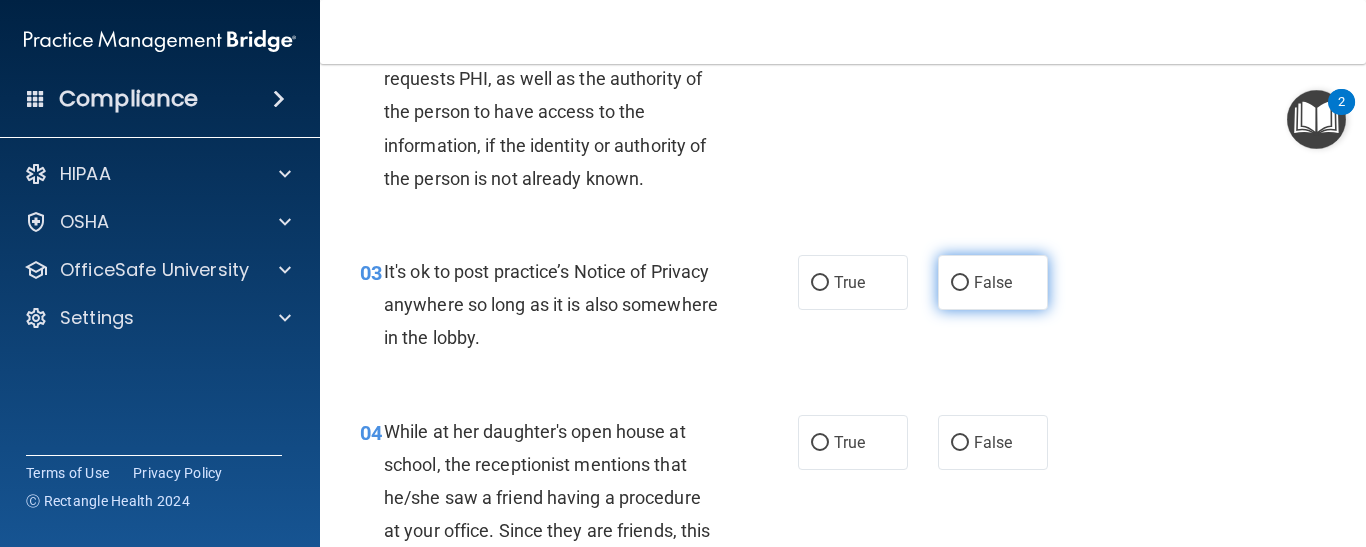 click on "False" at bounding box center [993, 282] 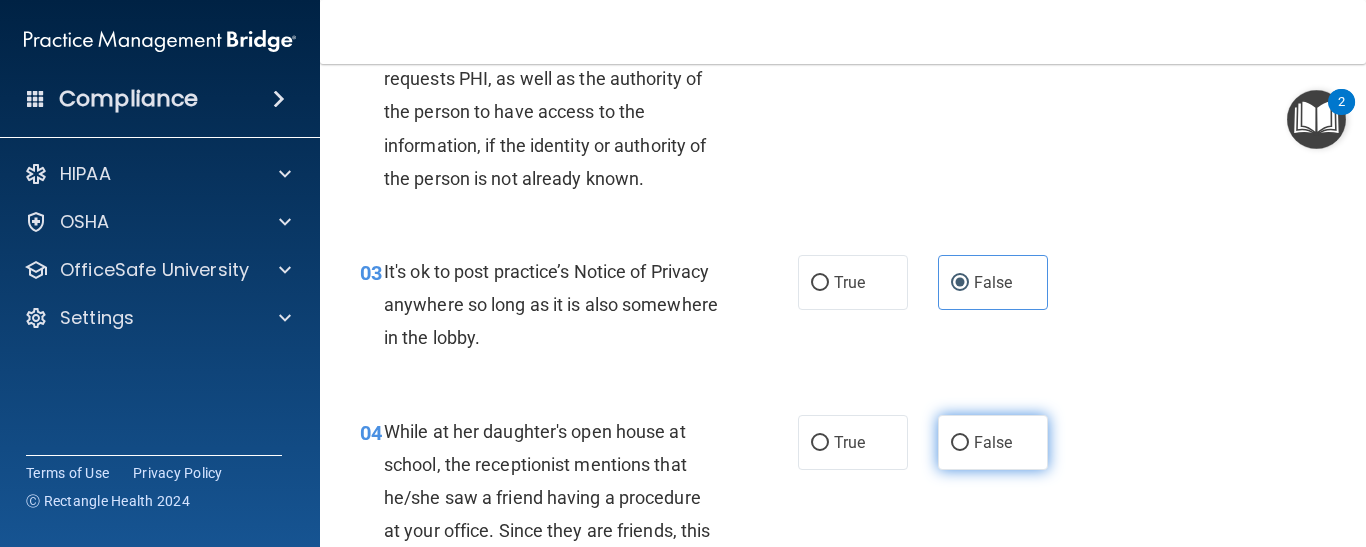 click on "False" at bounding box center (993, 442) 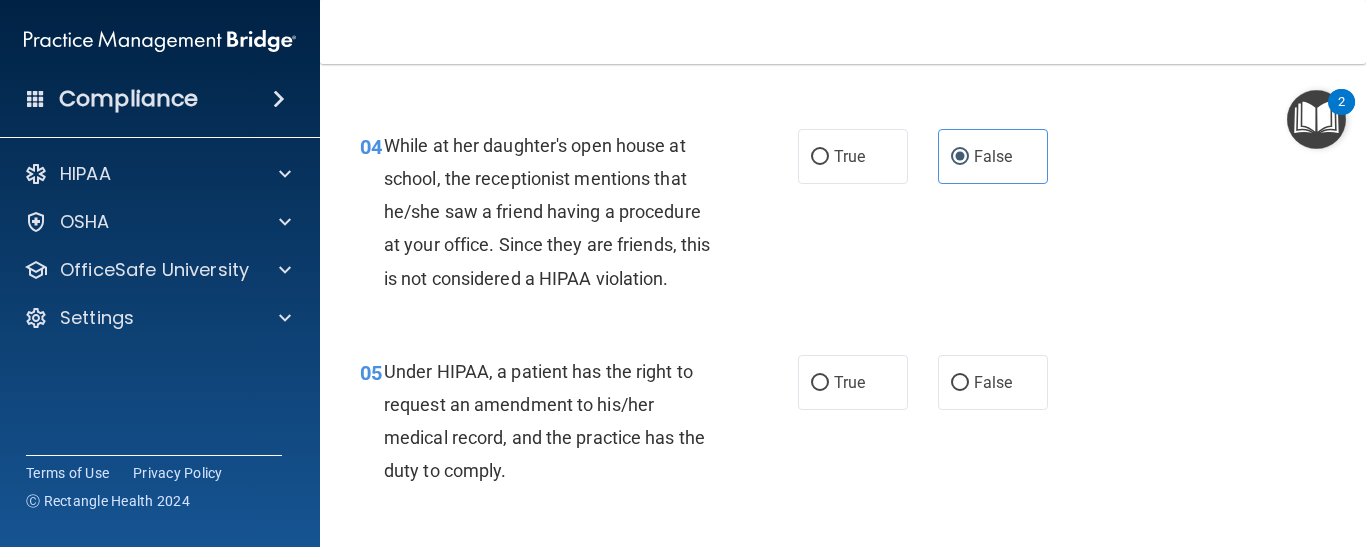 scroll, scrollTop: 653, scrollLeft: 0, axis: vertical 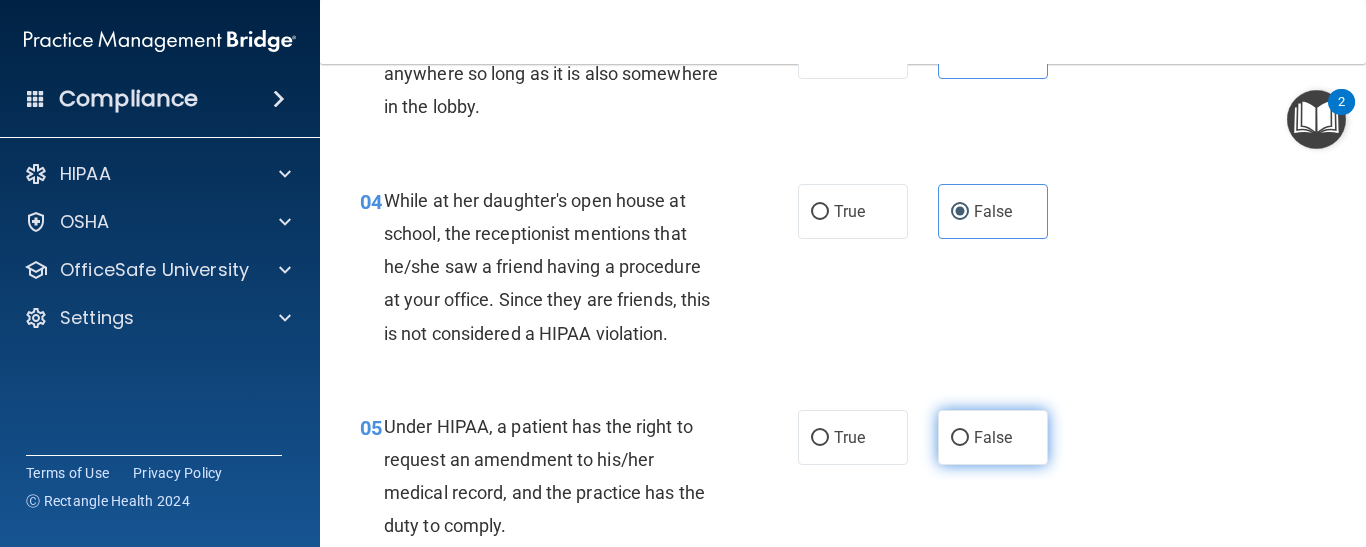 click on "False" at bounding box center (993, 437) 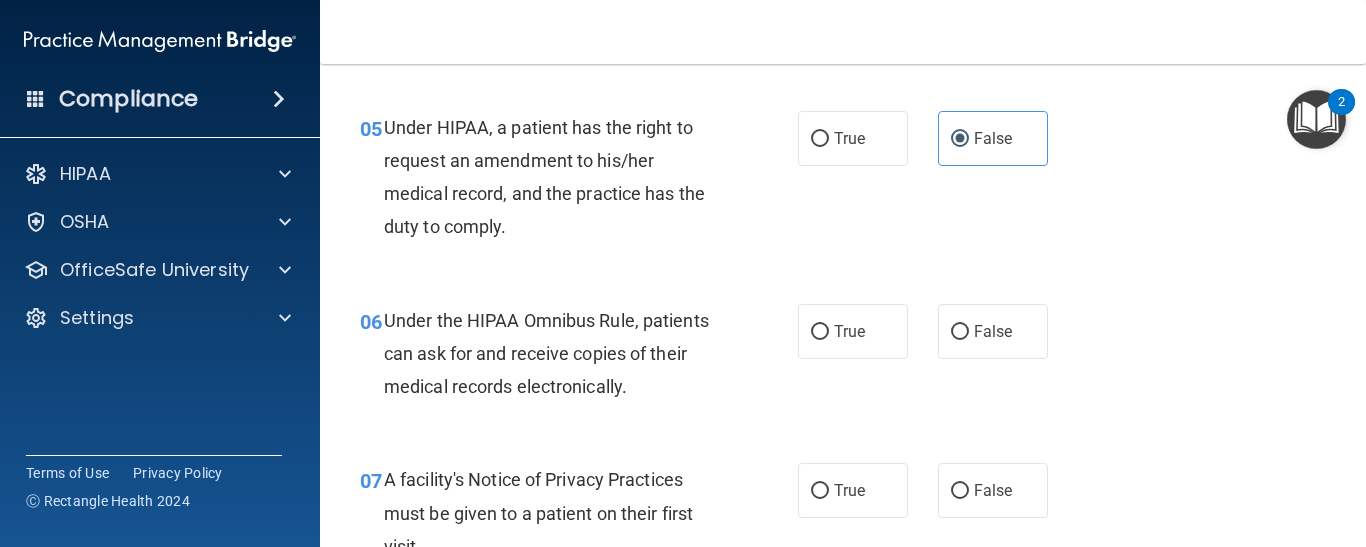 scroll, scrollTop: 966, scrollLeft: 0, axis: vertical 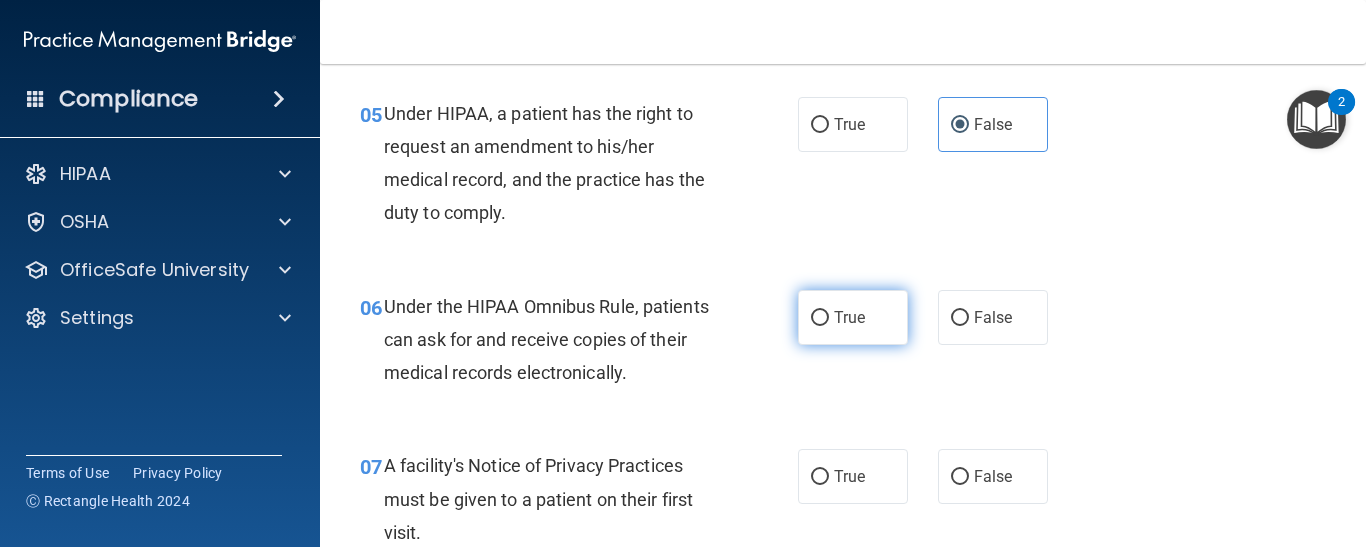 click on "True" at bounding box center [849, 317] 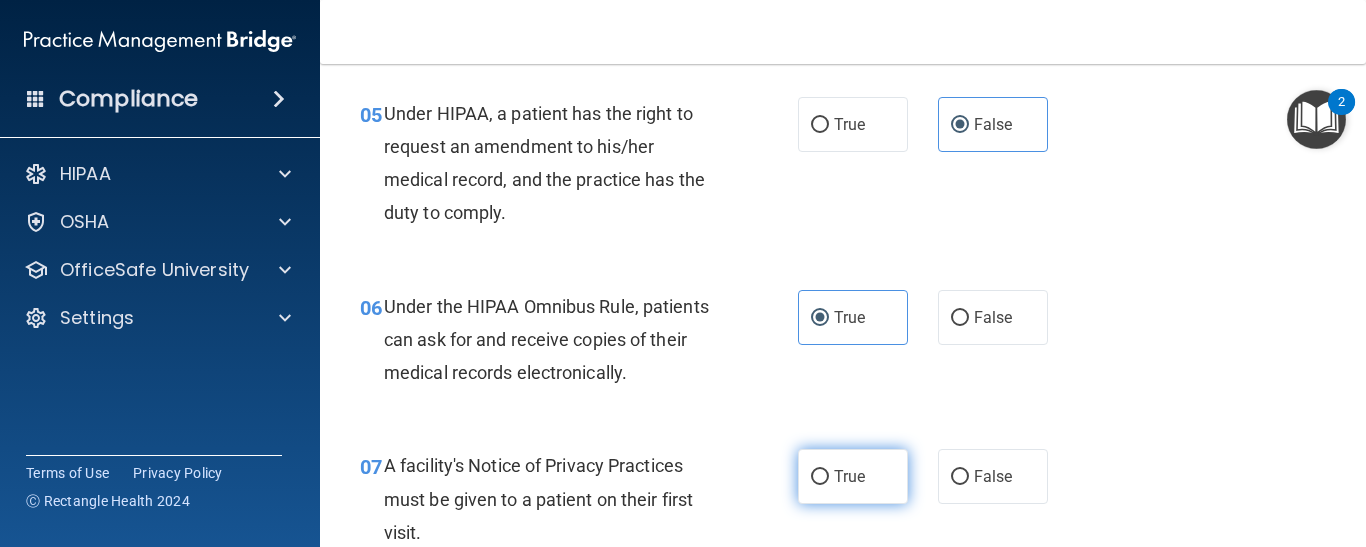 click on "True" at bounding box center (853, 476) 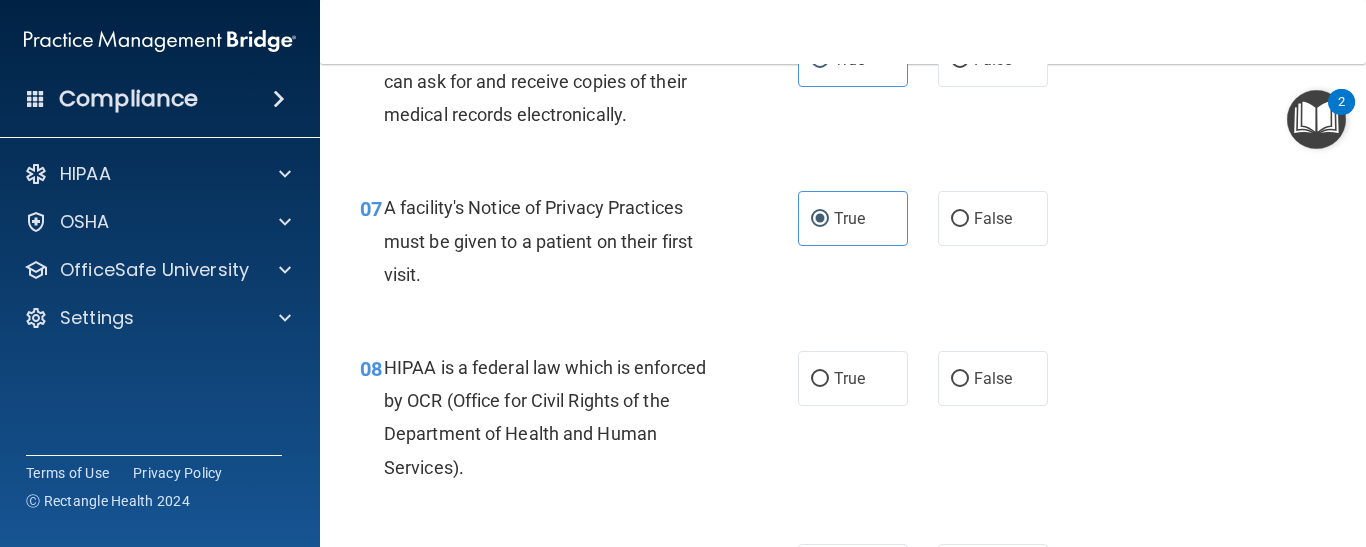 scroll, scrollTop: 1279, scrollLeft: 0, axis: vertical 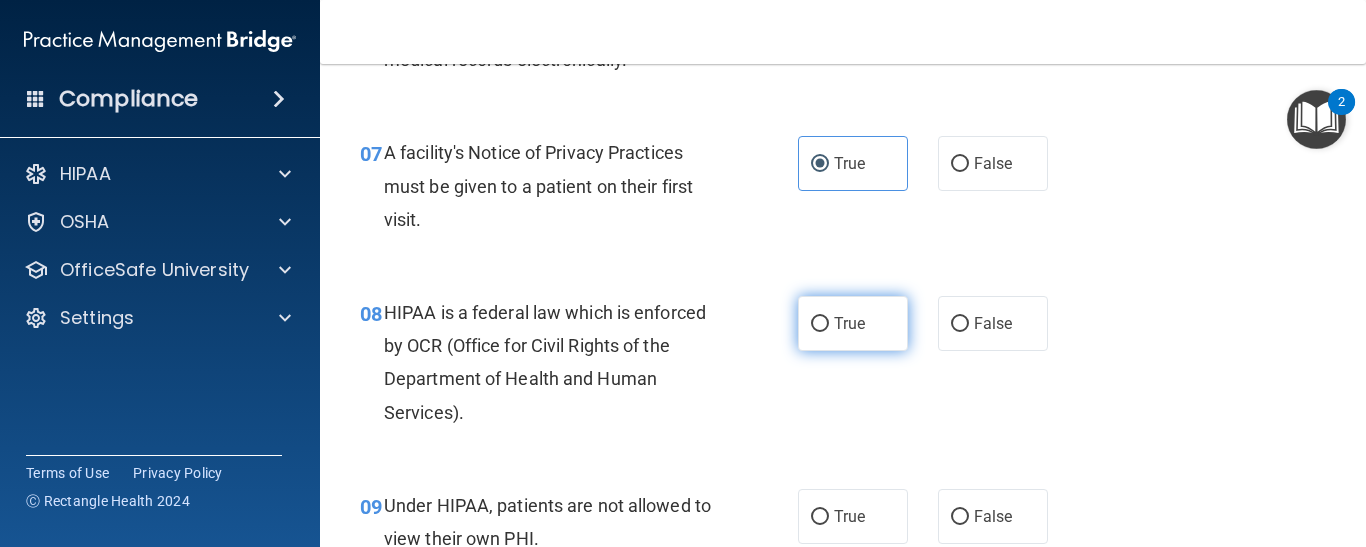 click on "True" at bounding box center (849, 323) 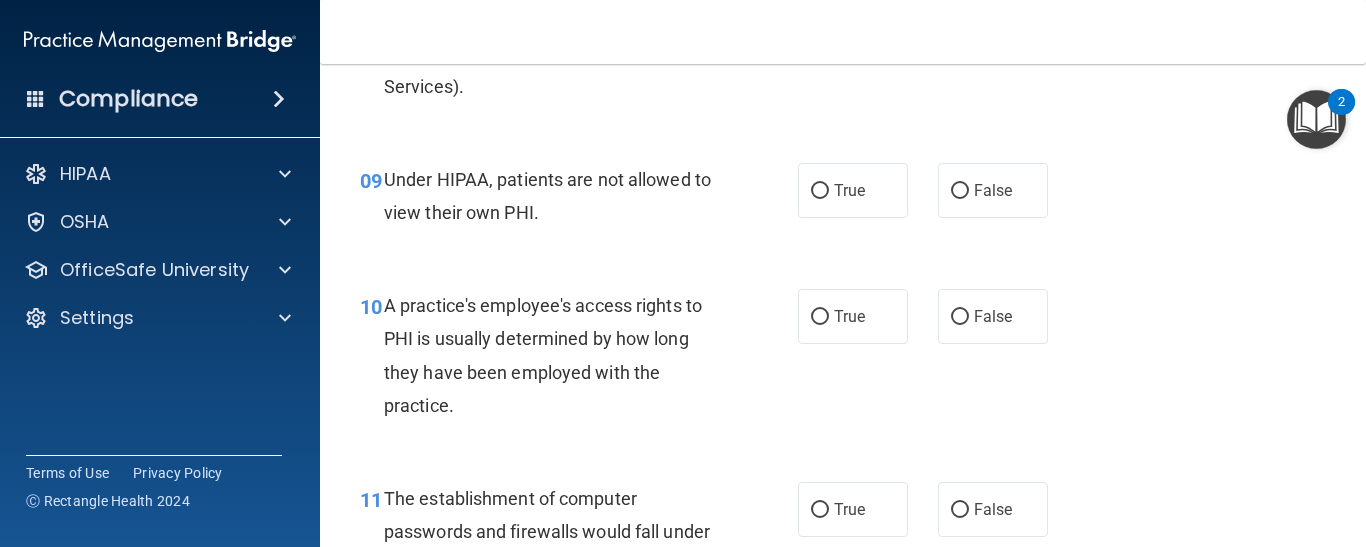 scroll, scrollTop: 1619, scrollLeft: 0, axis: vertical 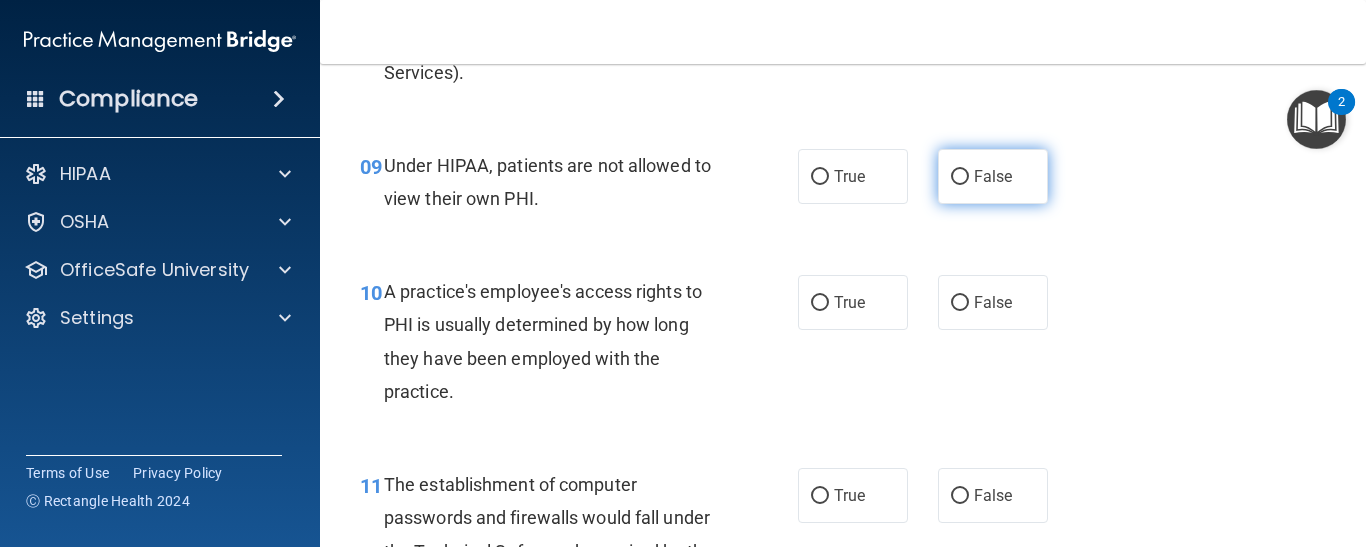 click on "False" at bounding box center [993, 176] 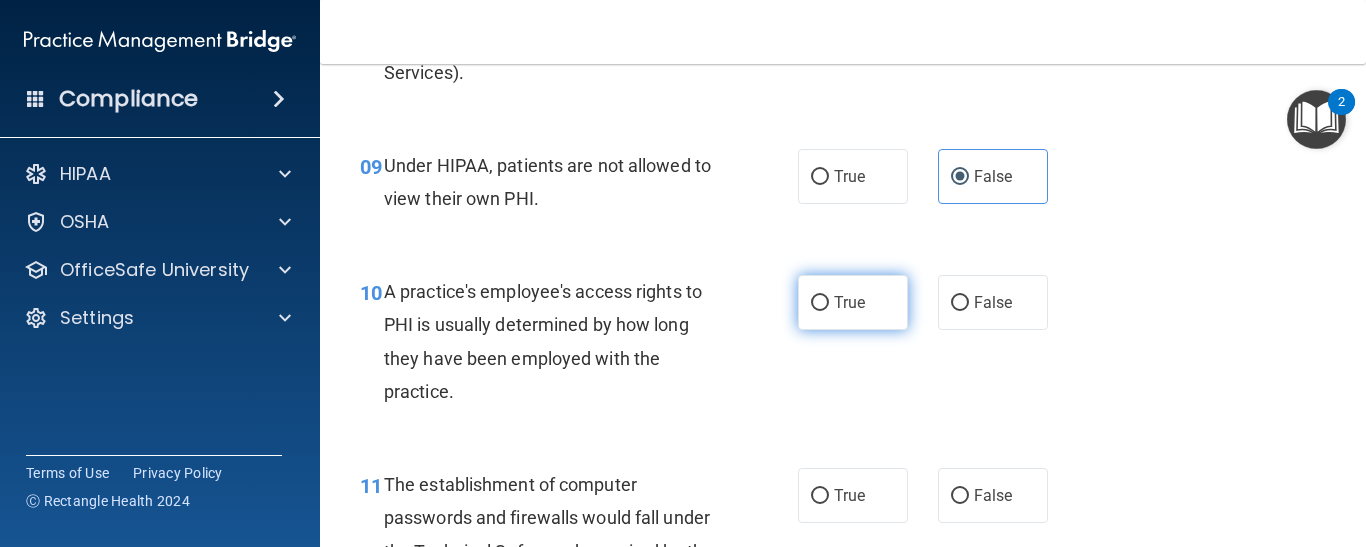 click on "True" at bounding box center (849, 302) 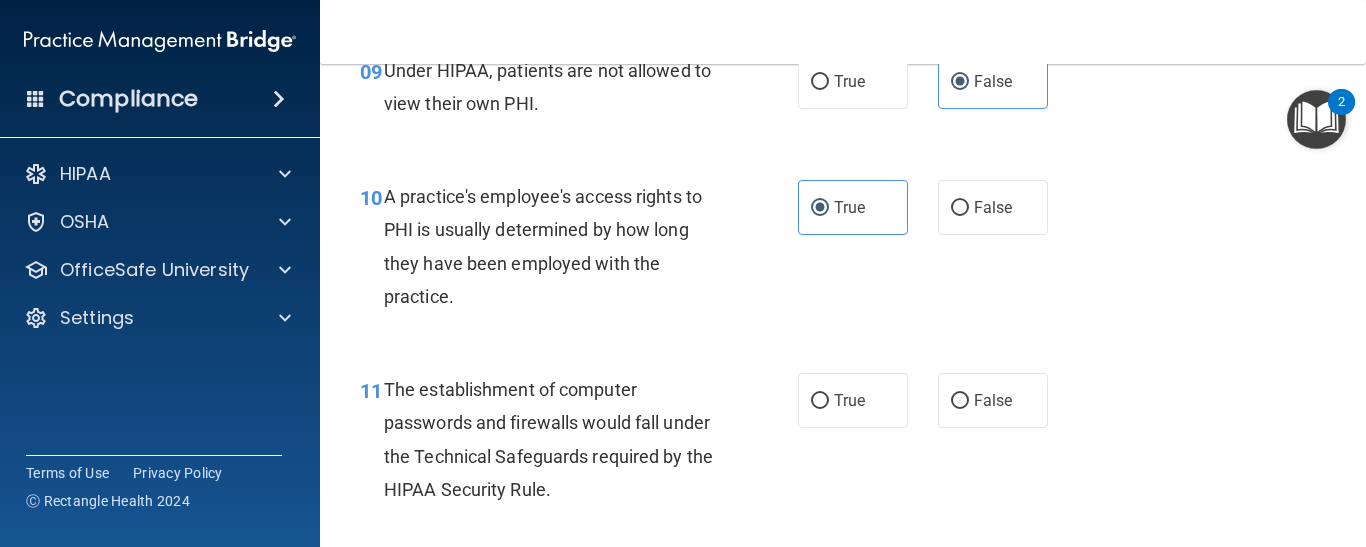 scroll, scrollTop: 1700, scrollLeft: 0, axis: vertical 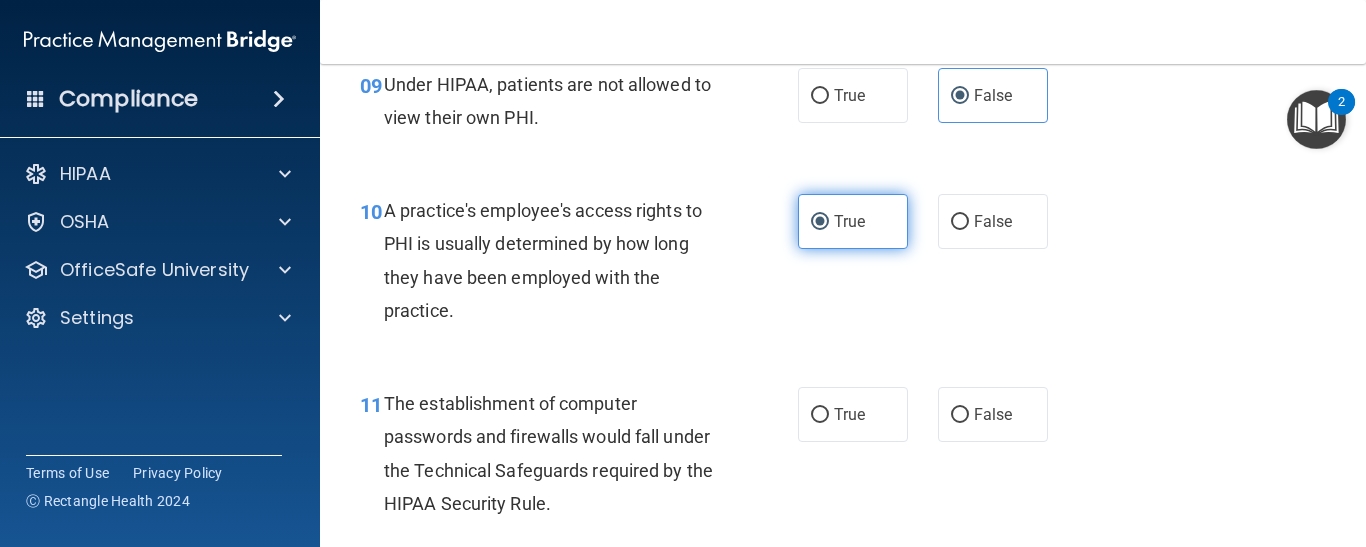click on "True" at bounding box center (853, 221) 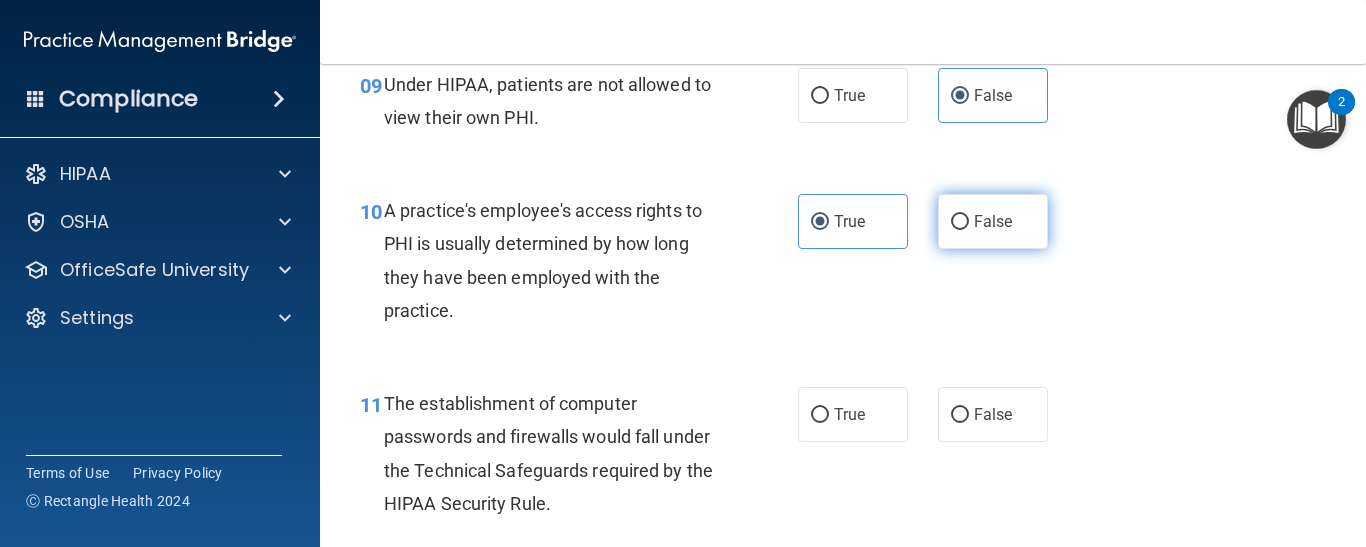 click on "False" at bounding box center [993, 221] 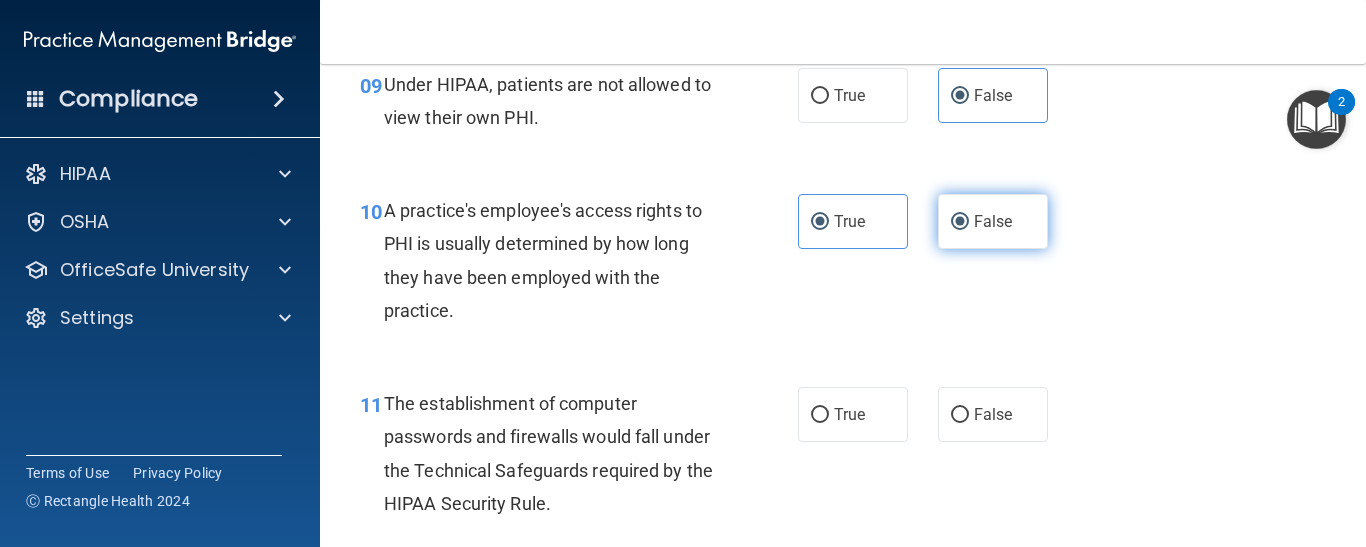 radio on "false" 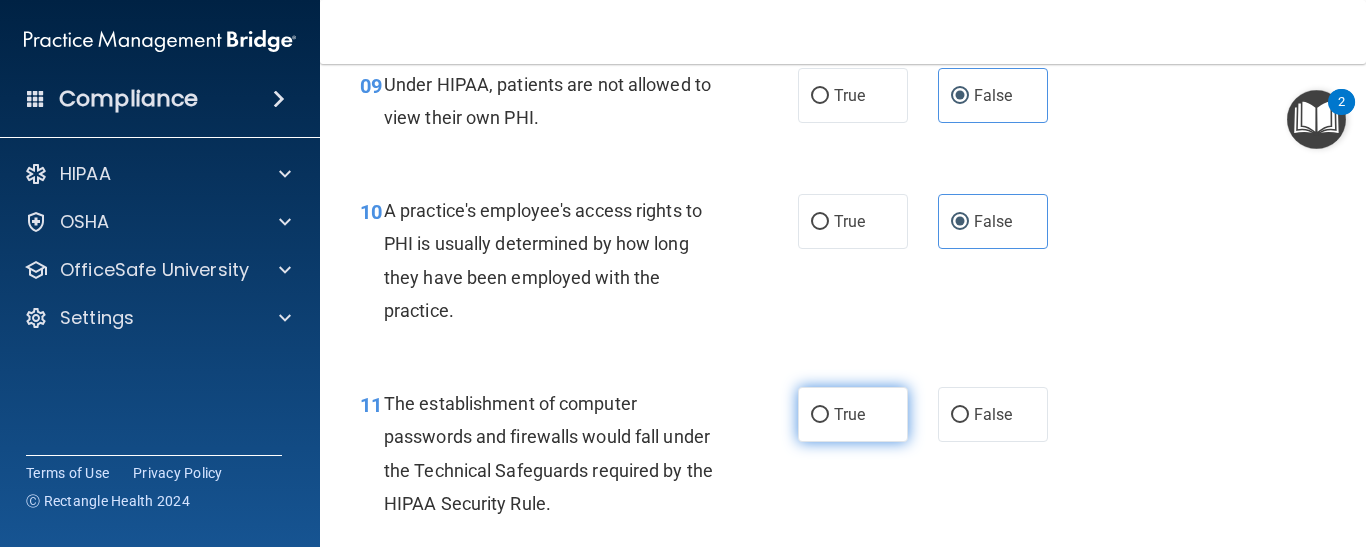 click on "True" at bounding box center [849, 414] 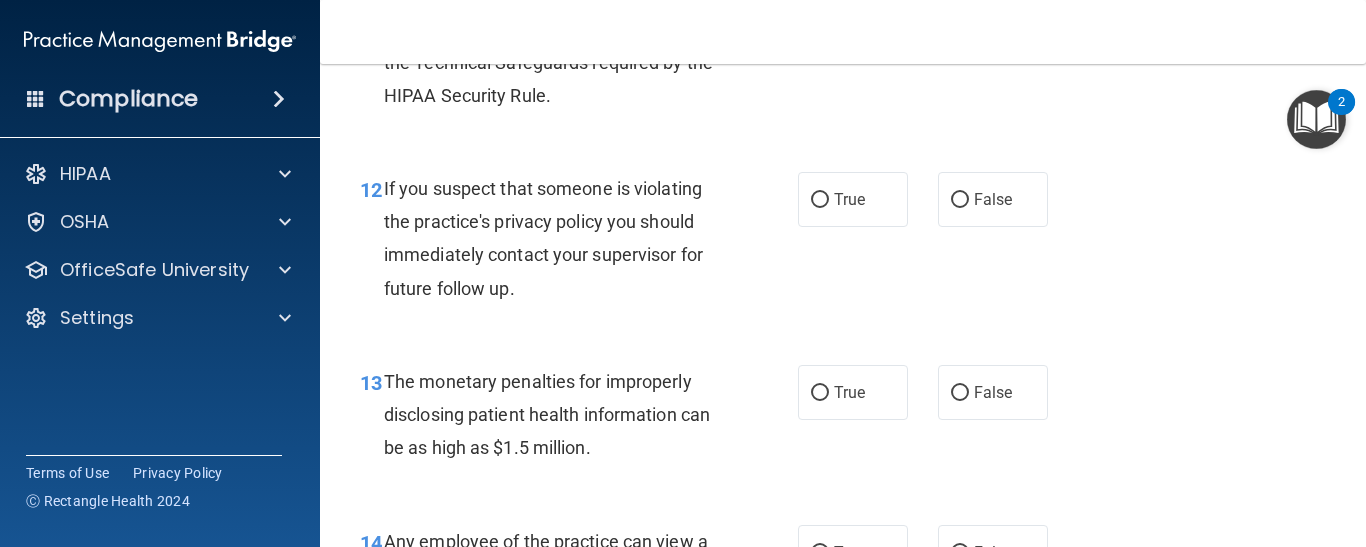 scroll, scrollTop: 2122, scrollLeft: 0, axis: vertical 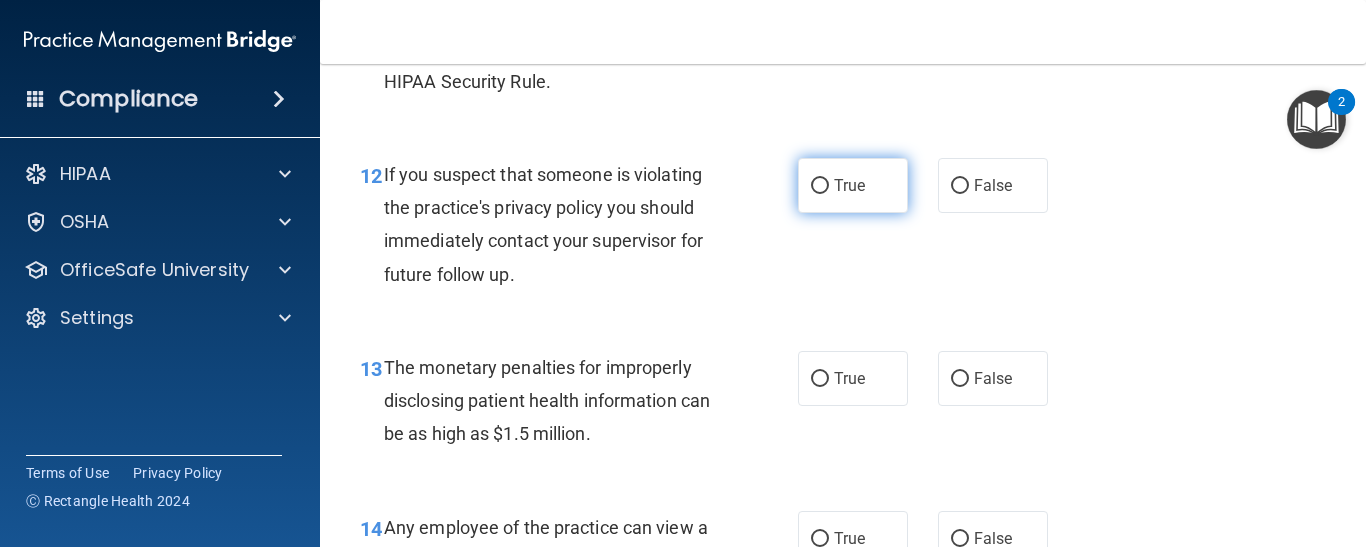 click on "True" at bounding box center [853, 185] 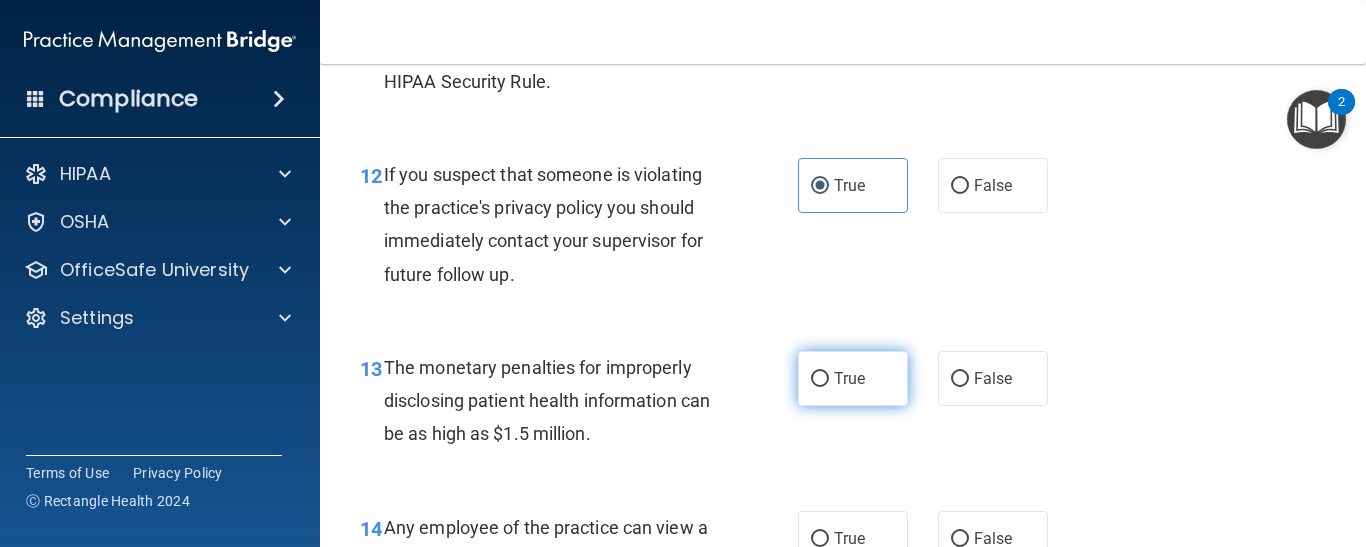 click on "True" at bounding box center (820, 379) 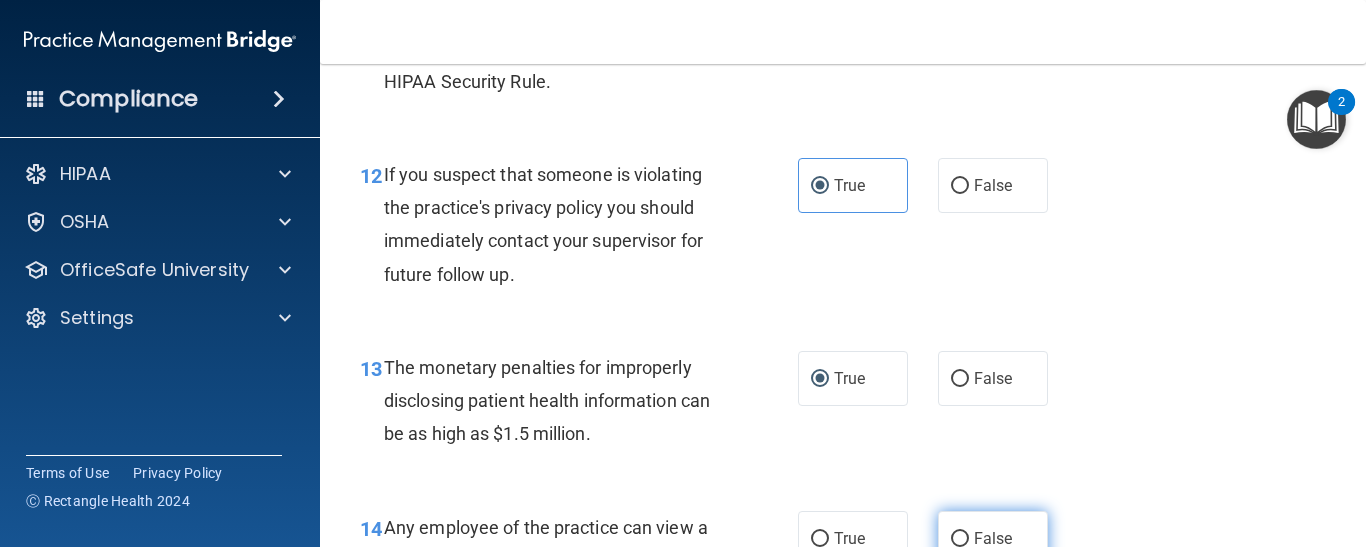 click on "False" at bounding box center [960, 539] 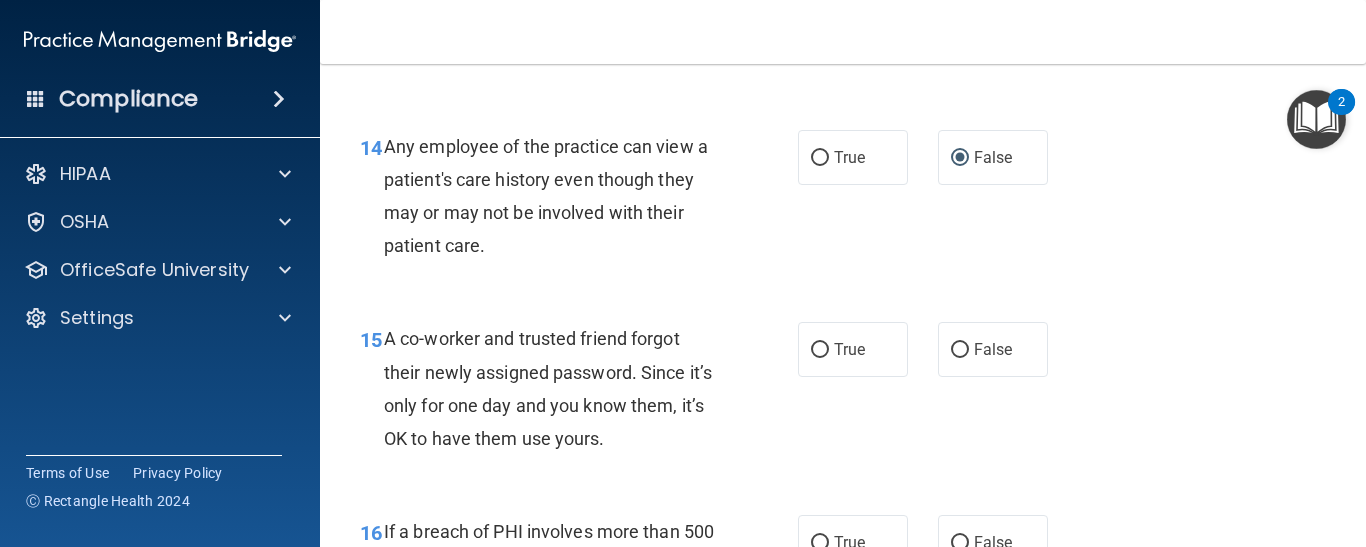 scroll, scrollTop: 2557, scrollLeft: 0, axis: vertical 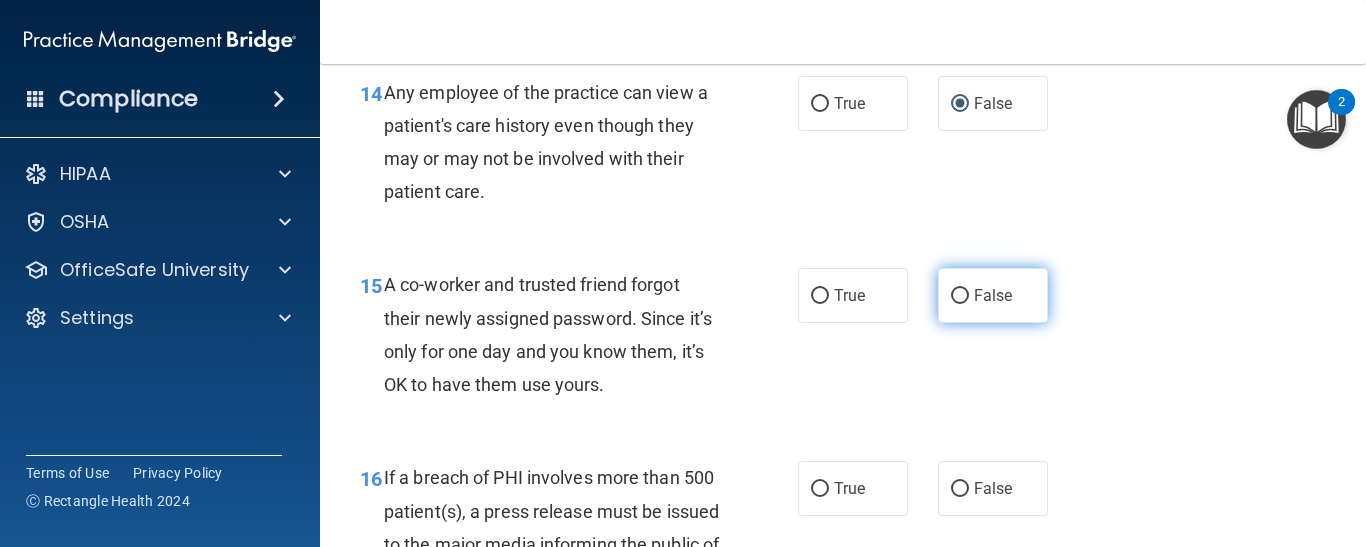 click on "False" at bounding box center [993, 295] 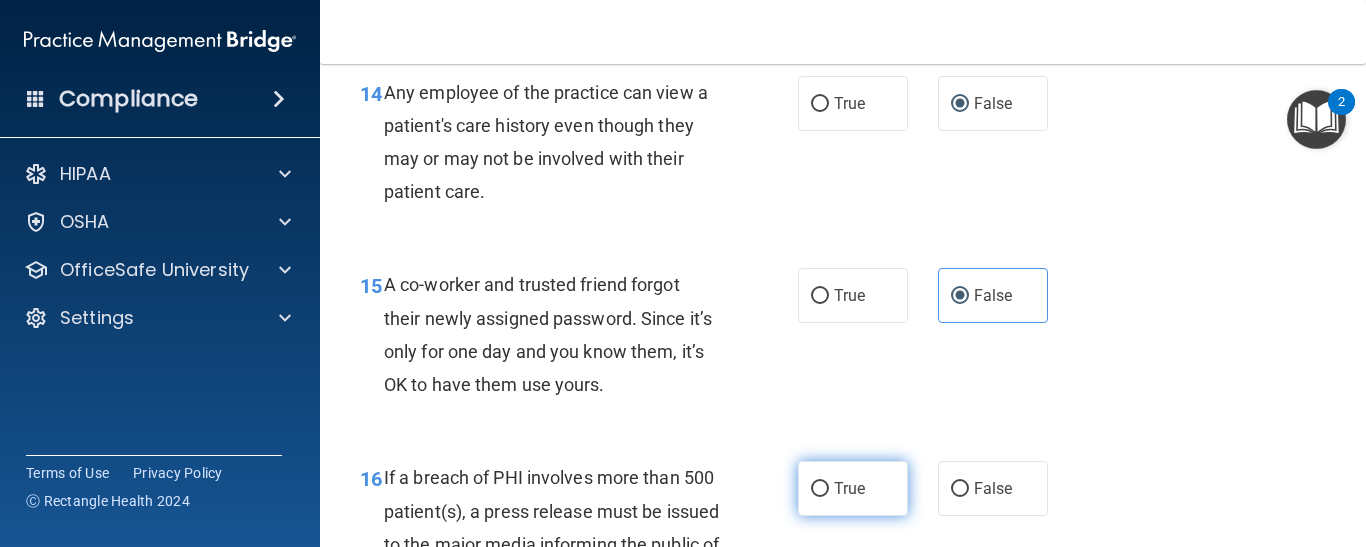 click on "True" at bounding box center (849, 488) 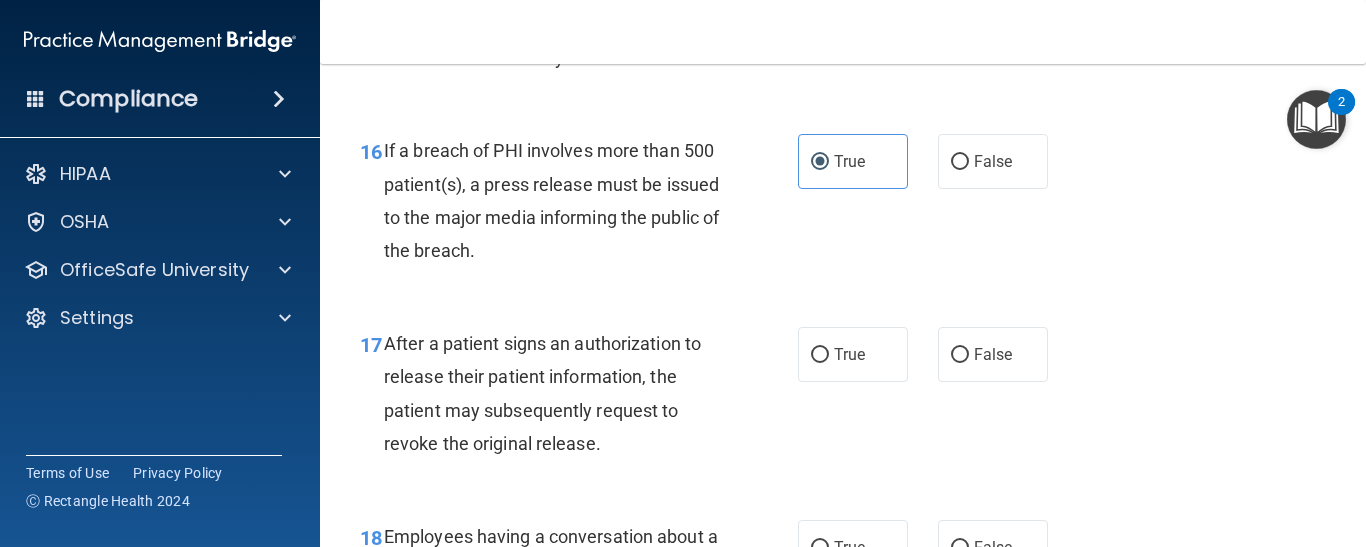scroll, scrollTop: 2897, scrollLeft: 0, axis: vertical 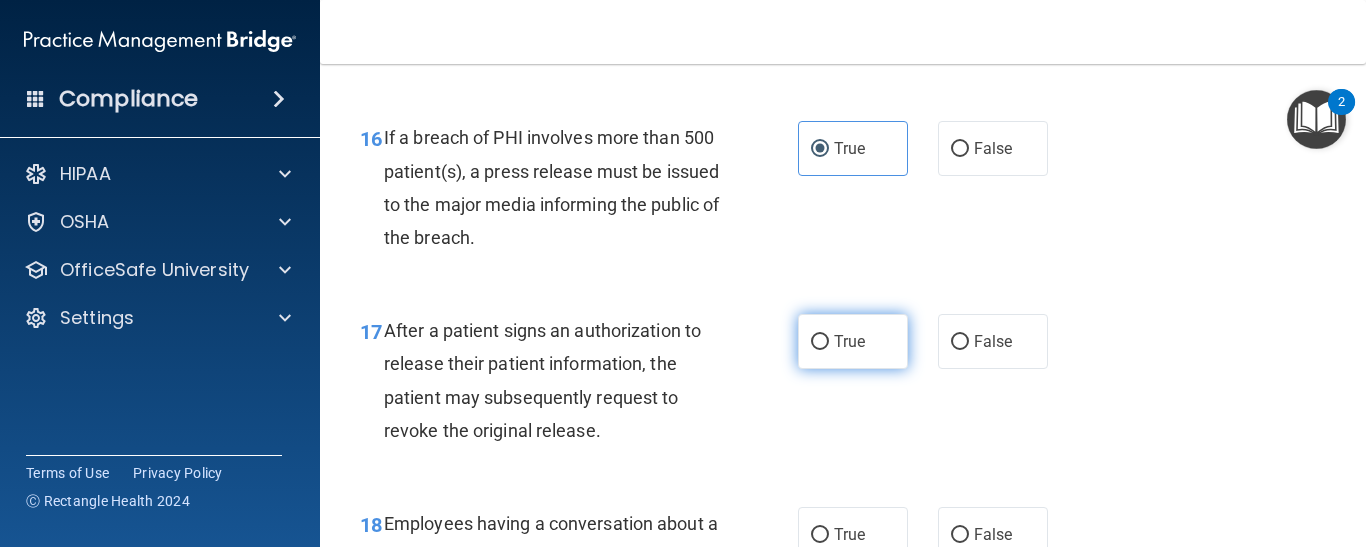 click on "True" at bounding box center (853, 341) 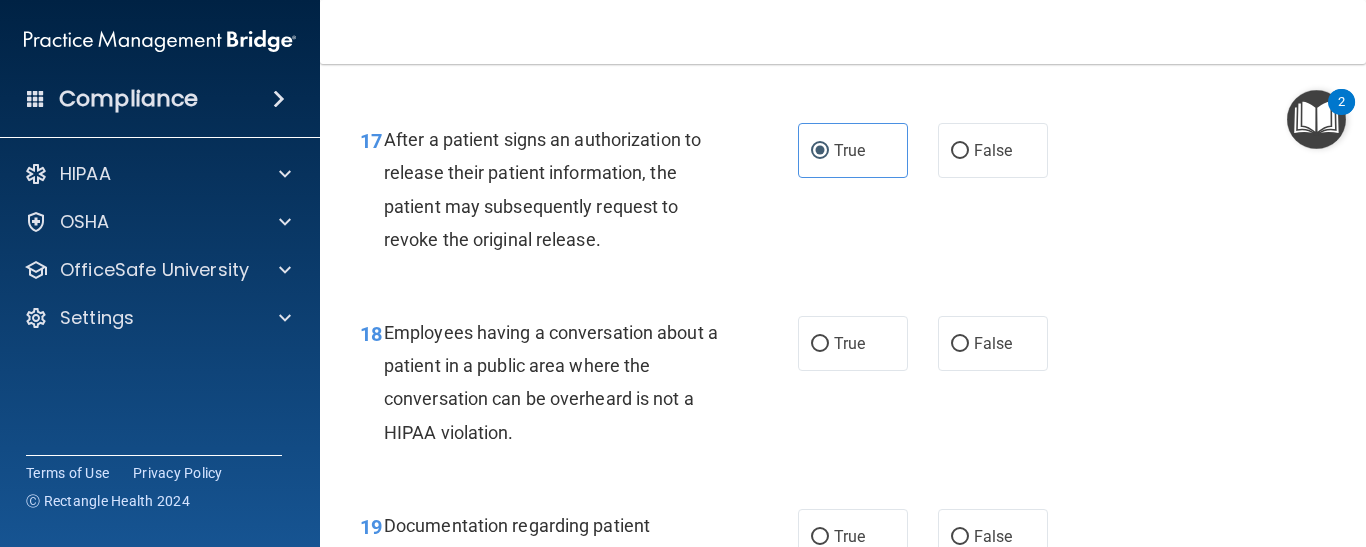 scroll, scrollTop: 3115, scrollLeft: 0, axis: vertical 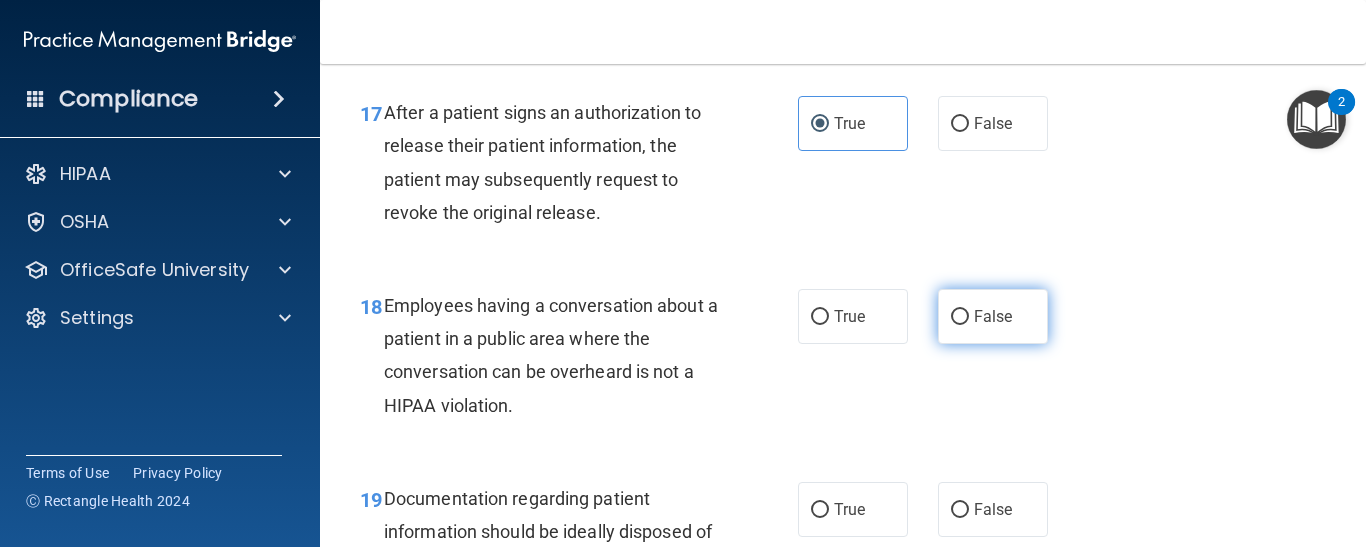 click on "False" at bounding box center [993, 316] 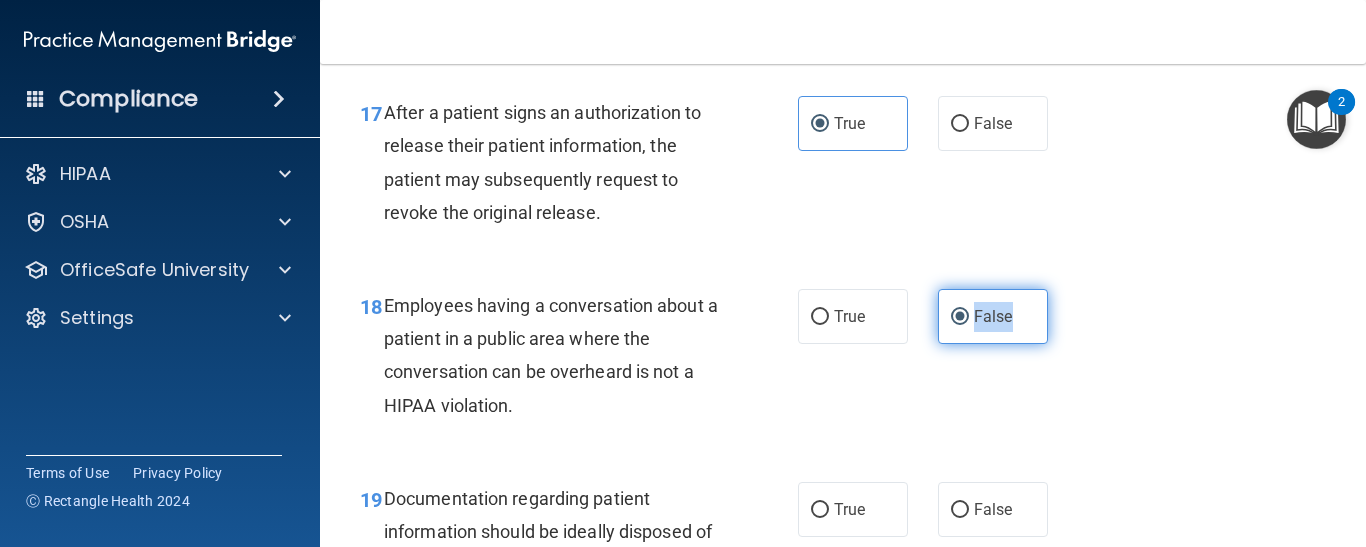 click on "False" at bounding box center [993, 316] 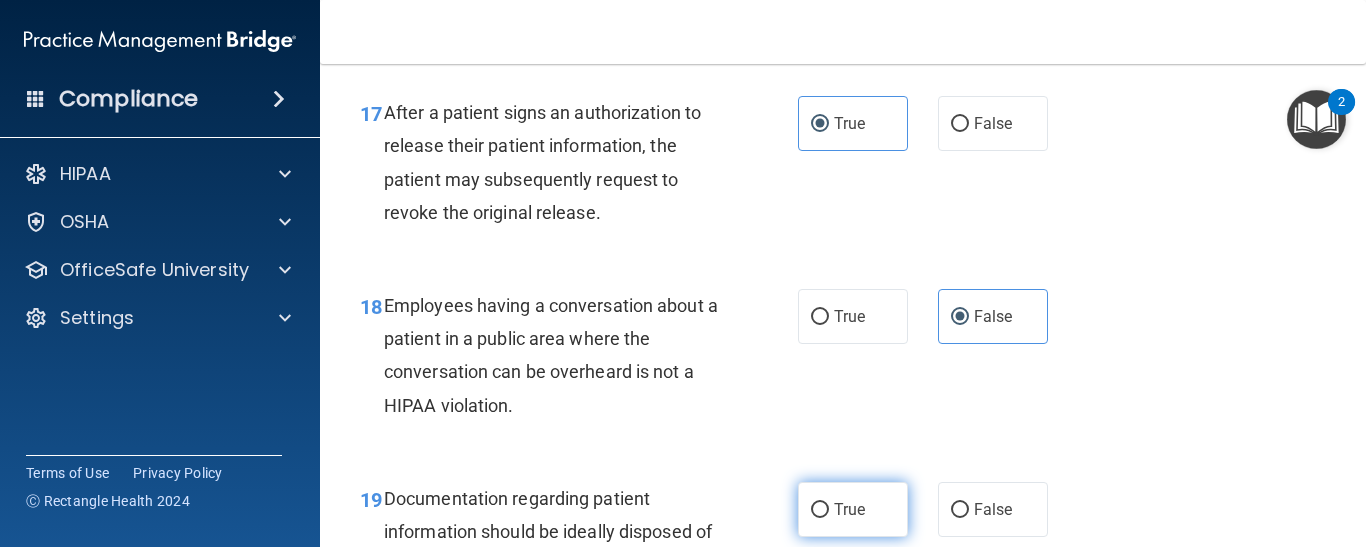 click on "True" at bounding box center (853, 509) 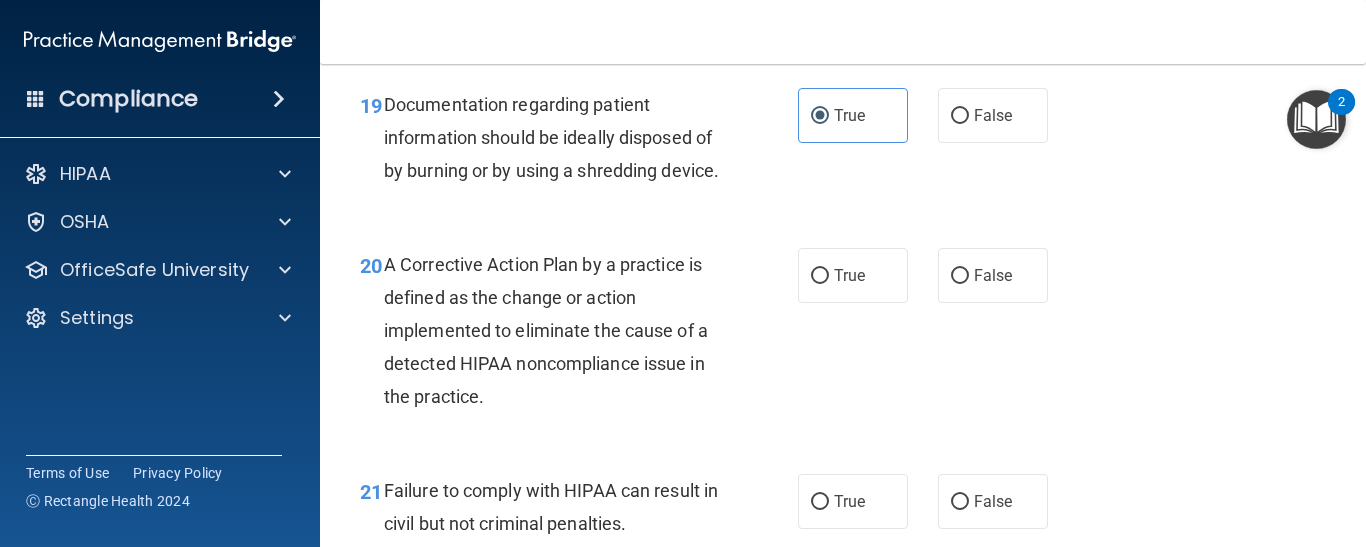scroll, scrollTop: 3495, scrollLeft: 0, axis: vertical 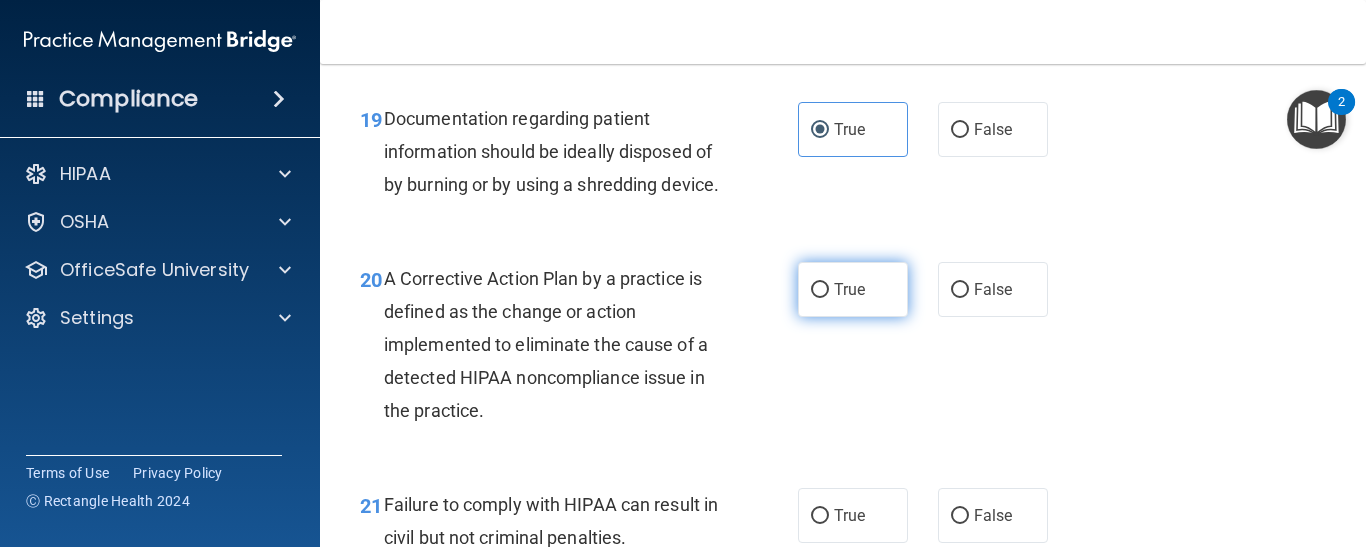 click on "True" at bounding box center (849, 289) 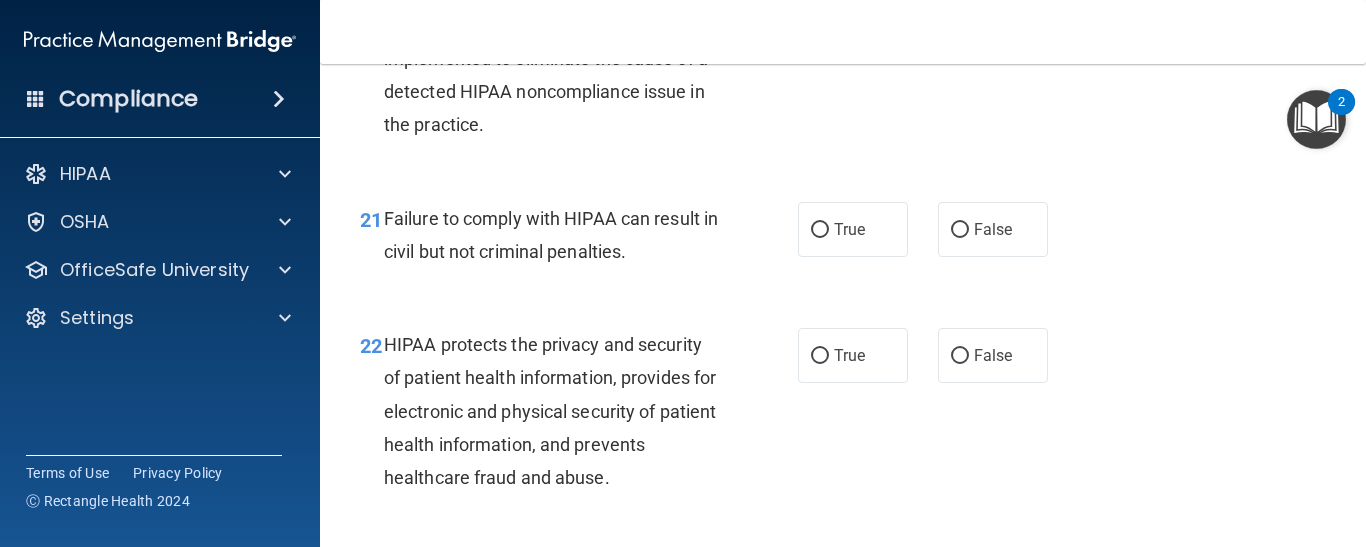 scroll, scrollTop: 3795, scrollLeft: 0, axis: vertical 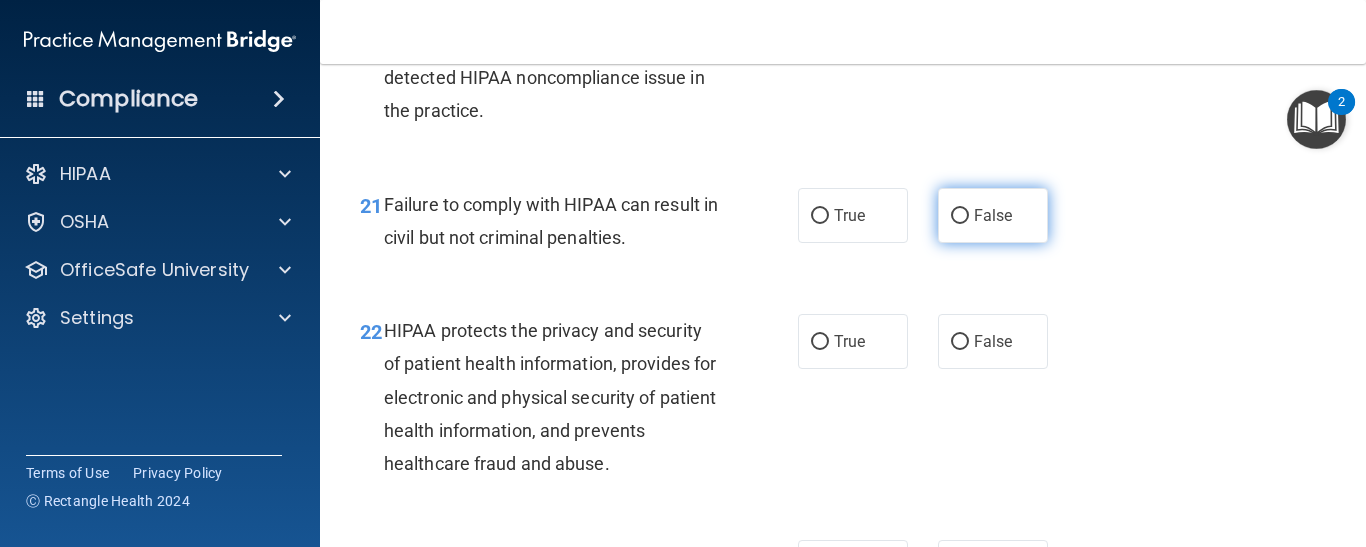 click on "False" at bounding box center (993, 215) 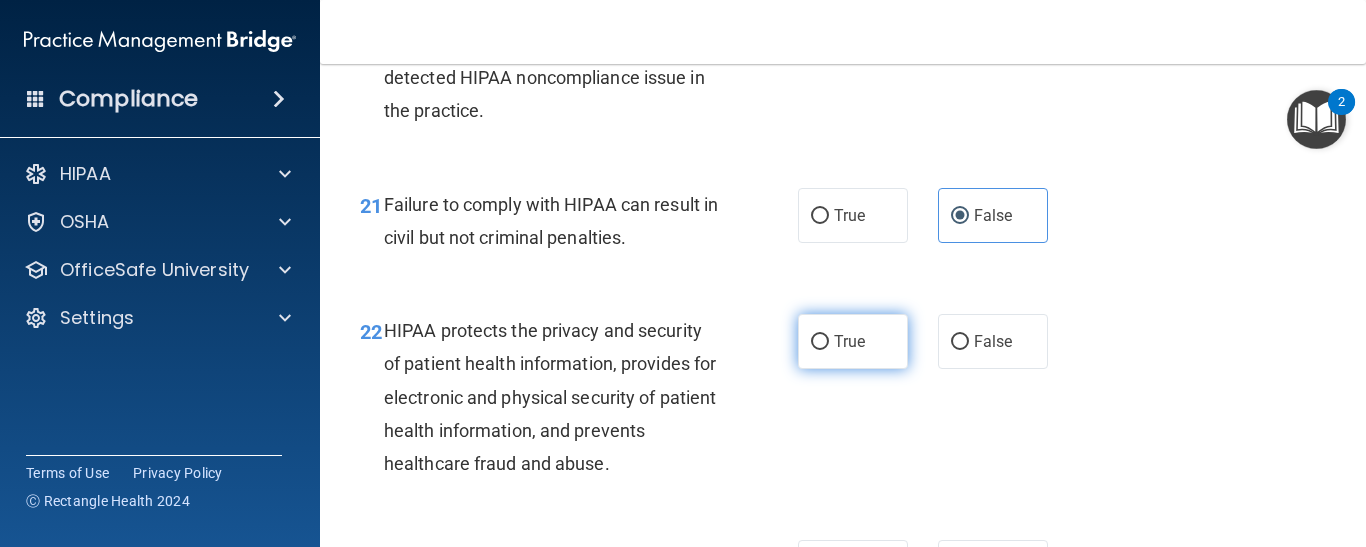 click on "True" at bounding box center [820, 342] 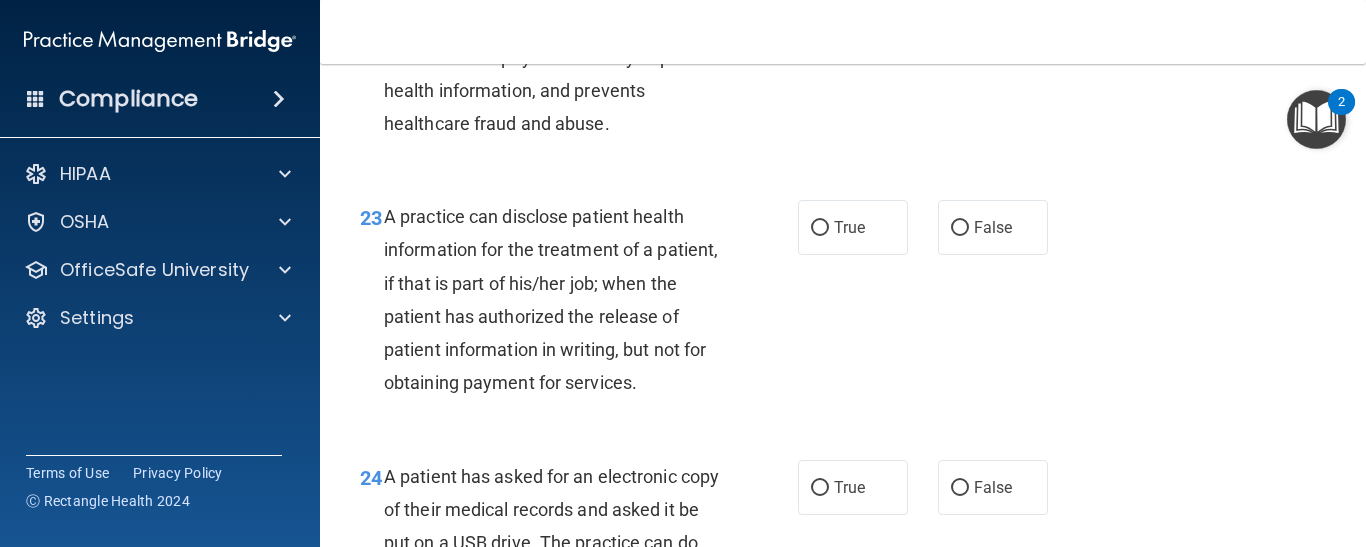 scroll, scrollTop: 4162, scrollLeft: 0, axis: vertical 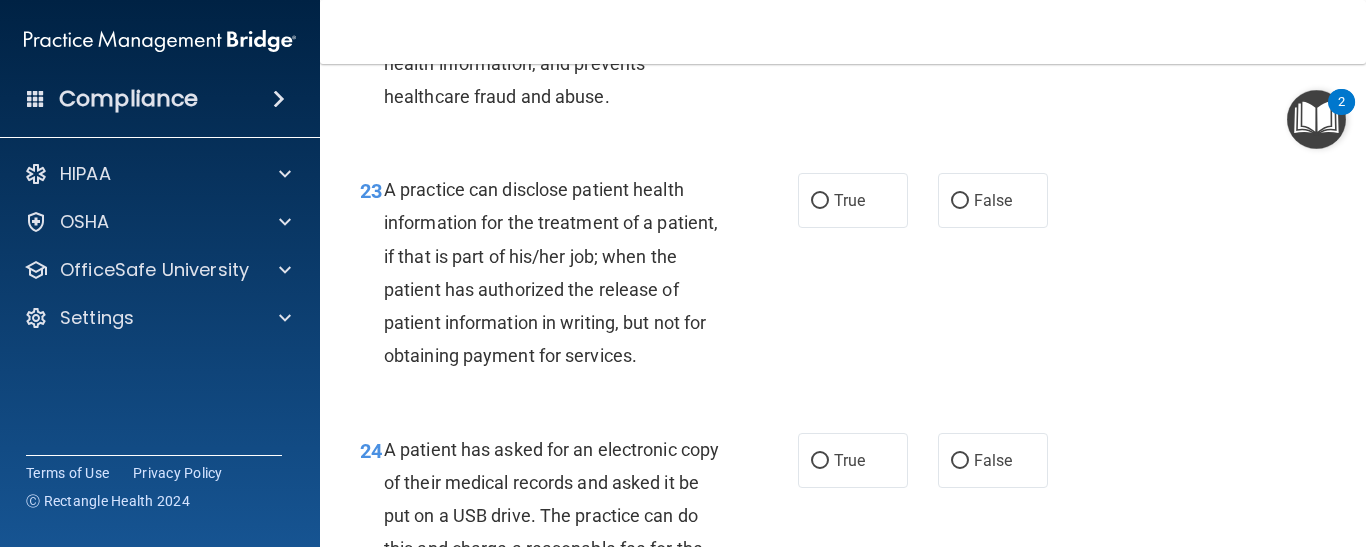 click on "23       A practice can disclose patient health information for the treatment of a patient, if that is part of his/her job; when the patient has authorized the release of patient information in writing, but not for obtaining payment for services.                 True           False" at bounding box center (843, 277) 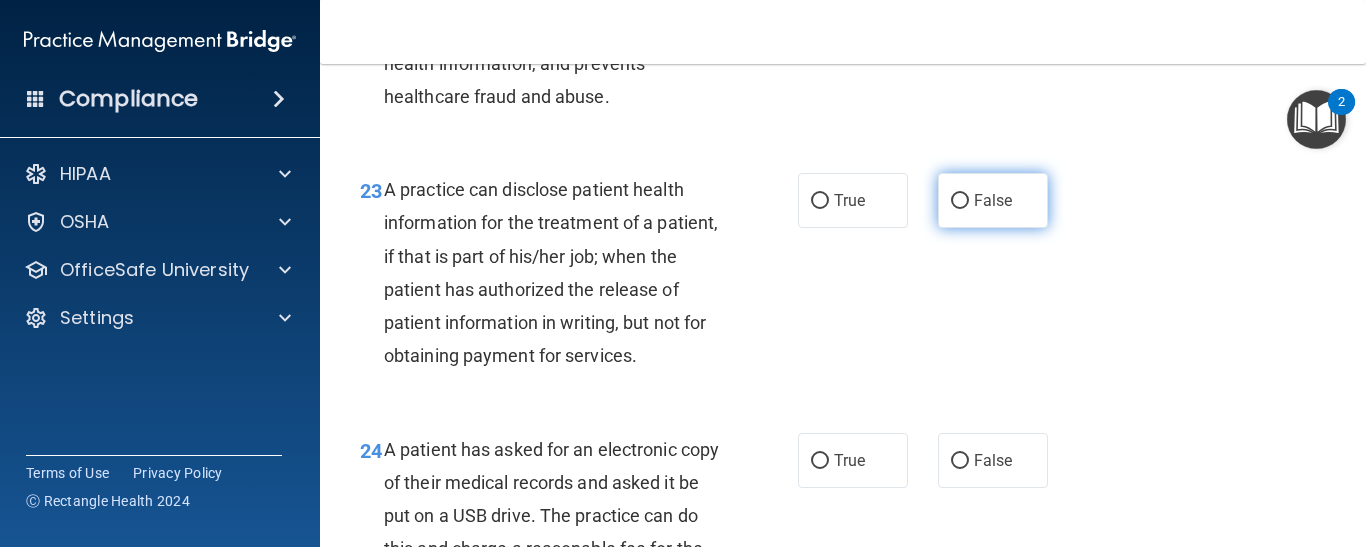 click on "False" at bounding box center (993, 200) 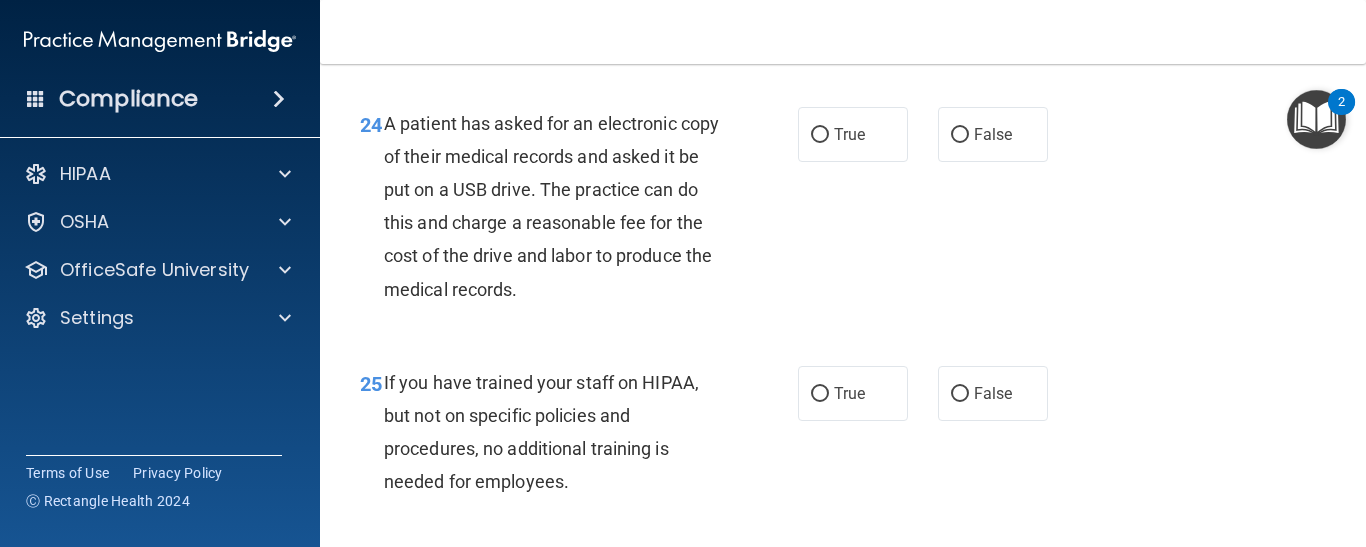 scroll, scrollTop: 4502, scrollLeft: 0, axis: vertical 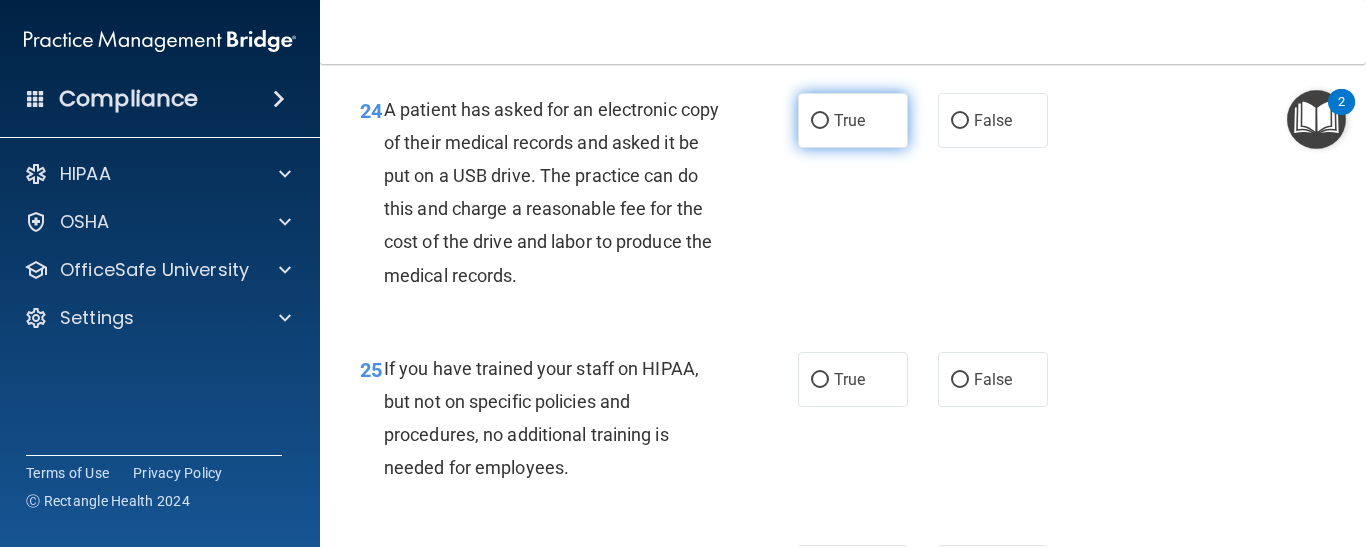 click on "True" at bounding box center (853, 120) 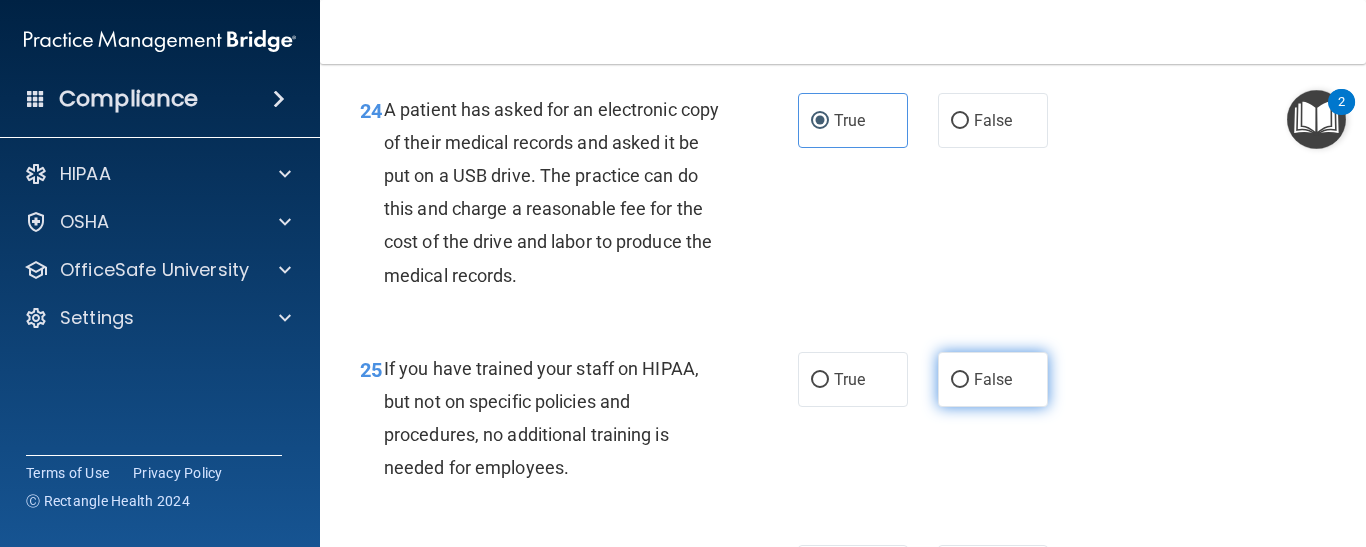 click on "False" at bounding box center (993, 379) 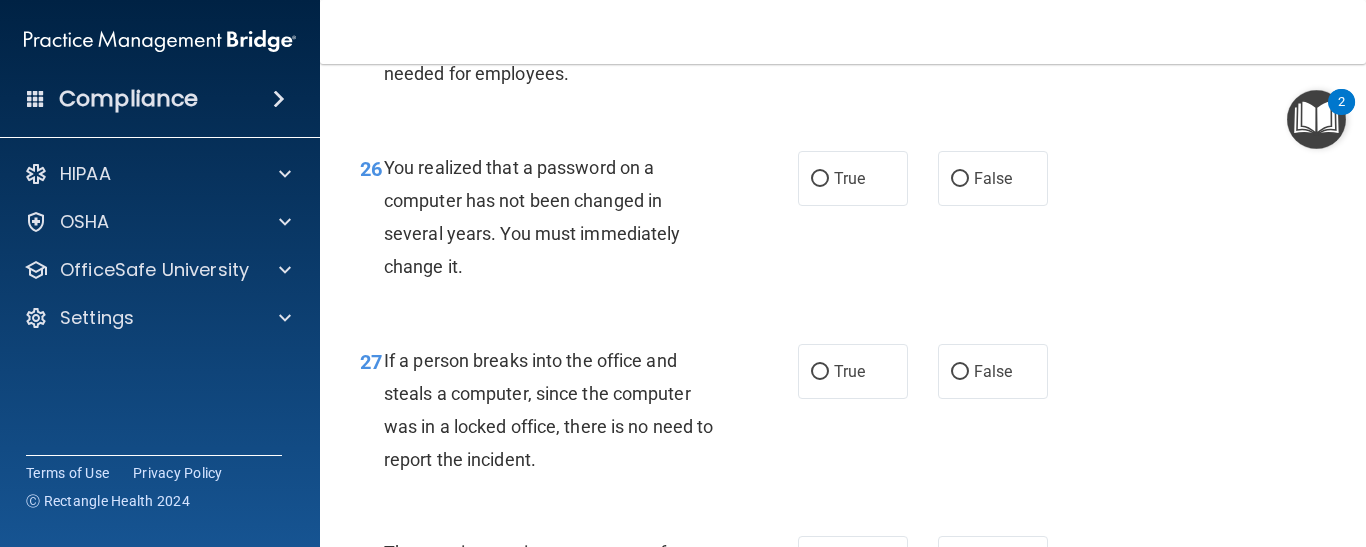 scroll, scrollTop: 4910, scrollLeft: 0, axis: vertical 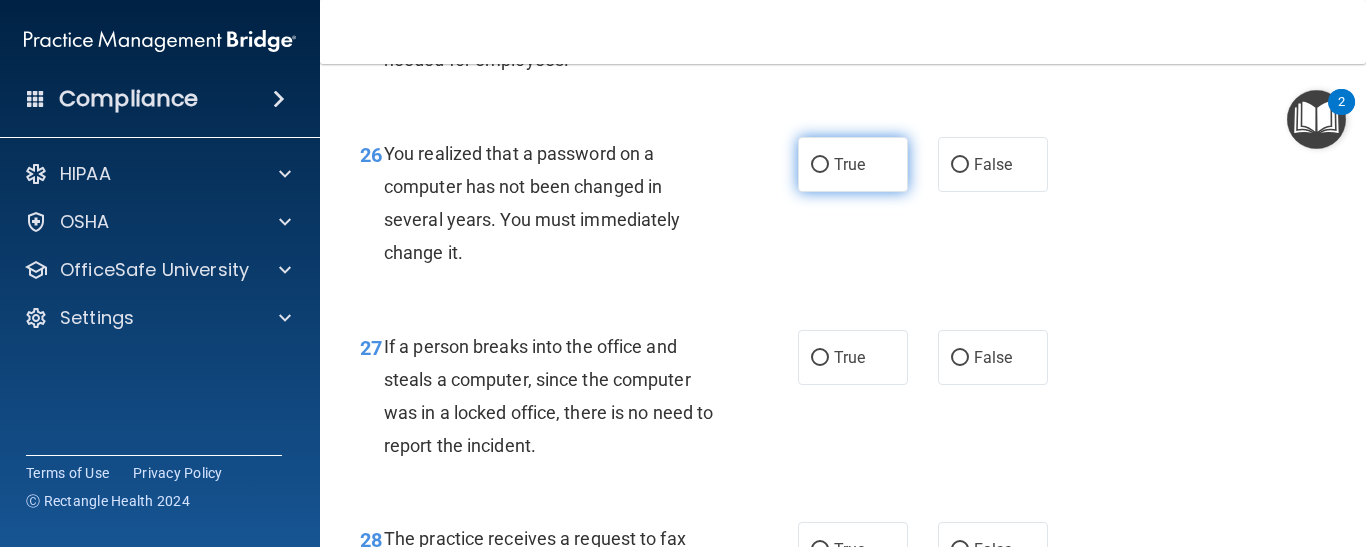 click on "True" at bounding box center (853, 164) 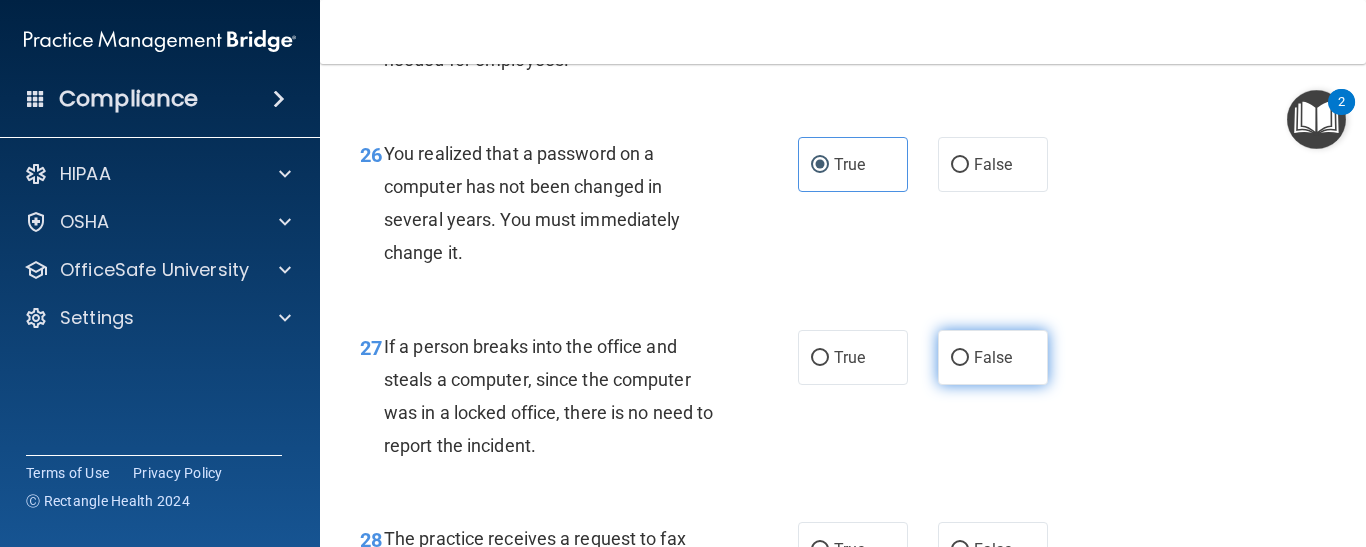click on "False" at bounding box center (993, 357) 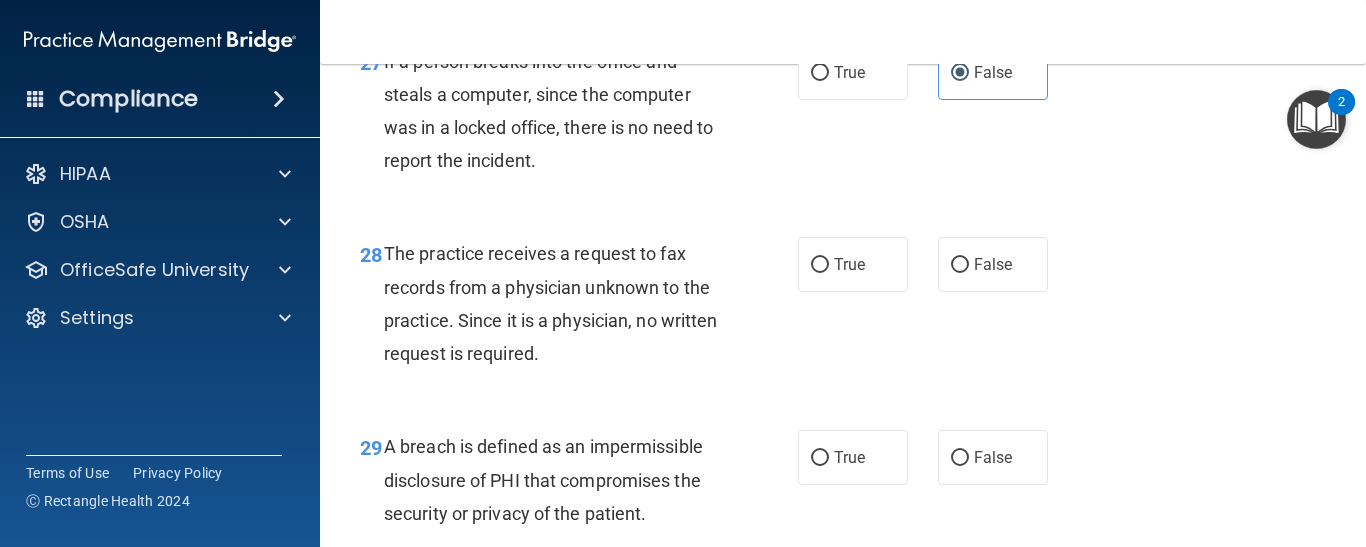scroll, scrollTop: 5209, scrollLeft: 0, axis: vertical 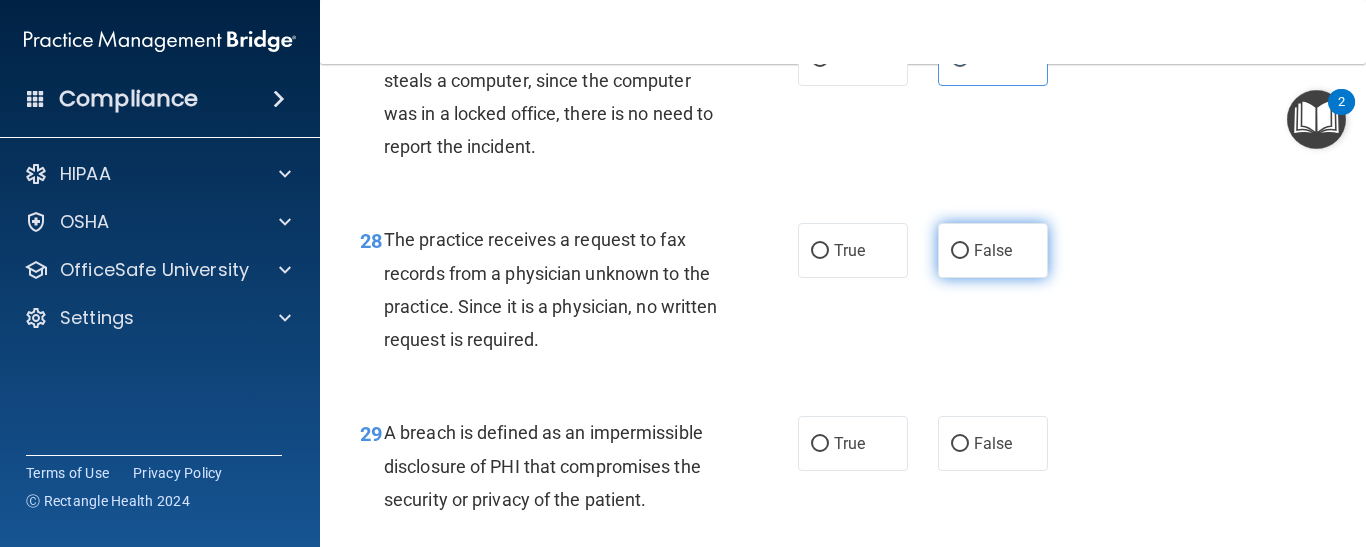 click on "False" at bounding box center [993, 250] 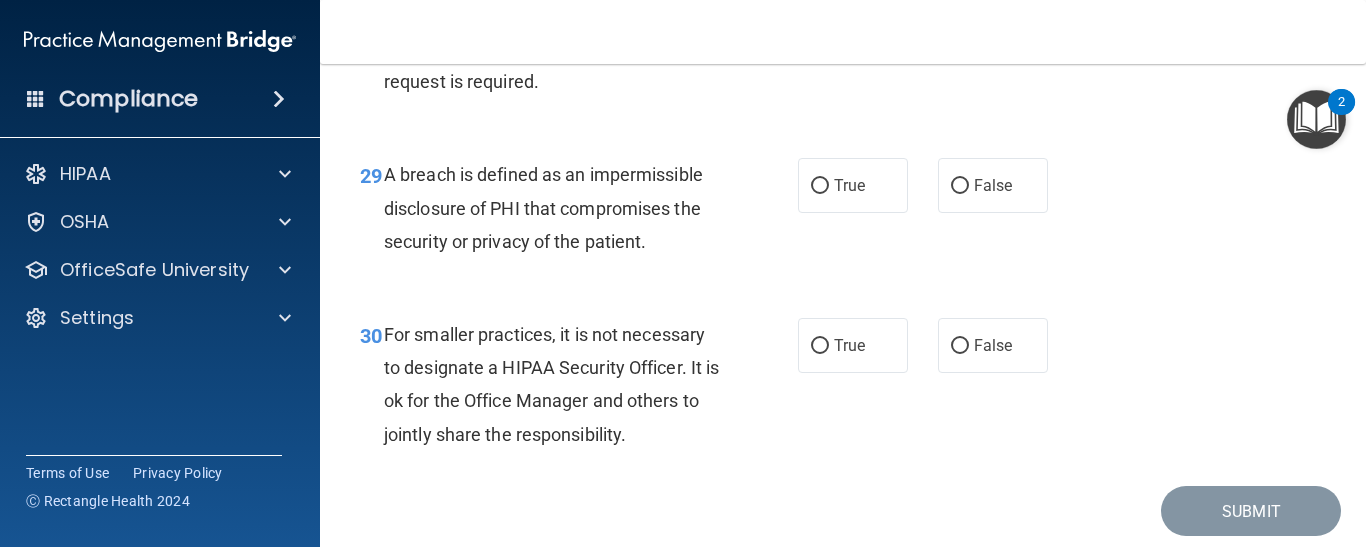 scroll, scrollTop: 5549, scrollLeft: 0, axis: vertical 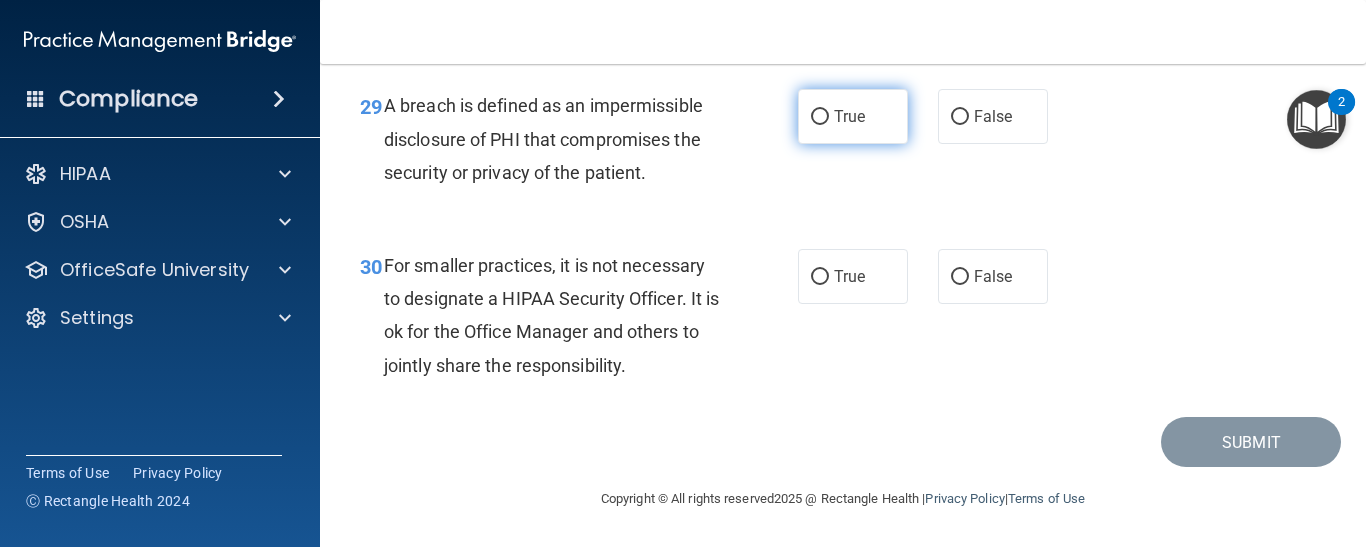 click on "True" at bounding box center [849, 116] 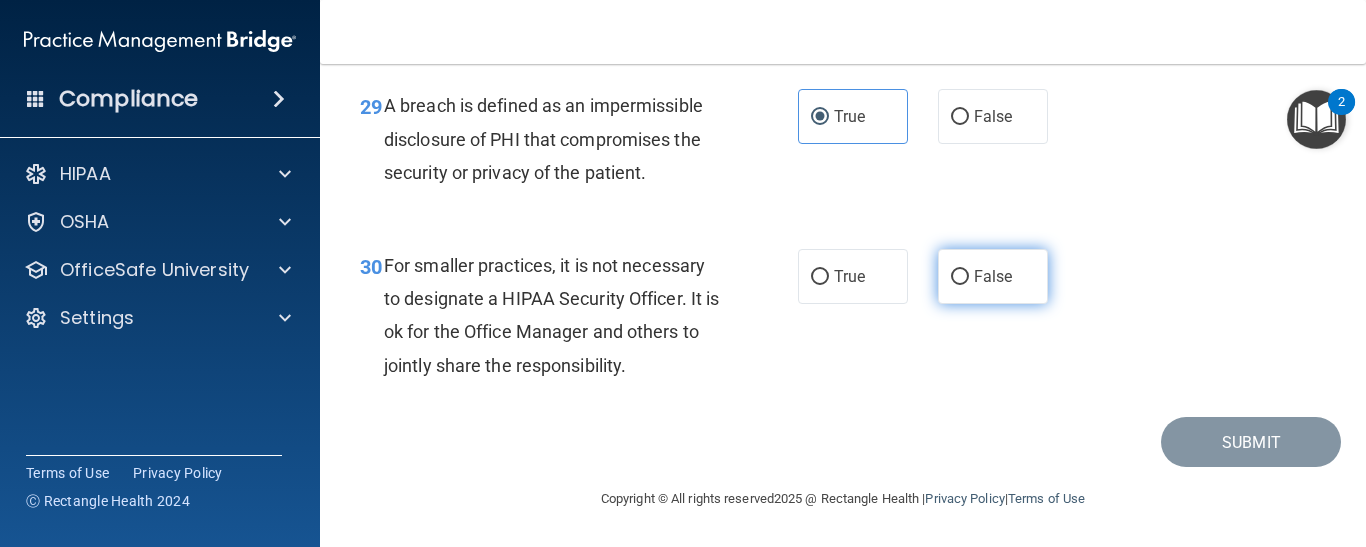 click on "False" at bounding box center [993, 276] 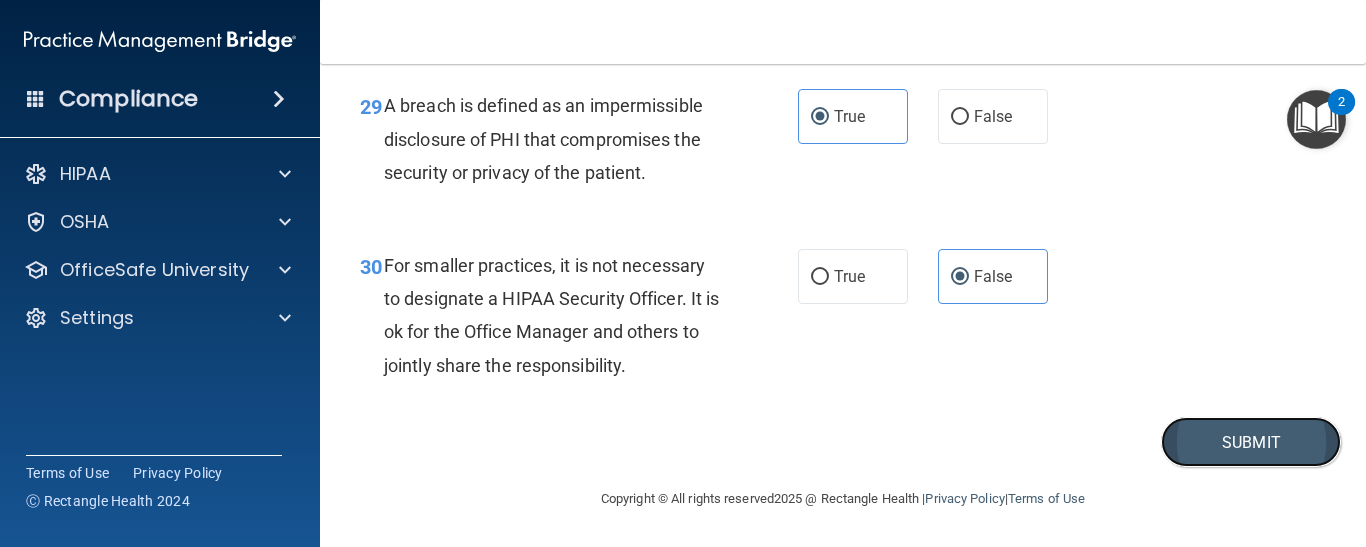 click on "Submit" at bounding box center [1251, 442] 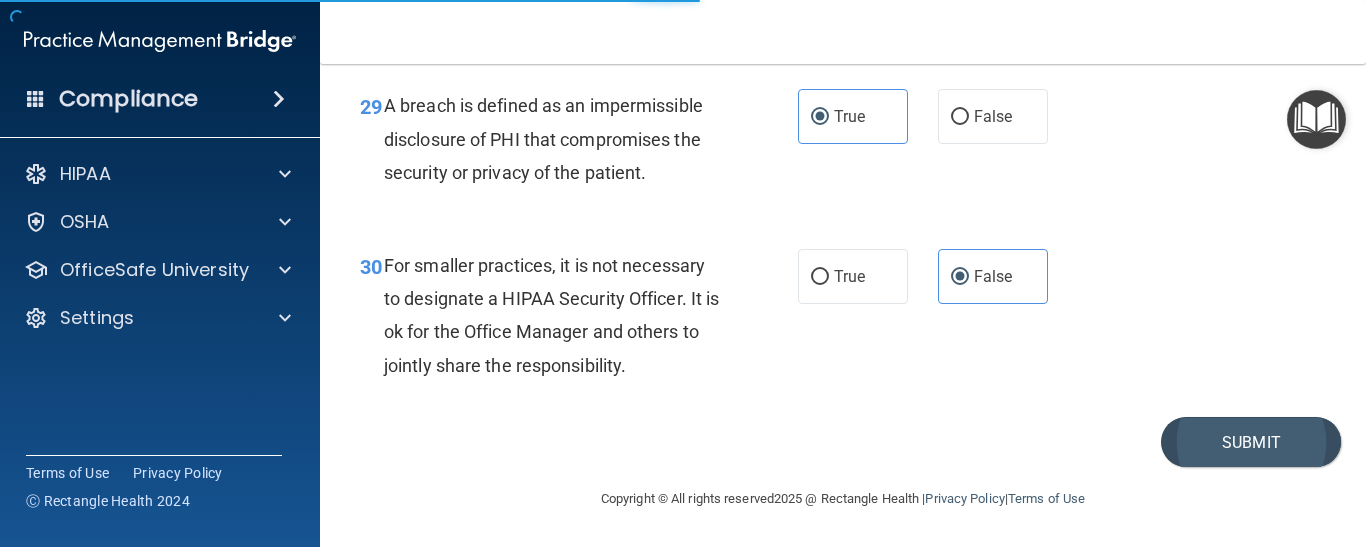 scroll, scrollTop: 0, scrollLeft: 0, axis: both 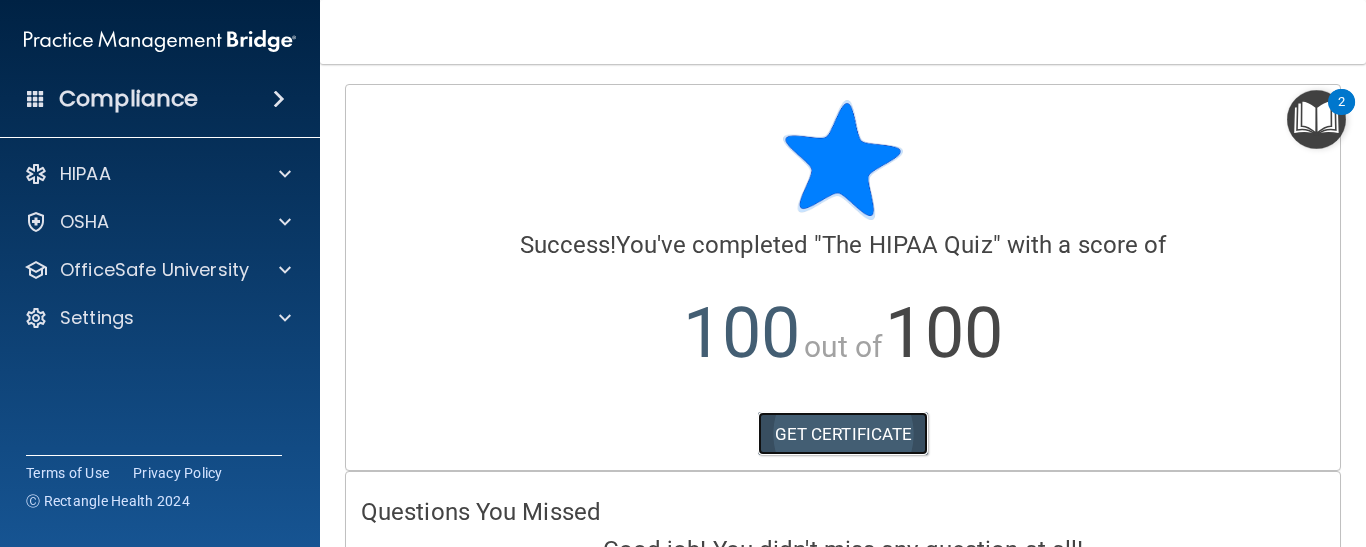 click on "GET CERTIFICATE" at bounding box center (843, 434) 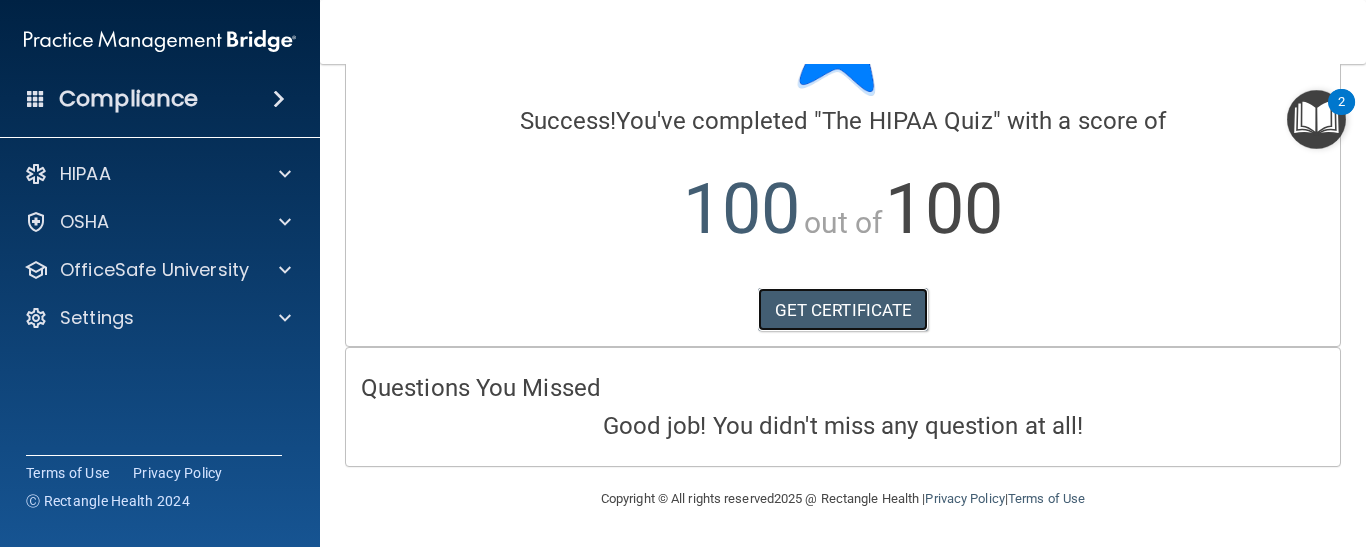 scroll, scrollTop: 0, scrollLeft: 0, axis: both 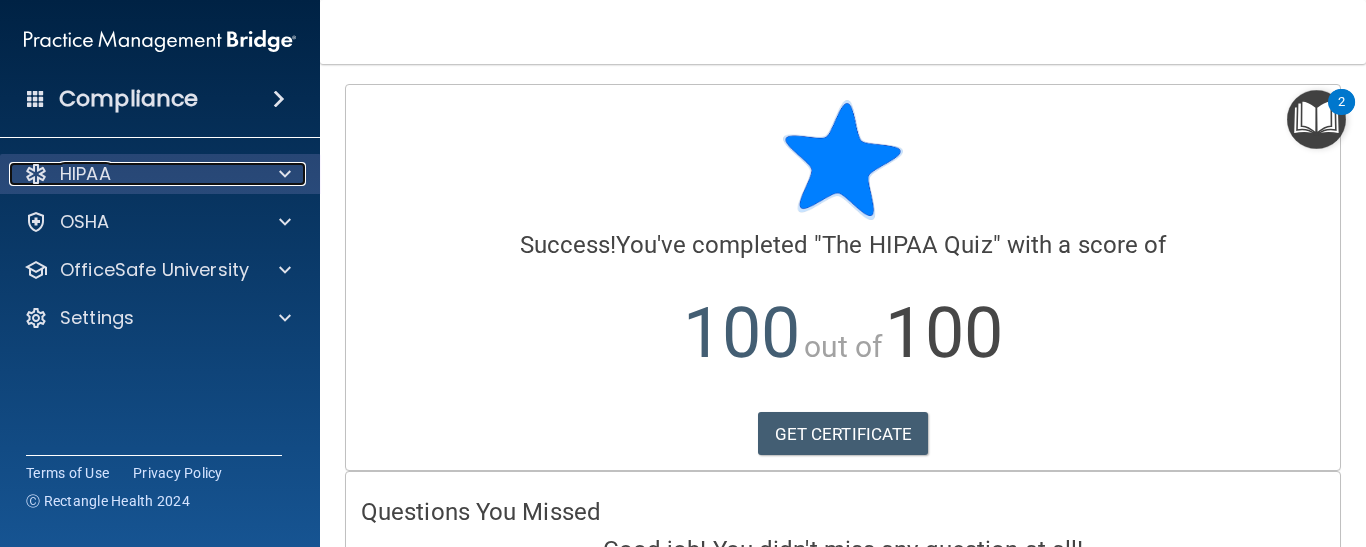 click on "HIPAA" at bounding box center (133, 174) 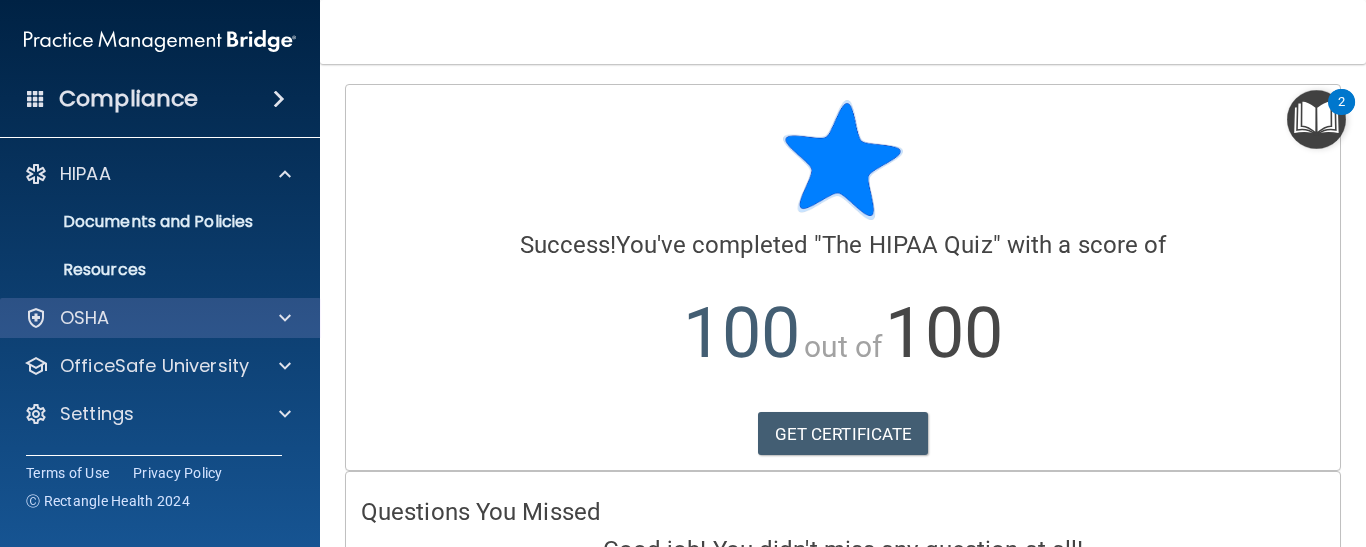 click on "OSHA" at bounding box center [160, 318] 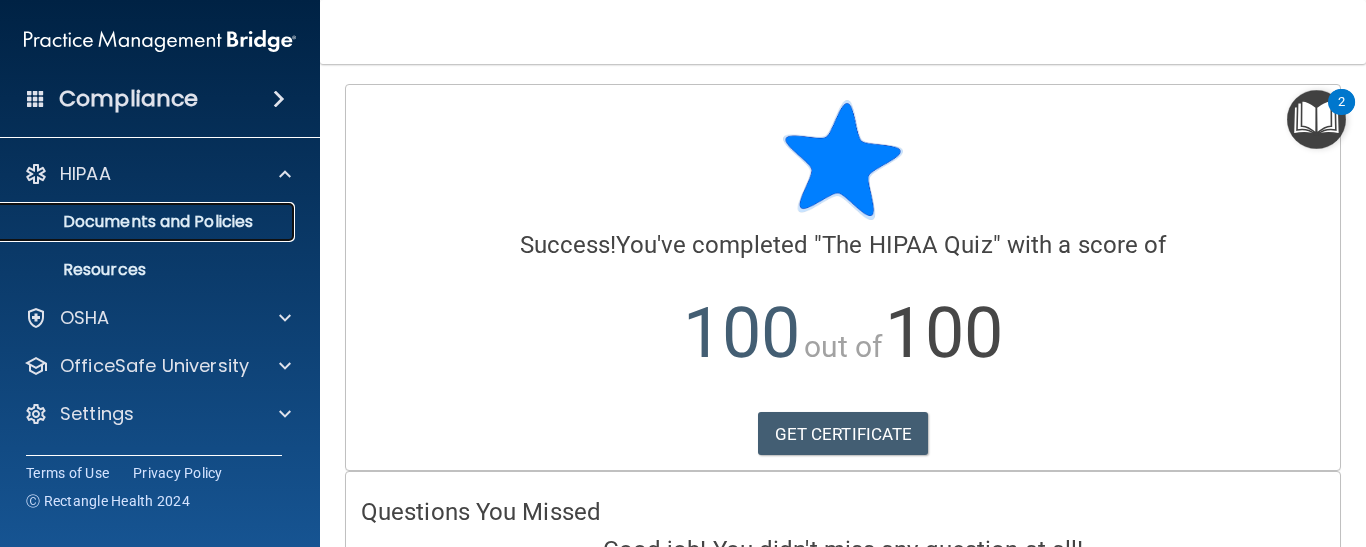 click on "Documents and Policies" at bounding box center [149, 222] 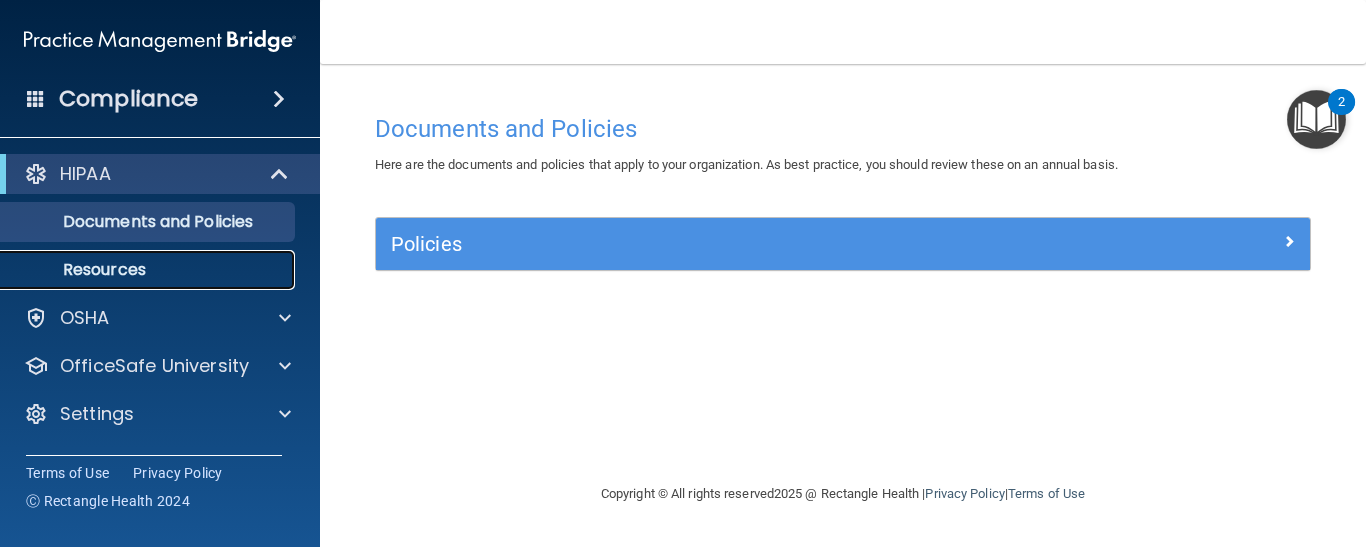 click on "Resources" at bounding box center [149, 270] 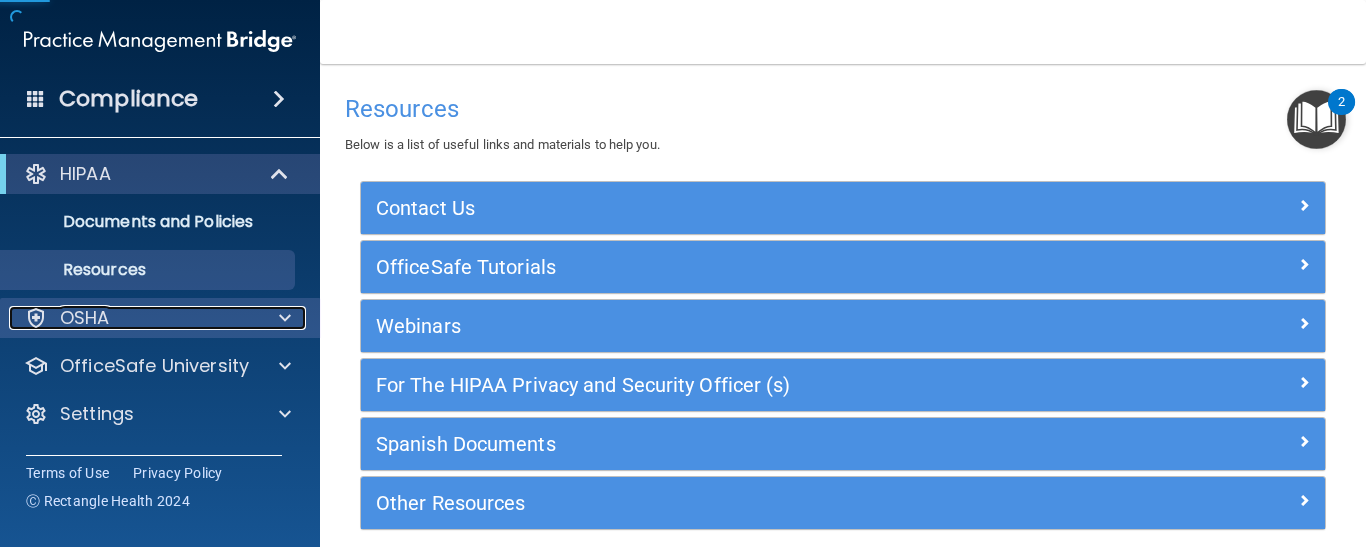 click on "OSHA" at bounding box center (133, 318) 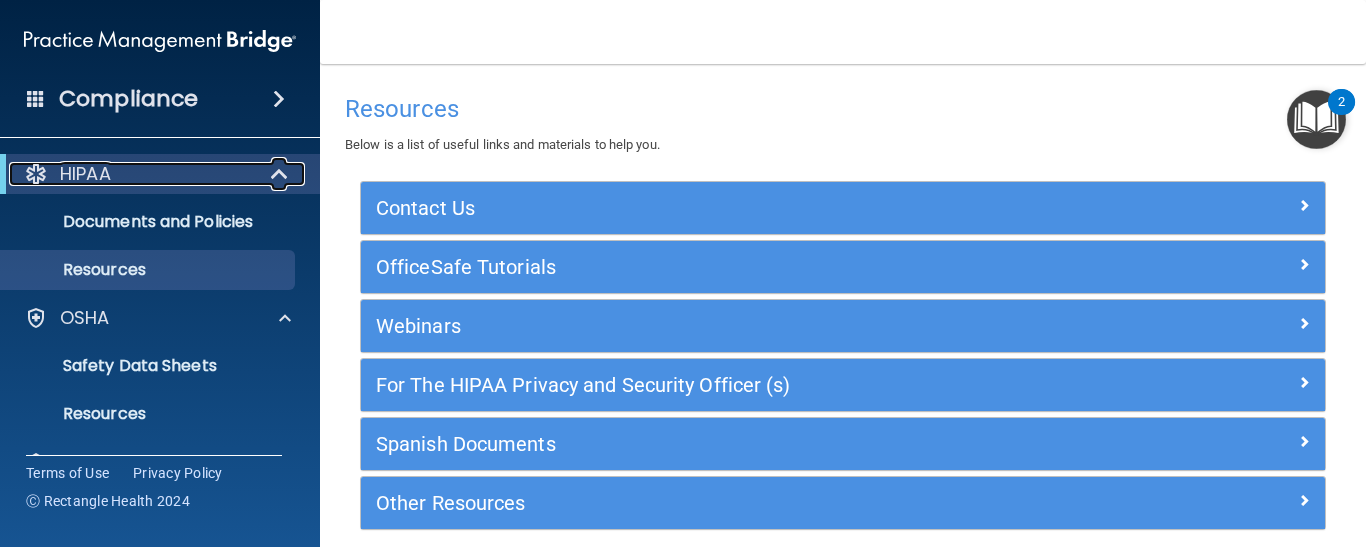 click at bounding box center (281, 174) 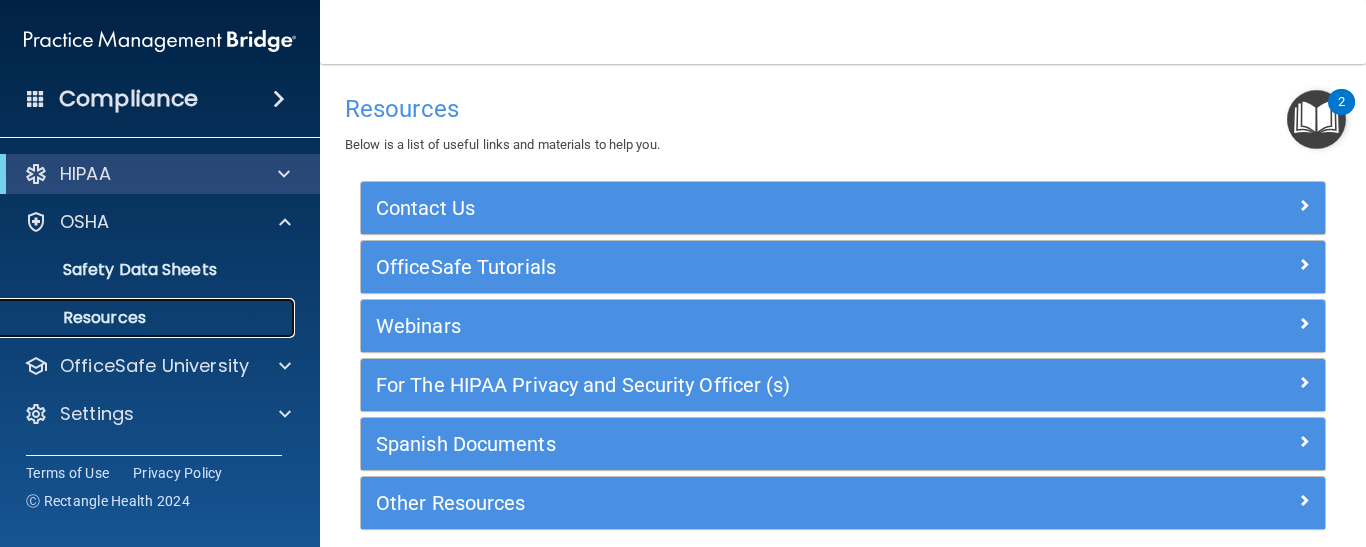 click on "Resources" at bounding box center (149, 318) 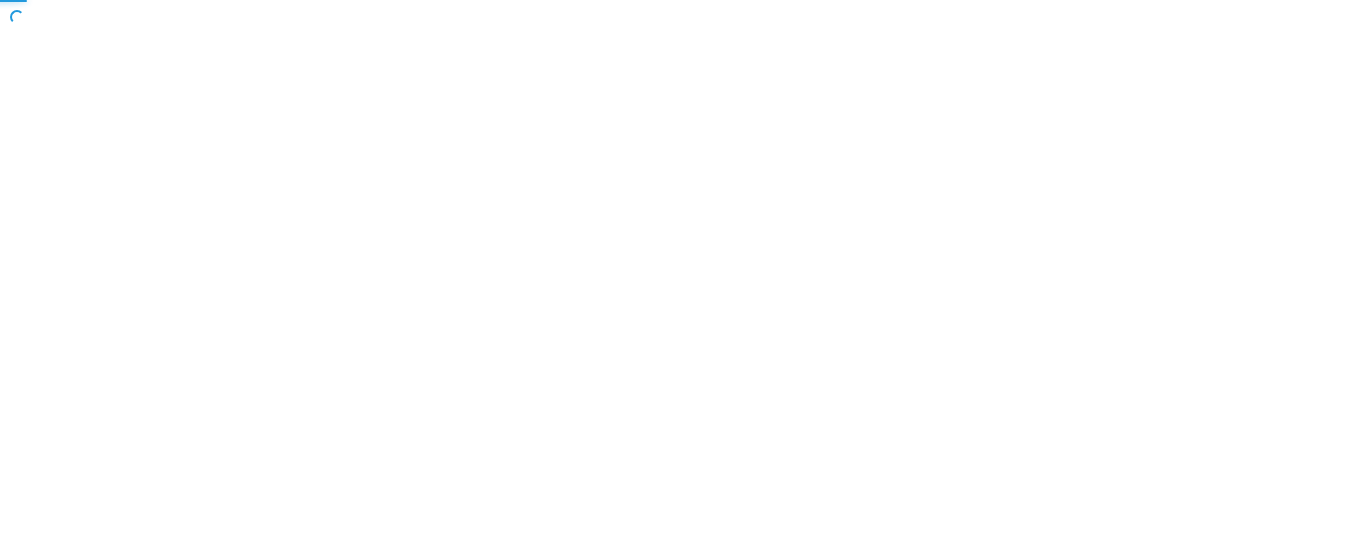 scroll, scrollTop: 0, scrollLeft: 0, axis: both 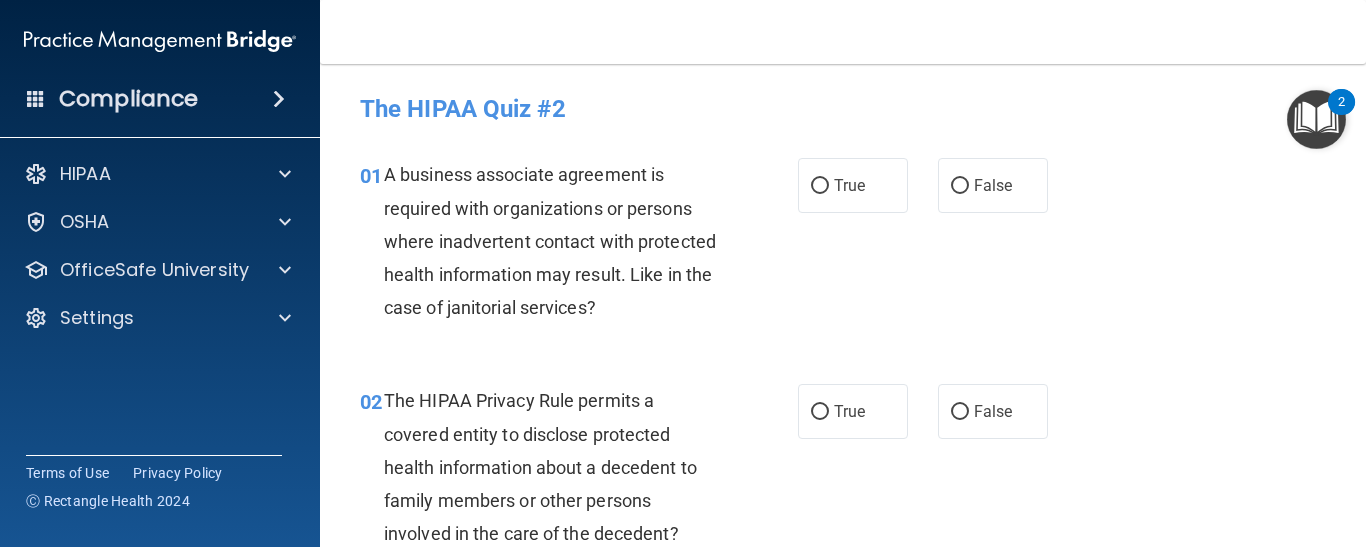click on "A business associate agreement is required with organizations or persons where inadvertent contact with protected health information may result.  Like in the case of janitorial services?" at bounding box center [550, 241] 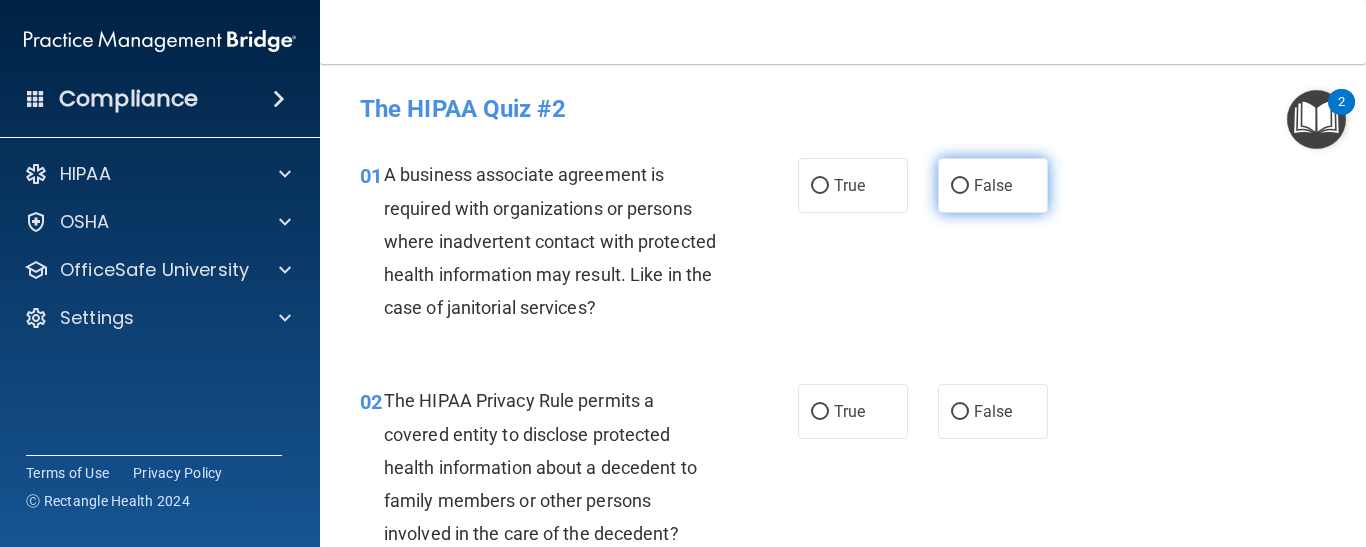 click on "False" at bounding box center (993, 185) 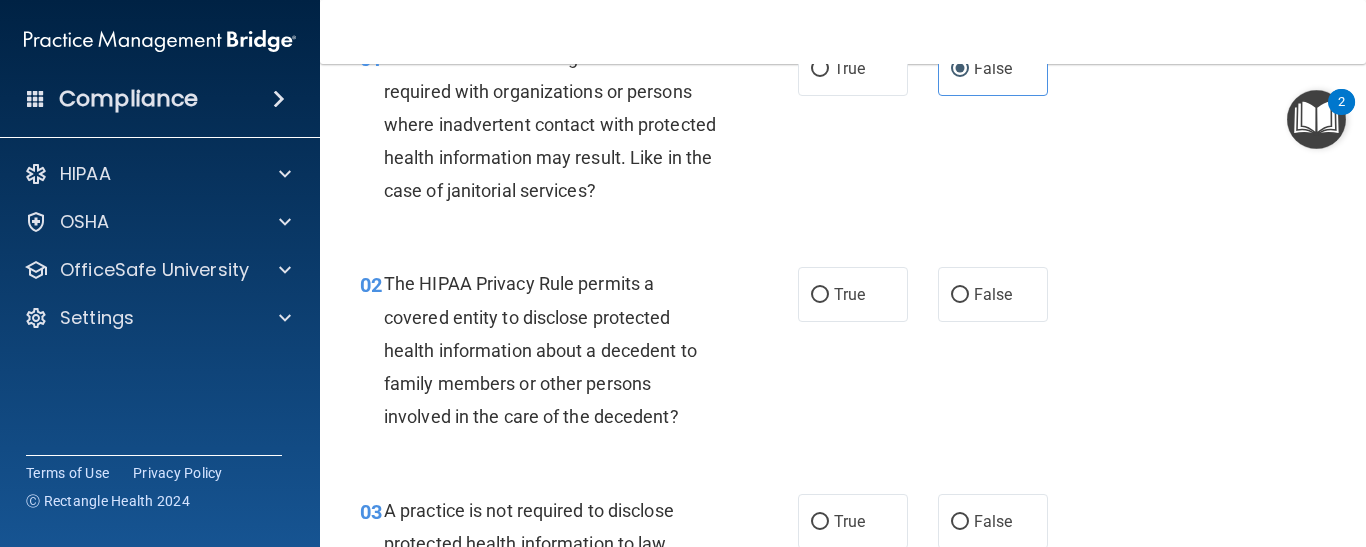 scroll, scrollTop: 120, scrollLeft: 0, axis: vertical 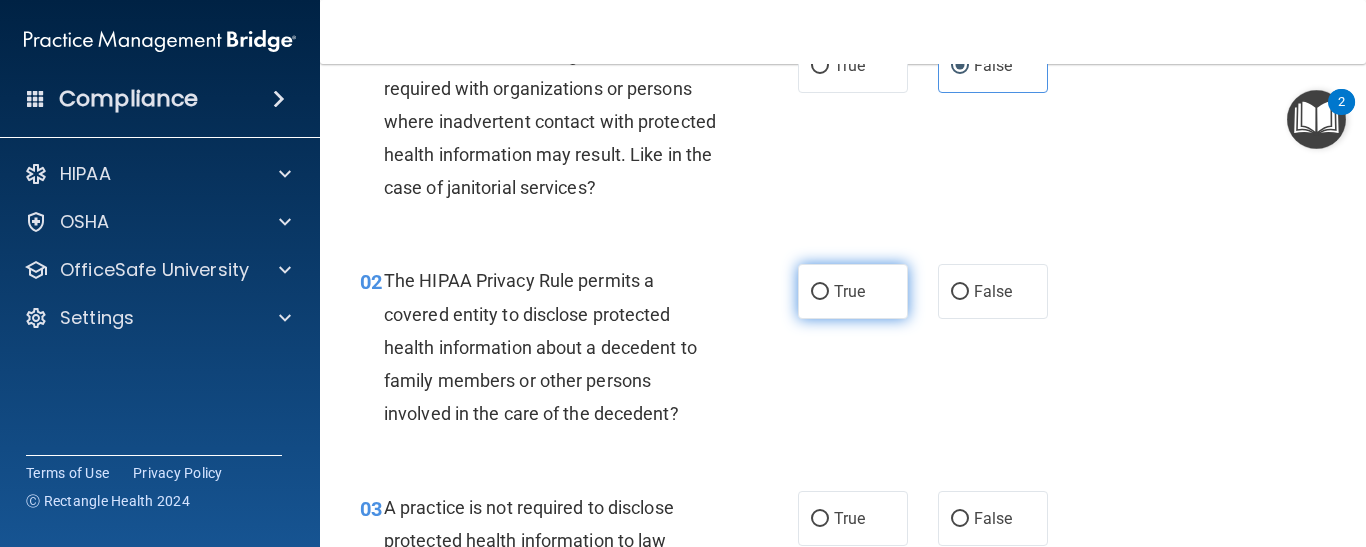 click on "True" at bounding box center (853, 291) 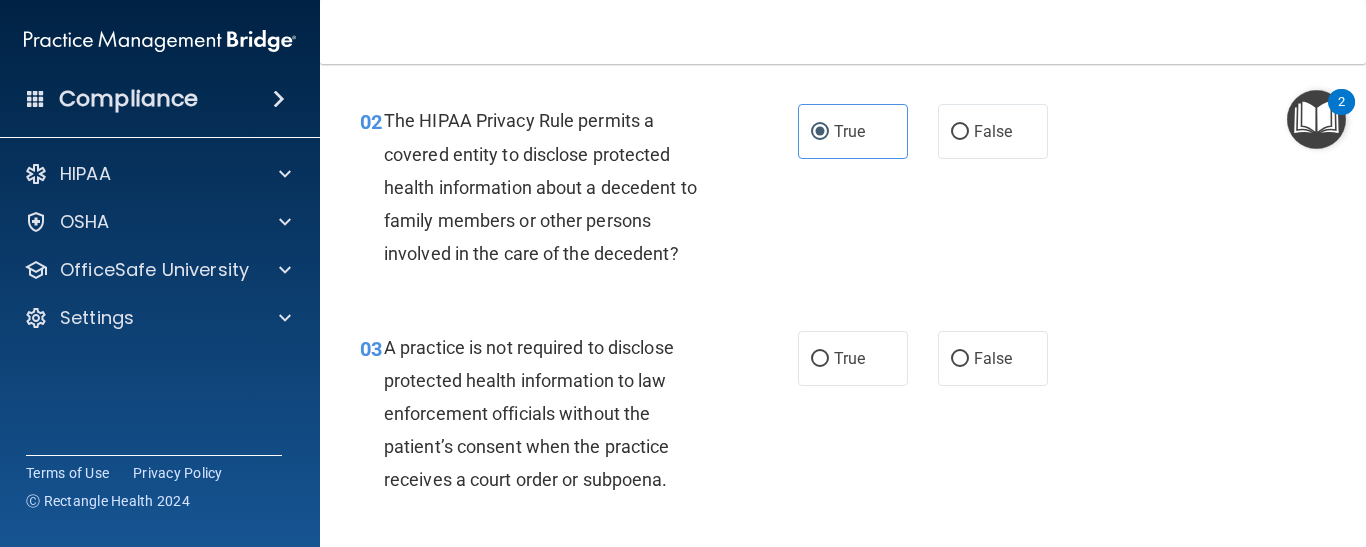 scroll, scrollTop: 320, scrollLeft: 0, axis: vertical 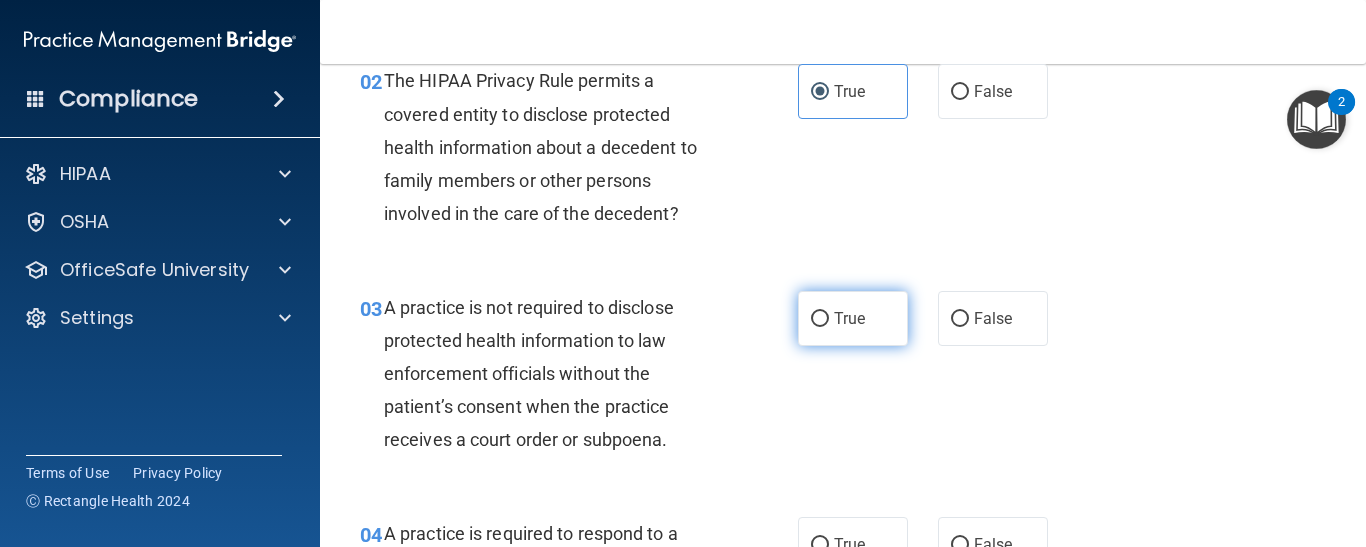 click on "True" at bounding box center [853, 318] 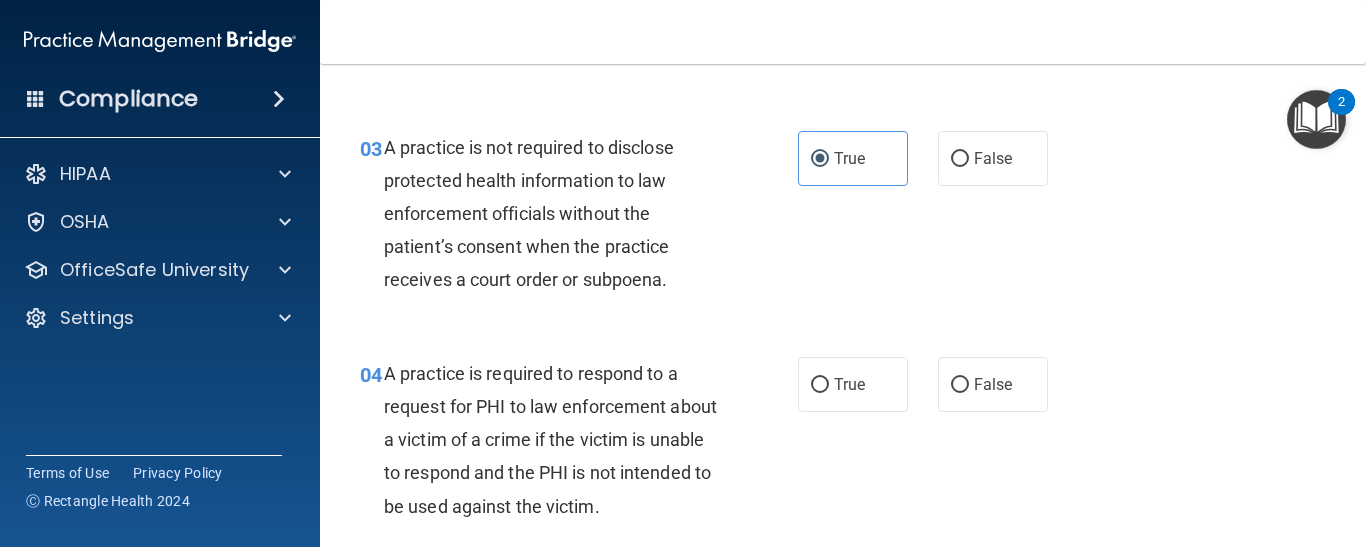 scroll, scrollTop: 520, scrollLeft: 0, axis: vertical 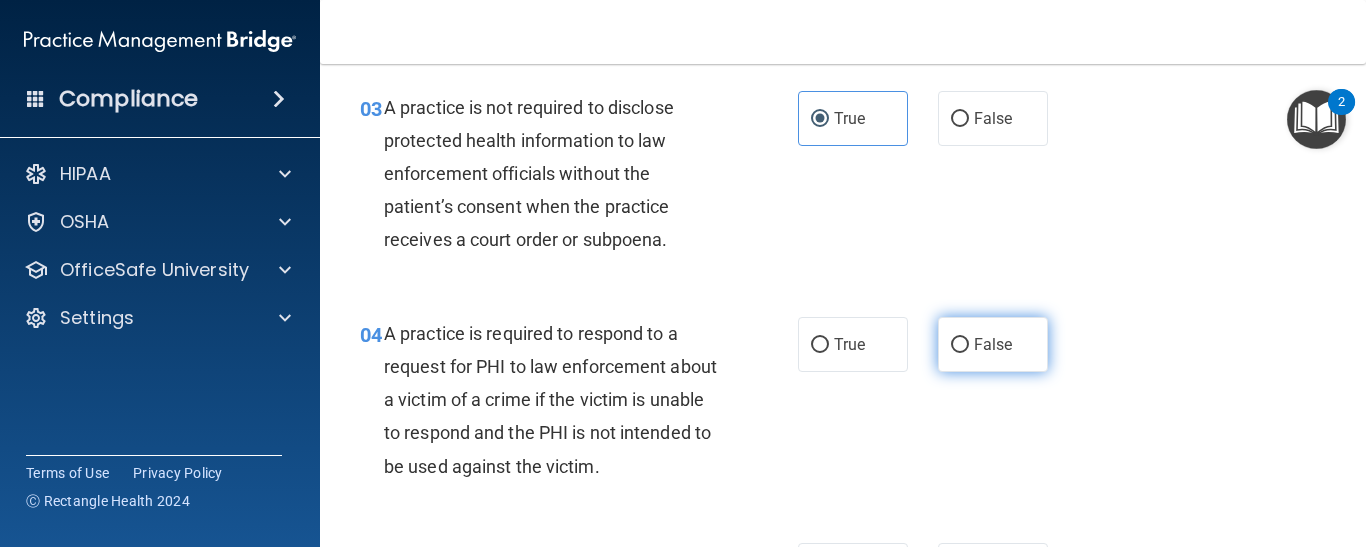 click on "False" at bounding box center (993, 344) 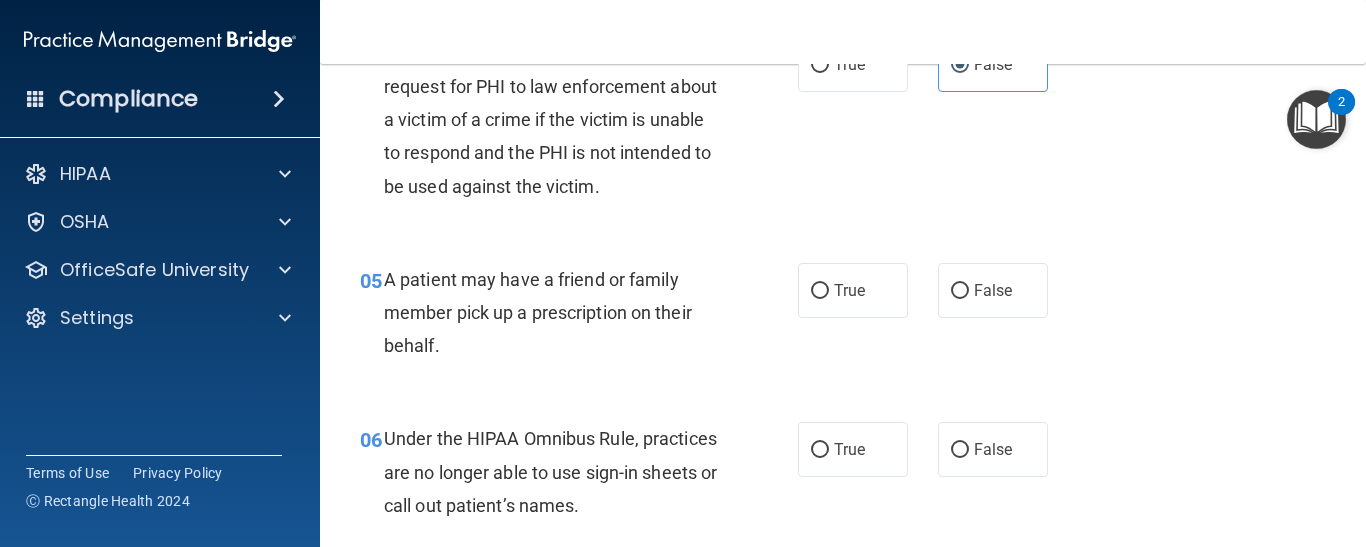 scroll, scrollTop: 840, scrollLeft: 0, axis: vertical 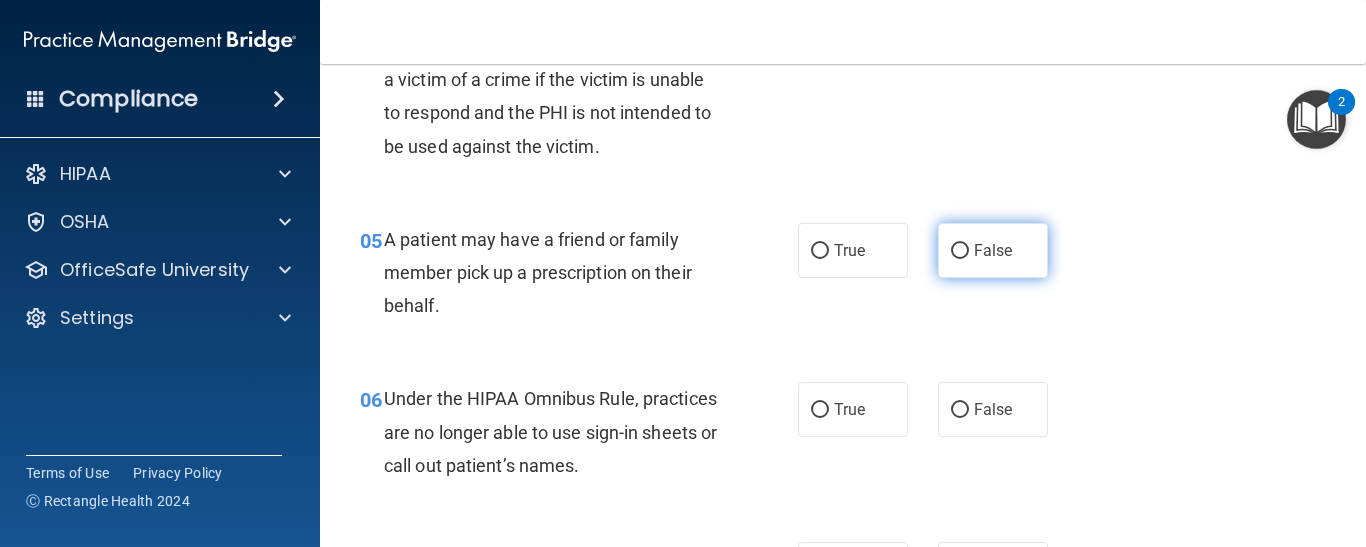 click on "False" at bounding box center [993, 250] 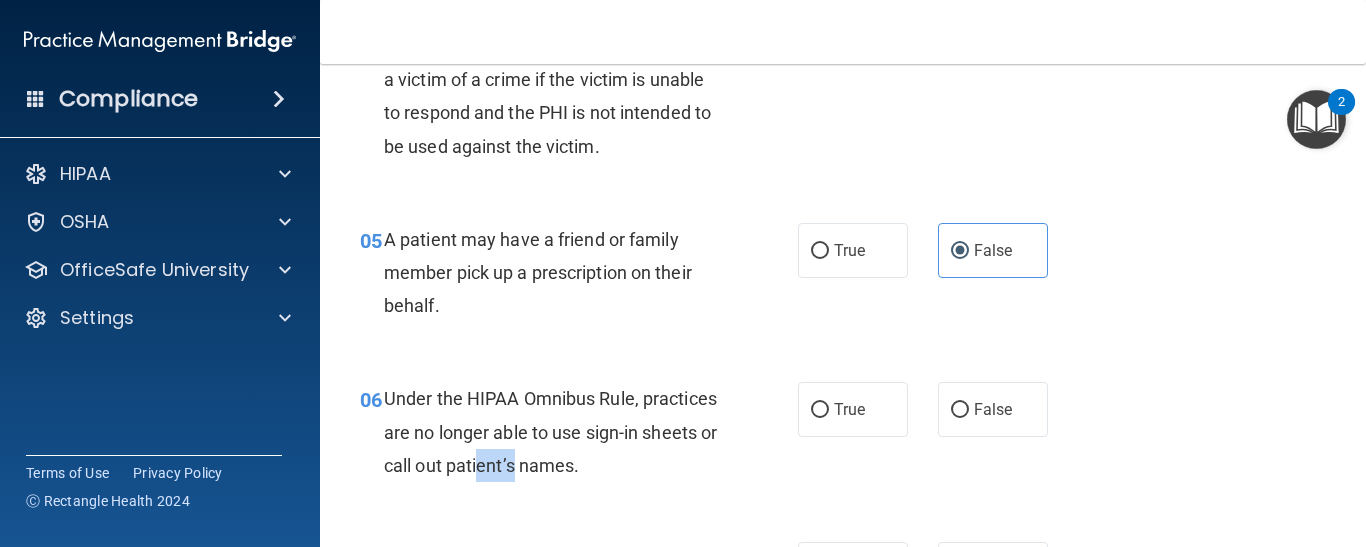 drag, startPoint x: 563, startPoint y: 480, endPoint x: 616, endPoint y: 481, distance: 53.009434 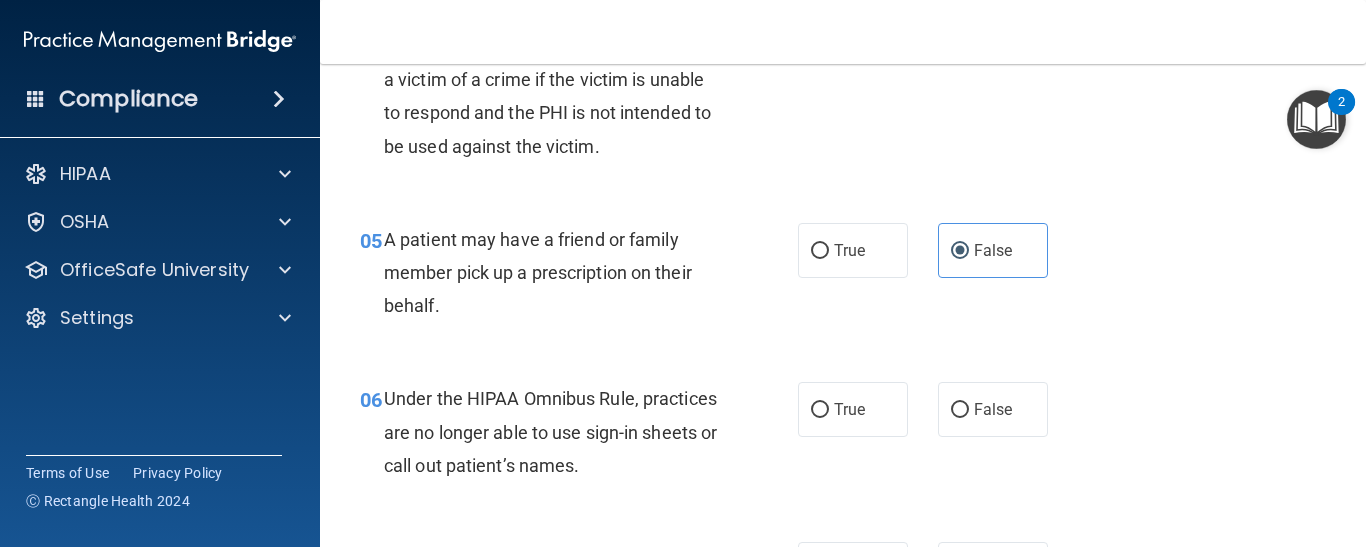 click on "Under the HIPAA Omnibus Rule, practices are no longer able to use sign-in sheets or call out patient’s names." at bounding box center [559, 432] 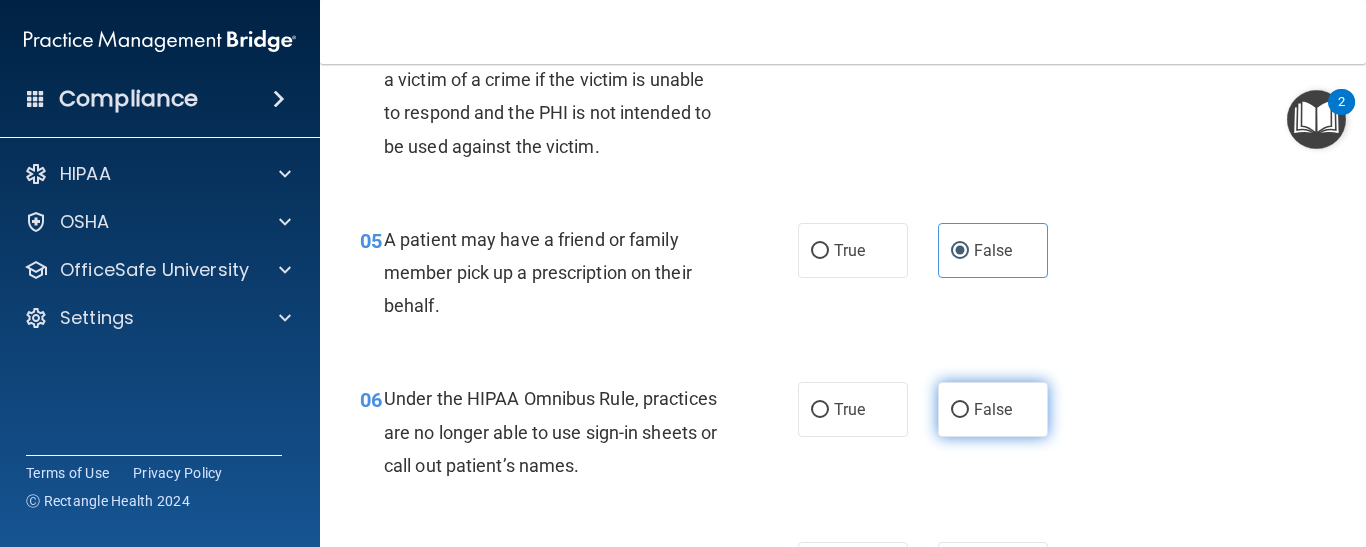 click on "False" at bounding box center (993, 409) 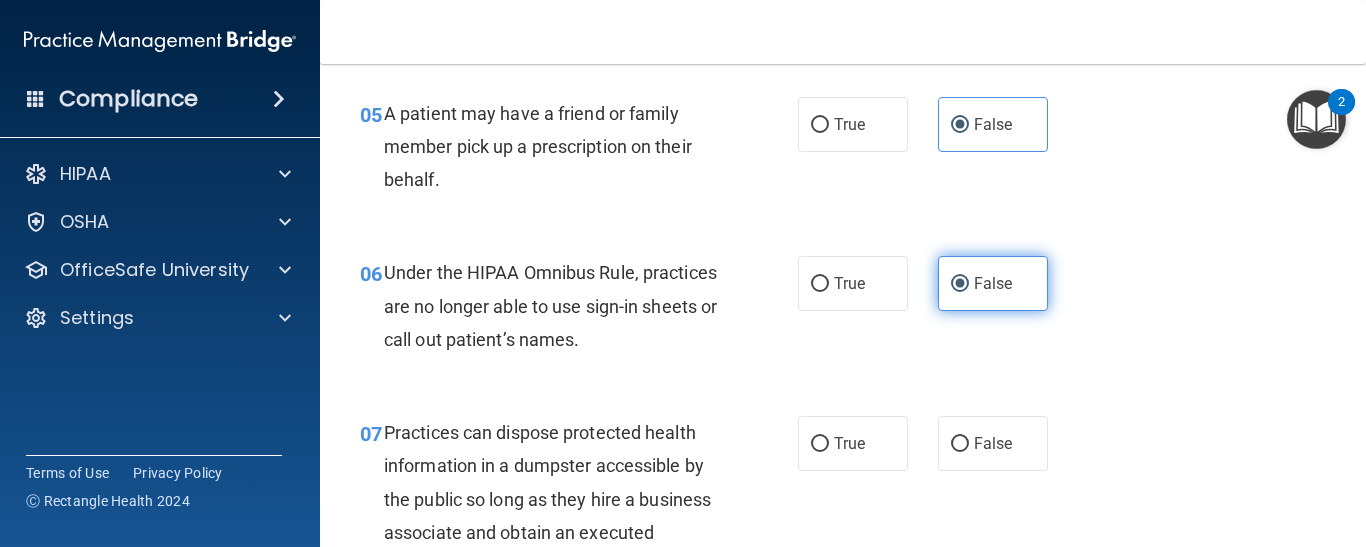 scroll, scrollTop: 1000, scrollLeft: 0, axis: vertical 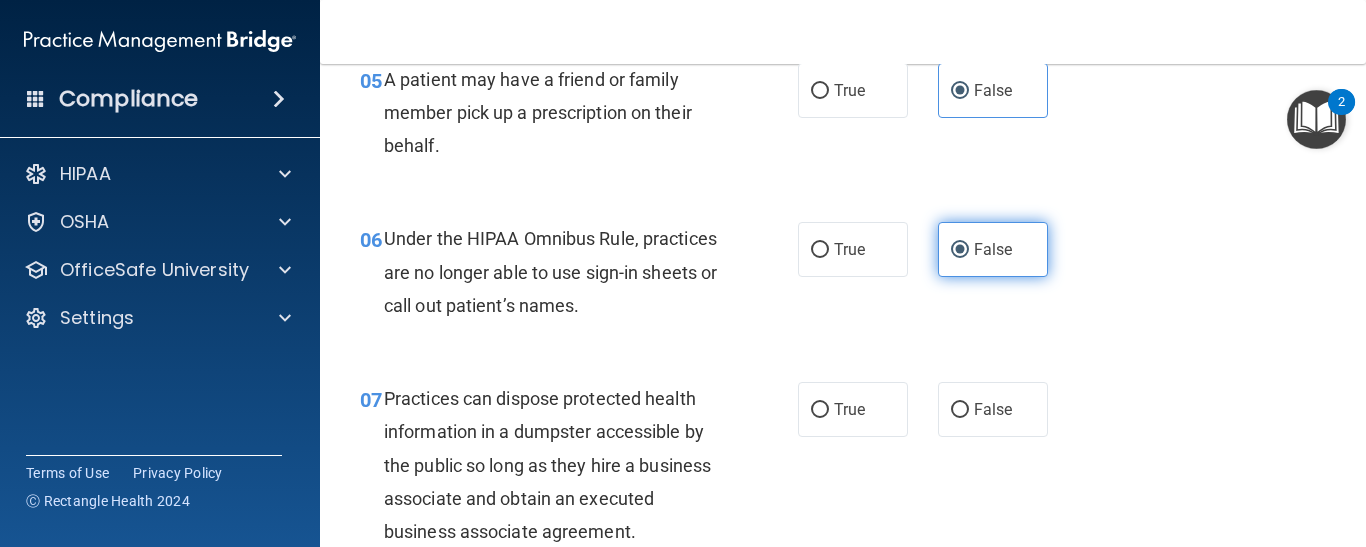 click on "False" at bounding box center (993, 409) 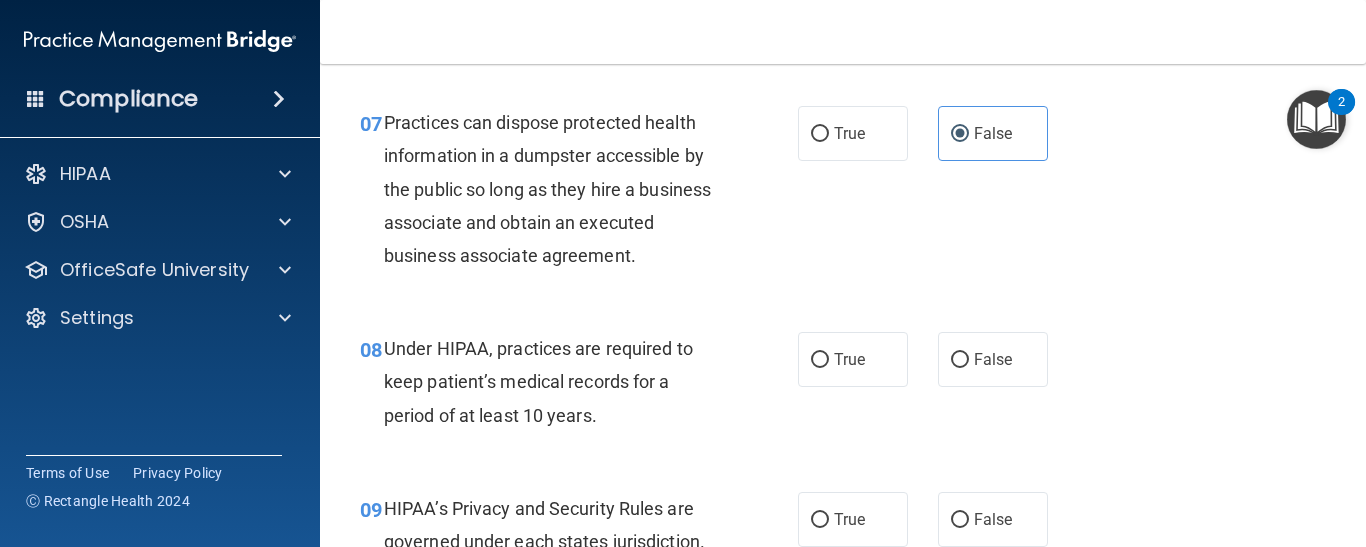 scroll, scrollTop: 1280, scrollLeft: 0, axis: vertical 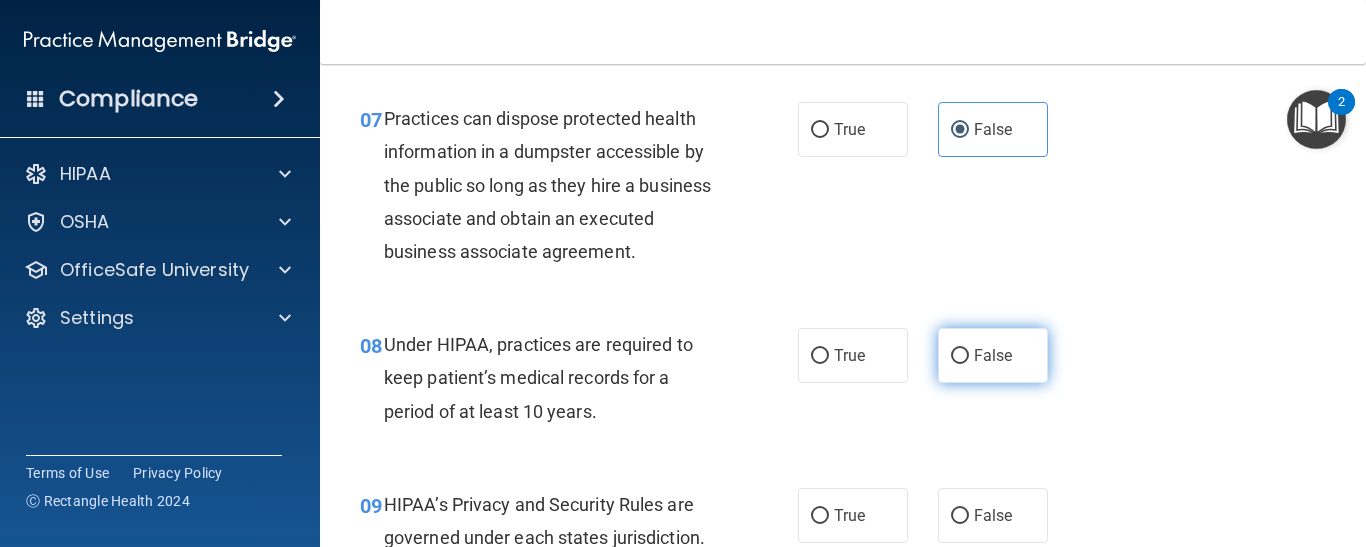 click on "False" at bounding box center [993, 355] 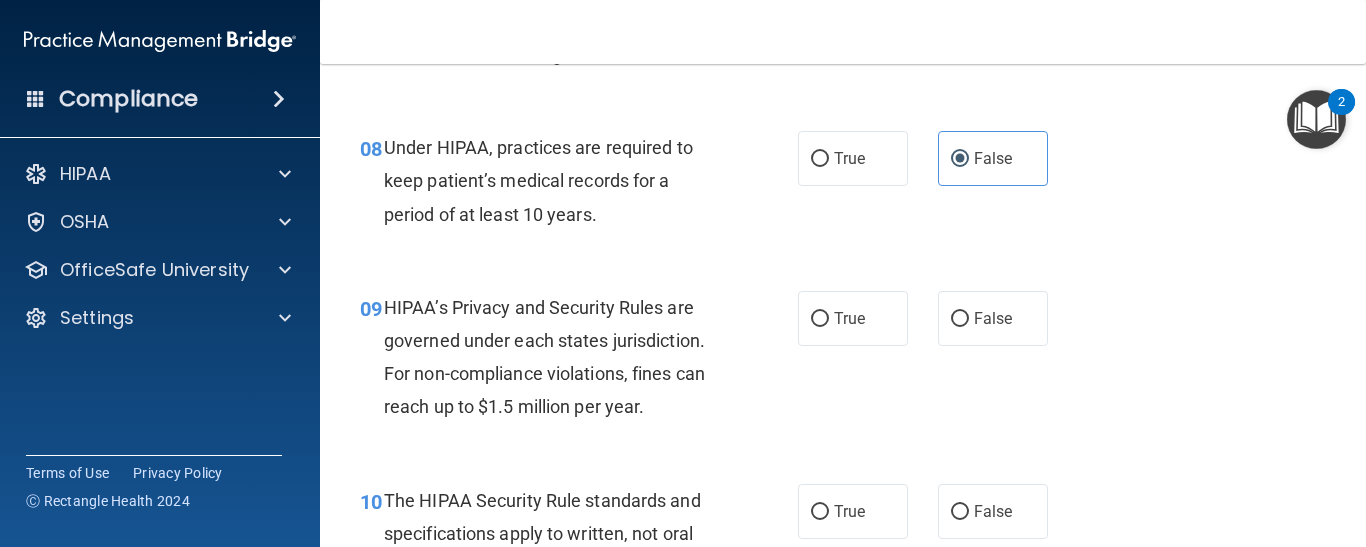 scroll, scrollTop: 1480, scrollLeft: 0, axis: vertical 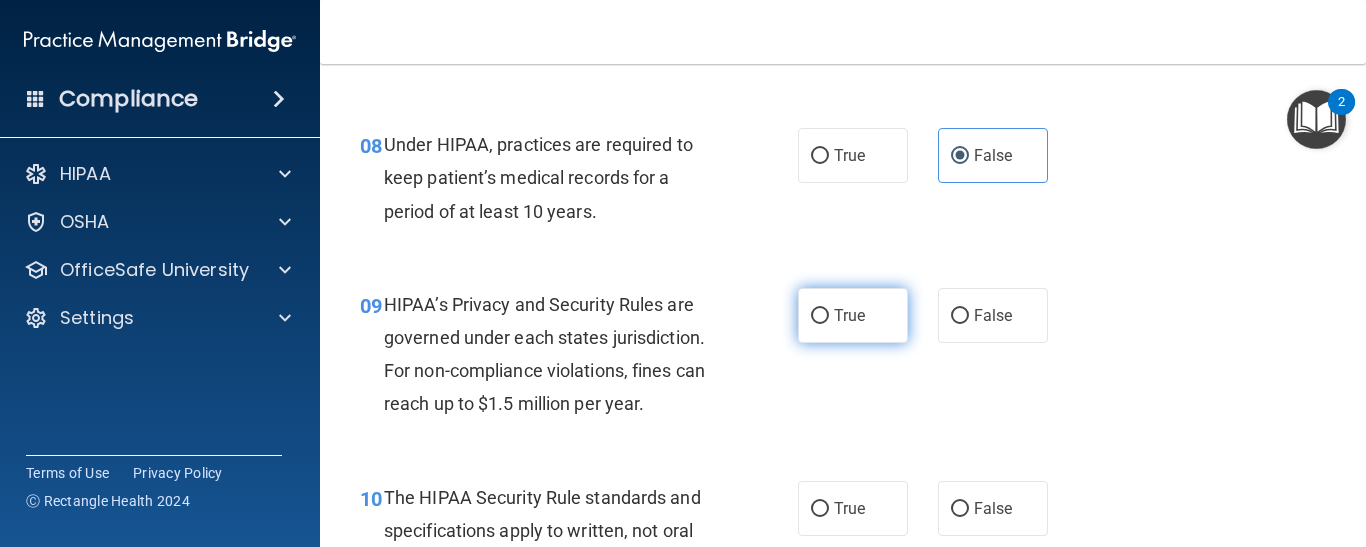 click on "True" at bounding box center [849, 315] 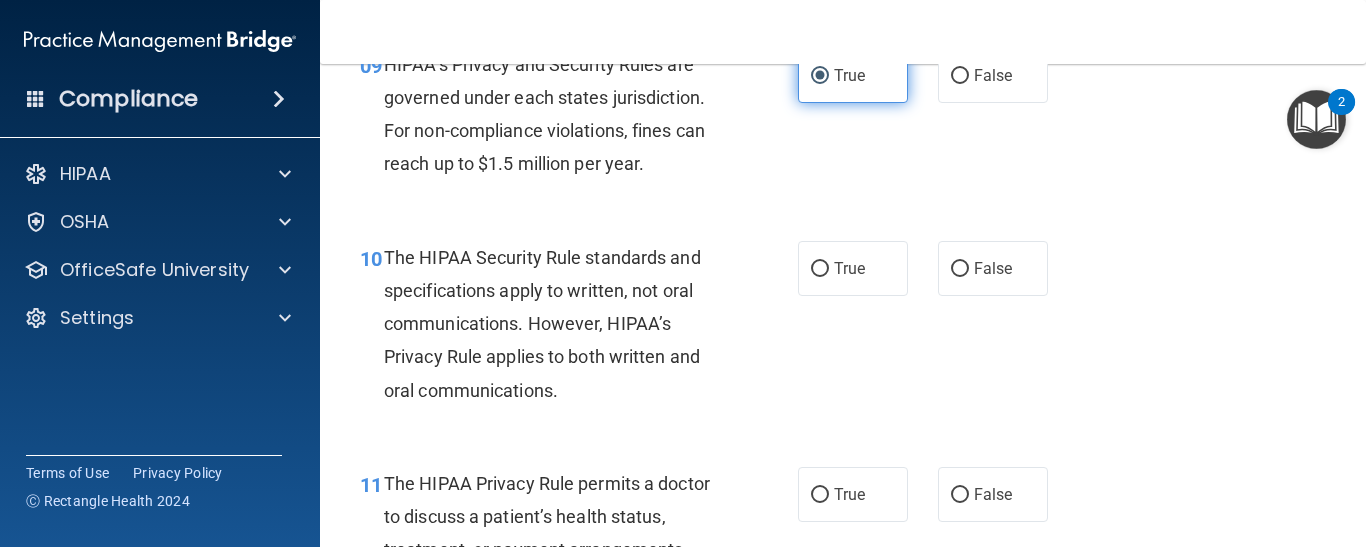 scroll, scrollTop: 1760, scrollLeft: 0, axis: vertical 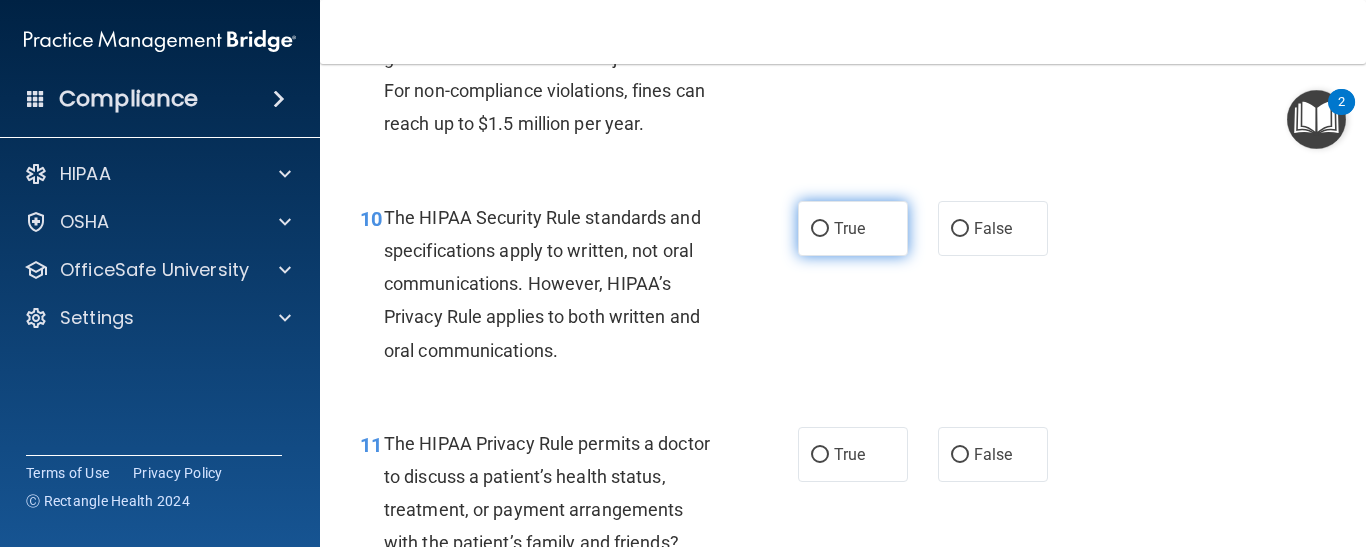 click on "True" at bounding box center [853, 228] 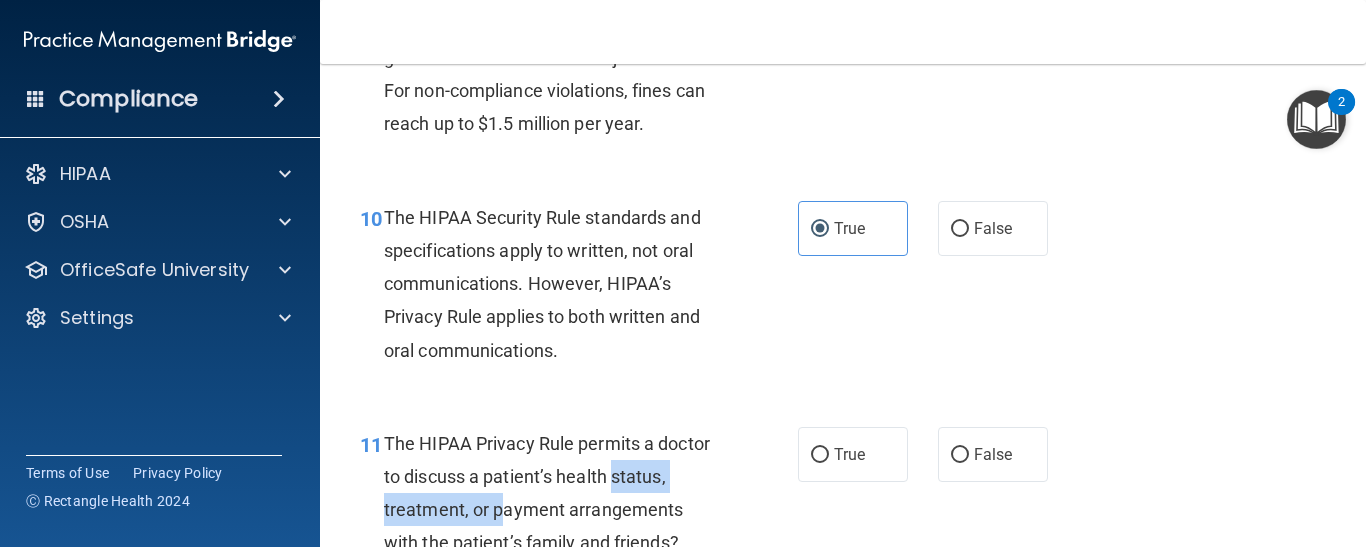 drag, startPoint x: 501, startPoint y: 513, endPoint x: 616, endPoint y: 485, distance: 118.35962 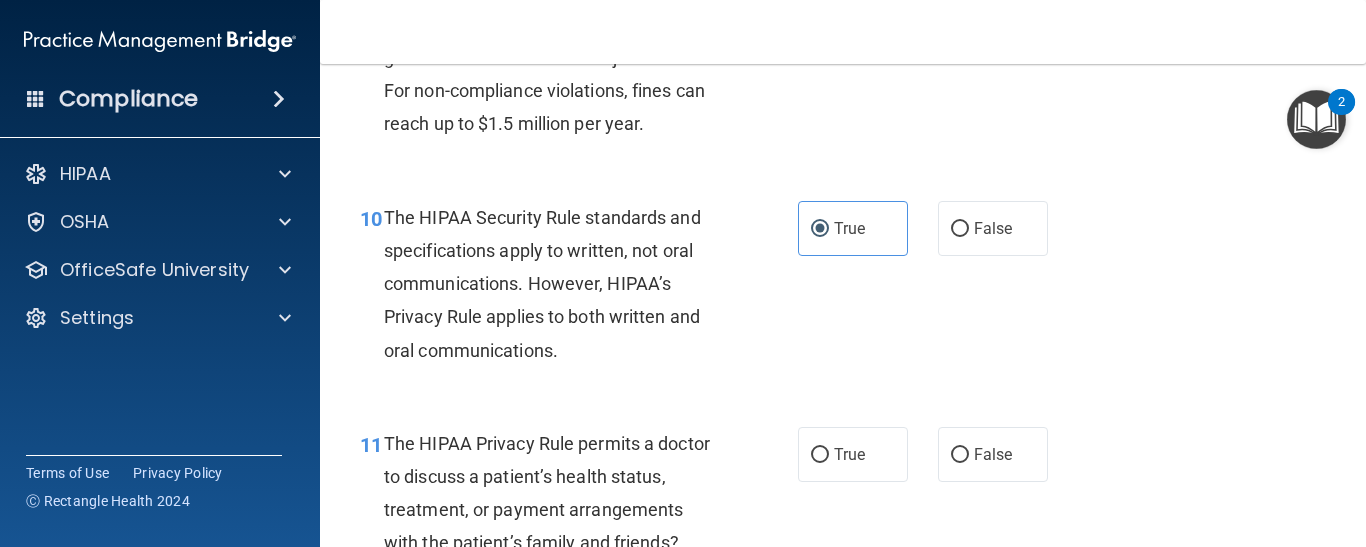 click on "The HIPAA Privacy Rule permits a doctor to discuss a patient’s health status, treatment, or payment arrangements with the patient’s family and friends?" at bounding box center (547, 493) 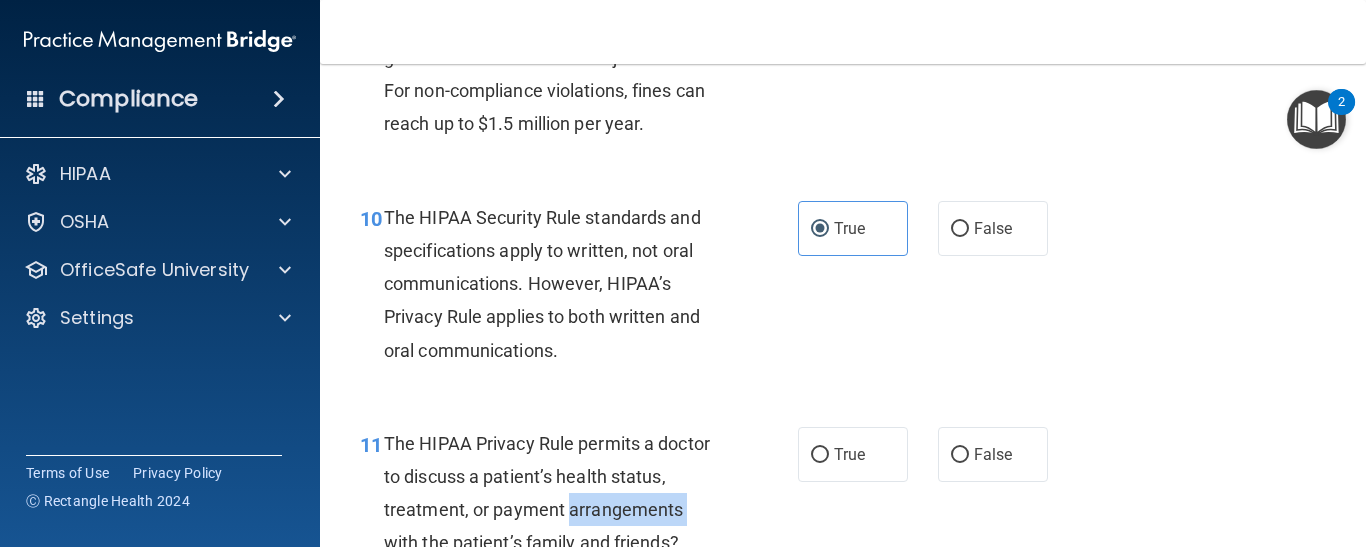 click on "The HIPAA Privacy Rule permits a doctor to discuss a patient’s health status, treatment, or payment arrangements with the patient’s family and friends?" at bounding box center [547, 493] 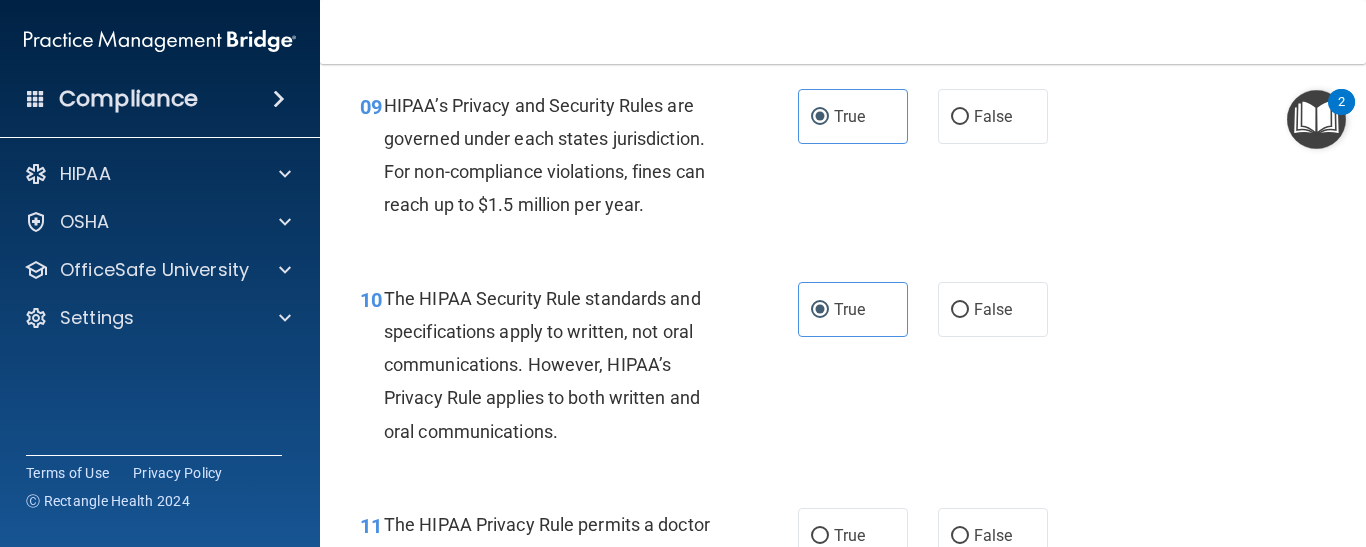 scroll, scrollTop: 2101, scrollLeft: 0, axis: vertical 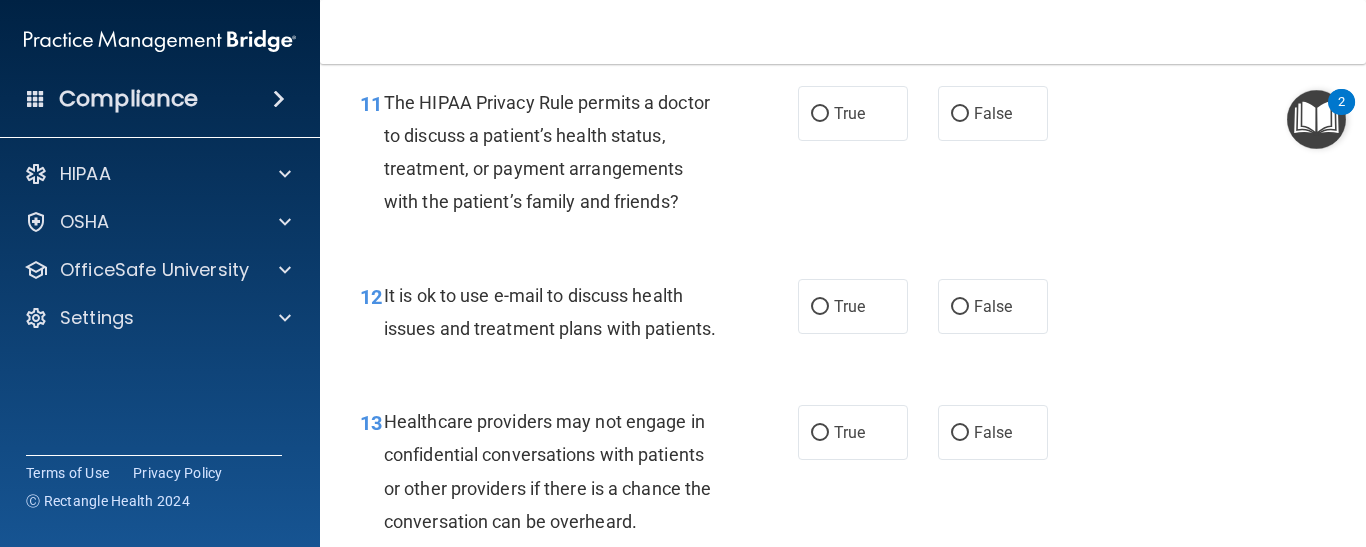 click on "11       The HIPAA Privacy Rule permits a doctor to discuss a patient’s health status, treatment, or payment arrangements with the patient’s family and friends?                 True           False" at bounding box center (843, 157) 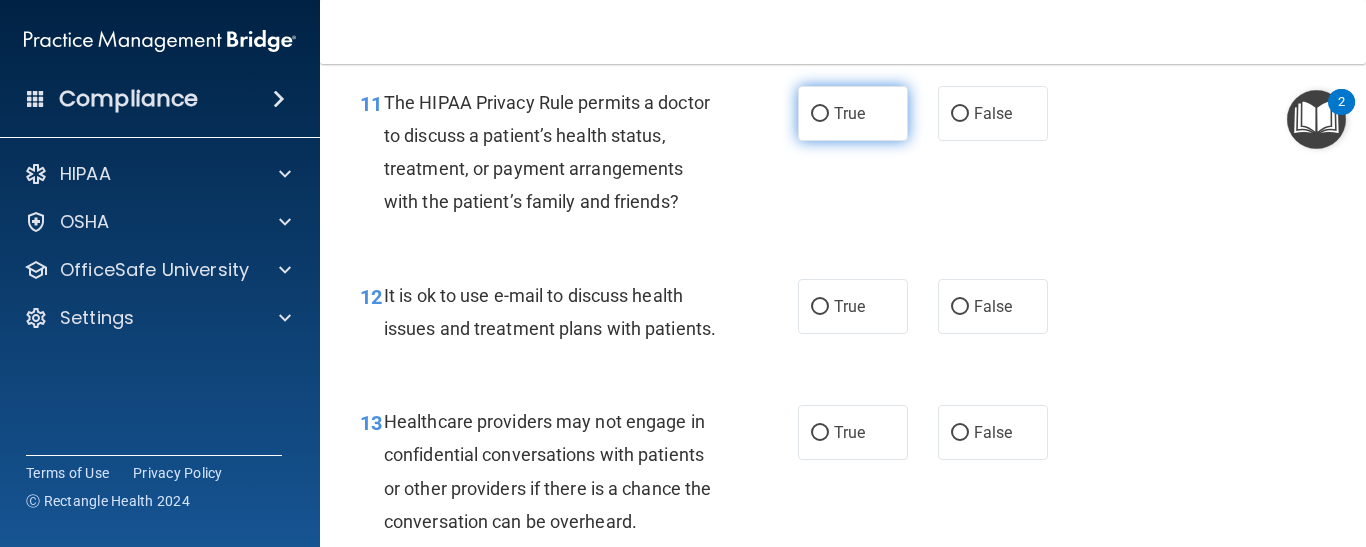 click on "True" at bounding box center (853, 113) 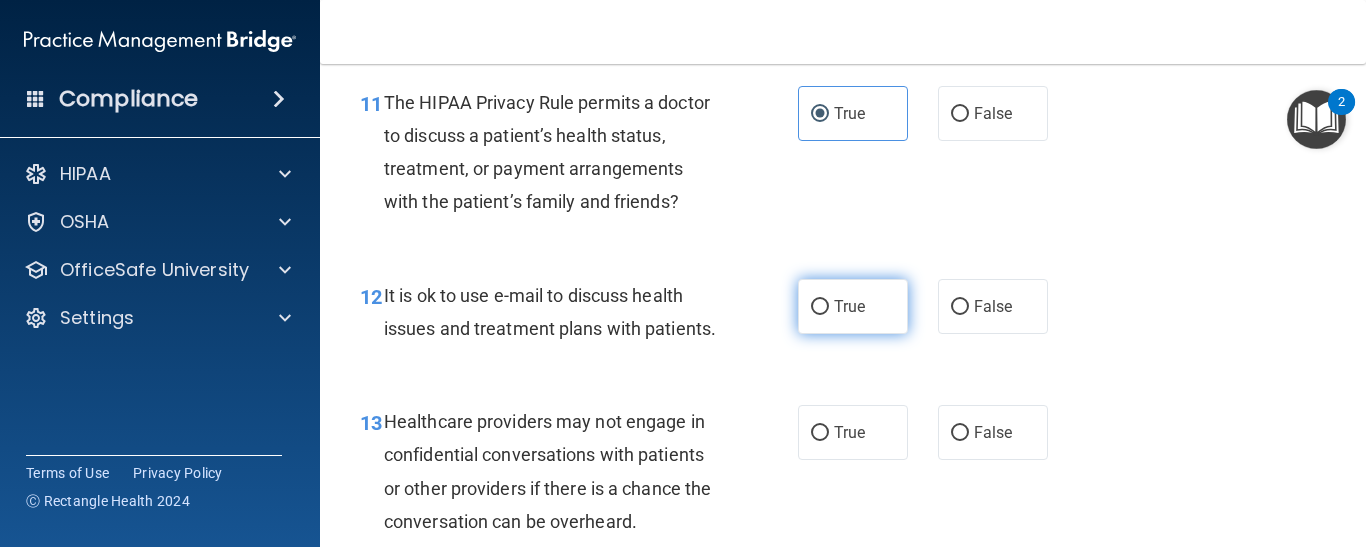 click on "True" at bounding box center (853, 306) 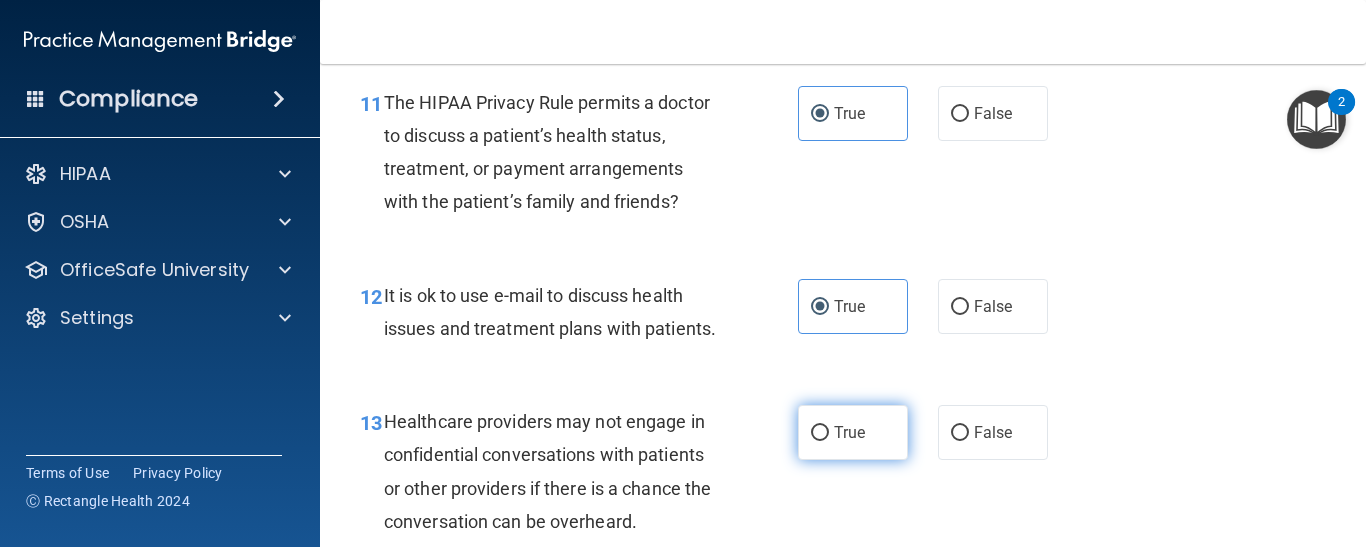 click on "True" at bounding box center (853, 432) 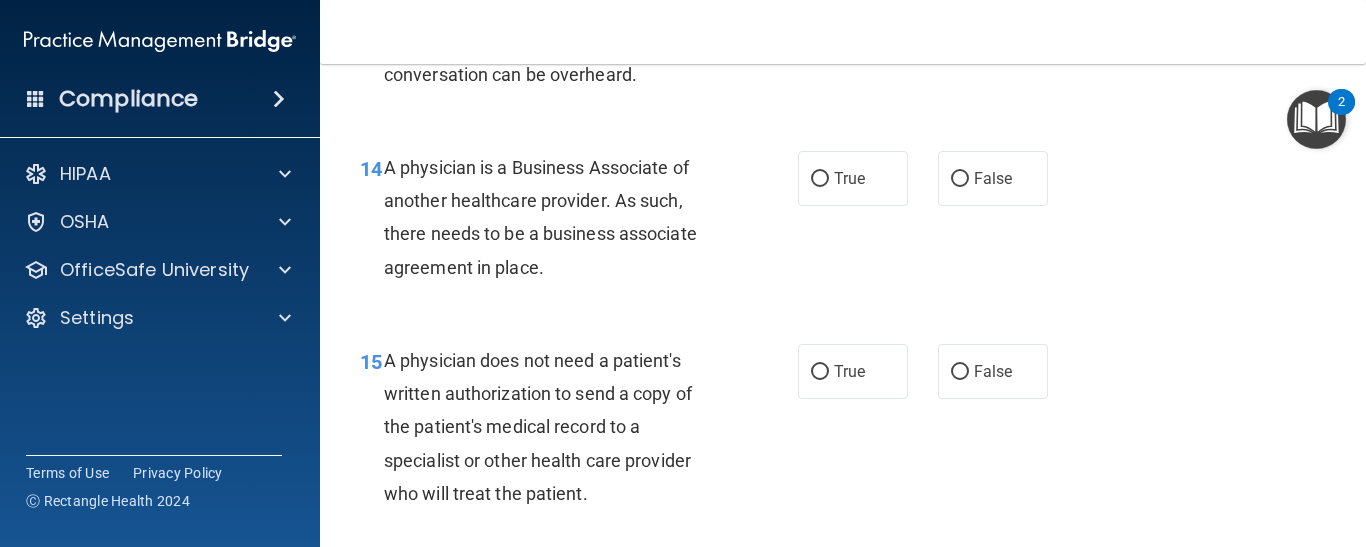 scroll, scrollTop: 2581, scrollLeft: 0, axis: vertical 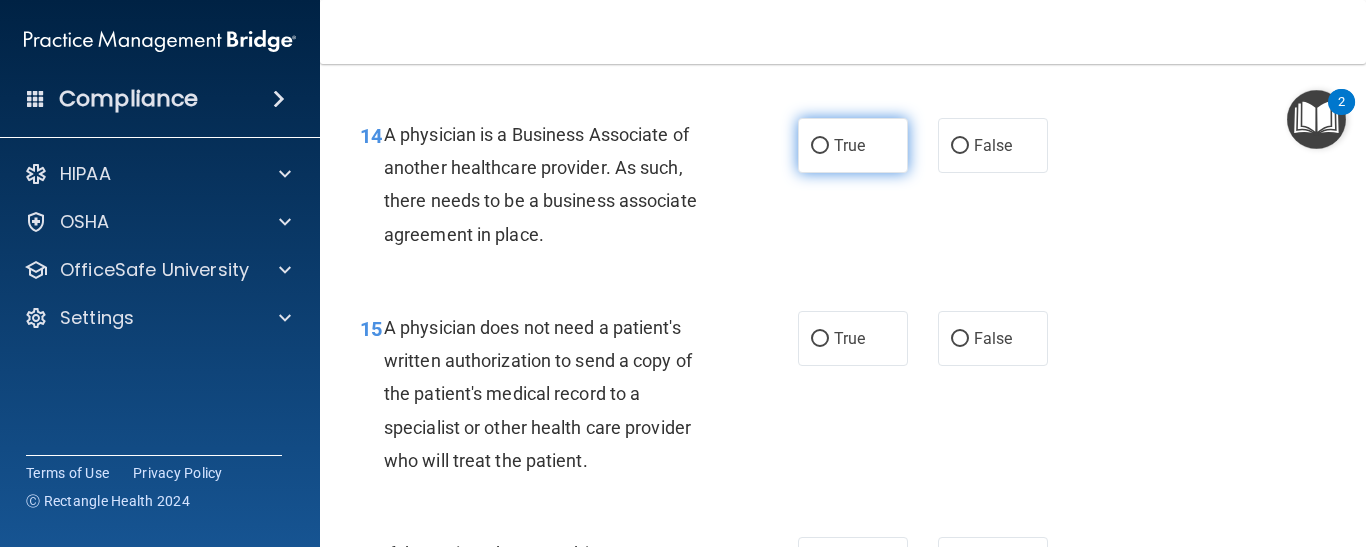 click on "True" at bounding box center [849, 145] 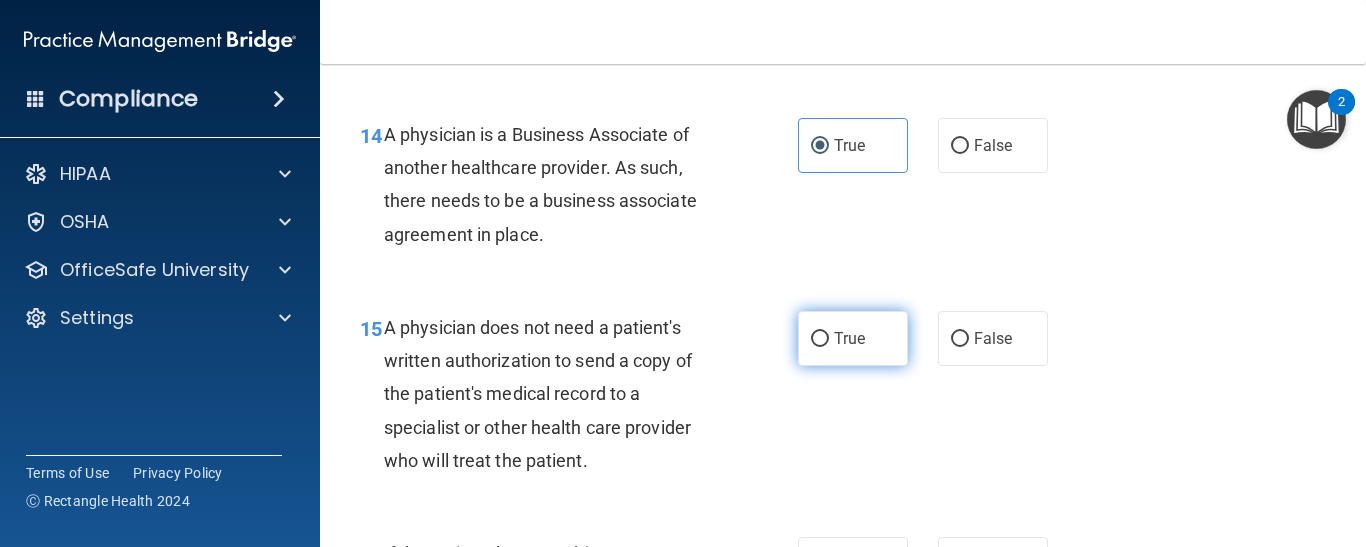 click on "True" at bounding box center [853, 338] 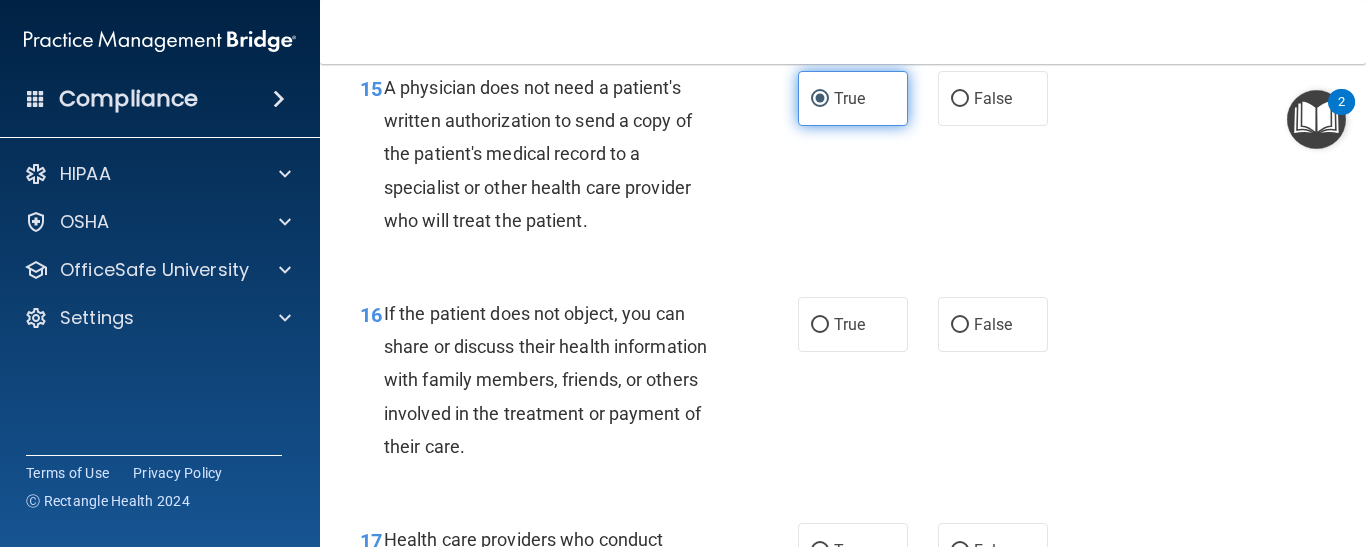 scroll, scrollTop: 2861, scrollLeft: 0, axis: vertical 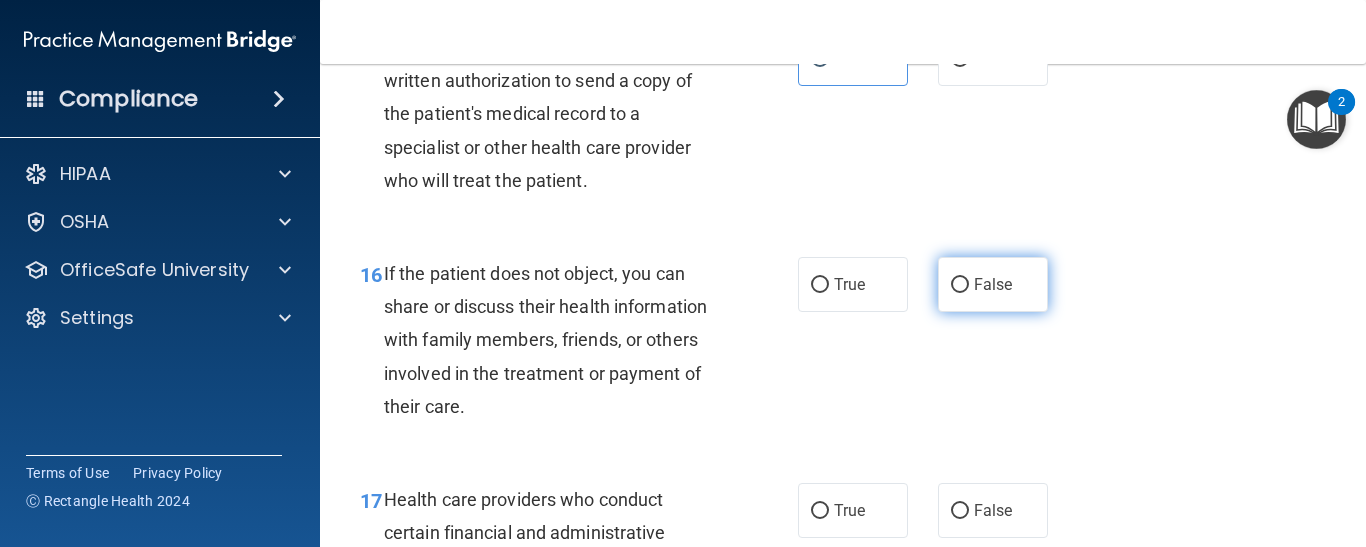 click on "False" at bounding box center (993, 284) 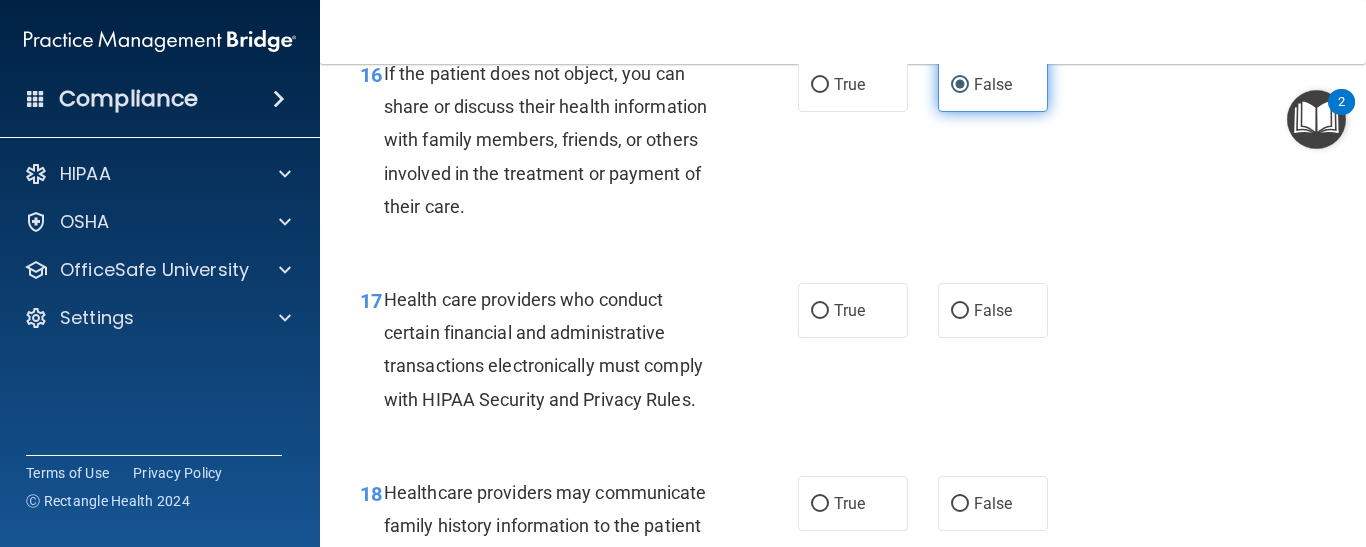 scroll, scrollTop: 3101, scrollLeft: 0, axis: vertical 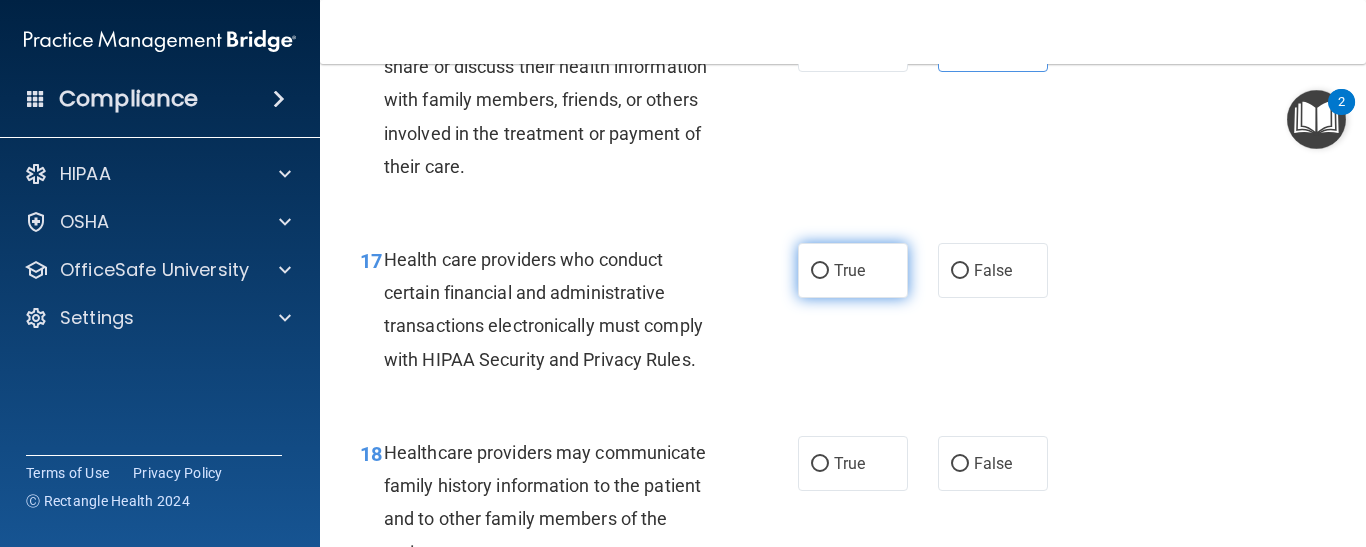 click on "True" at bounding box center (853, 270) 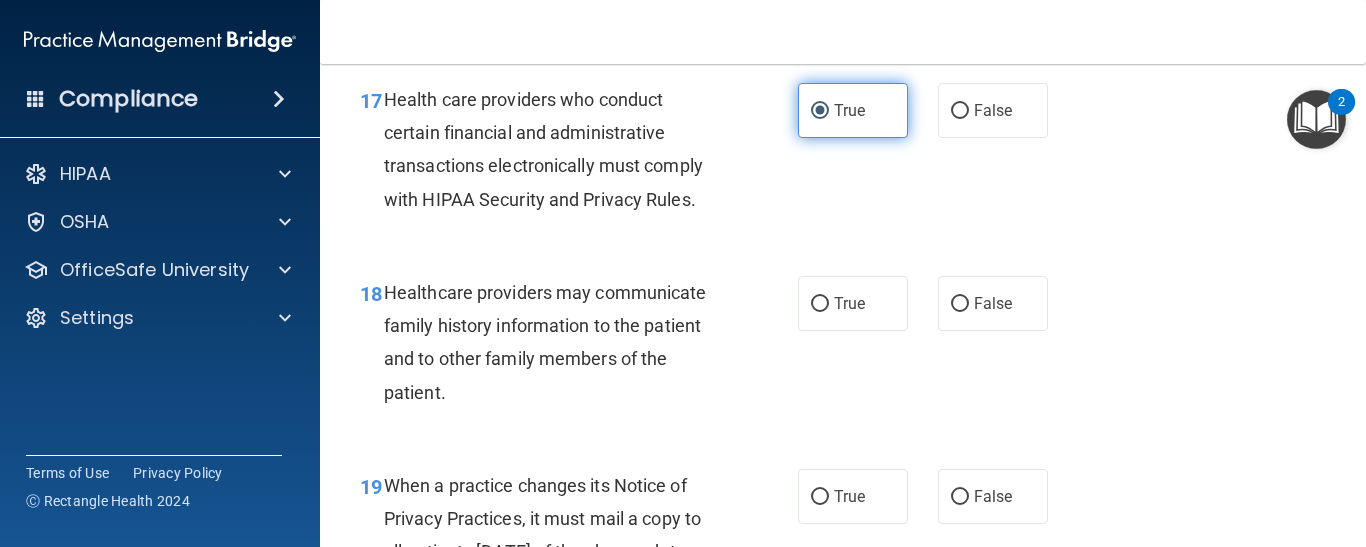 scroll, scrollTop: 3301, scrollLeft: 0, axis: vertical 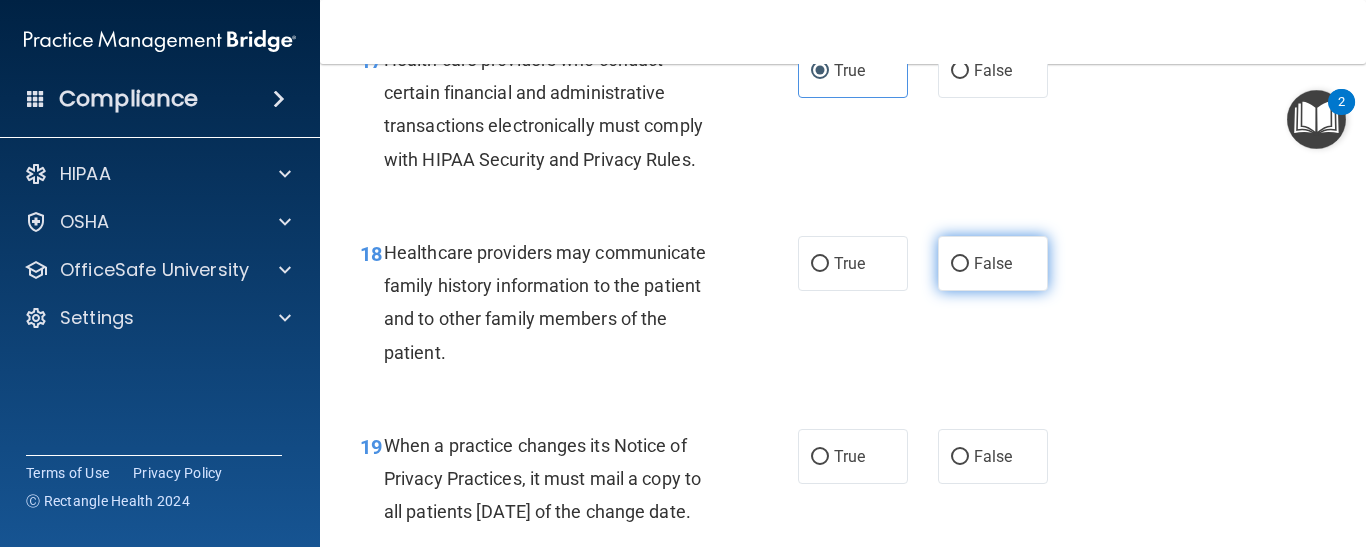 click on "False" at bounding box center [993, 263] 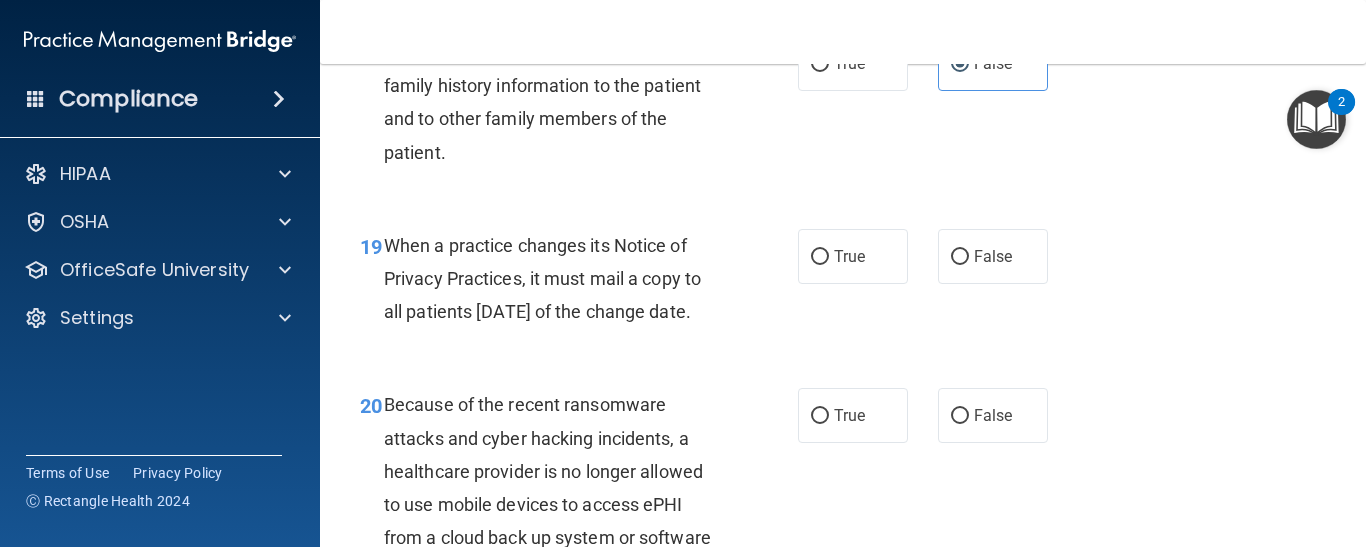 scroll, scrollTop: 3541, scrollLeft: 0, axis: vertical 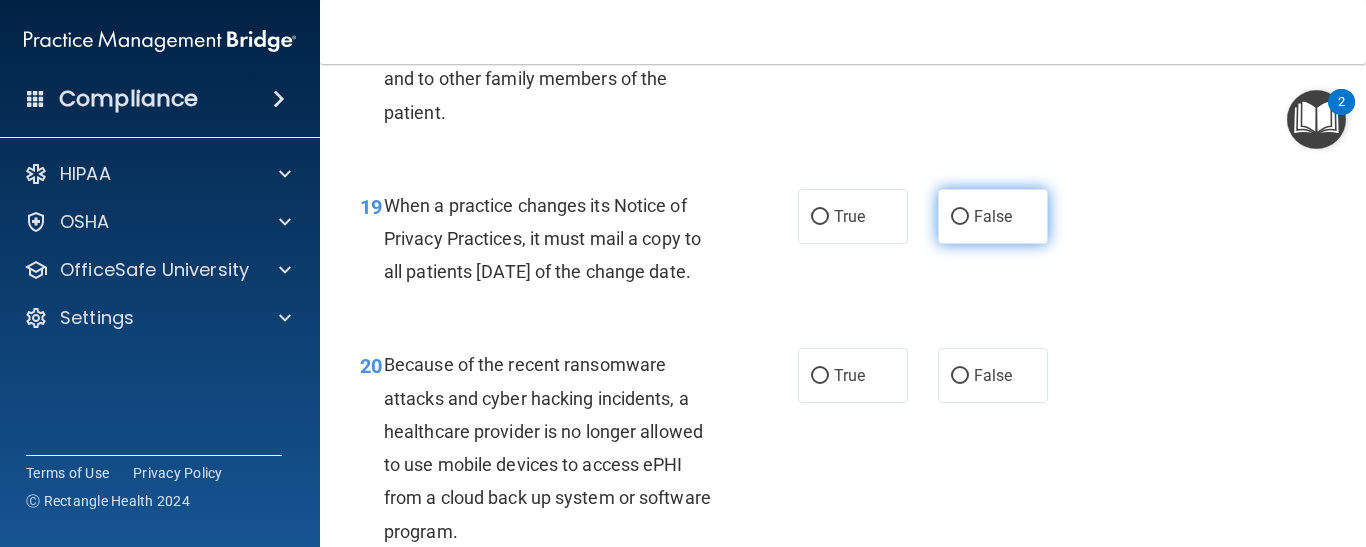 click on "False" at bounding box center (993, 216) 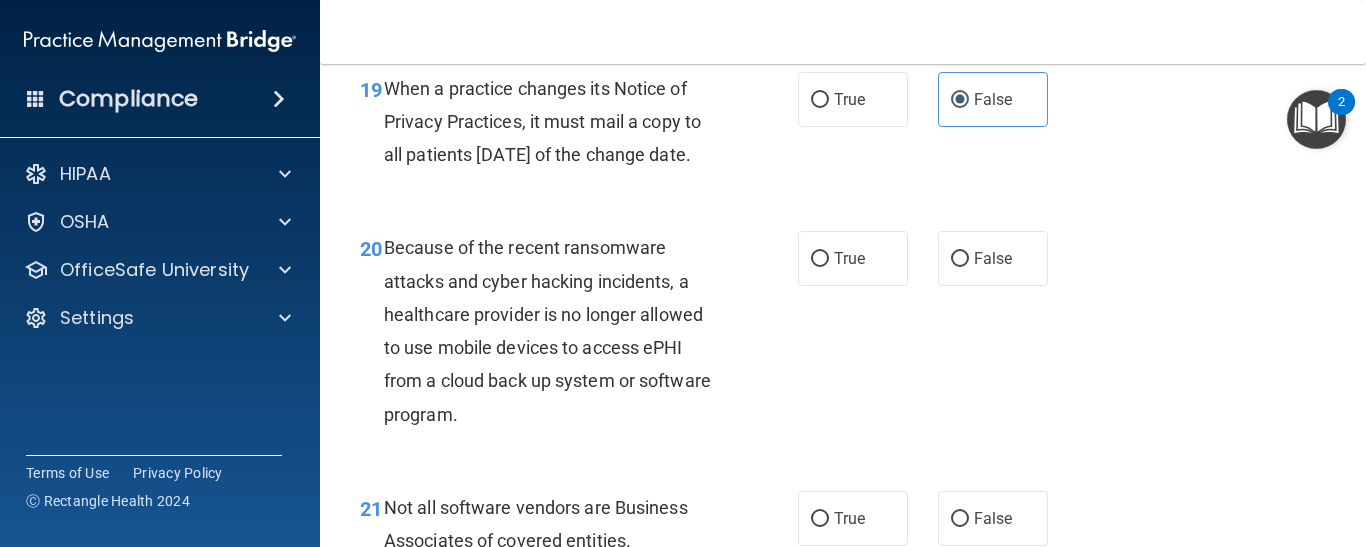 scroll, scrollTop: 3661, scrollLeft: 0, axis: vertical 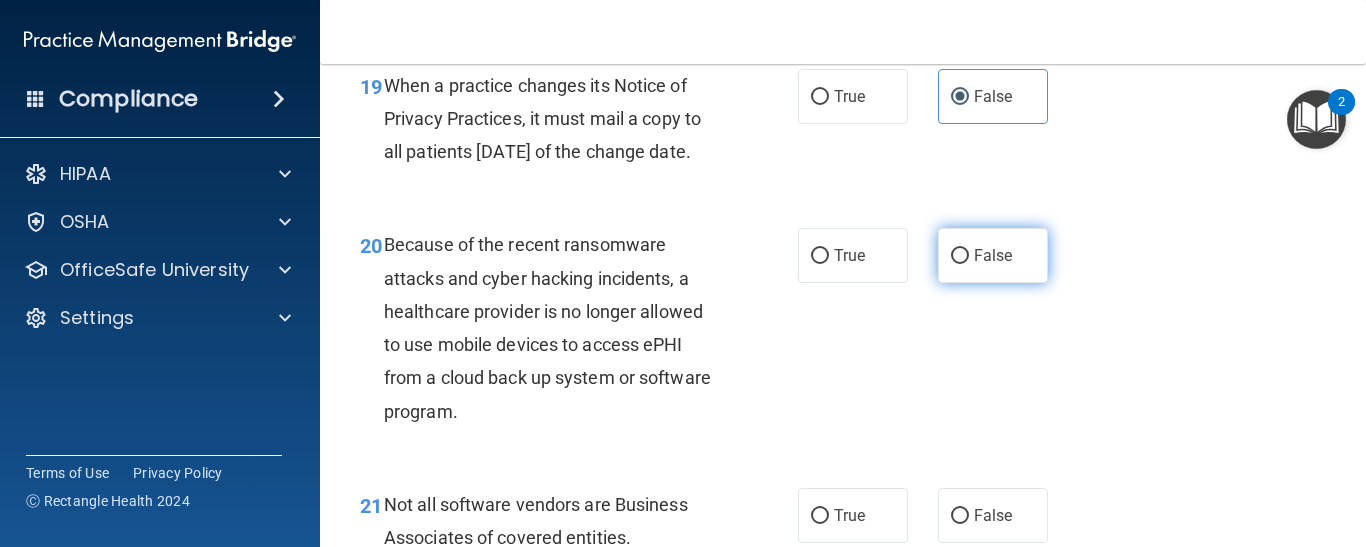 click on "False" at bounding box center [993, 255] 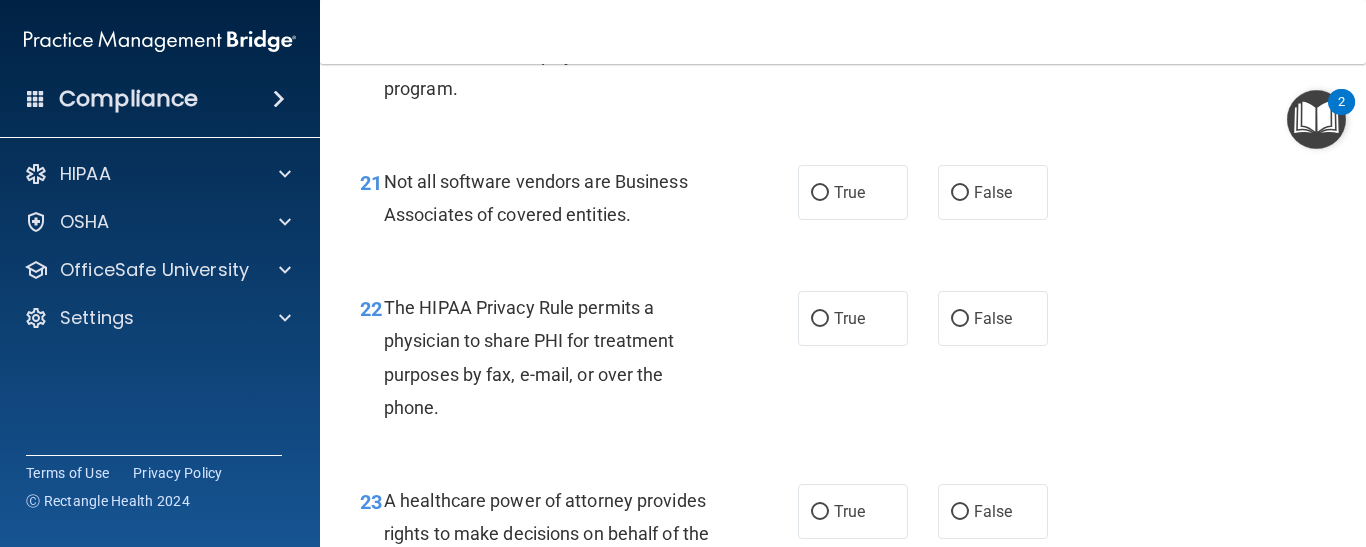 scroll, scrollTop: 4021, scrollLeft: 0, axis: vertical 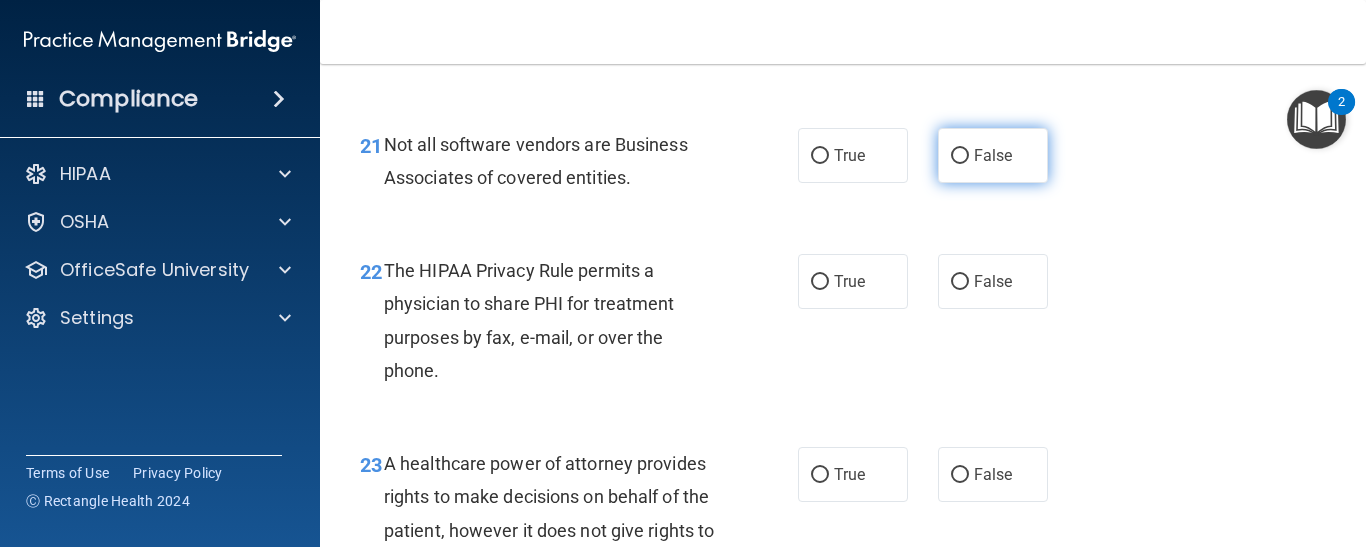 click on "False" at bounding box center (993, 155) 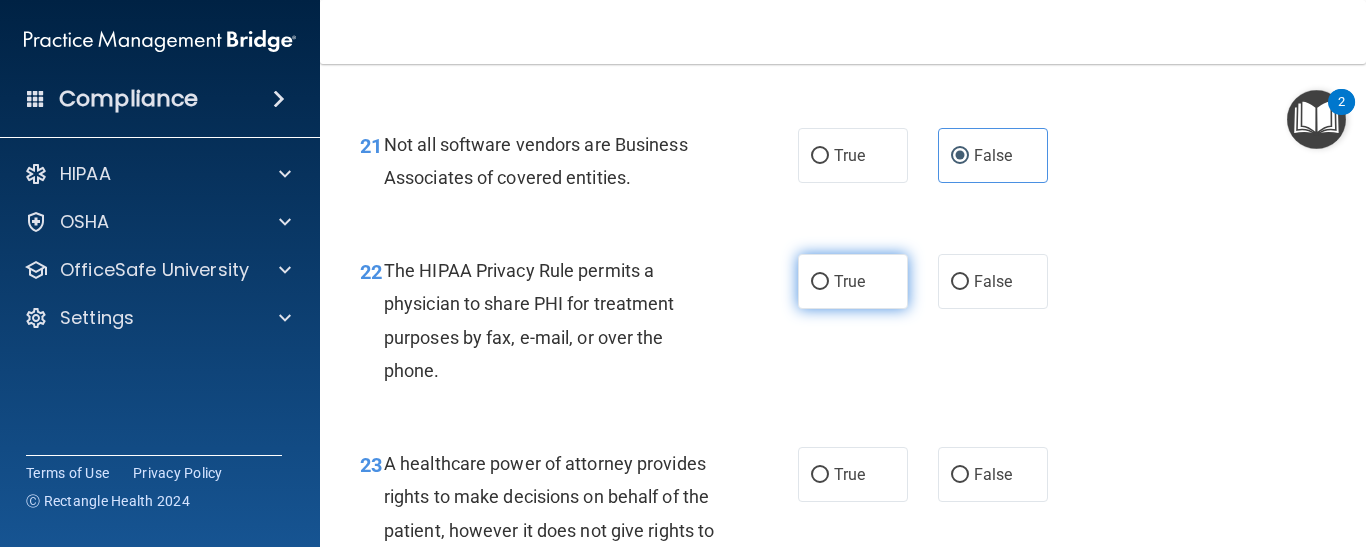 click on "True" at bounding box center [853, 281] 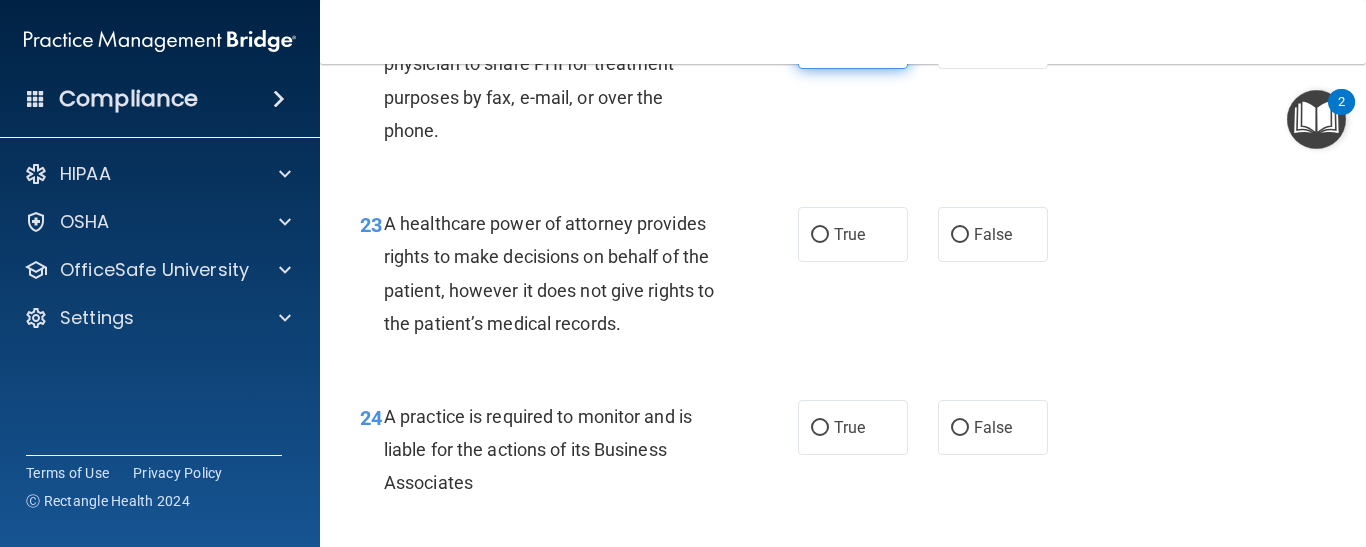 scroll, scrollTop: 4301, scrollLeft: 0, axis: vertical 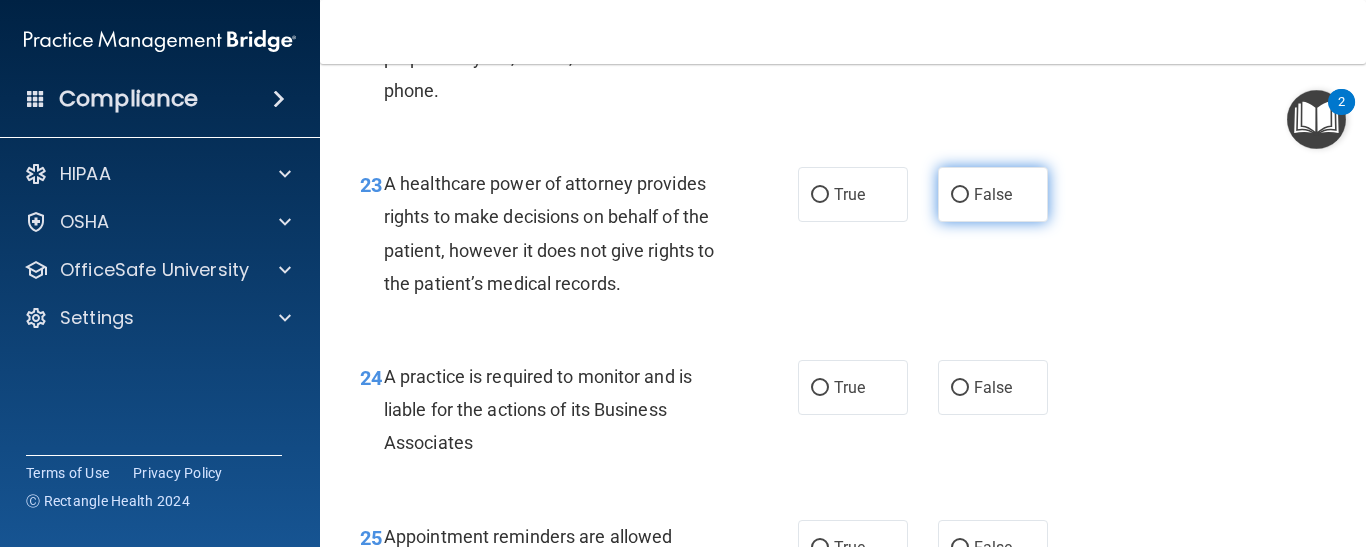 click on "False" at bounding box center [993, 194] 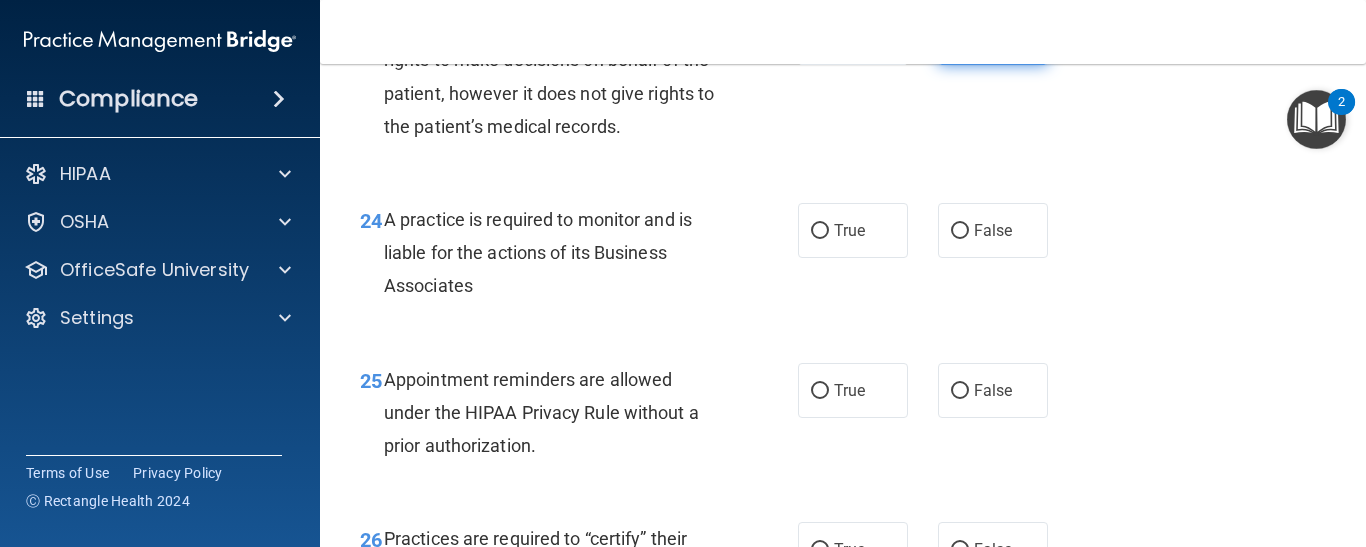scroll, scrollTop: 4461, scrollLeft: 0, axis: vertical 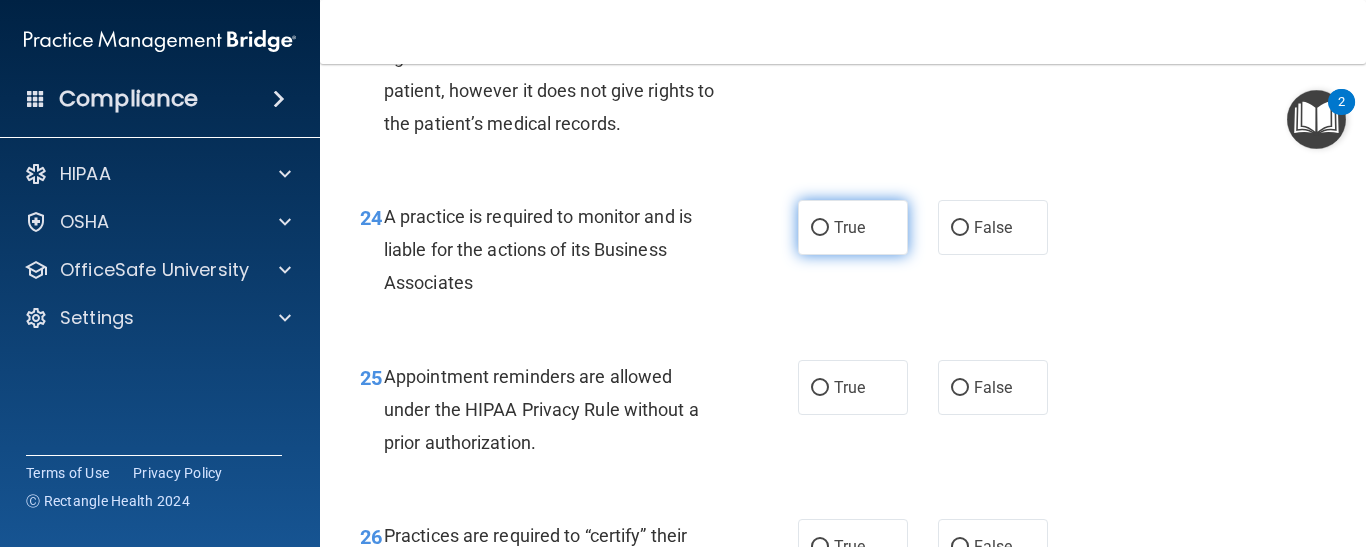 click on "True" at bounding box center [820, 228] 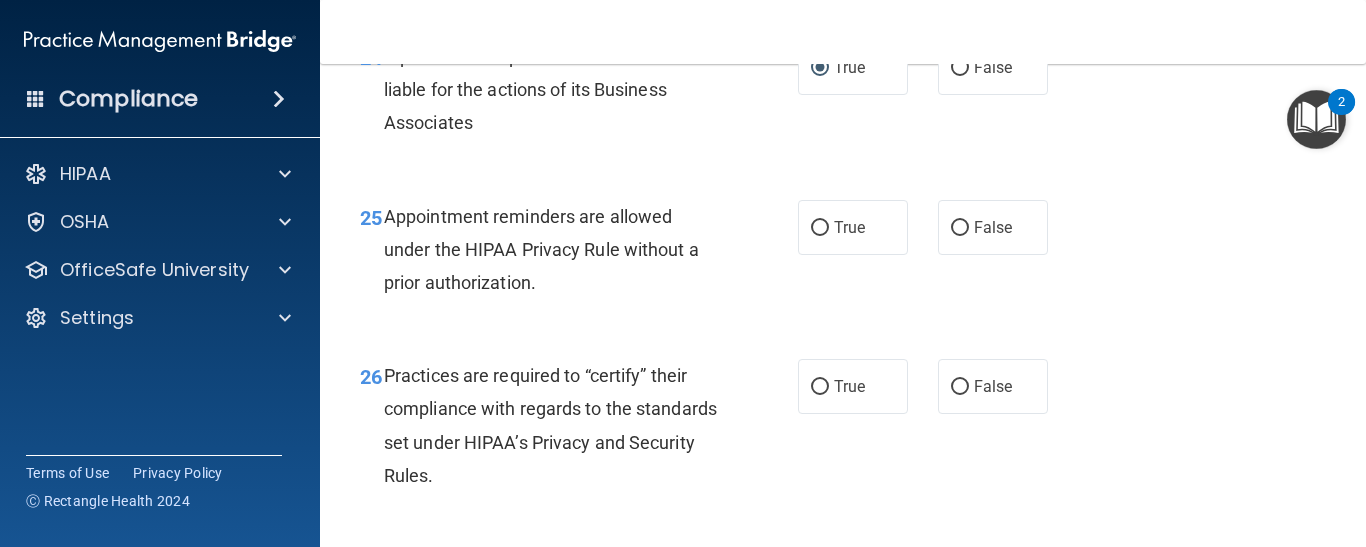 scroll, scrollTop: 4661, scrollLeft: 0, axis: vertical 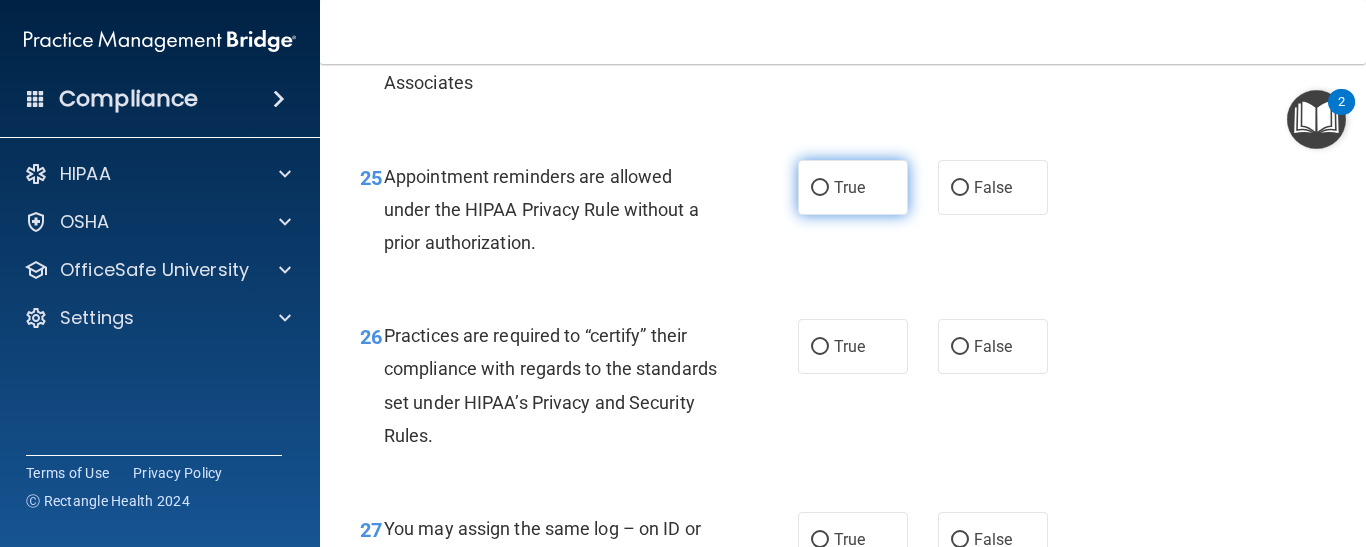 click on "True" at bounding box center [849, 187] 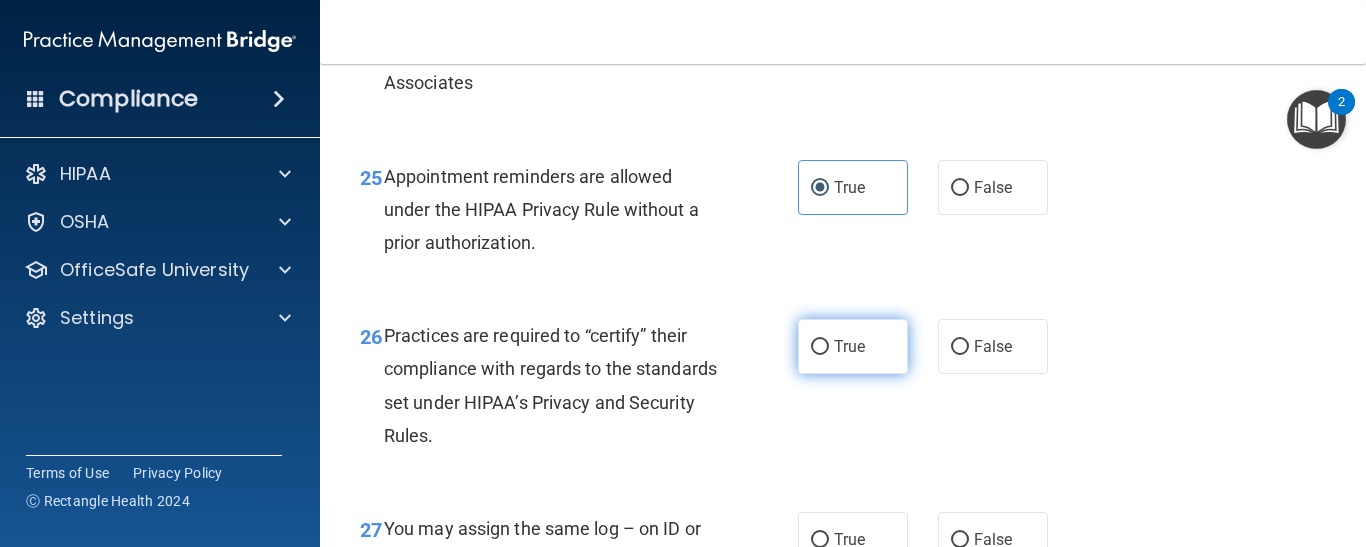 click on "True" at bounding box center (853, 346) 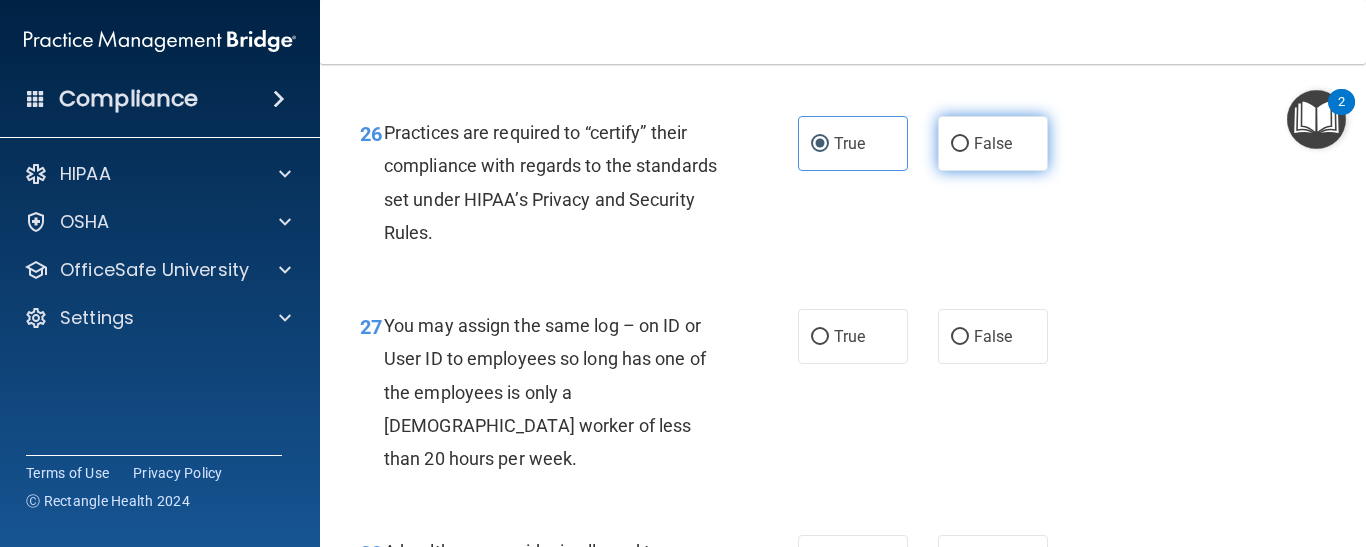 scroll, scrollTop: 4901, scrollLeft: 0, axis: vertical 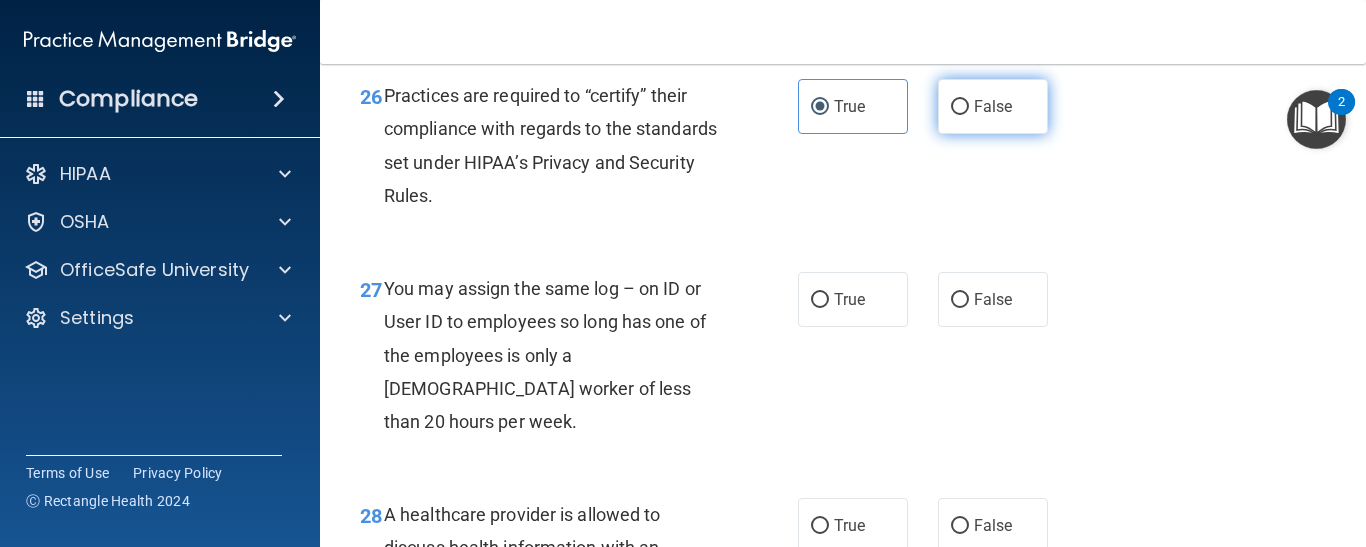 click on "False" at bounding box center (993, 299) 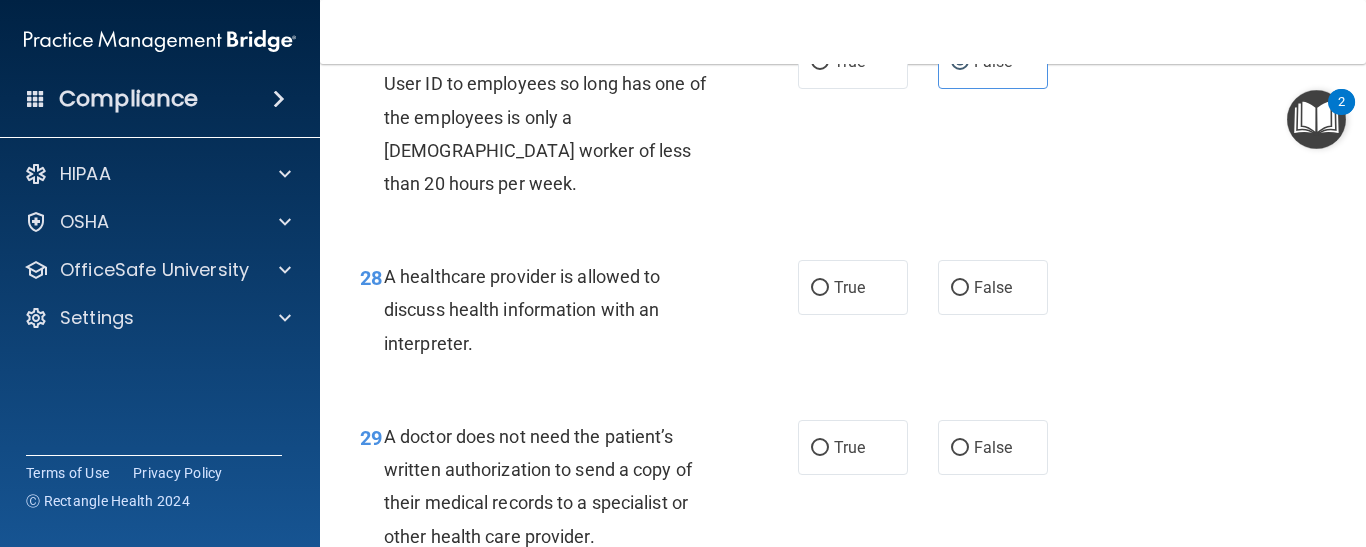 scroll, scrollTop: 5141, scrollLeft: 0, axis: vertical 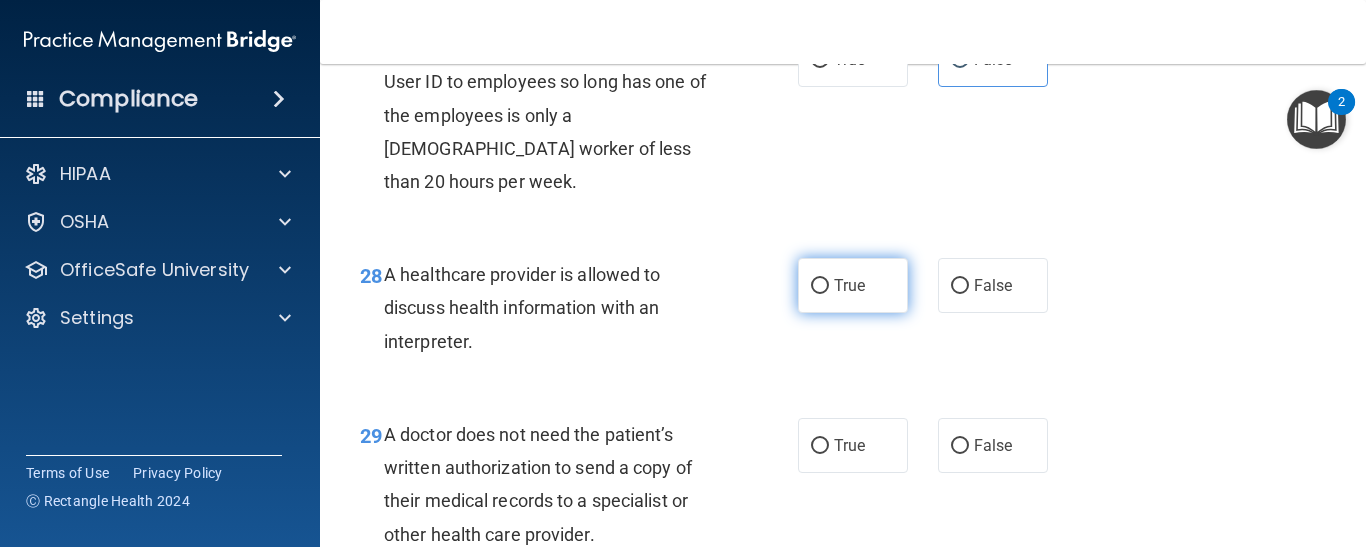 click on "True" at bounding box center [849, 285] 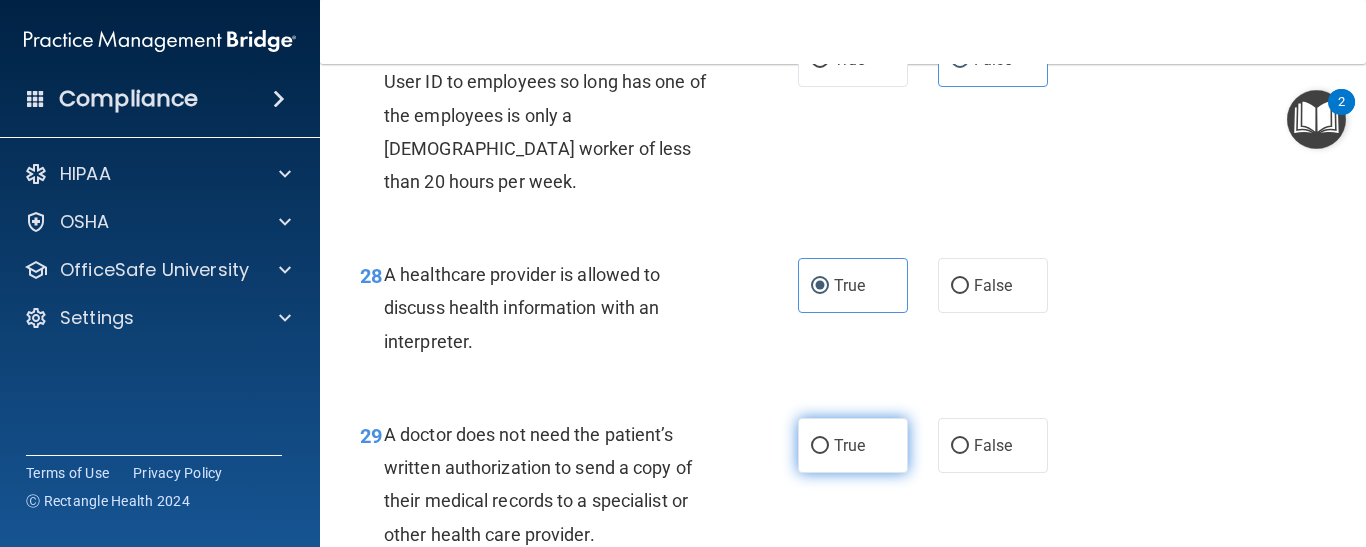 click on "True" at bounding box center [849, 445] 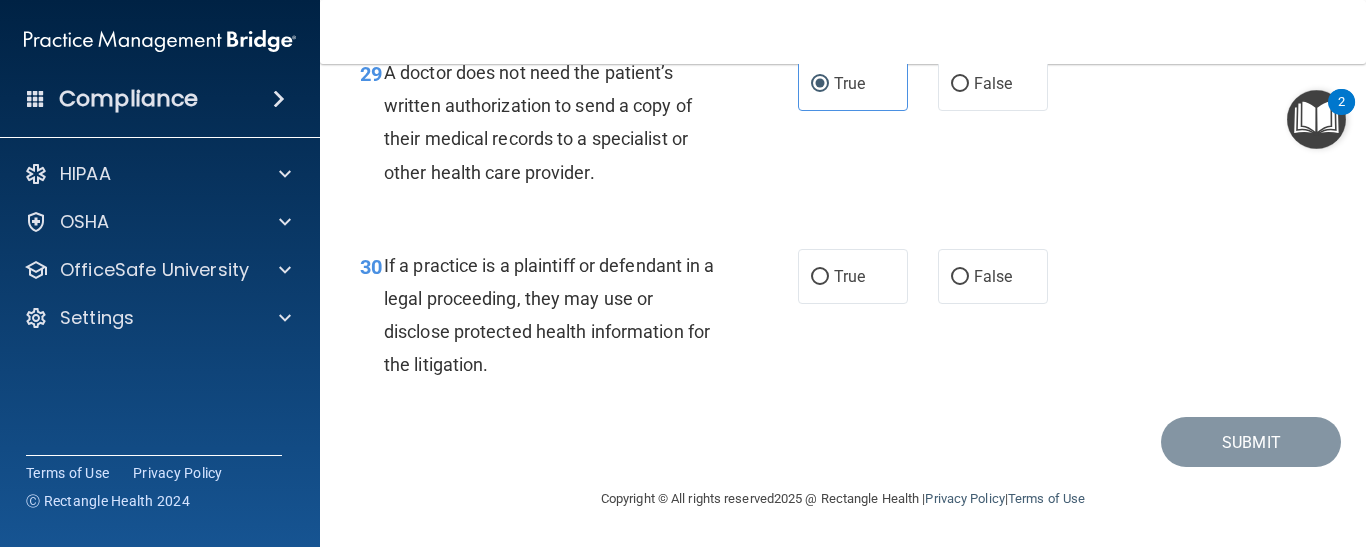 scroll, scrollTop: 5536, scrollLeft: 0, axis: vertical 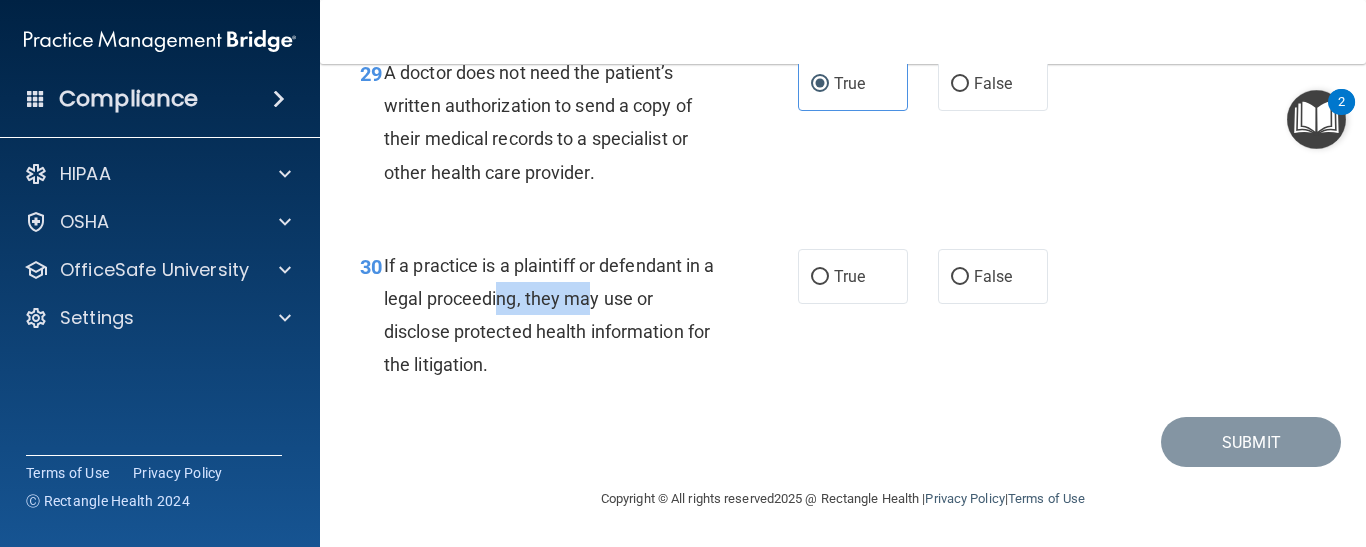 drag, startPoint x: 509, startPoint y: 290, endPoint x: 606, endPoint y: 294, distance: 97.082436 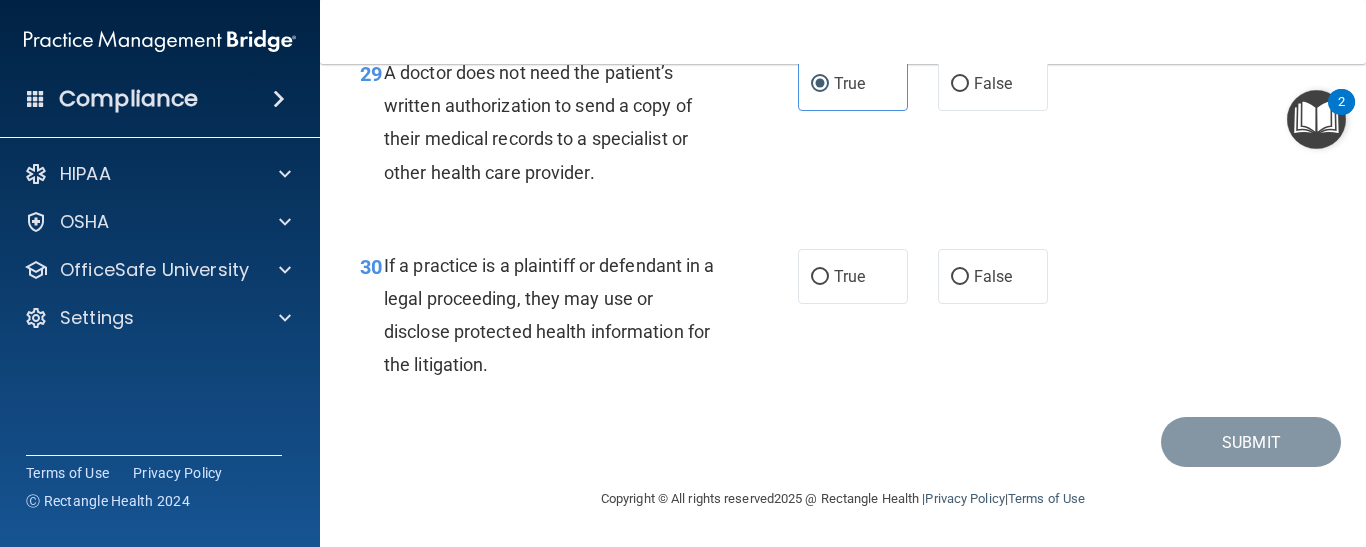 click on "If a practice is a plaintiff or defendant in a legal proceeding, they may use or disclose protected health information for the litigation." at bounding box center [559, 315] 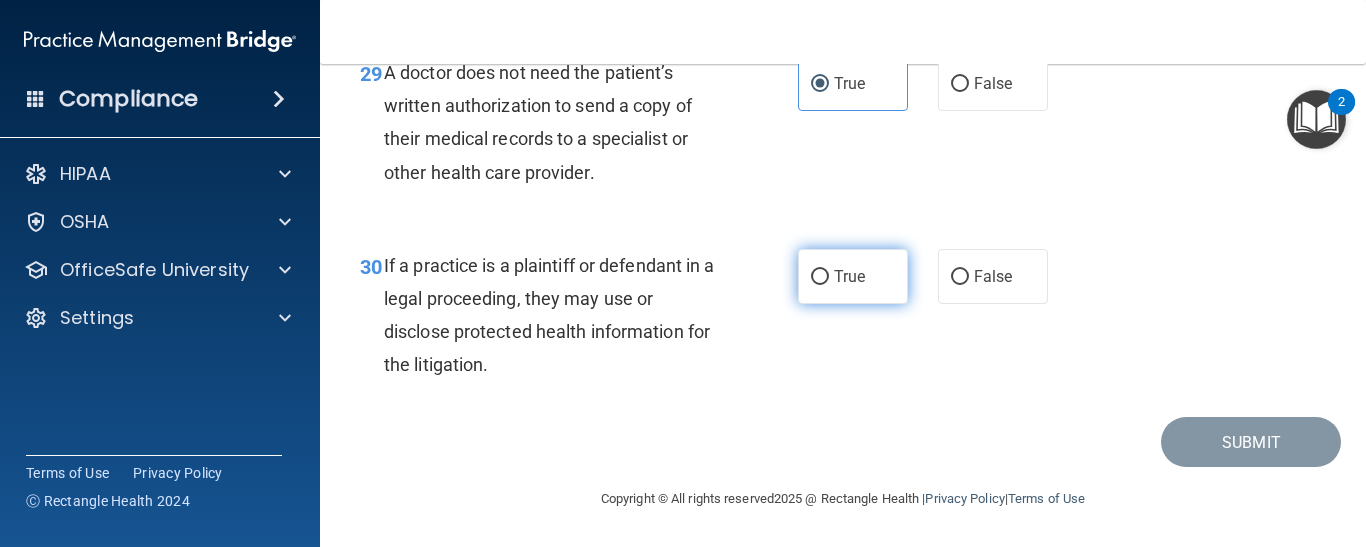 click on "True" at bounding box center [849, 276] 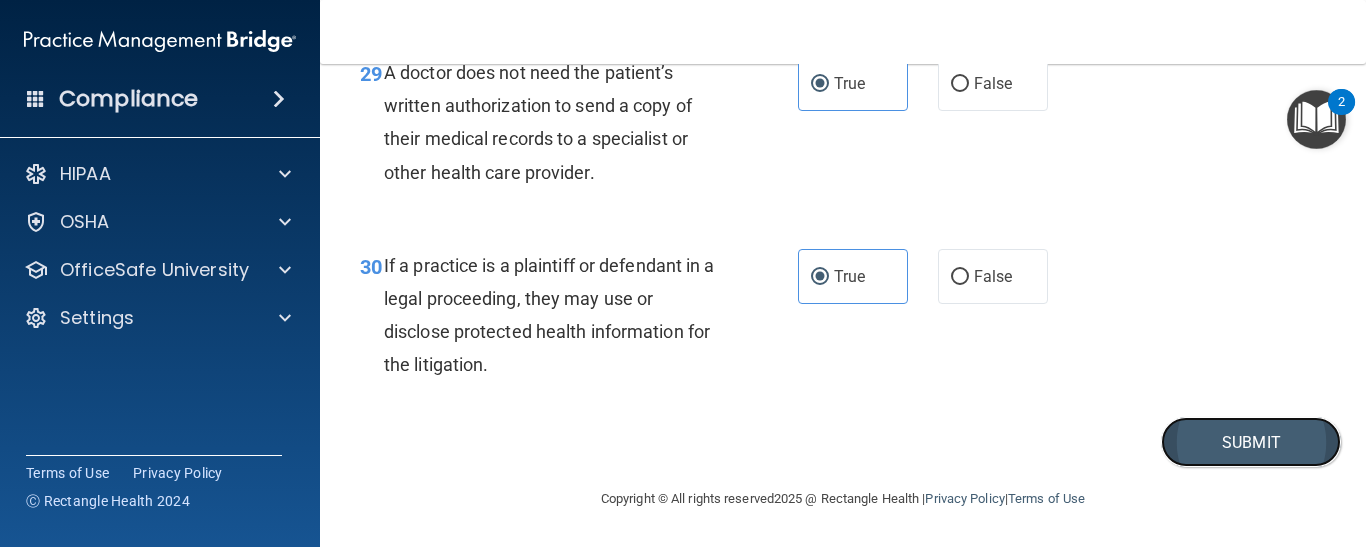 click on "Submit" at bounding box center (1251, 442) 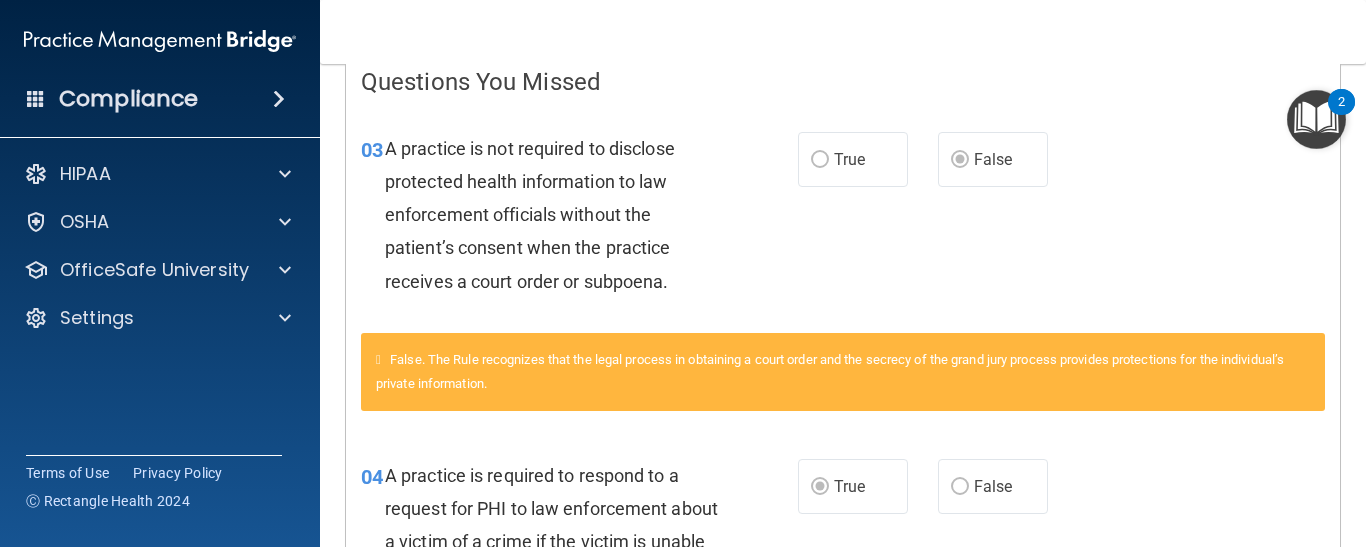 scroll, scrollTop: 389, scrollLeft: 0, axis: vertical 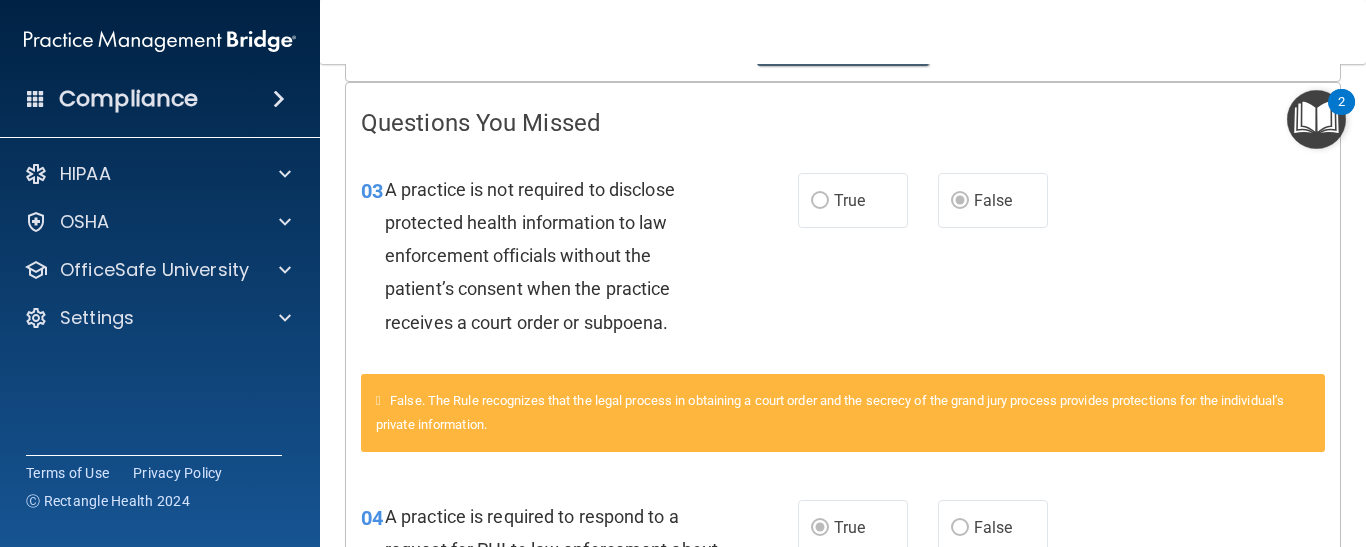 drag, startPoint x: 1319, startPoint y: 185, endPoint x: 1282, endPoint y: 219, distance: 50.24938 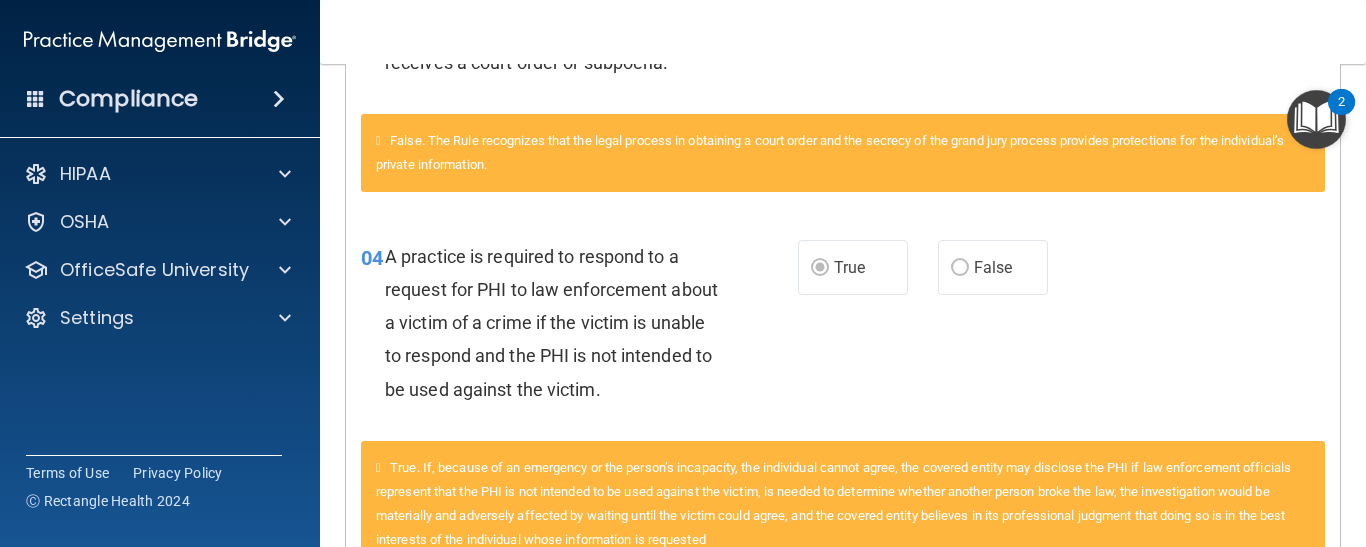 scroll, scrollTop: 669, scrollLeft: 0, axis: vertical 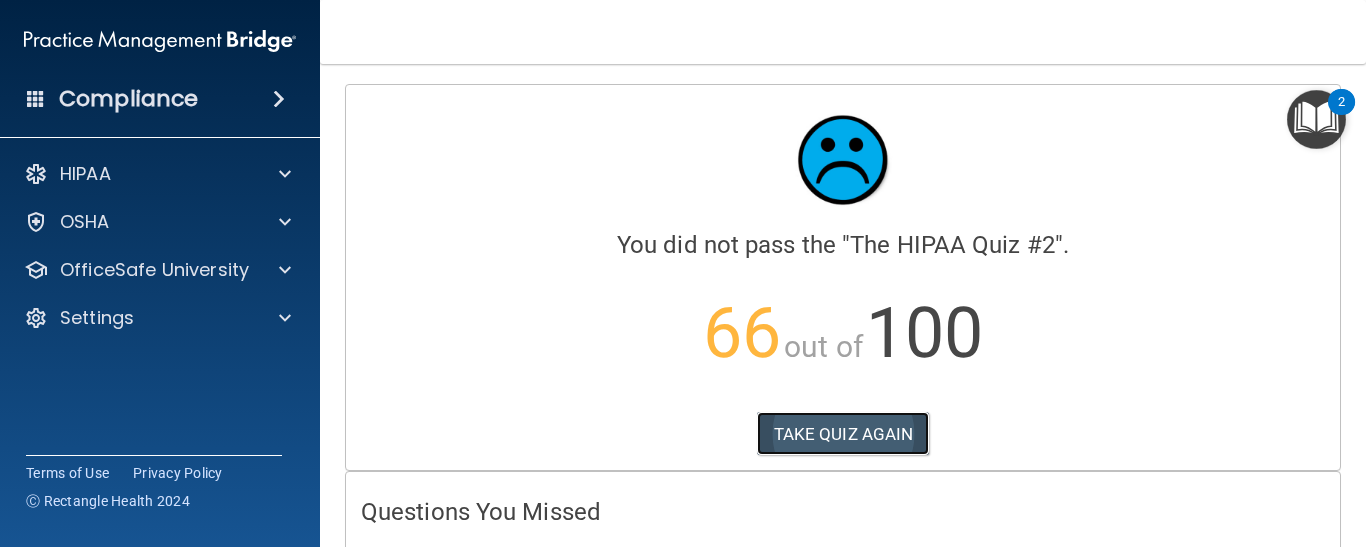 click on "TAKE QUIZ AGAIN" at bounding box center [843, 434] 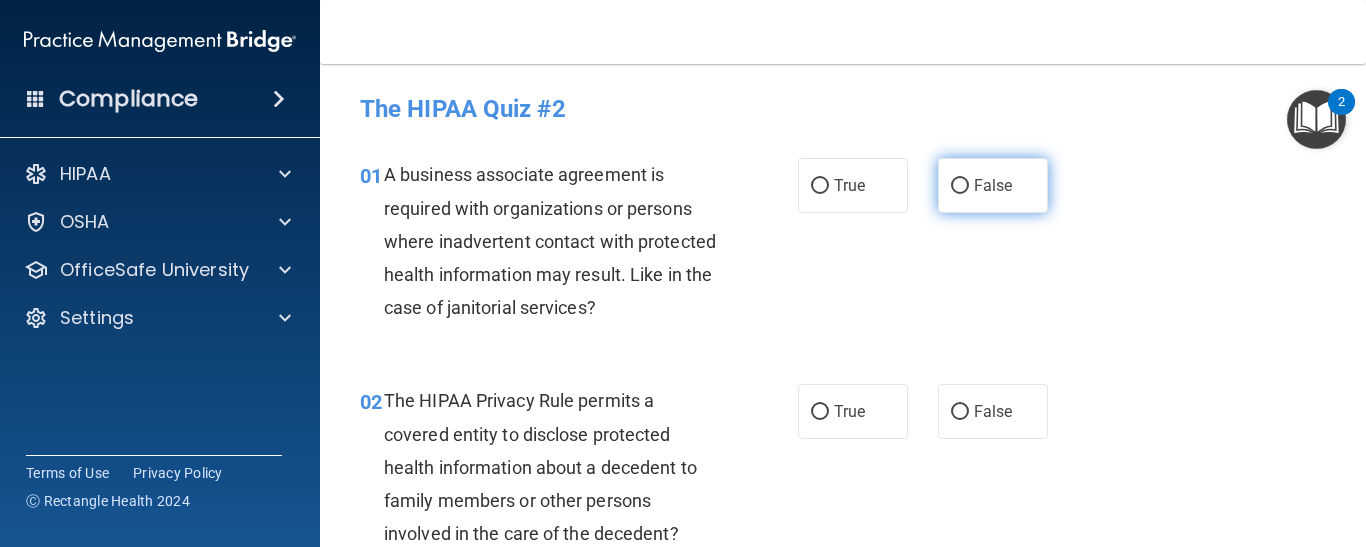 click on "False" at bounding box center [960, 186] 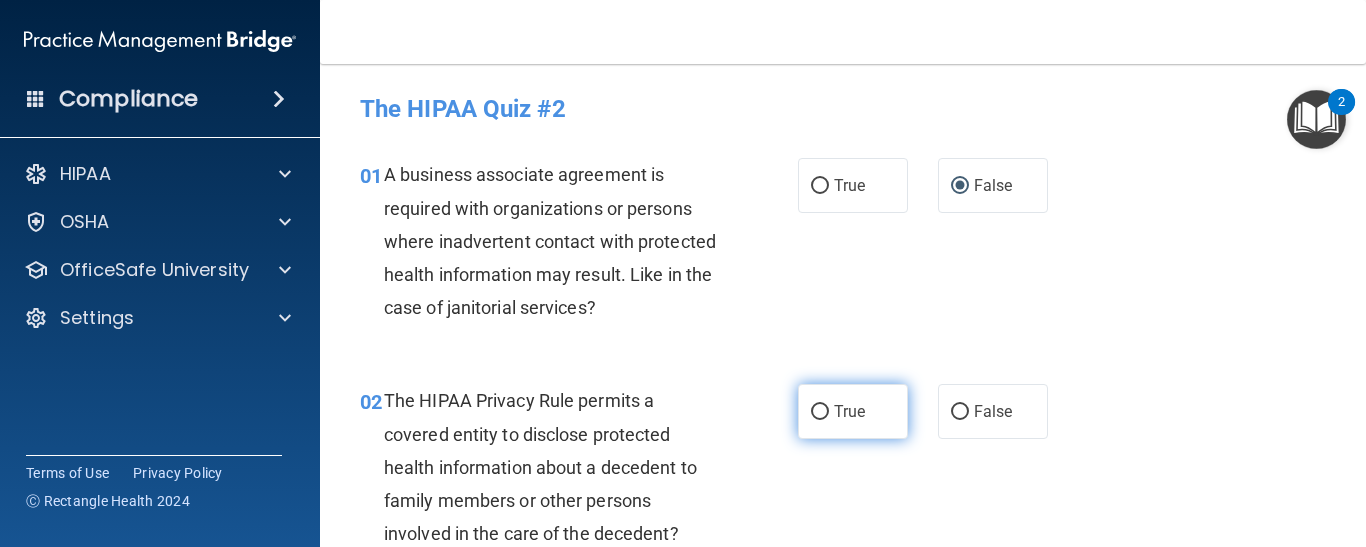 click on "True" at bounding box center [853, 411] 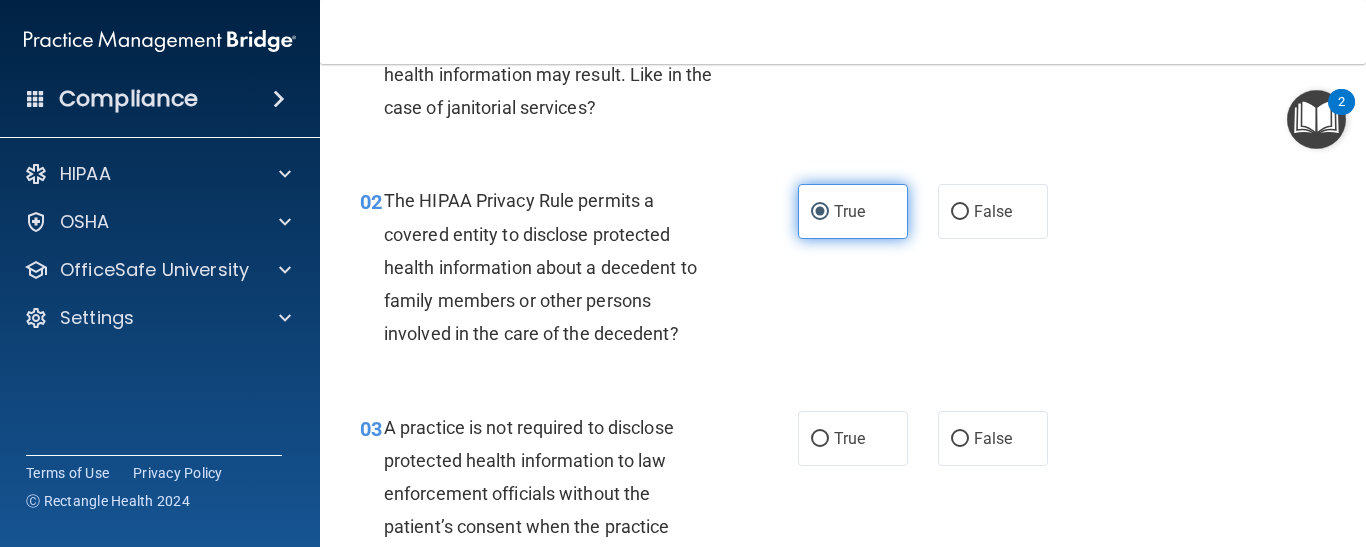 scroll, scrollTop: 240, scrollLeft: 0, axis: vertical 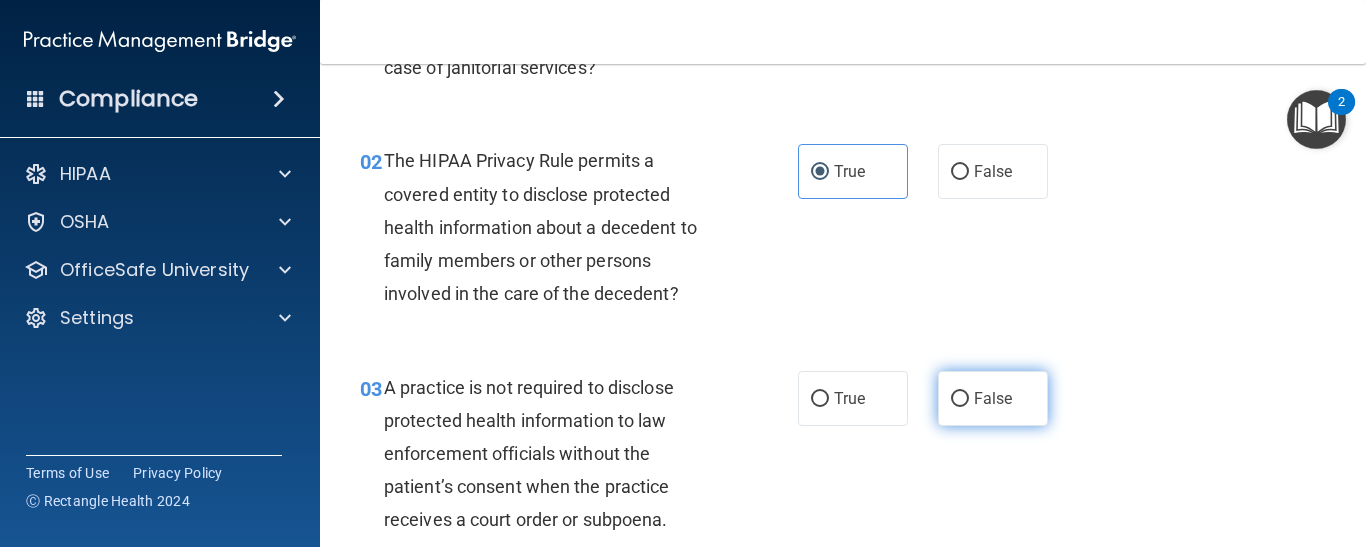 click on "False" at bounding box center (993, 398) 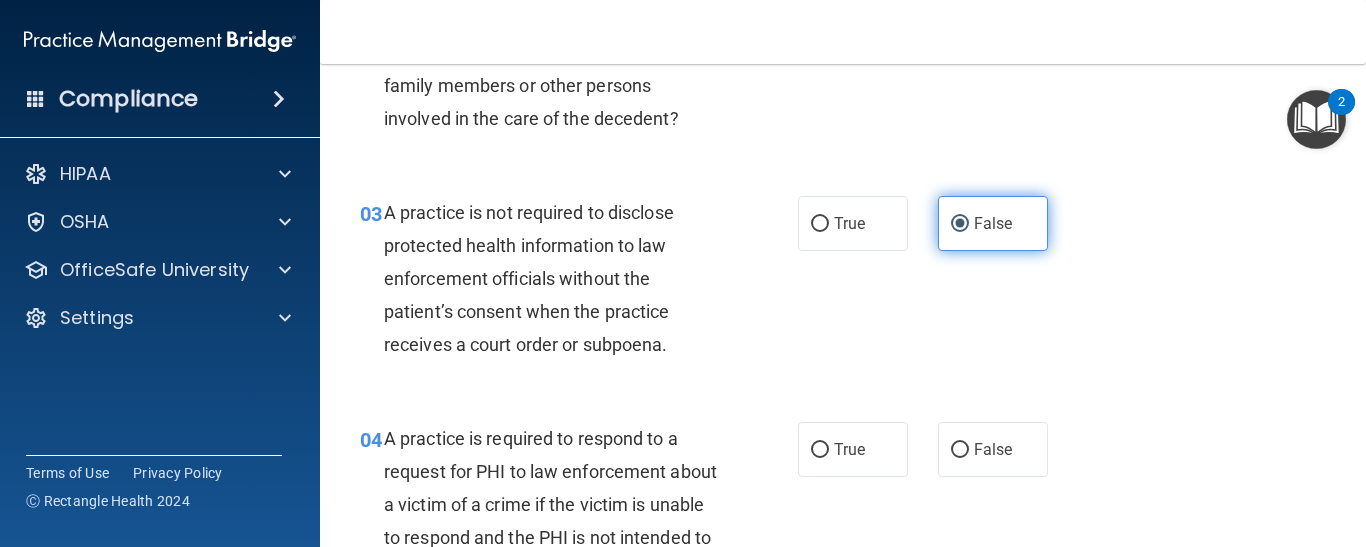 scroll, scrollTop: 440, scrollLeft: 0, axis: vertical 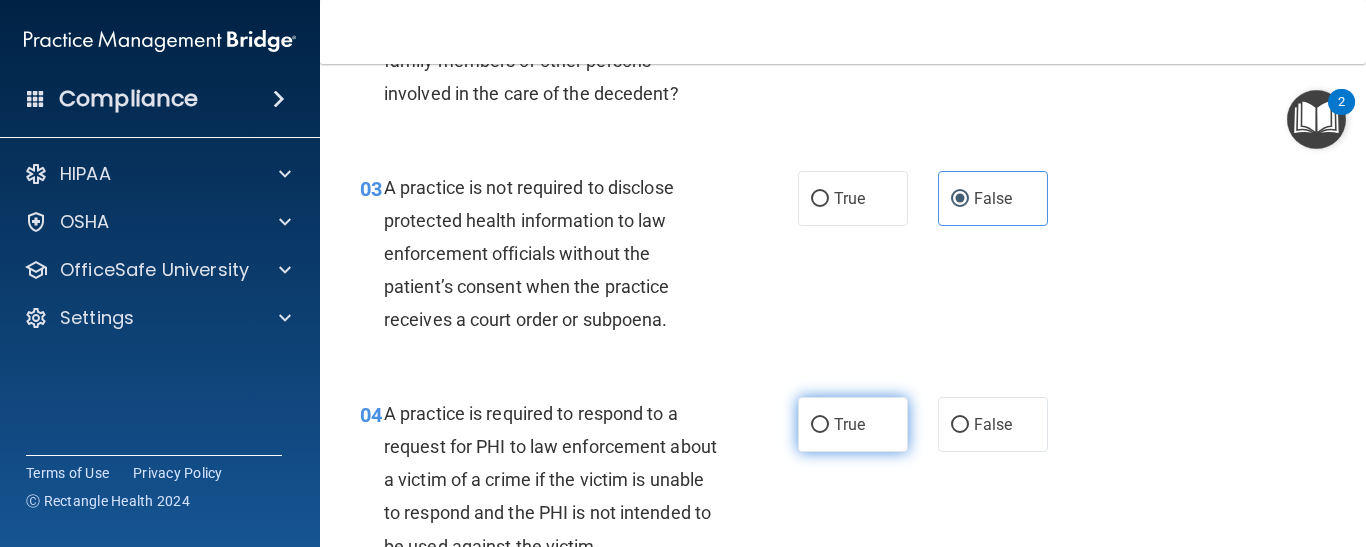 click on "True" at bounding box center (853, 424) 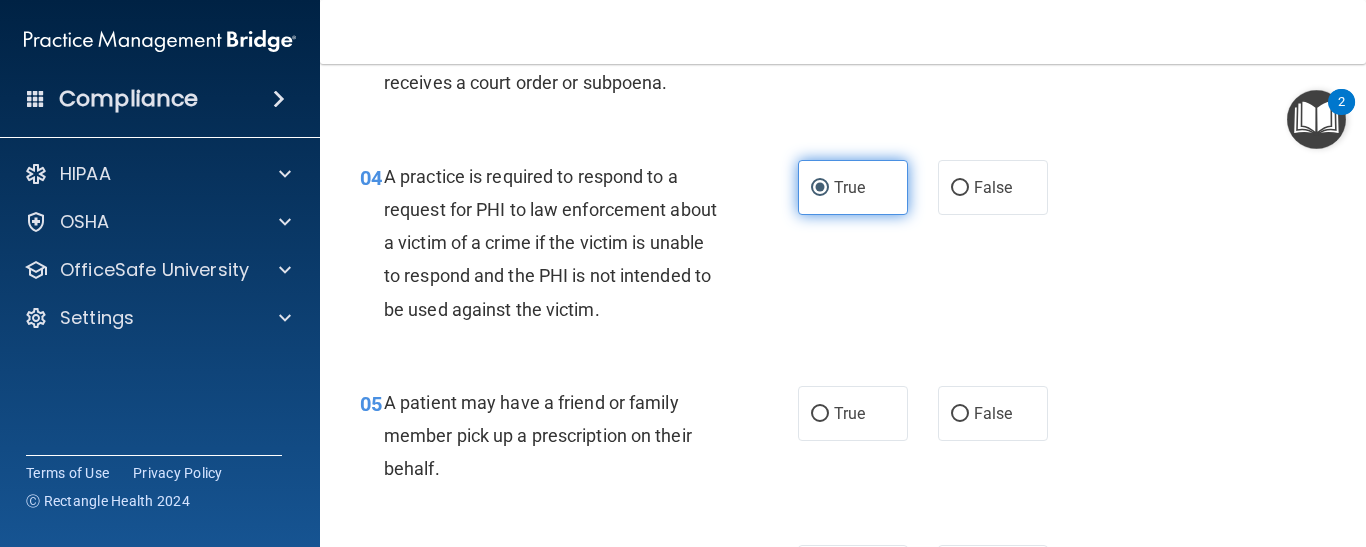 scroll, scrollTop: 680, scrollLeft: 0, axis: vertical 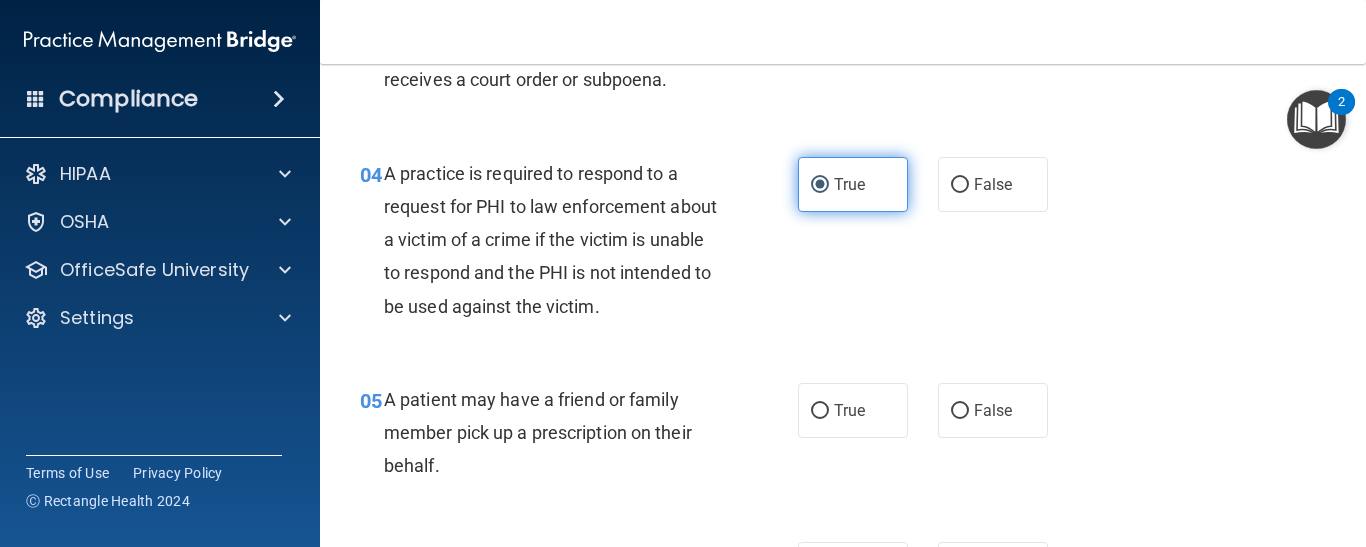 click on "True" at bounding box center (853, 410) 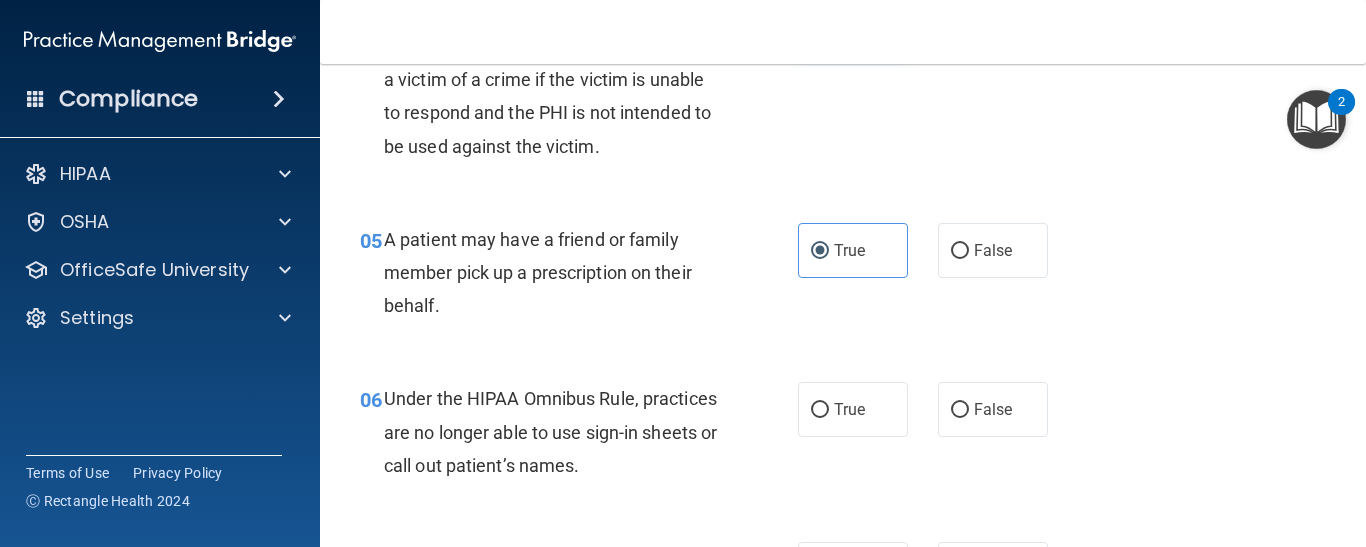 scroll, scrollTop: 880, scrollLeft: 0, axis: vertical 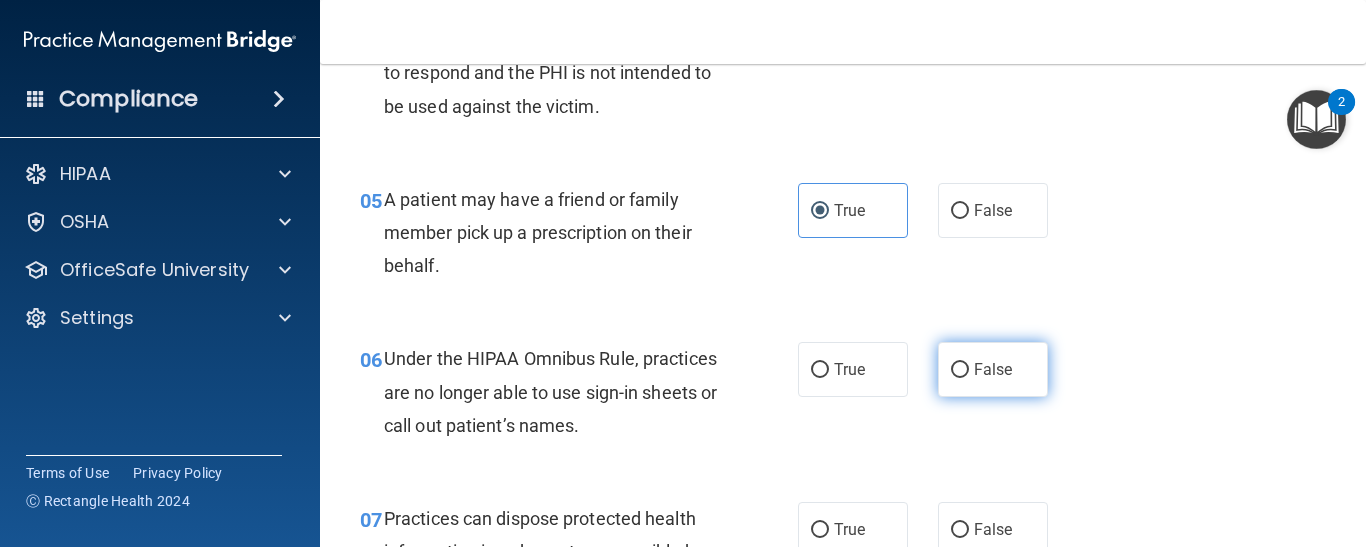 click on "False" at bounding box center (960, 370) 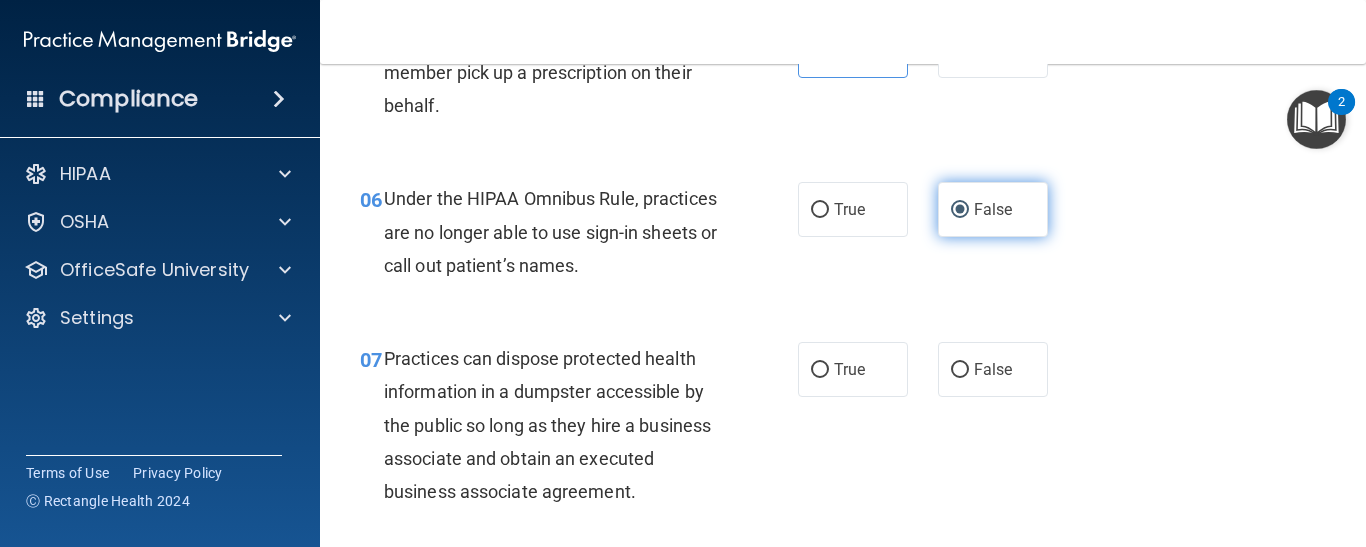scroll, scrollTop: 1080, scrollLeft: 0, axis: vertical 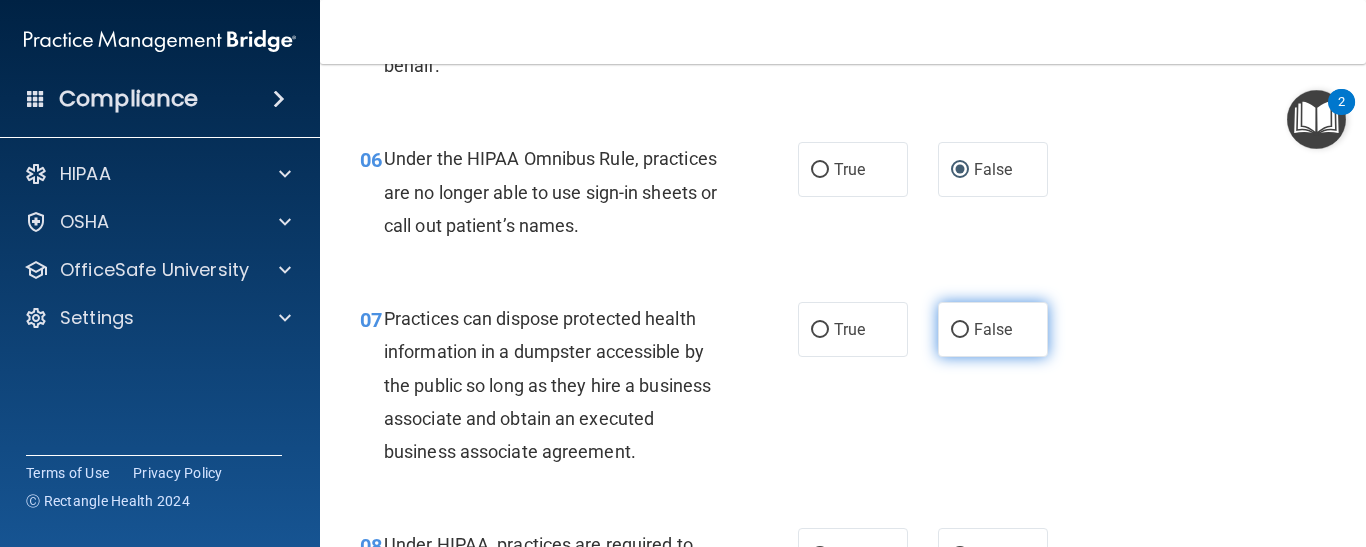 click on "False" at bounding box center [993, 329] 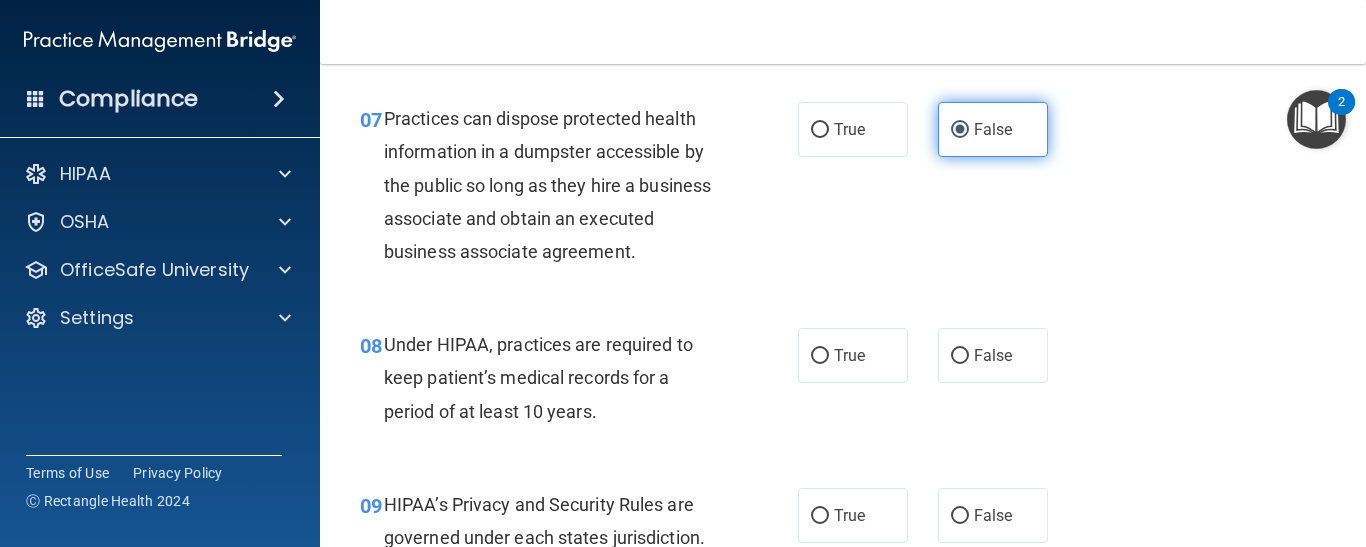 scroll, scrollTop: 1320, scrollLeft: 0, axis: vertical 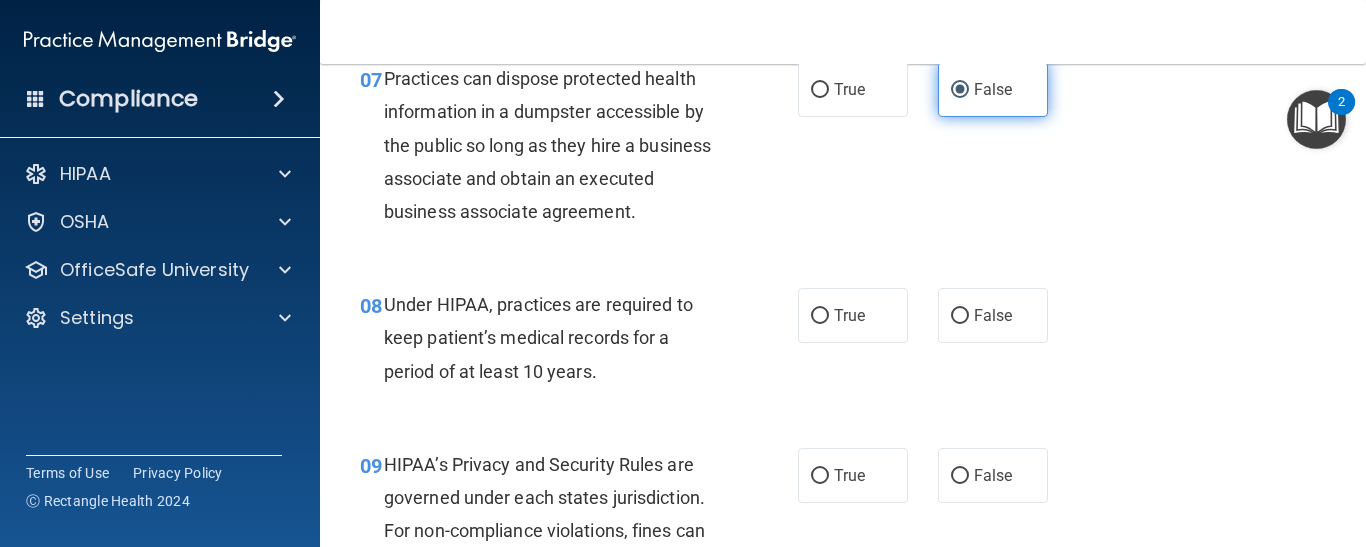 click on "False" at bounding box center (993, 315) 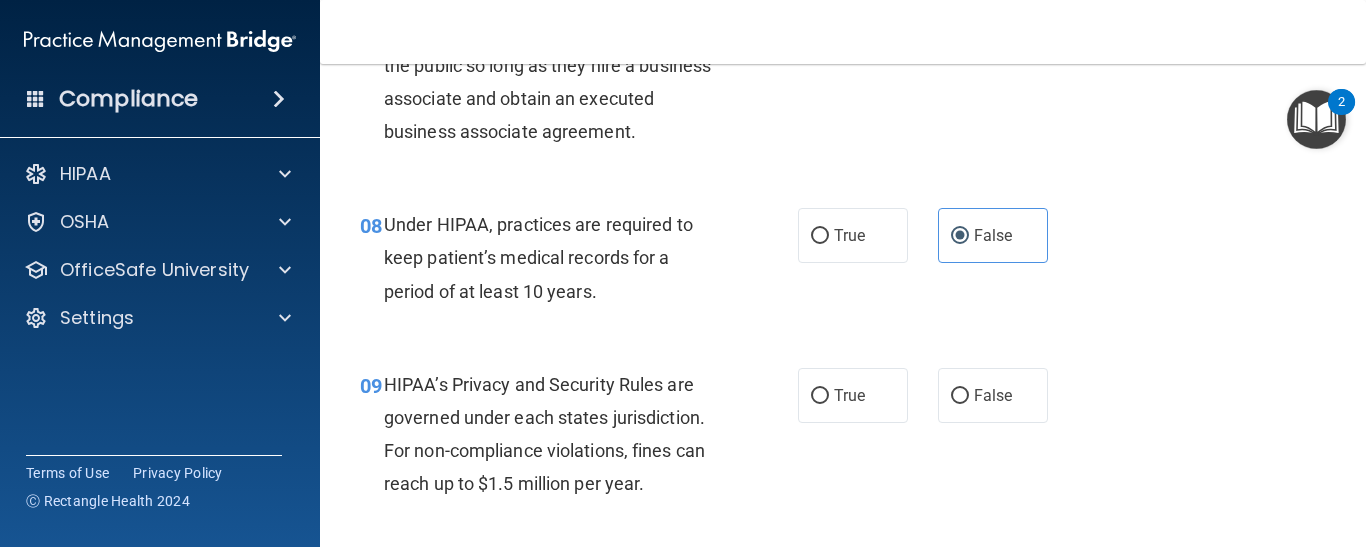scroll, scrollTop: 1440, scrollLeft: 0, axis: vertical 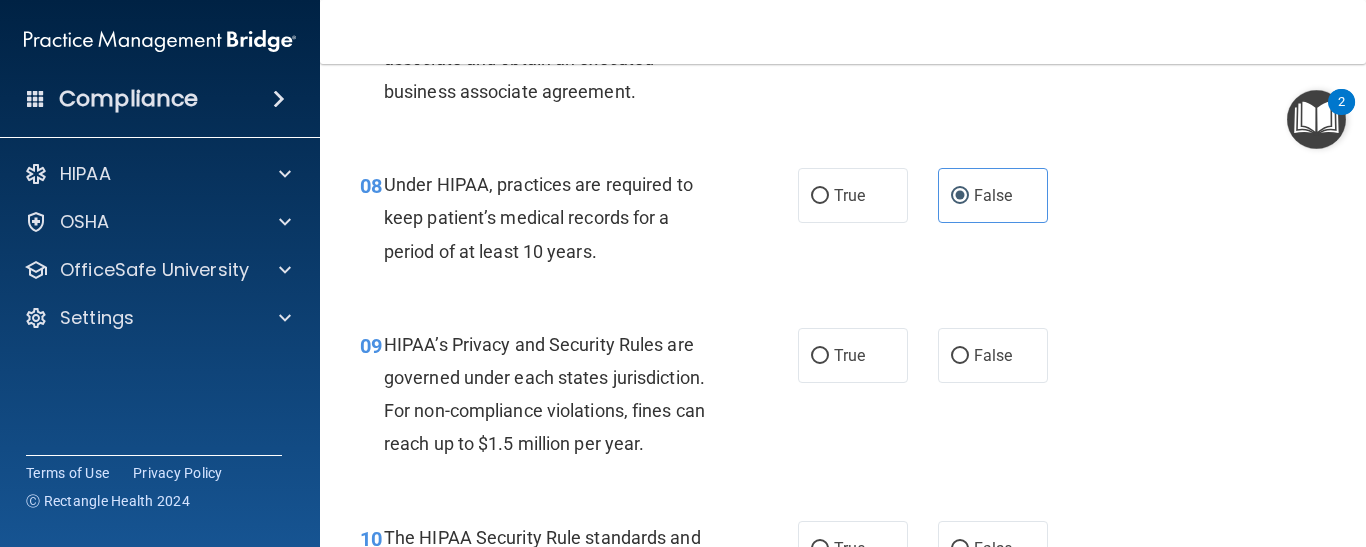 click on "False" at bounding box center (993, 355) 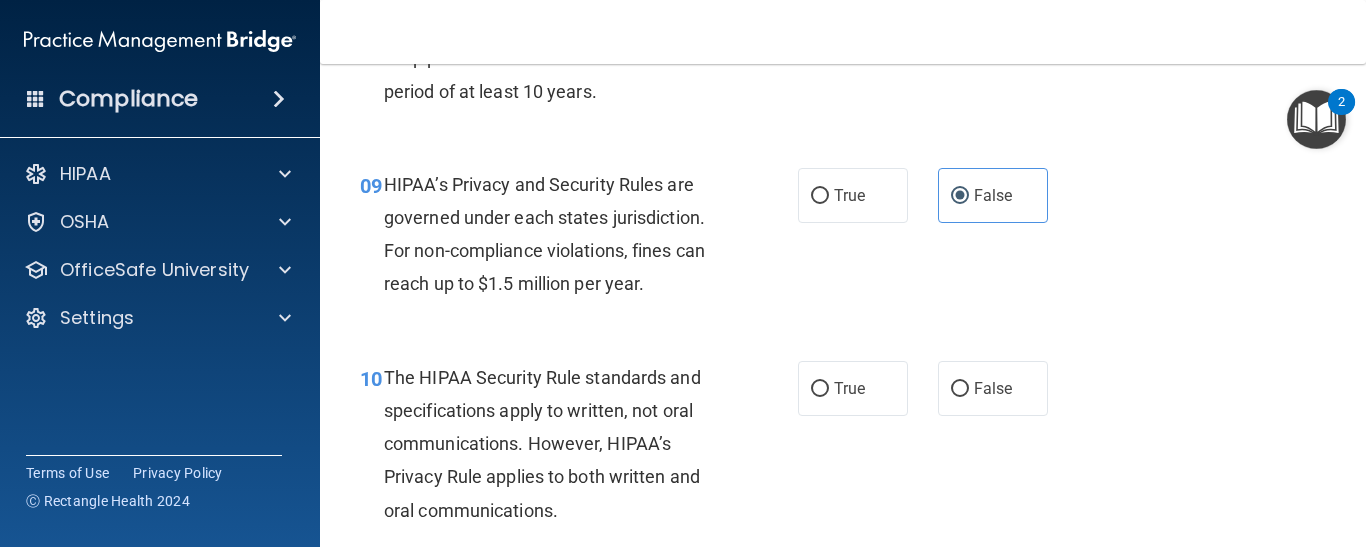 scroll, scrollTop: 1640, scrollLeft: 0, axis: vertical 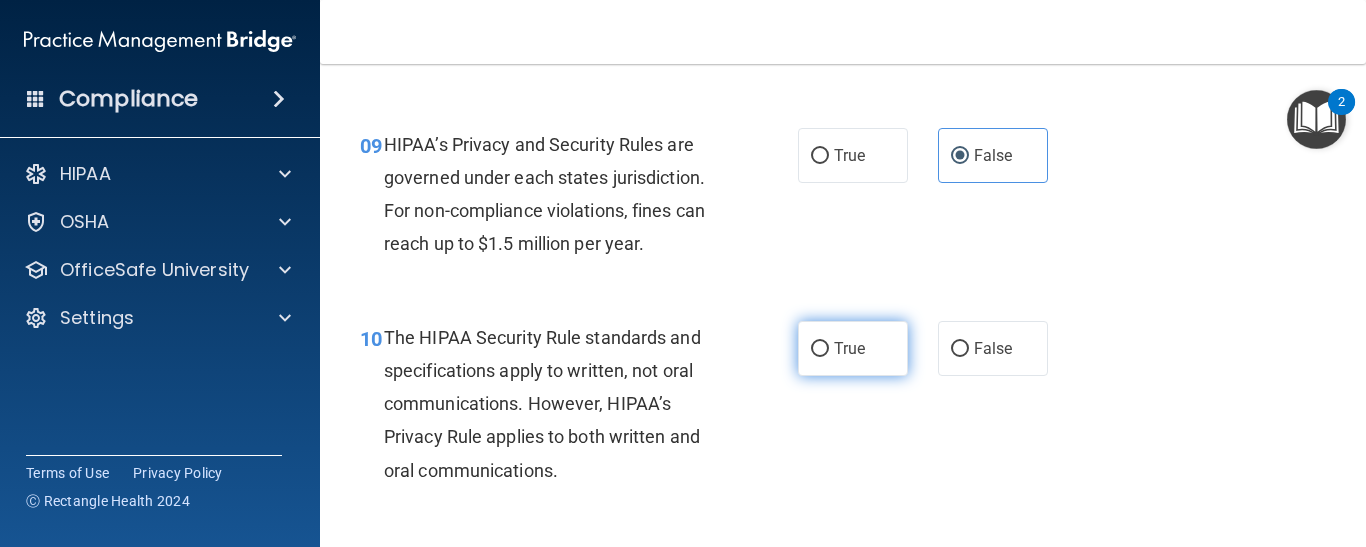 click on "True" at bounding box center (853, 348) 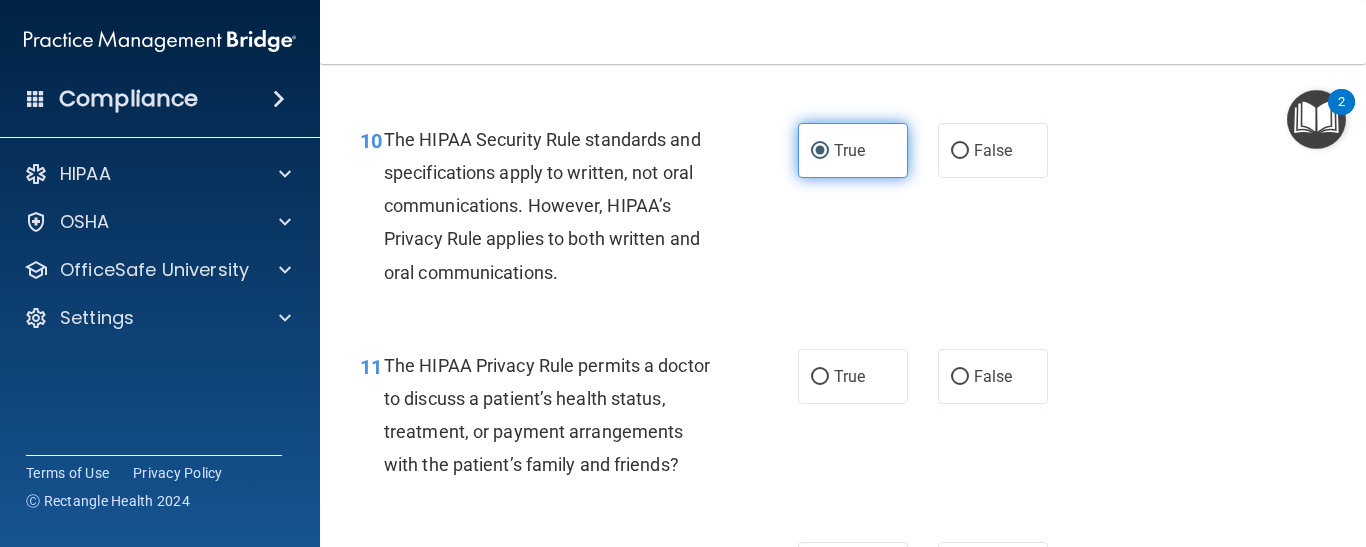 scroll, scrollTop: 1840, scrollLeft: 0, axis: vertical 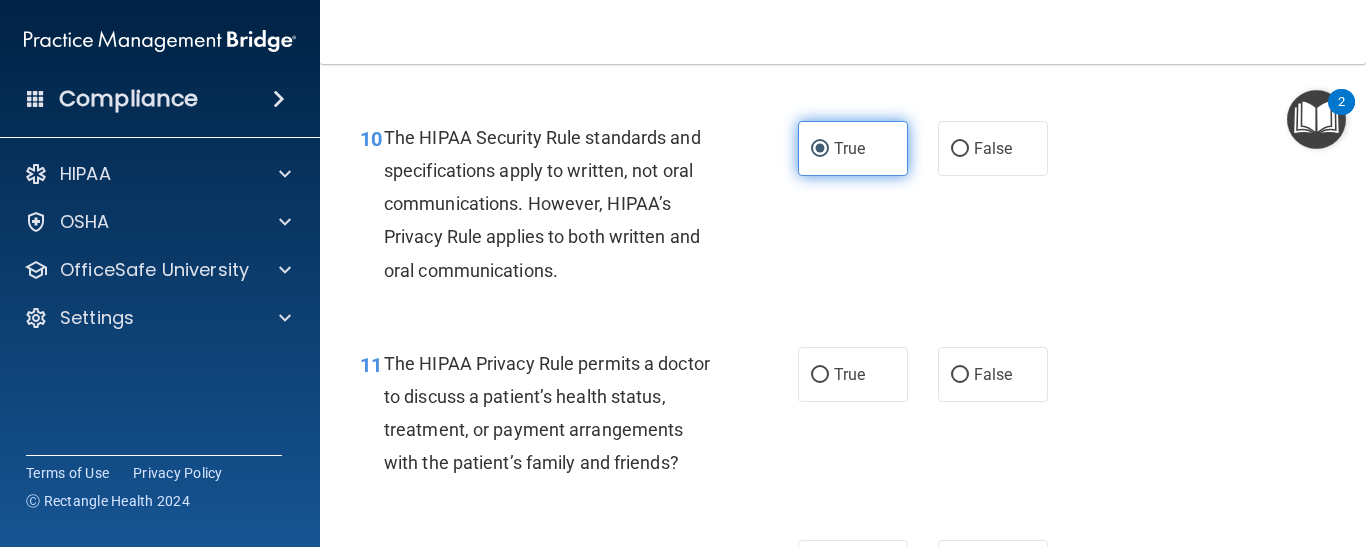 click on "True" at bounding box center (853, 374) 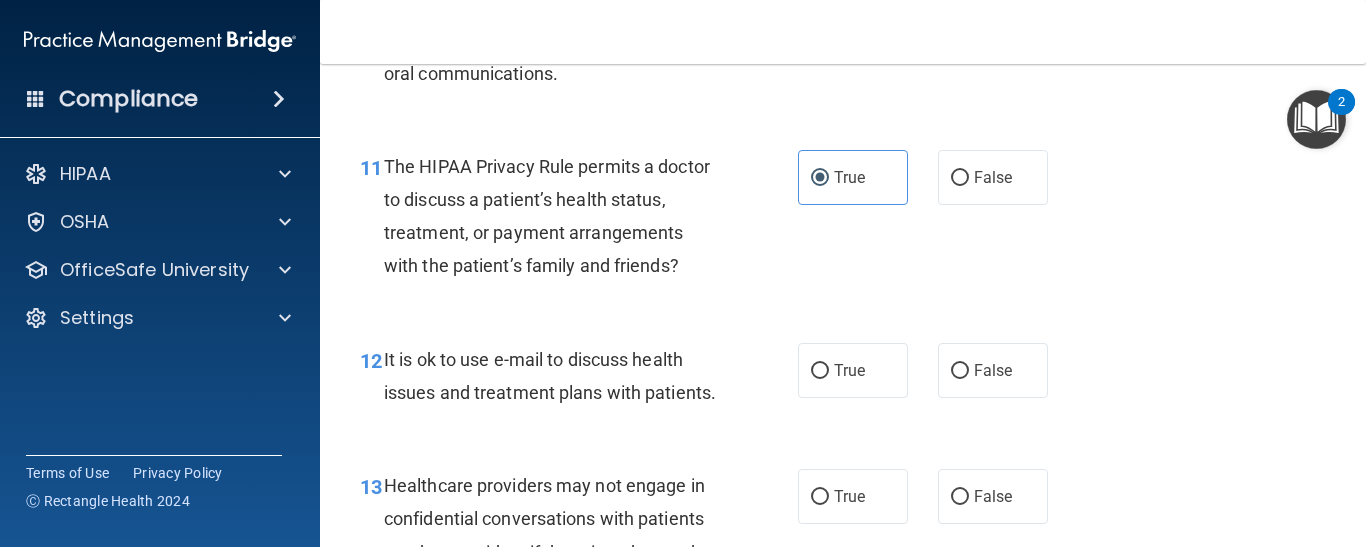 scroll, scrollTop: 2040, scrollLeft: 0, axis: vertical 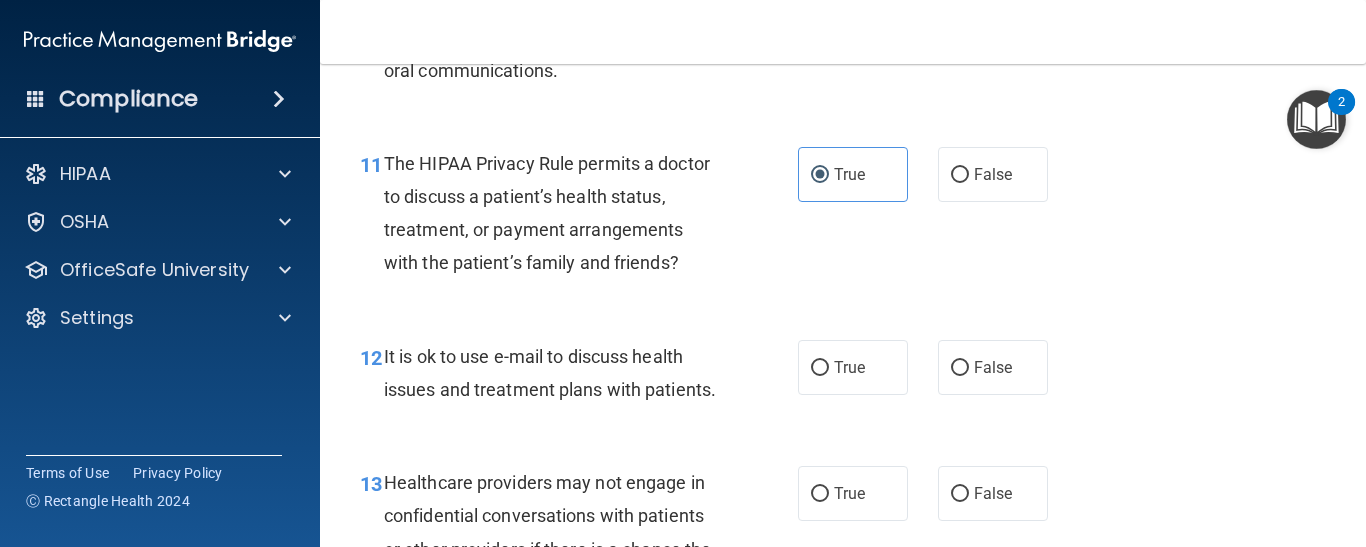 click on "True" at bounding box center (849, 367) 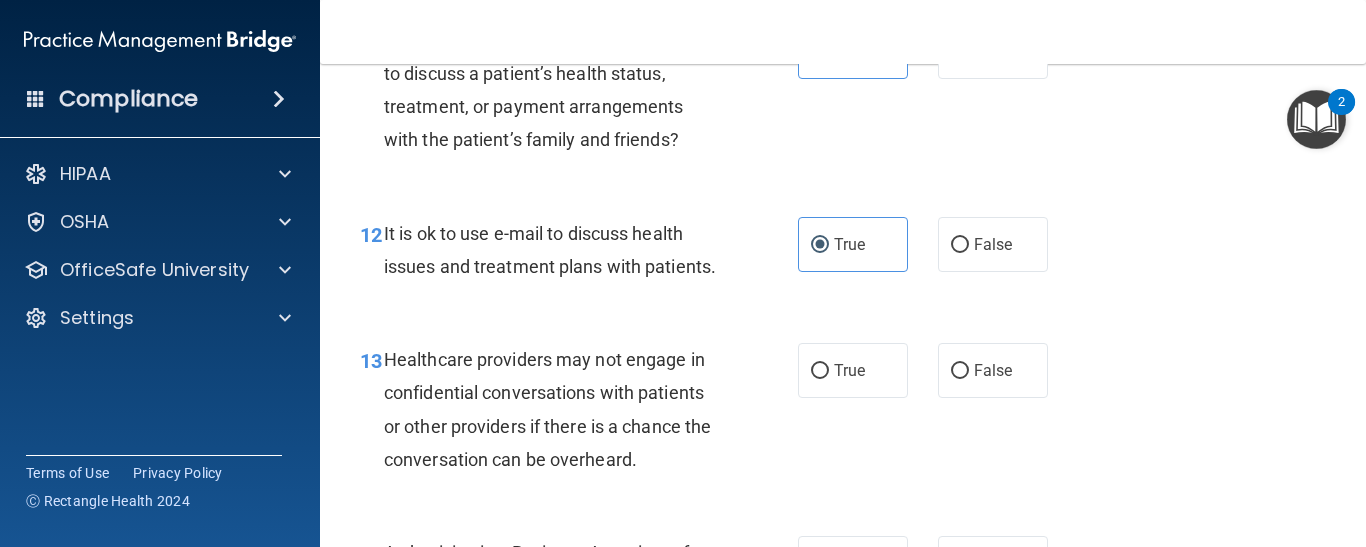 scroll, scrollTop: 2200, scrollLeft: 0, axis: vertical 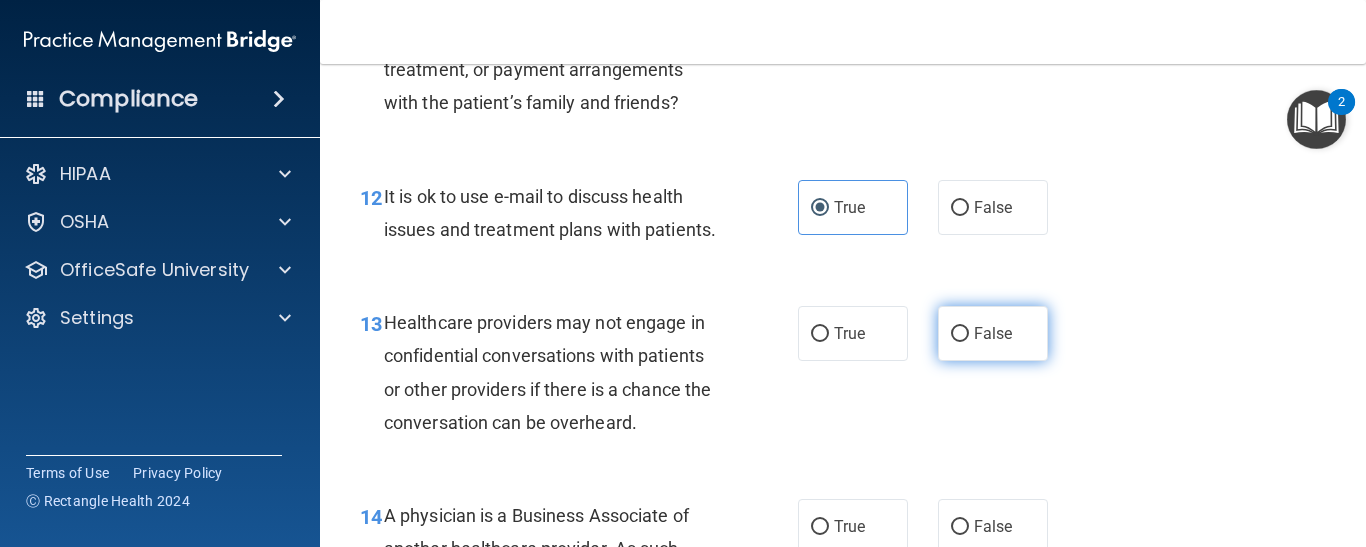 click on "False" at bounding box center [960, 334] 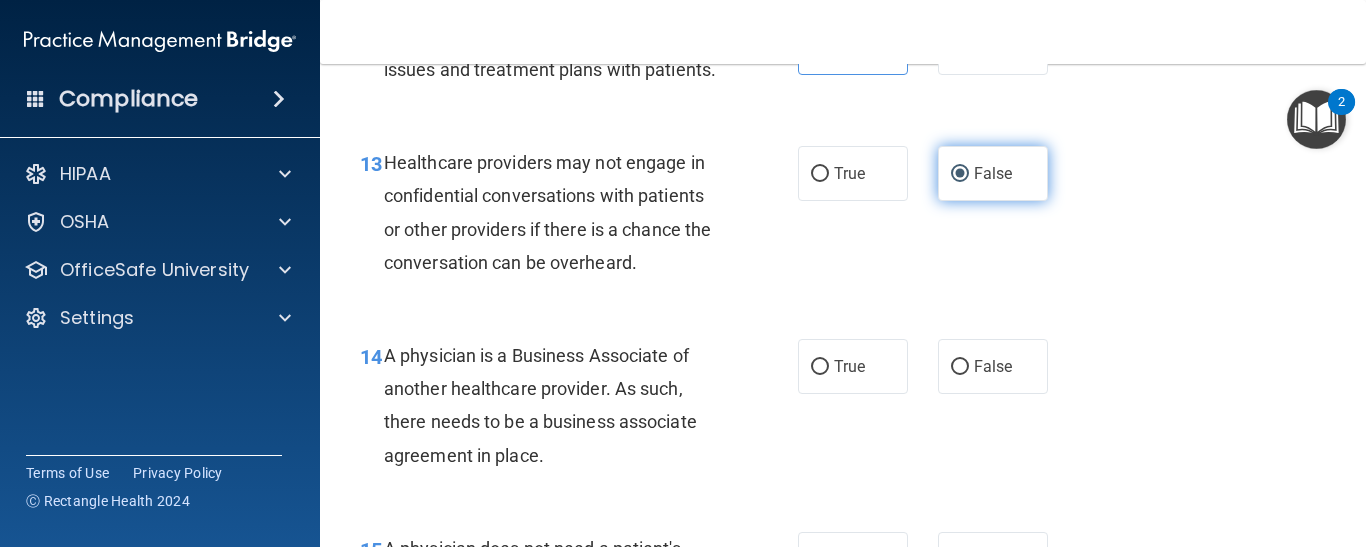 scroll, scrollTop: 2400, scrollLeft: 0, axis: vertical 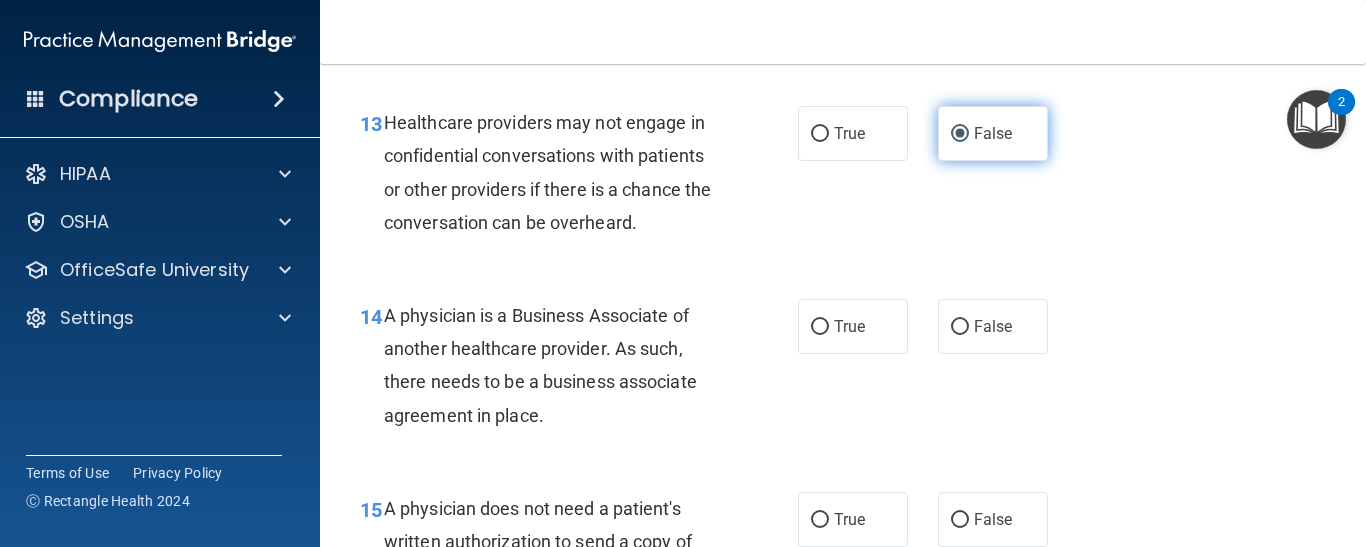 click on "False" at bounding box center [960, 327] 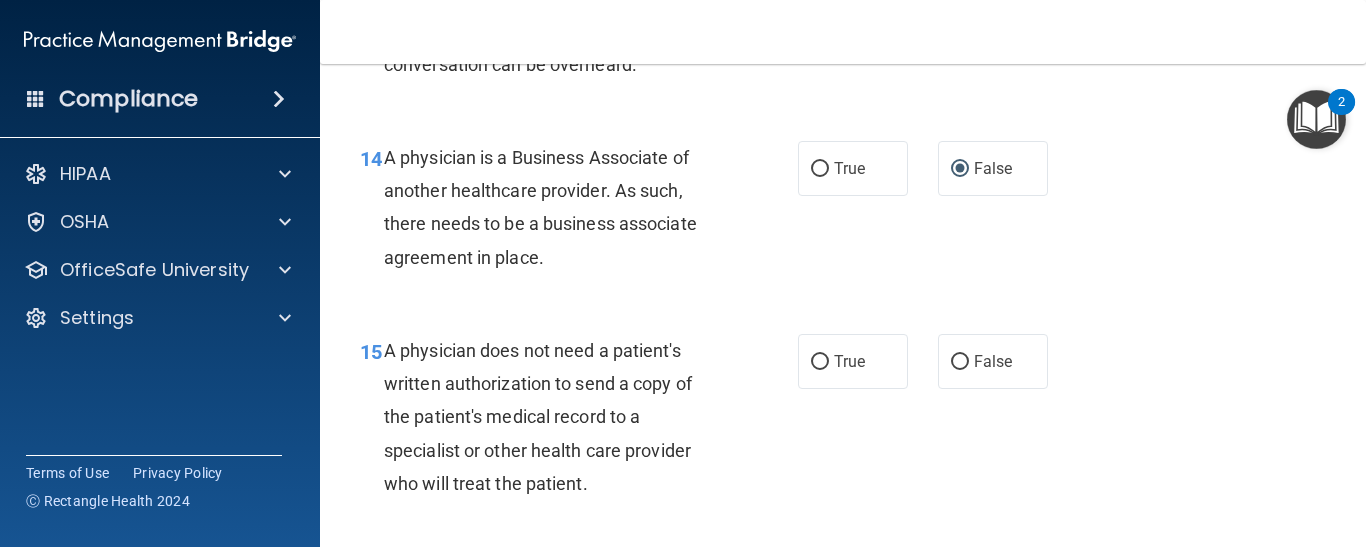 scroll, scrollTop: 2560, scrollLeft: 0, axis: vertical 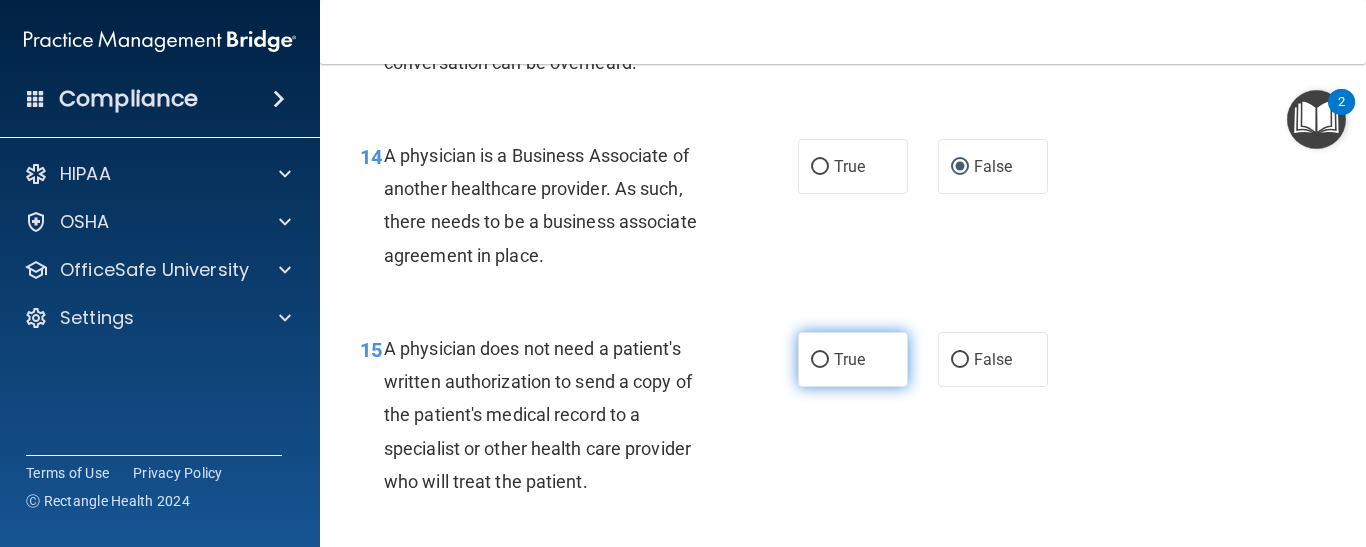 click on "True" at bounding box center [853, 359] 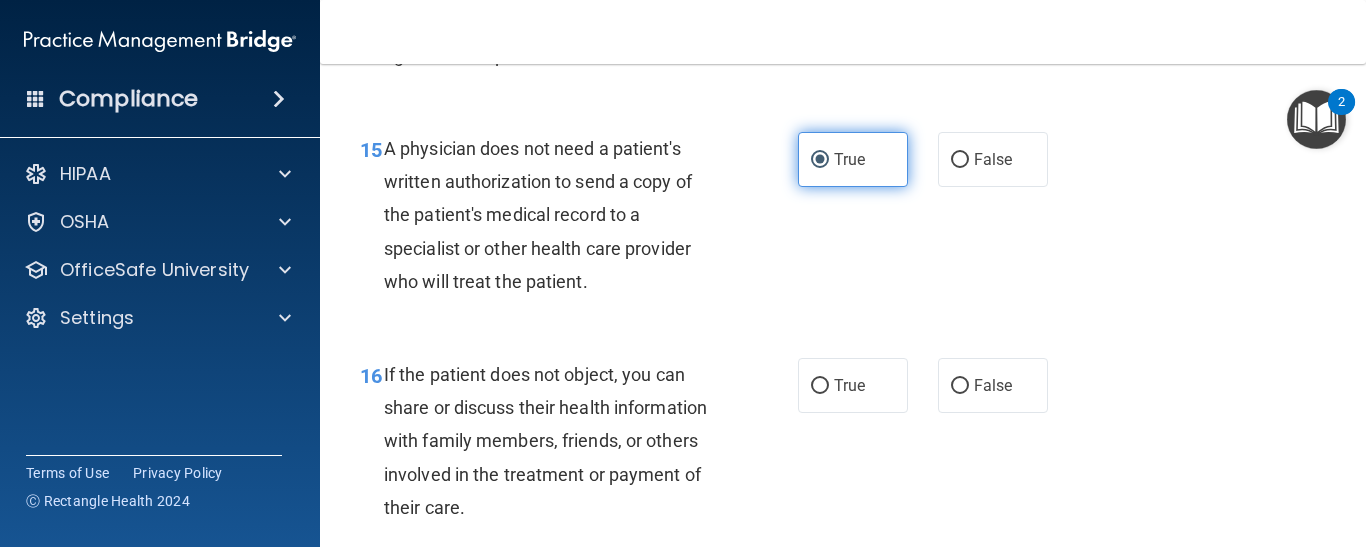 scroll, scrollTop: 2800, scrollLeft: 0, axis: vertical 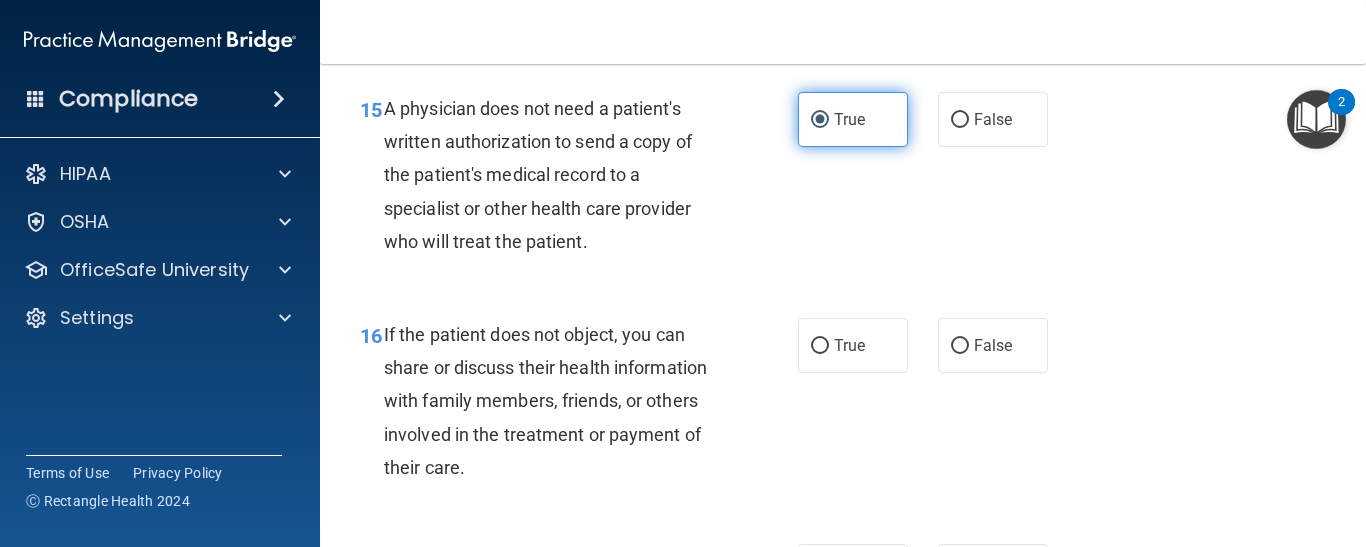 click on "True" at bounding box center [853, 345] 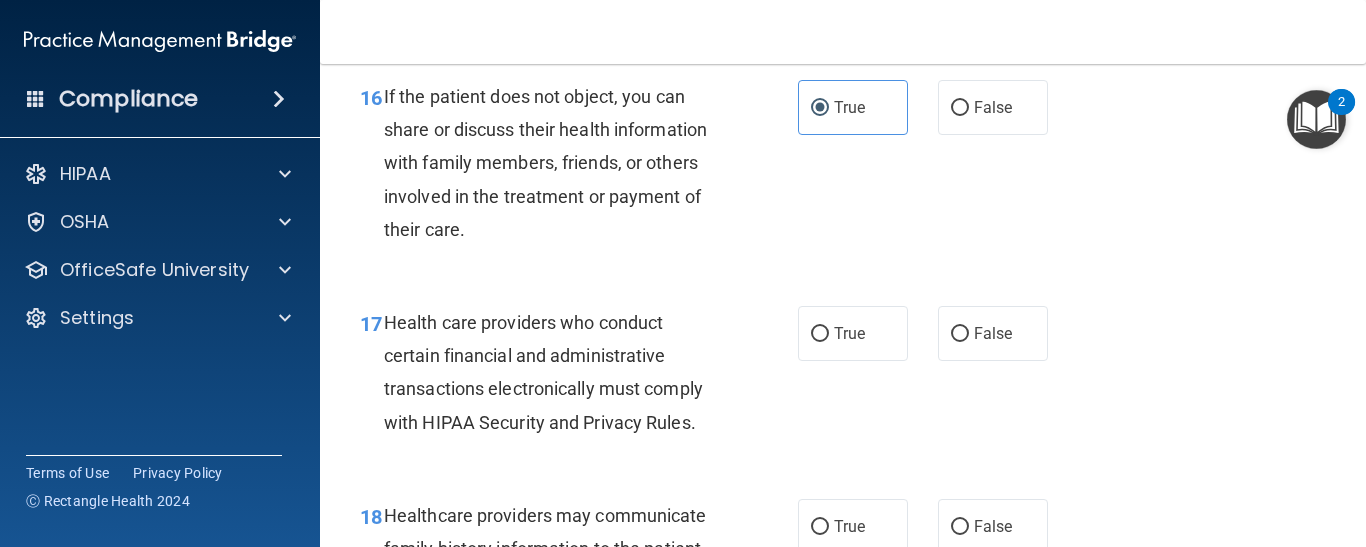 scroll, scrollTop: 3040, scrollLeft: 0, axis: vertical 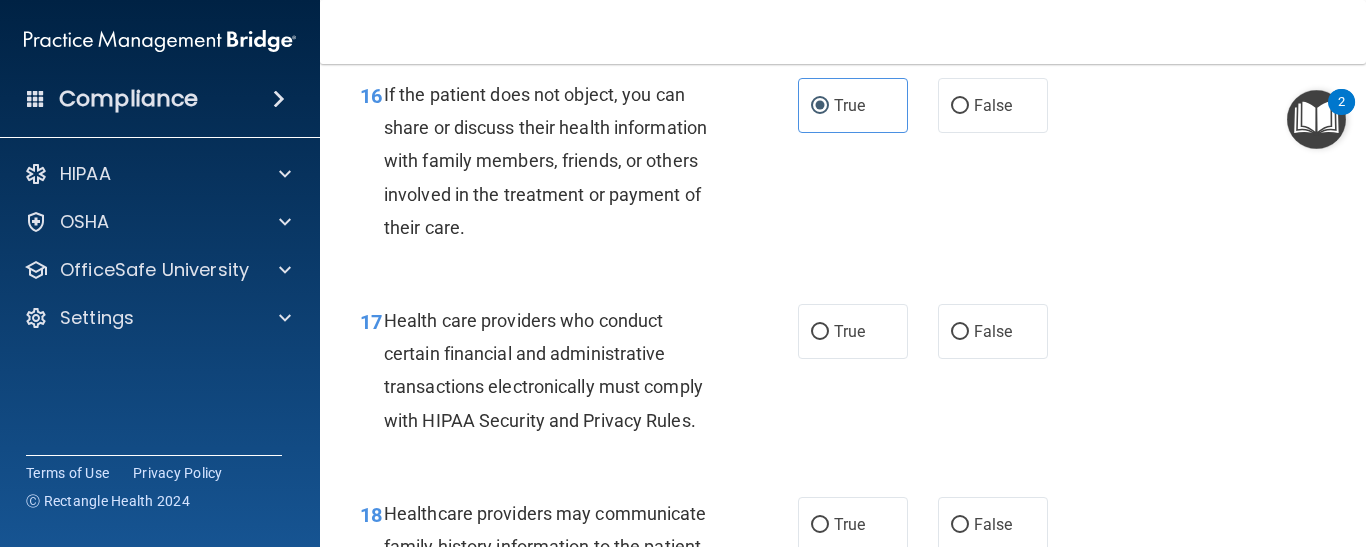 click on "True" at bounding box center [853, 331] 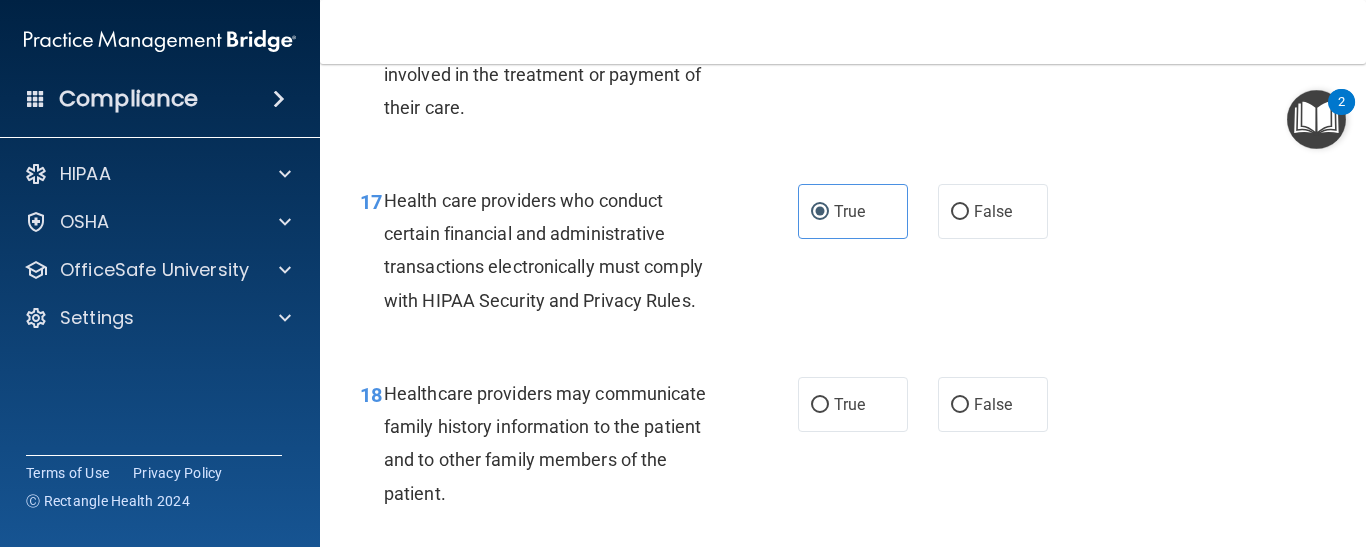 scroll, scrollTop: 3200, scrollLeft: 0, axis: vertical 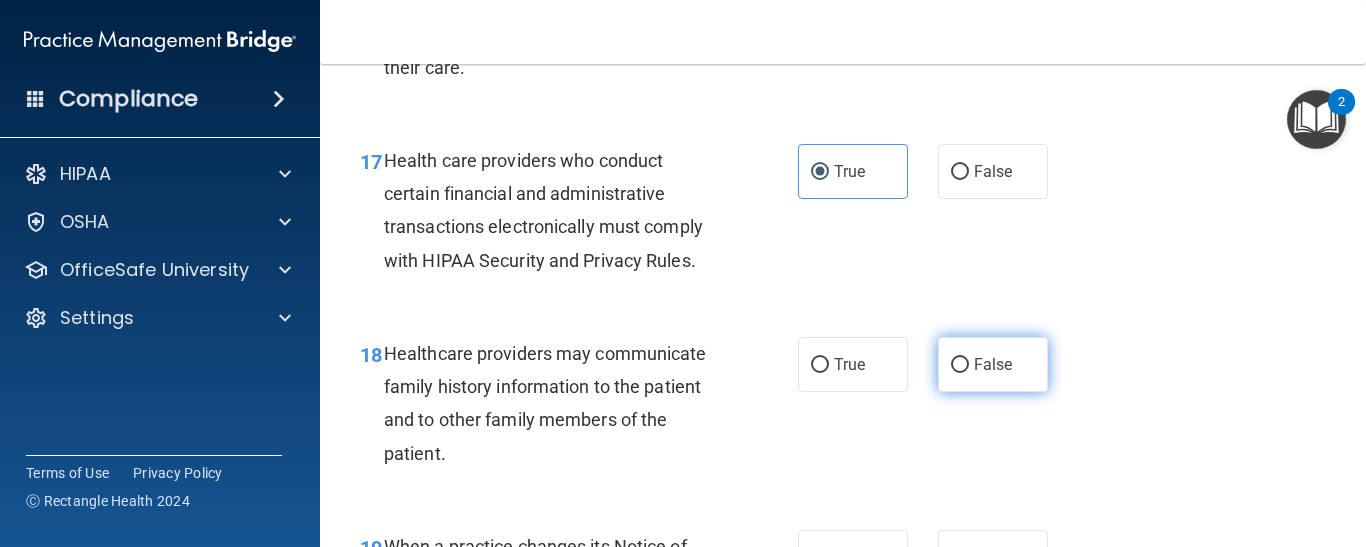 click on "False" at bounding box center [993, 364] 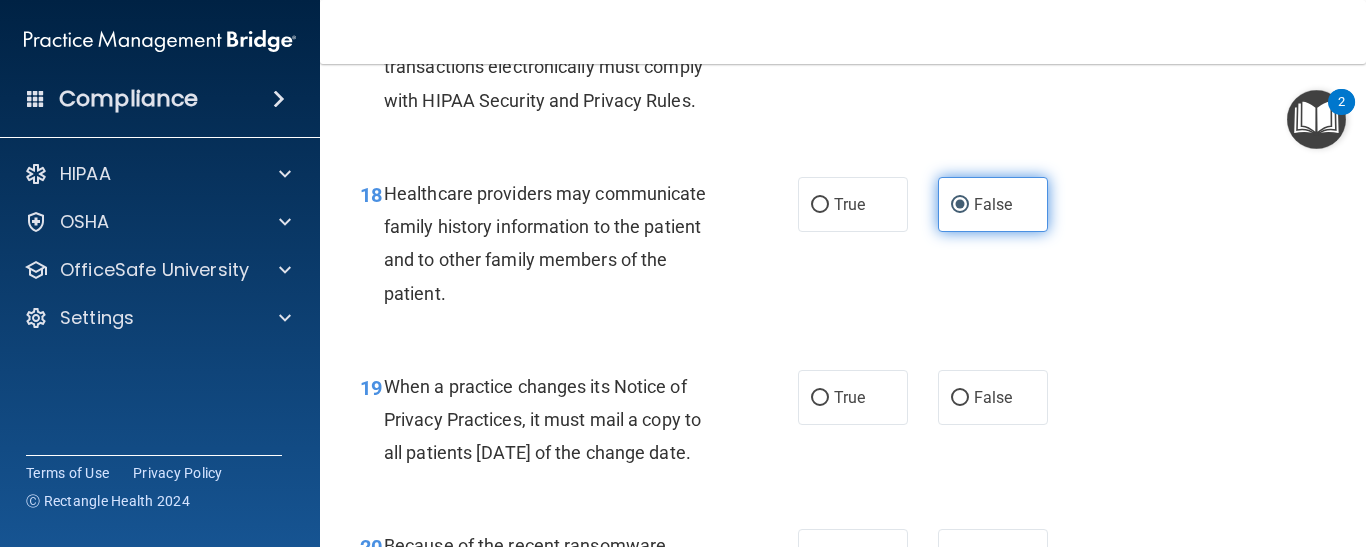 scroll, scrollTop: 3400, scrollLeft: 0, axis: vertical 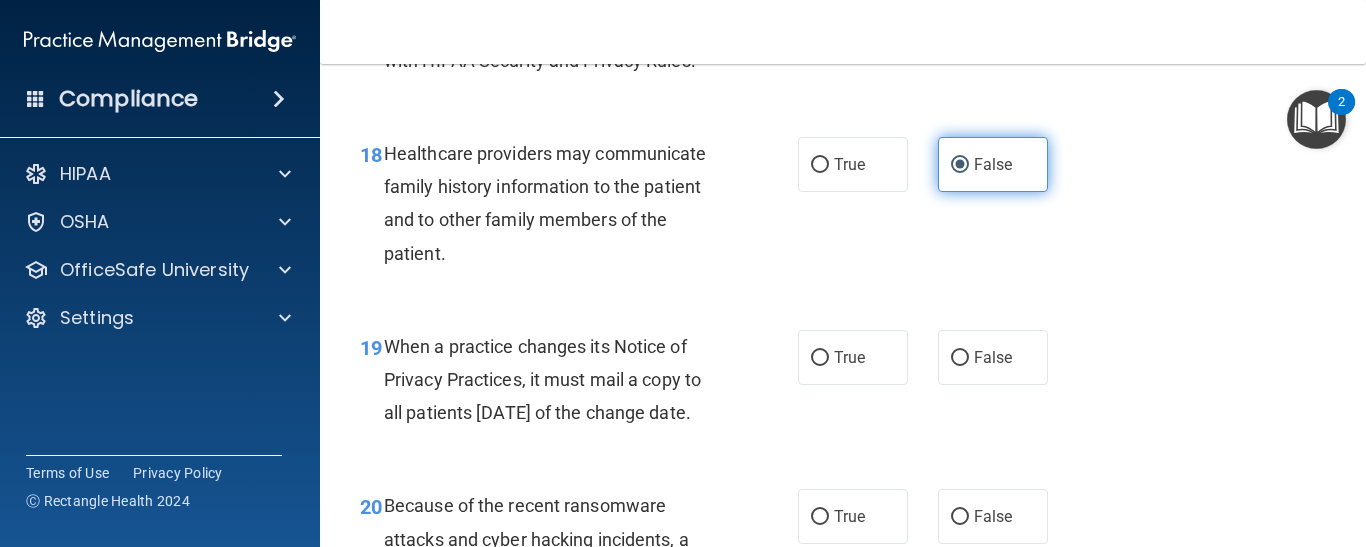 click on "False" at bounding box center [993, 357] 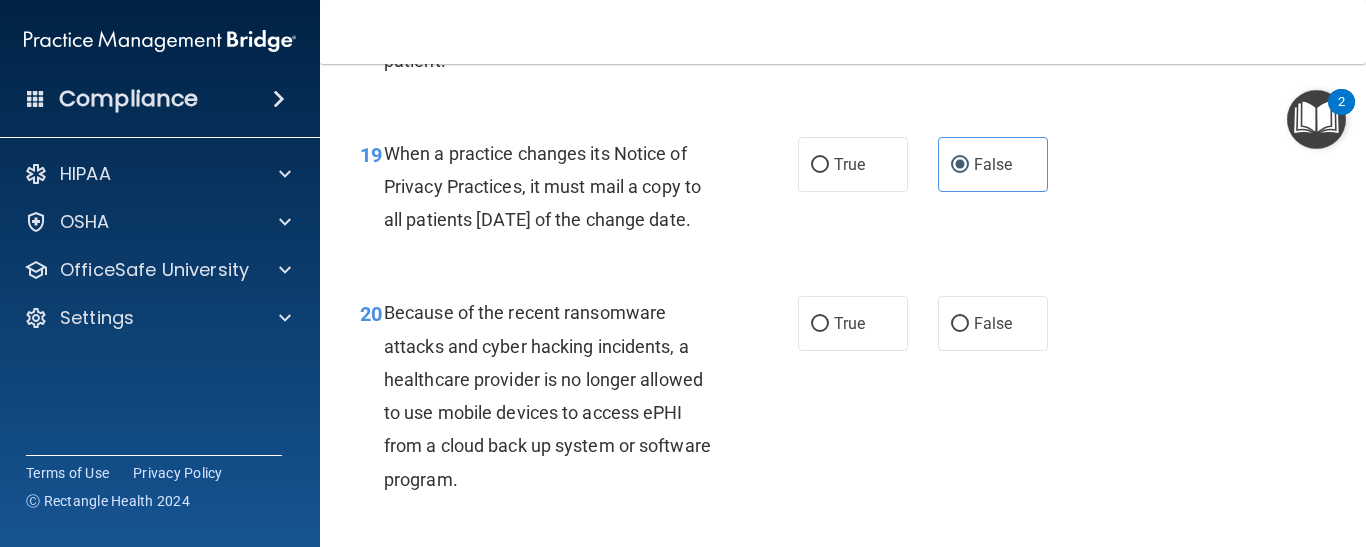 scroll, scrollTop: 3600, scrollLeft: 0, axis: vertical 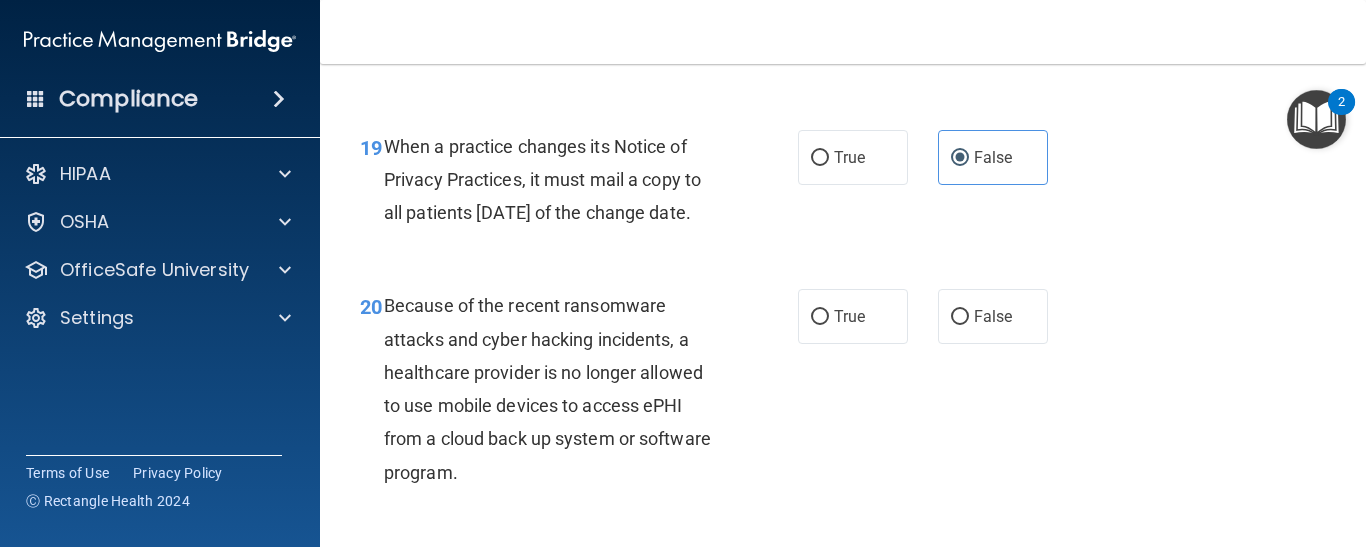 click on "False" at bounding box center (993, 316) 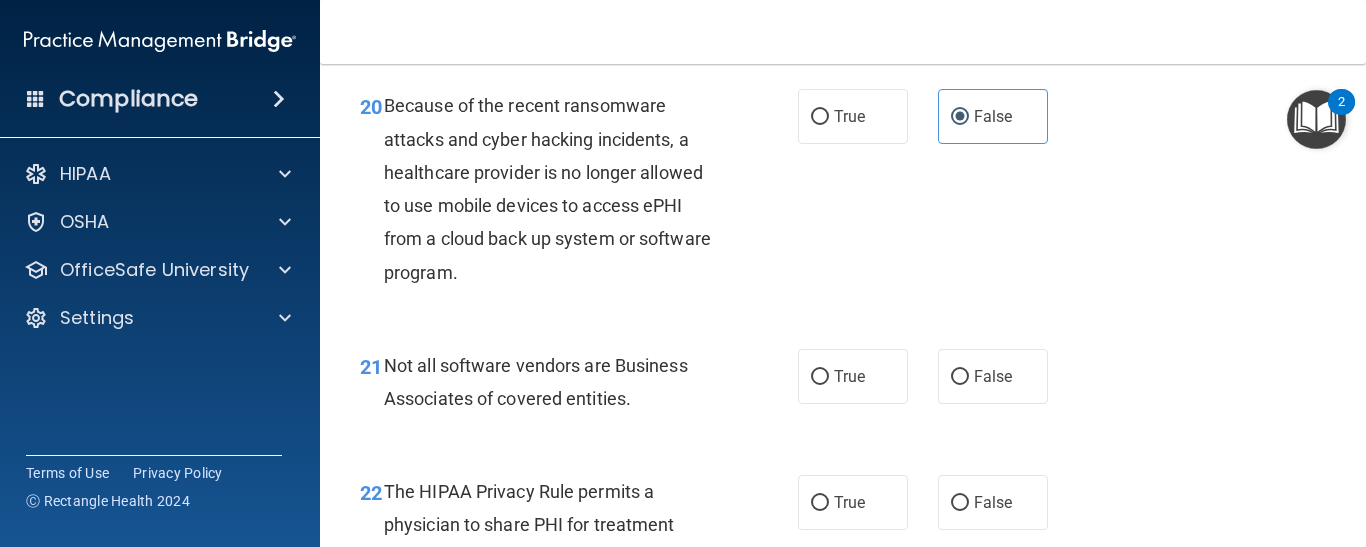 scroll, scrollTop: 3840, scrollLeft: 0, axis: vertical 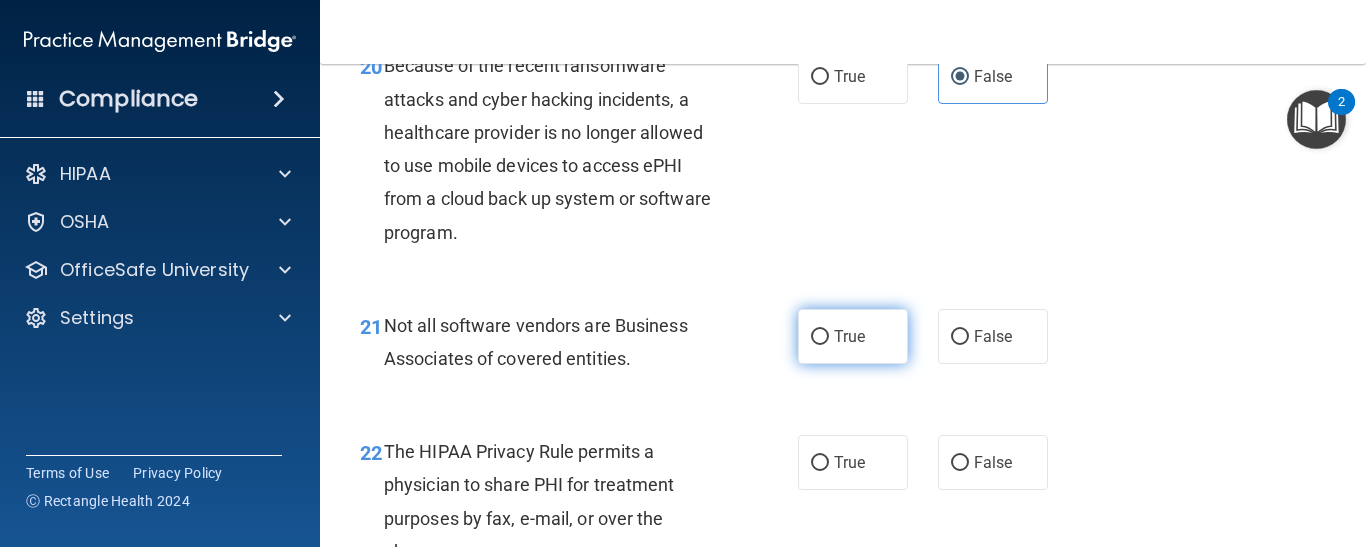 click on "True" at bounding box center [853, 336] 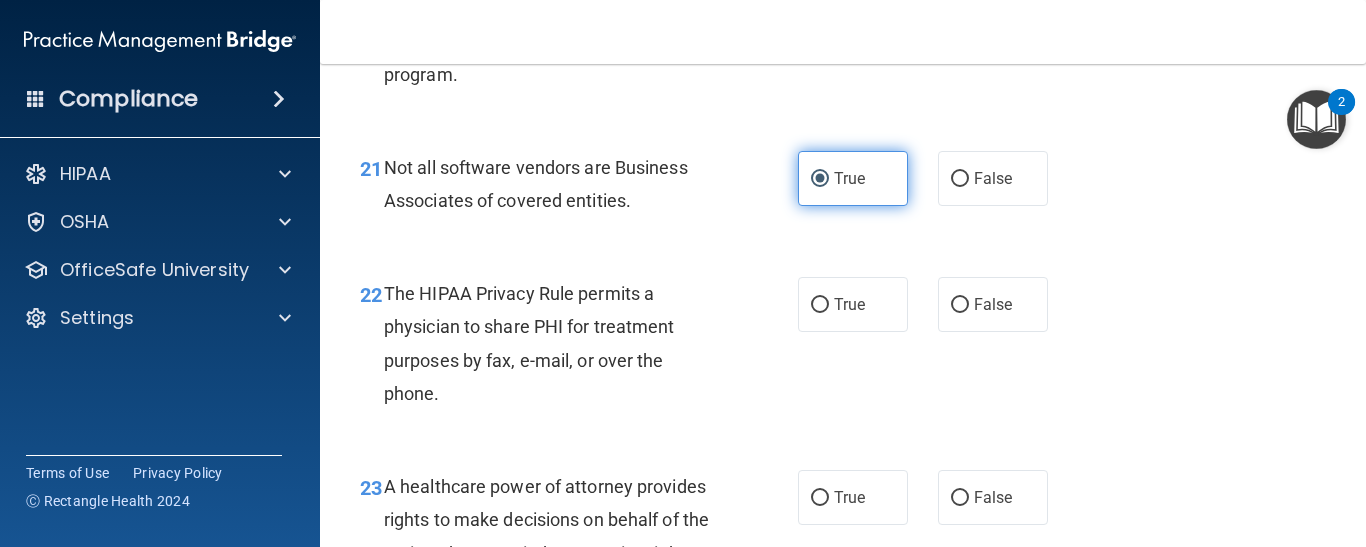 scroll, scrollTop: 4000, scrollLeft: 0, axis: vertical 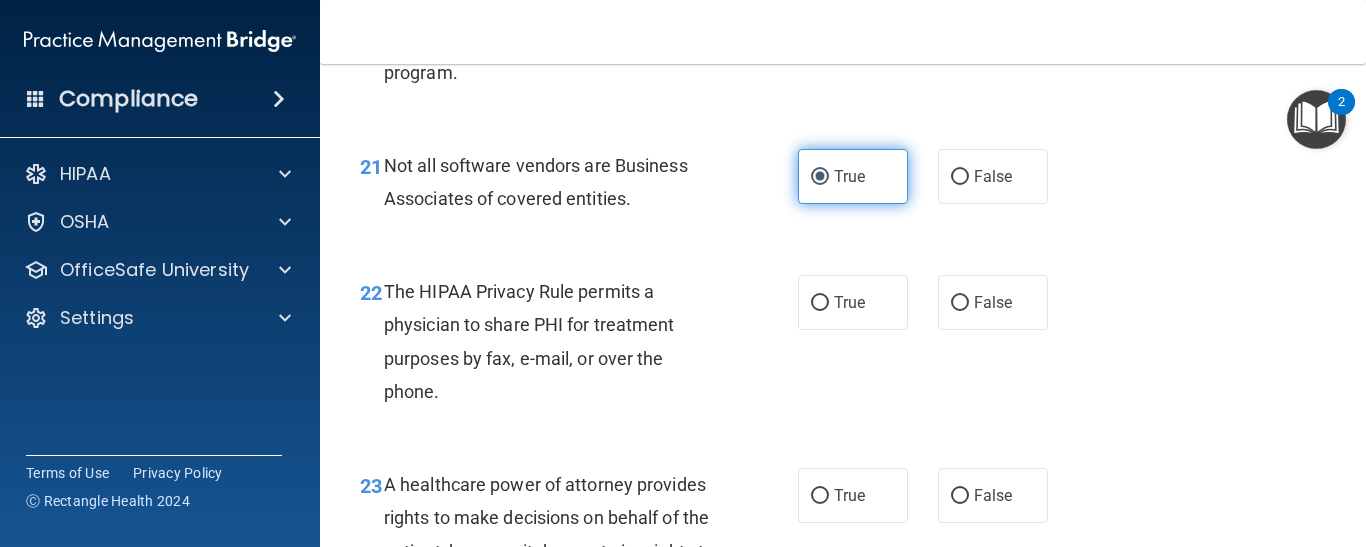 click on "True" at bounding box center (853, 302) 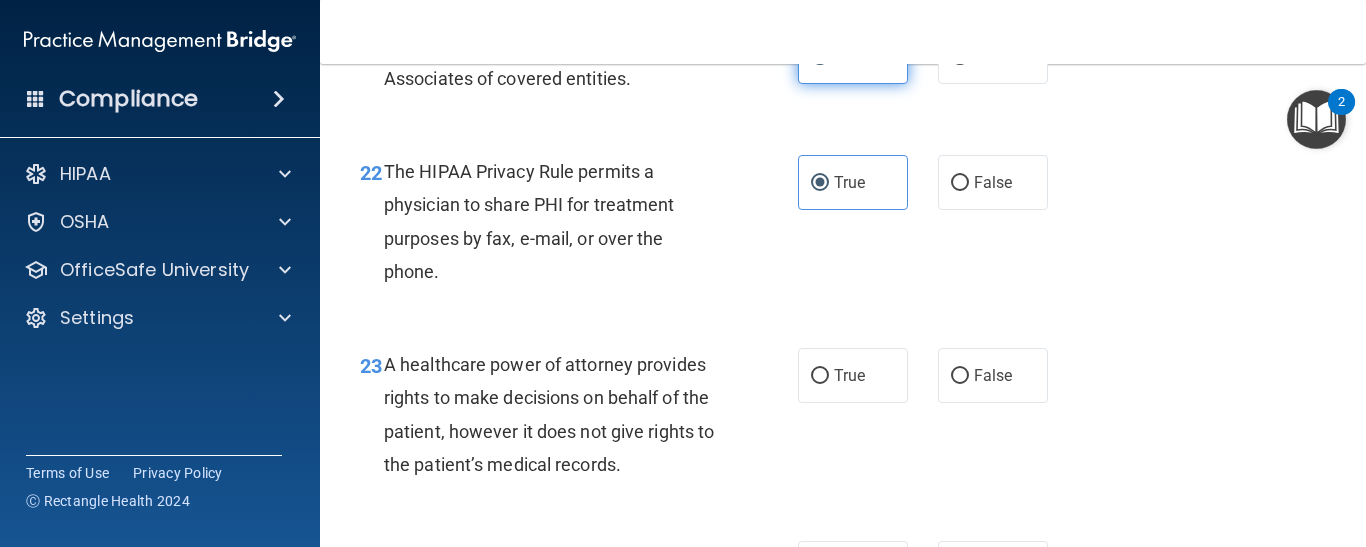 scroll, scrollTop: 4160, scrollLeft: 0, axis: vertical 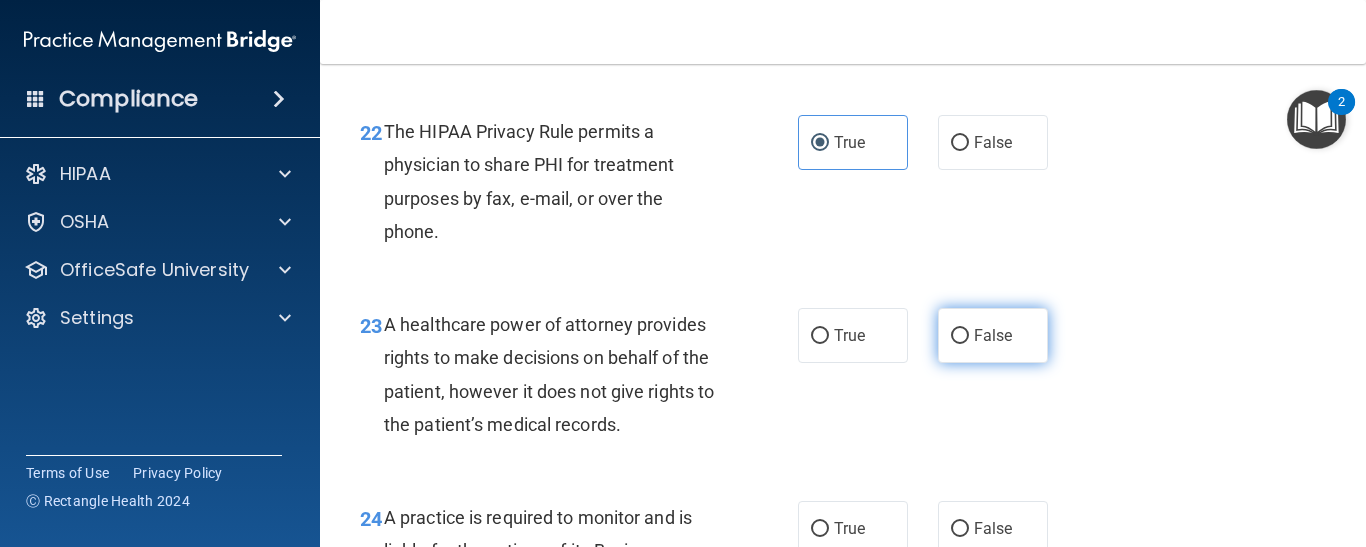 click on "False" at bounding box center (993, 335) 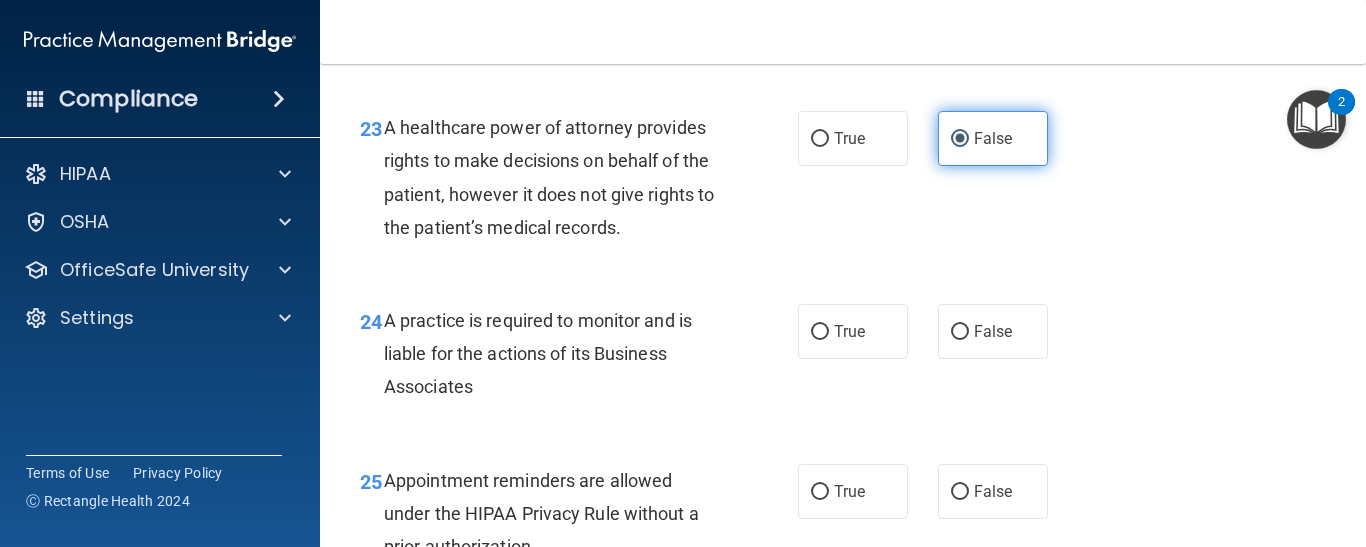scroll, scrollTop: 4360, scrollLeft: 0, axis: vertical 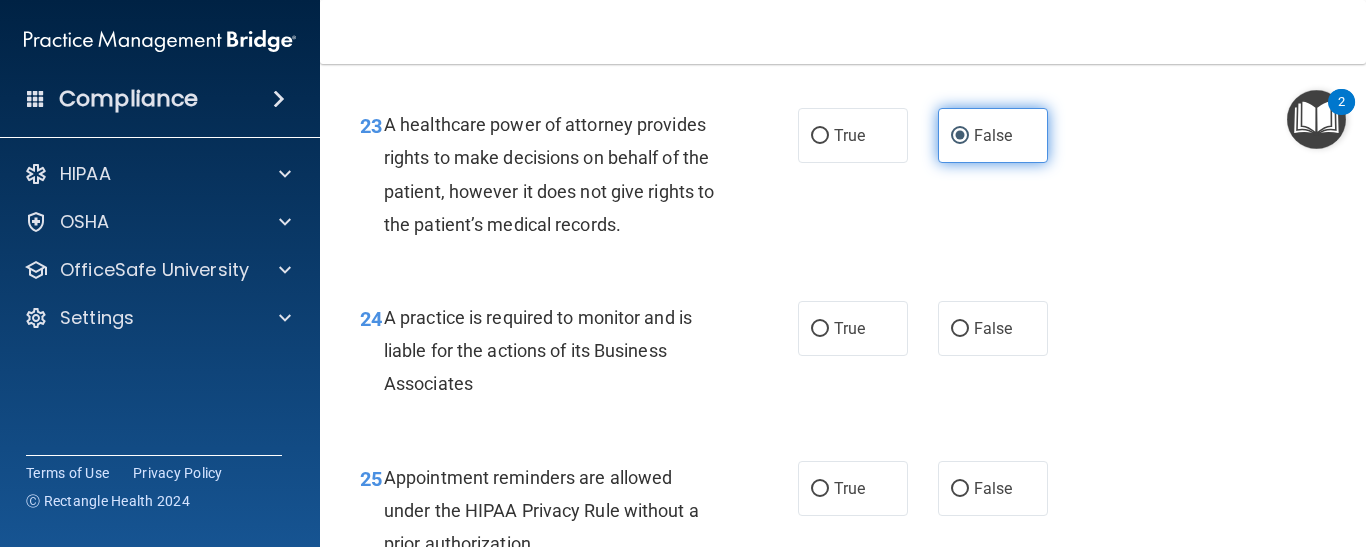 click on "False" at bounding box center (960, 329) 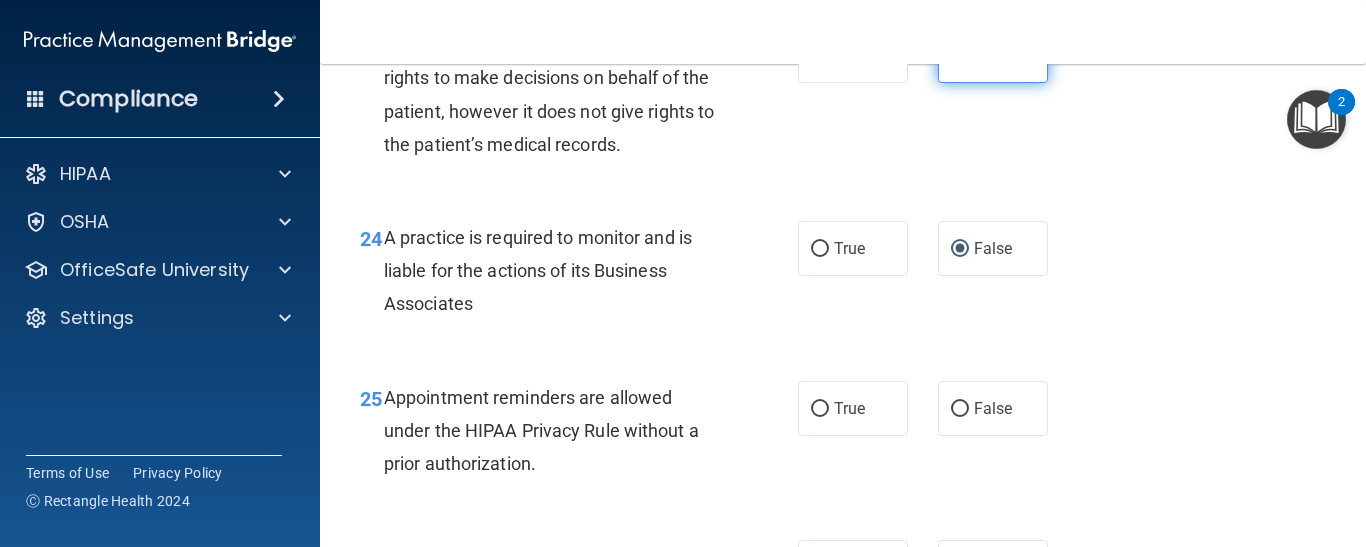 scroll, scrollTop: 4480, scrollLeft: 0, axis: vertical 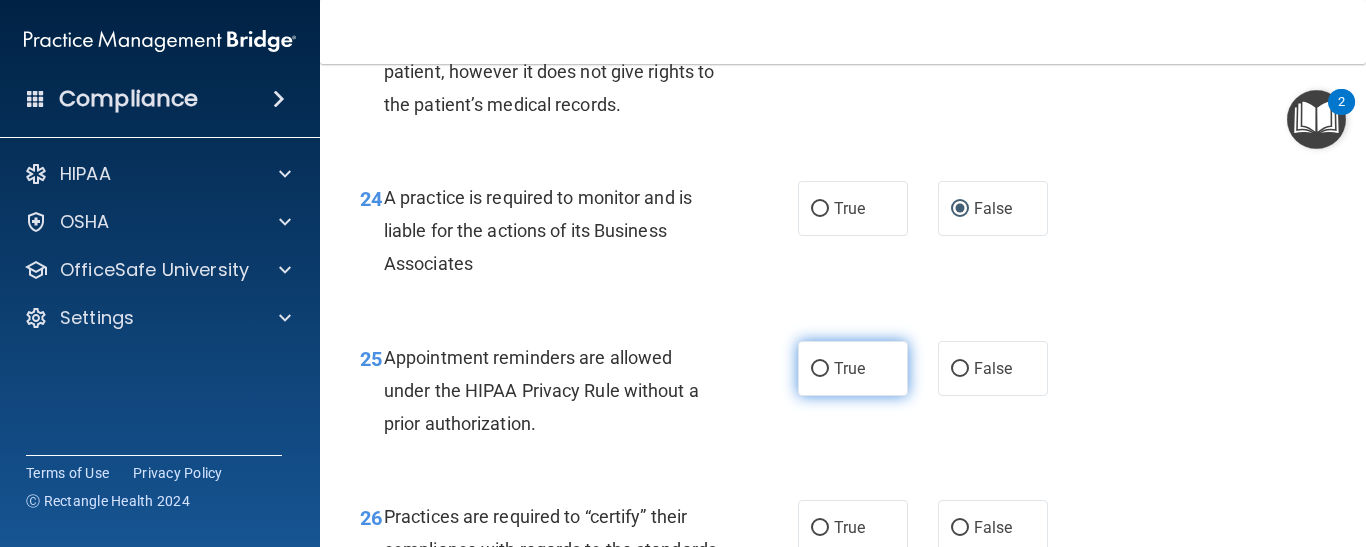 click on "True" at bounding box center (853, 368) 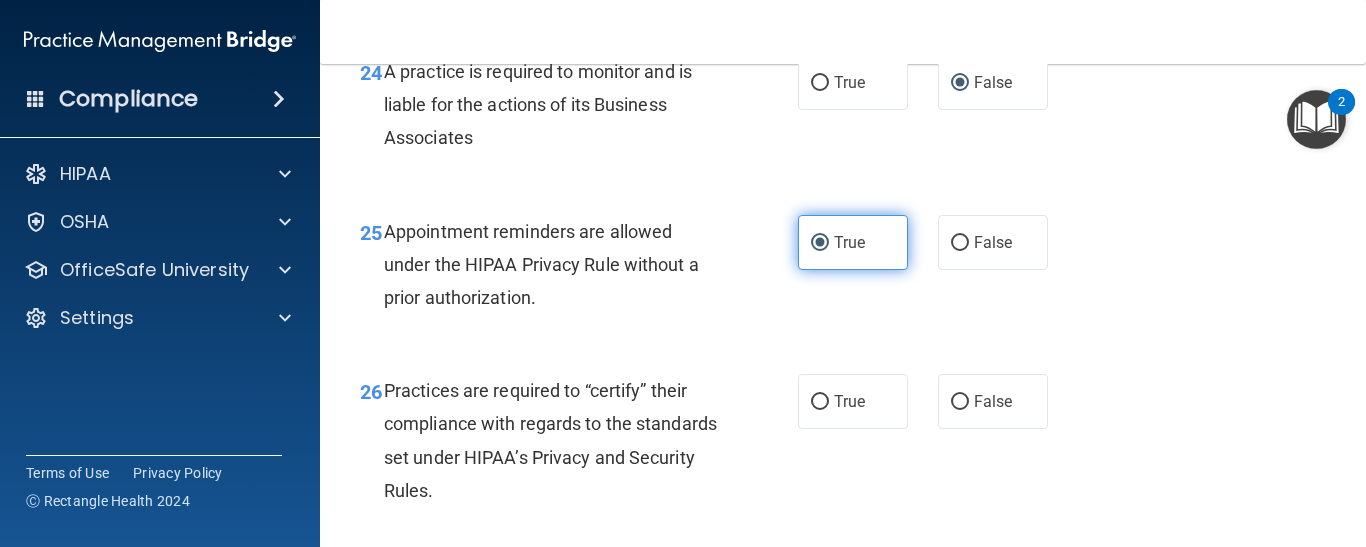 scroll, scrollTop: 4640, scrollLeft: 0, axis: vertical 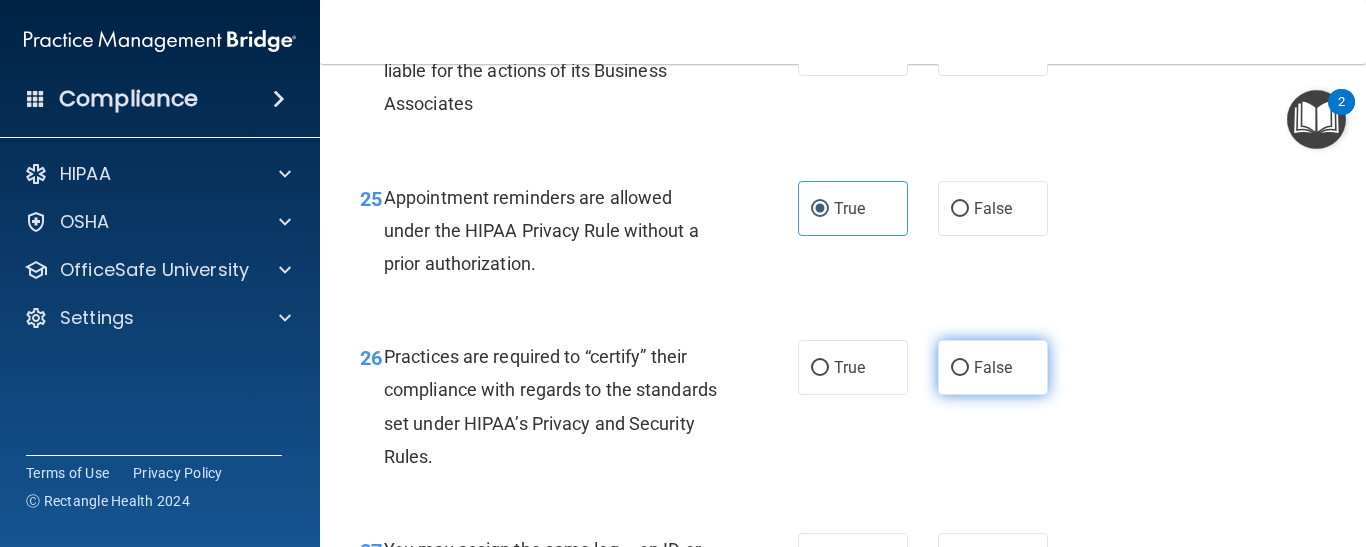 click on "False" at bounding box center [993, 367] 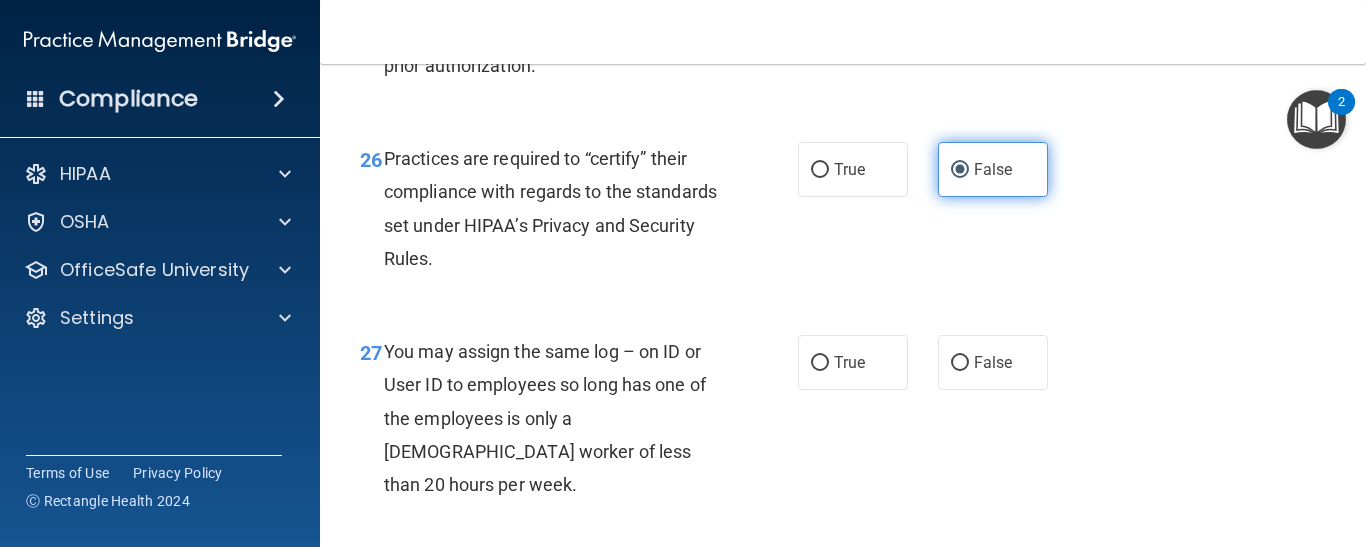 scroll, scrollTop: 4840, scrollLeft: 0, axis: vertical 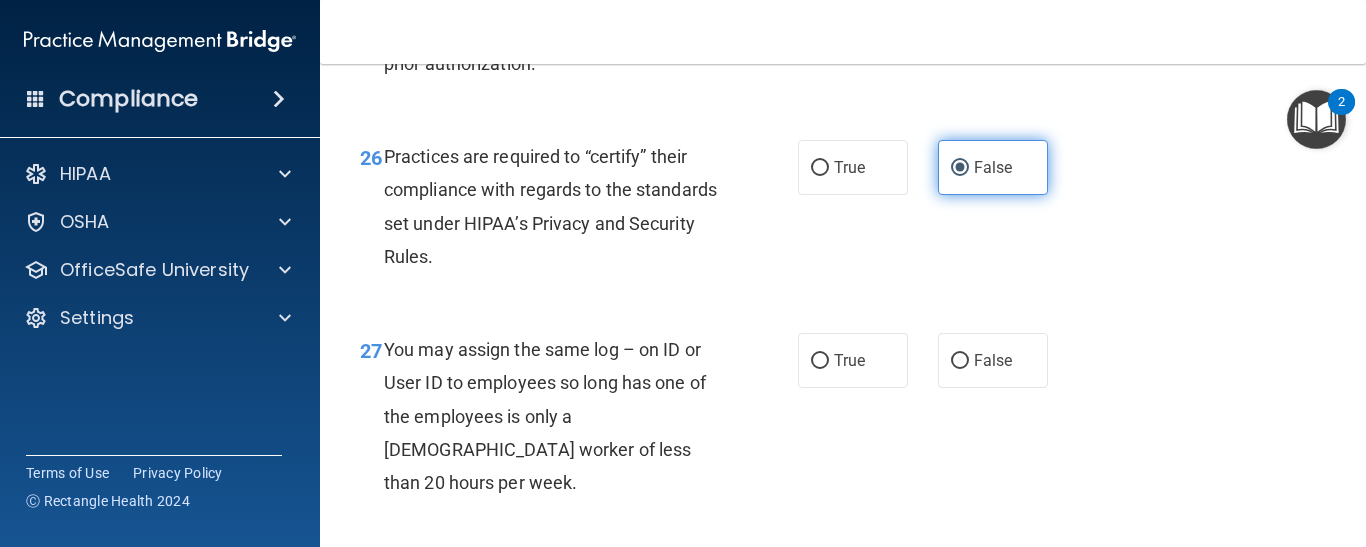 click on "False" at bounding box center (993, 360) 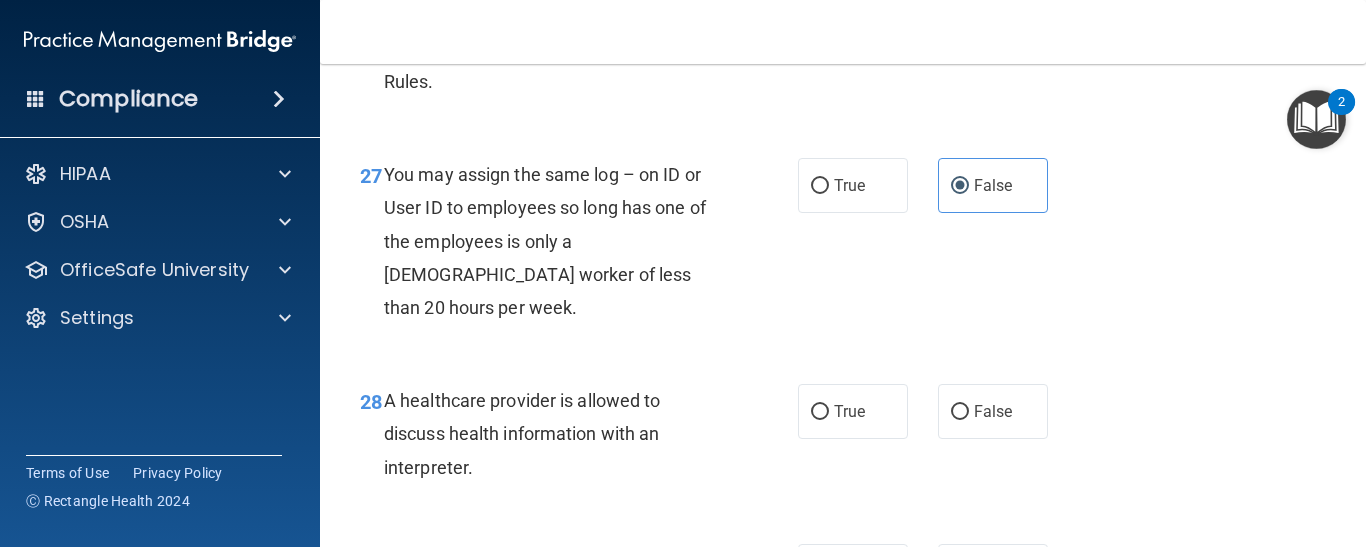 scroll, scrollTop: 5040, scrollLeft: 0, axis: vertical 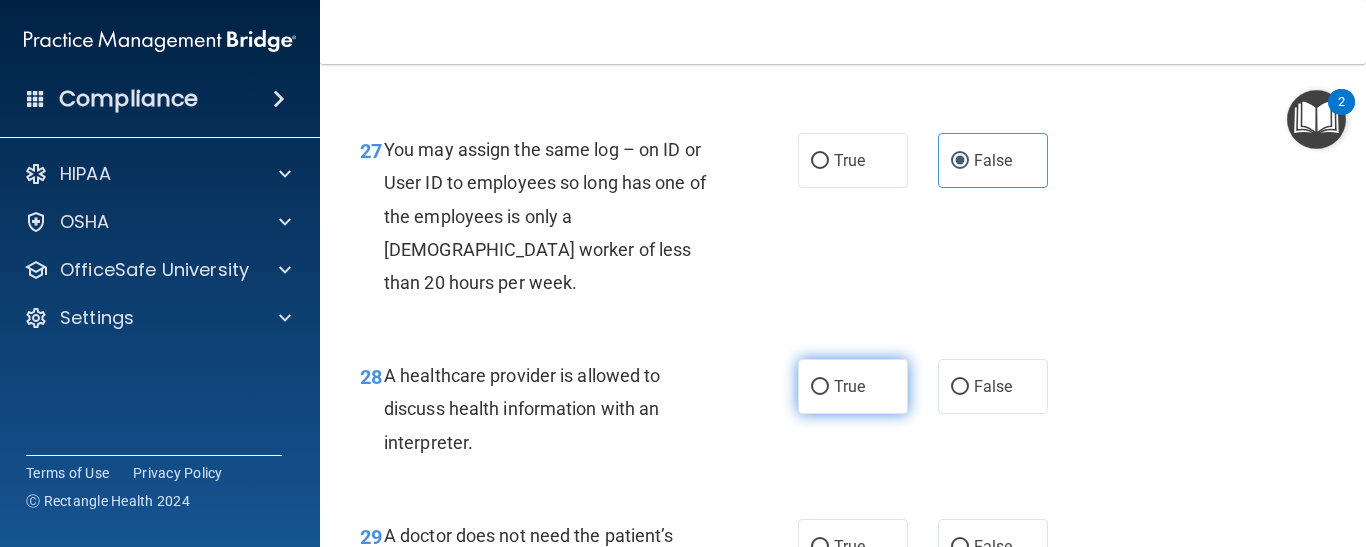 click on "True" at bounding box center (849, 386) 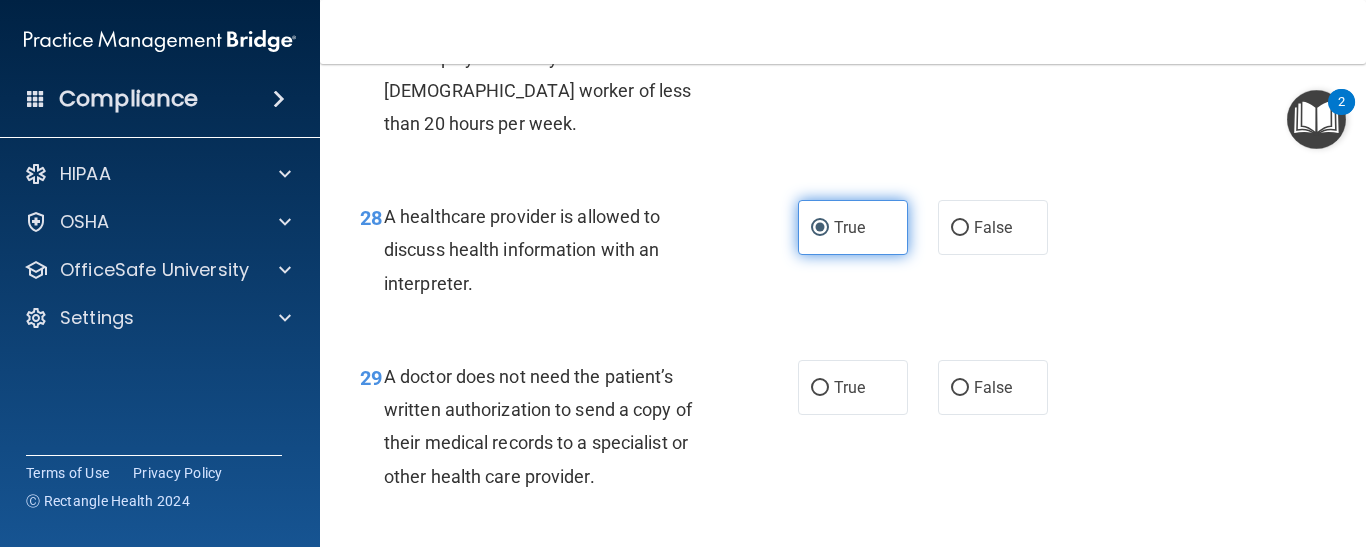 scroll, scrollTop: 5200, scrollLeft: 0, axis: vertical 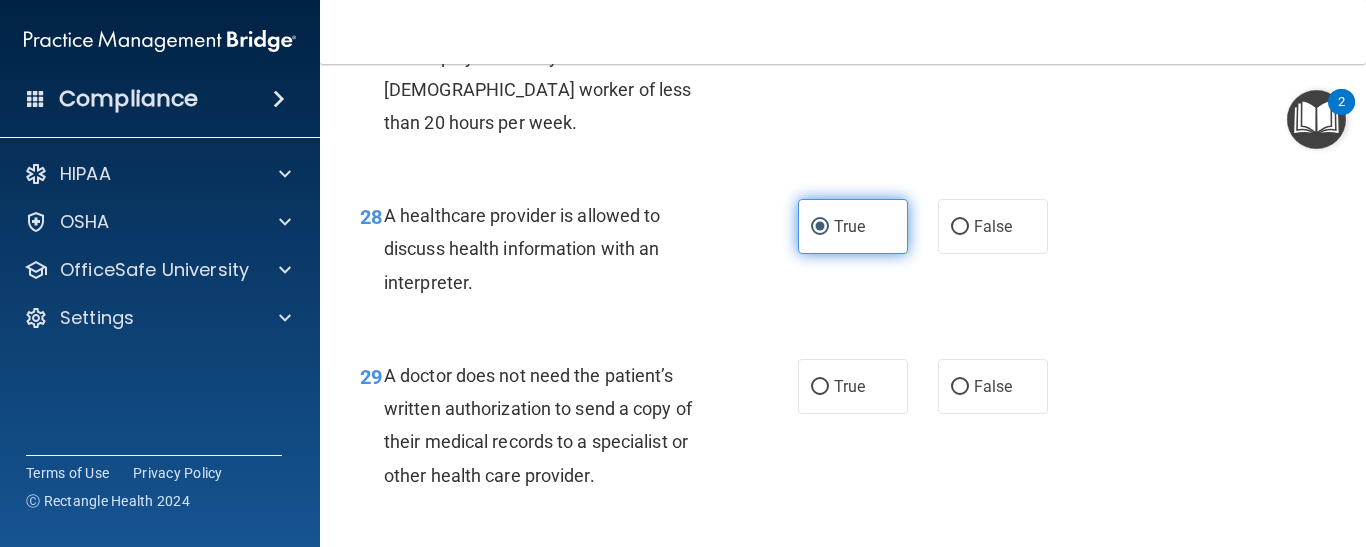 click on "True" at bounding box center [849, 386] 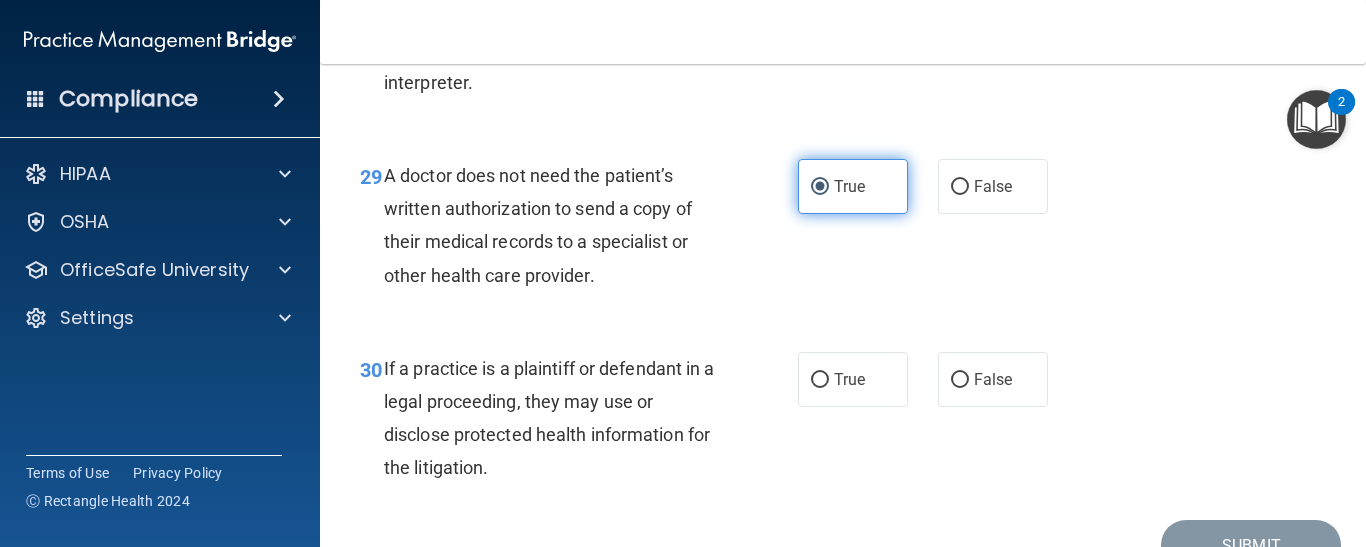 scroll, scrollTop: 5440, scrollLeft: 0, axis: vertical 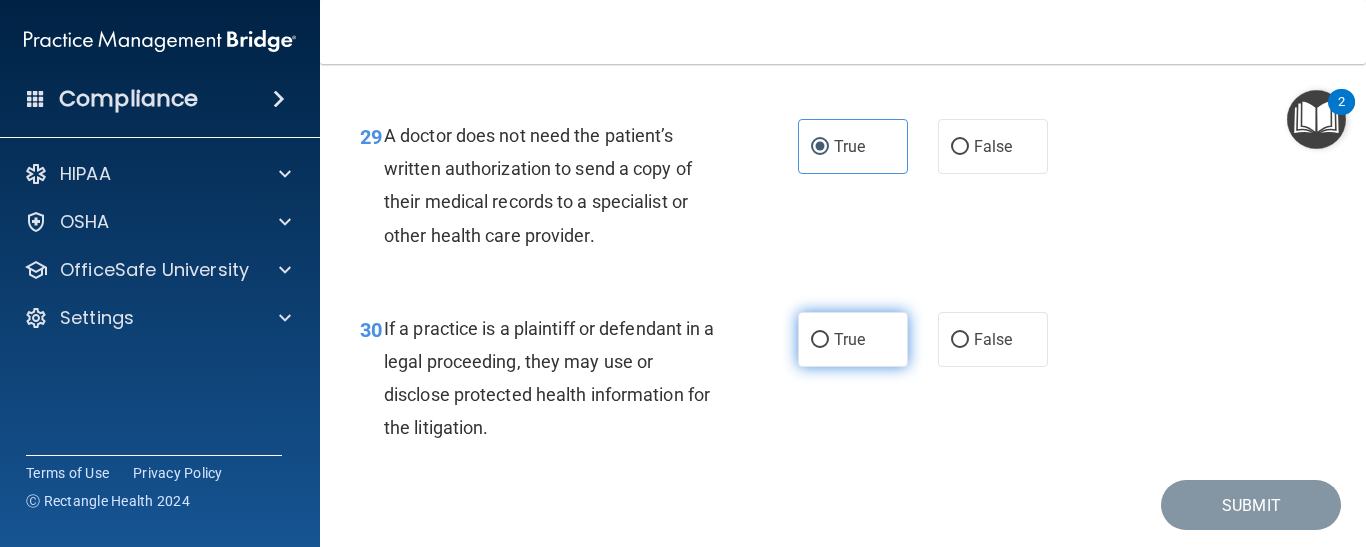 click on "True" at bounding box center [853, 339] 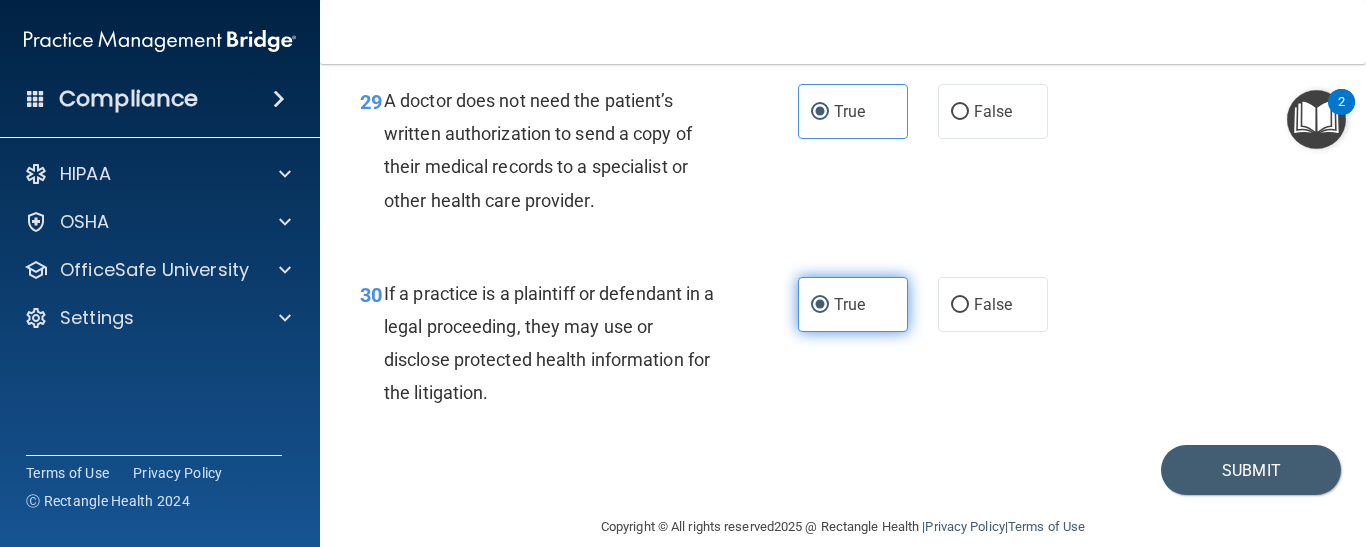 scroll, scrollTop: 5480, scrollLeft: 0, axis: vertical 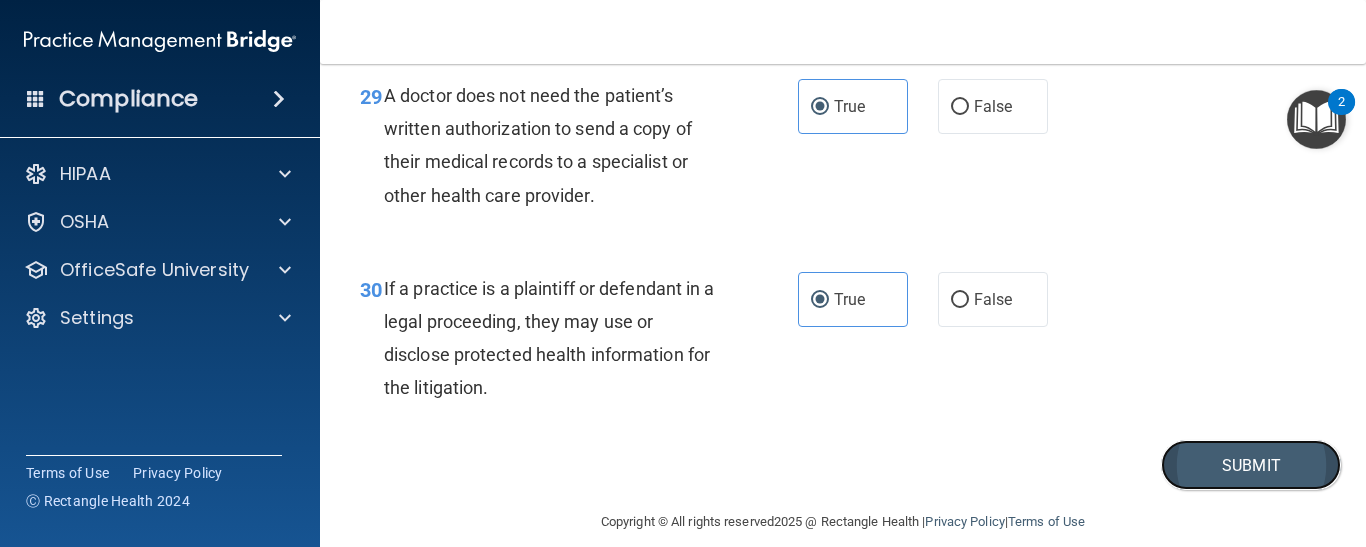 click on "Submit" at bounding box center (1251, 465) 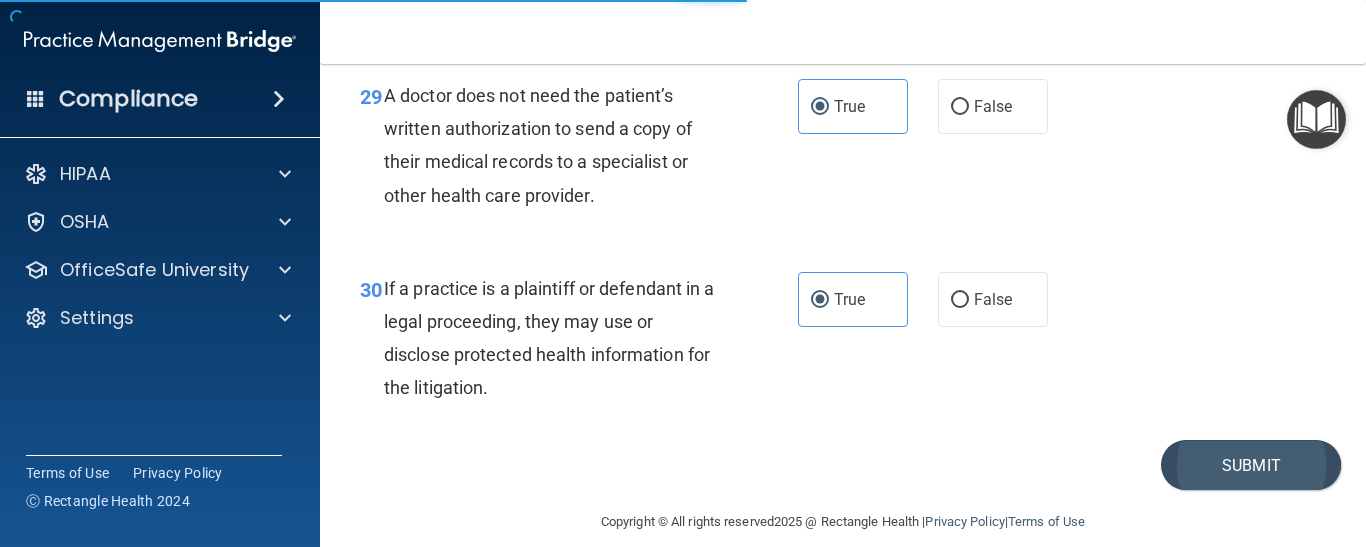 scroll, scrollTop: 0, scrollLeft: 0, axis: both 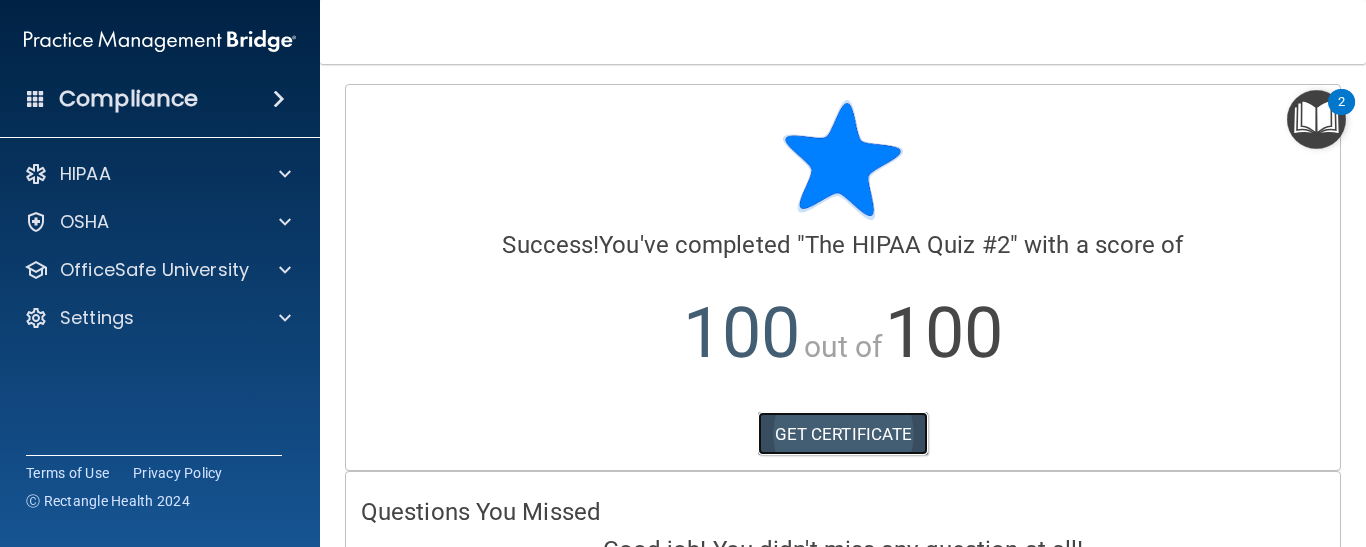 click on "GET CERTIFICATE" at bounding box center [843, 434] 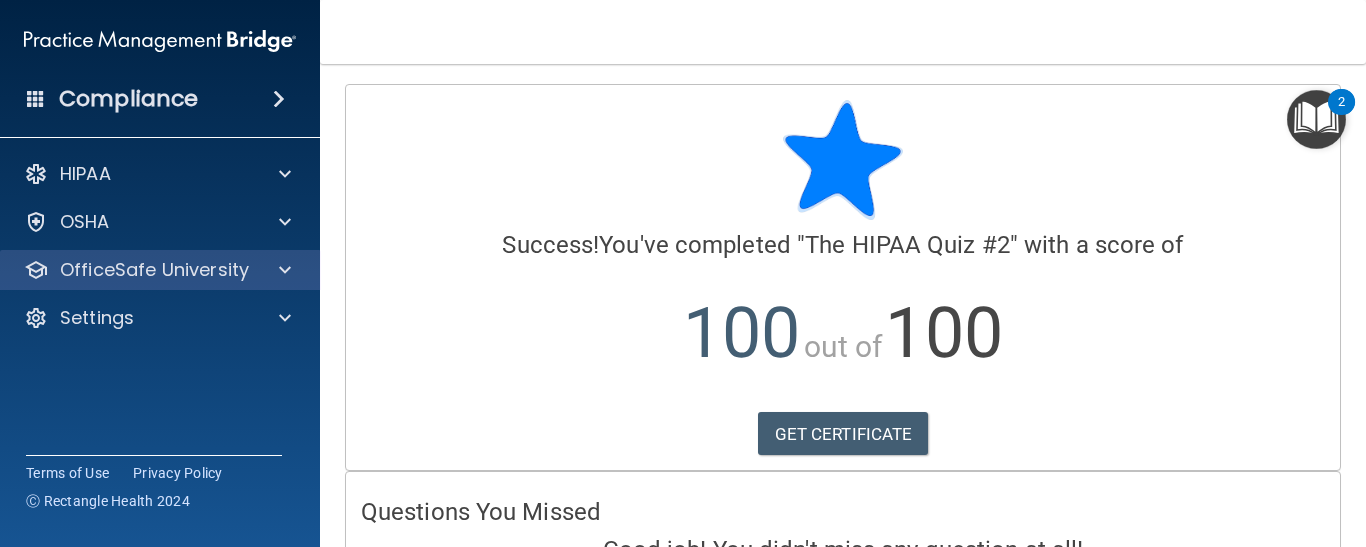 click on "OfficeSafe University" at bounding box center [160, 270] 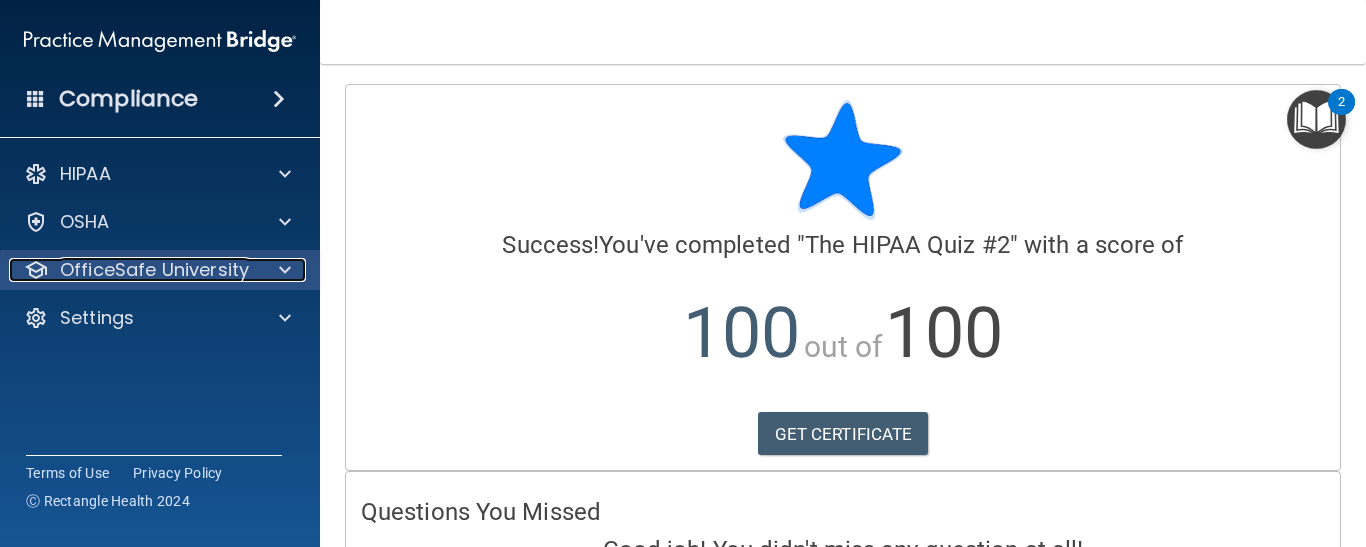 click at bounding box center [282, 270] 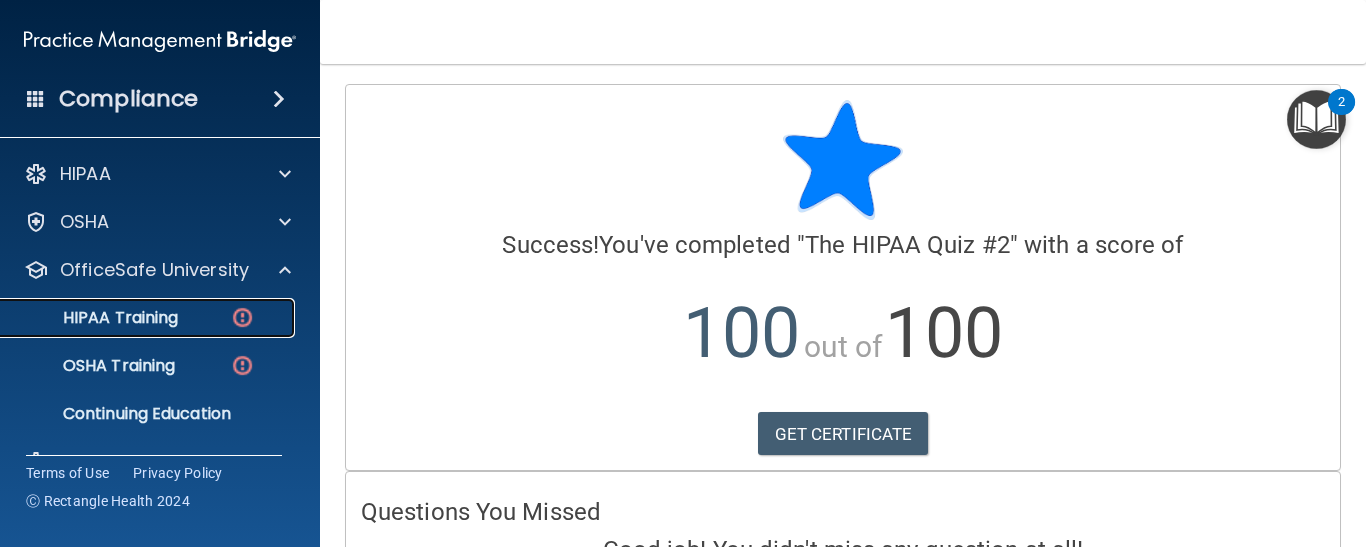 click on "HIPAA Training" at bounding box center (149, 318) 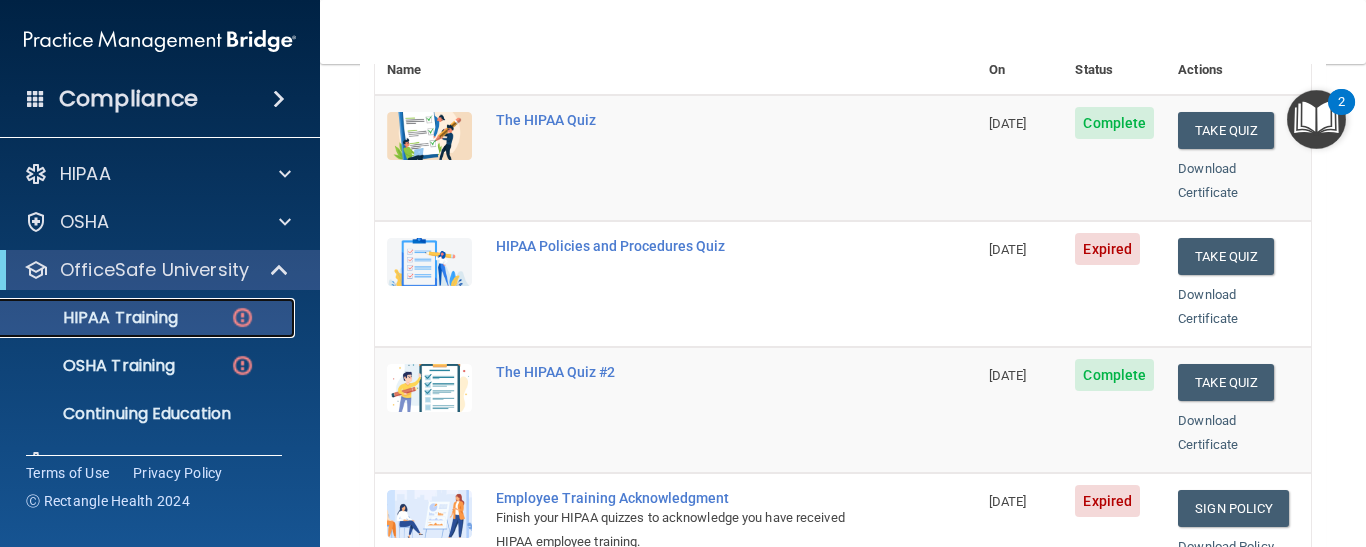 scroll, scrollTop: 278, scrollLeft: 0, axis: vertical 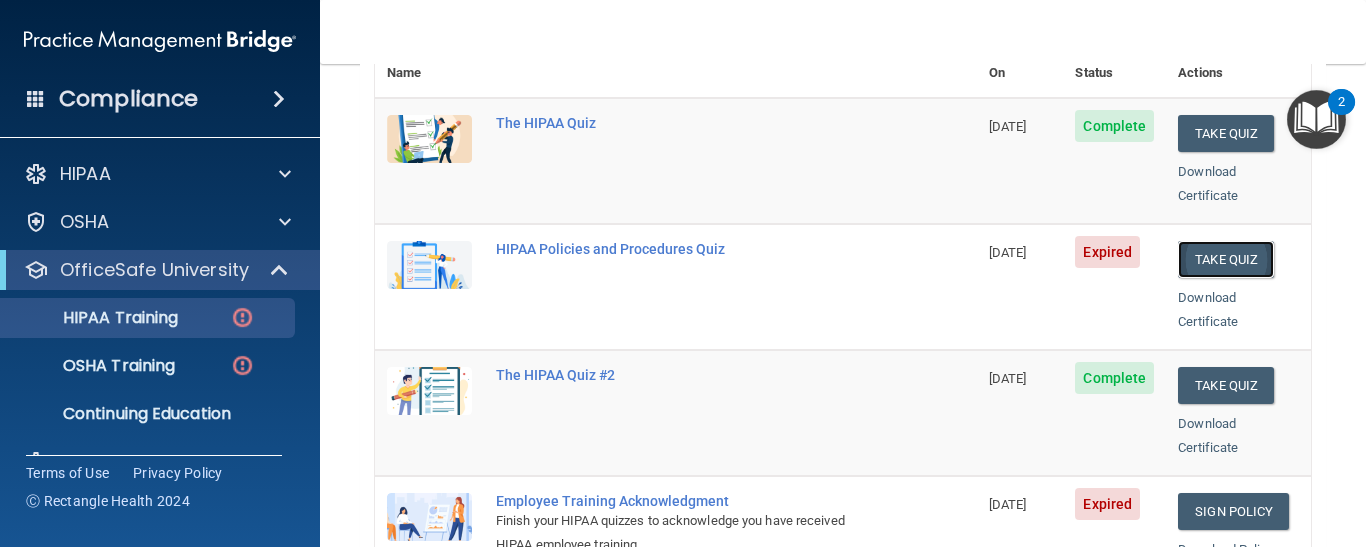 click on "Take Quiz" at bounding box center (1226, 259) 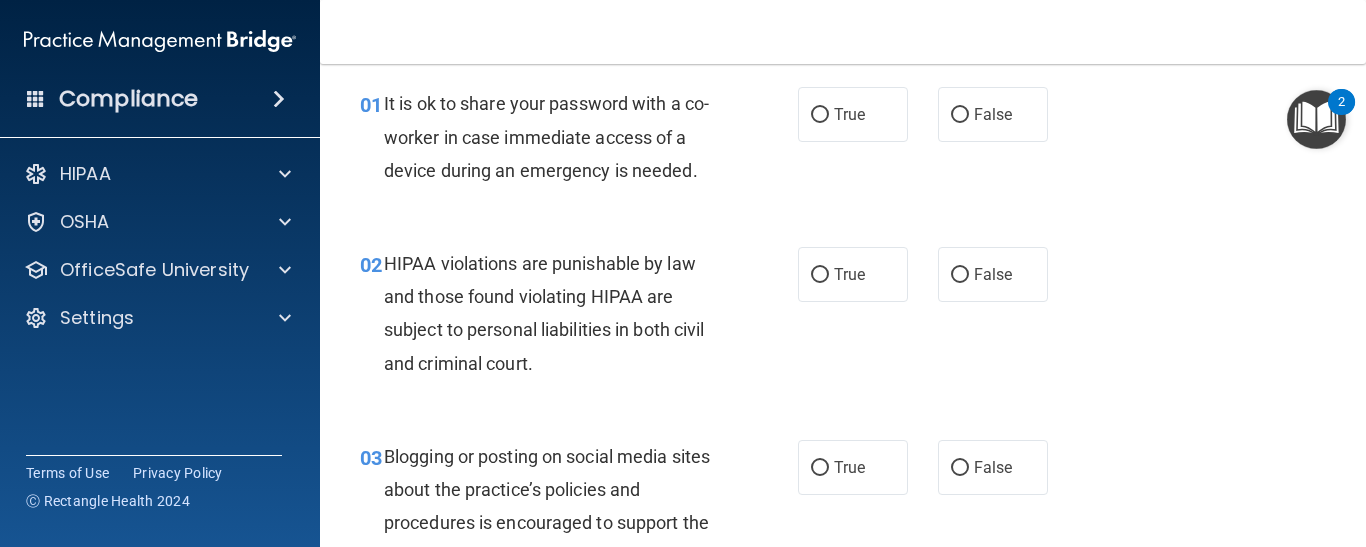 scroll, scrollTop: 0, scrollLeft: 0, axis: both 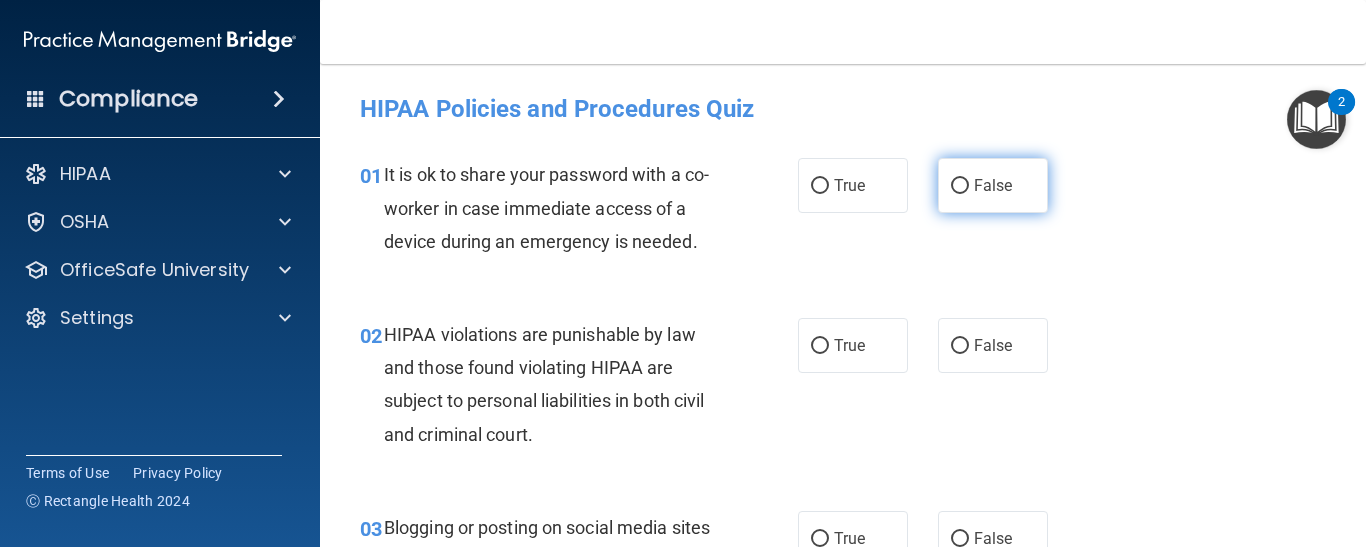 click on "False" at bounding box center (993, 185) 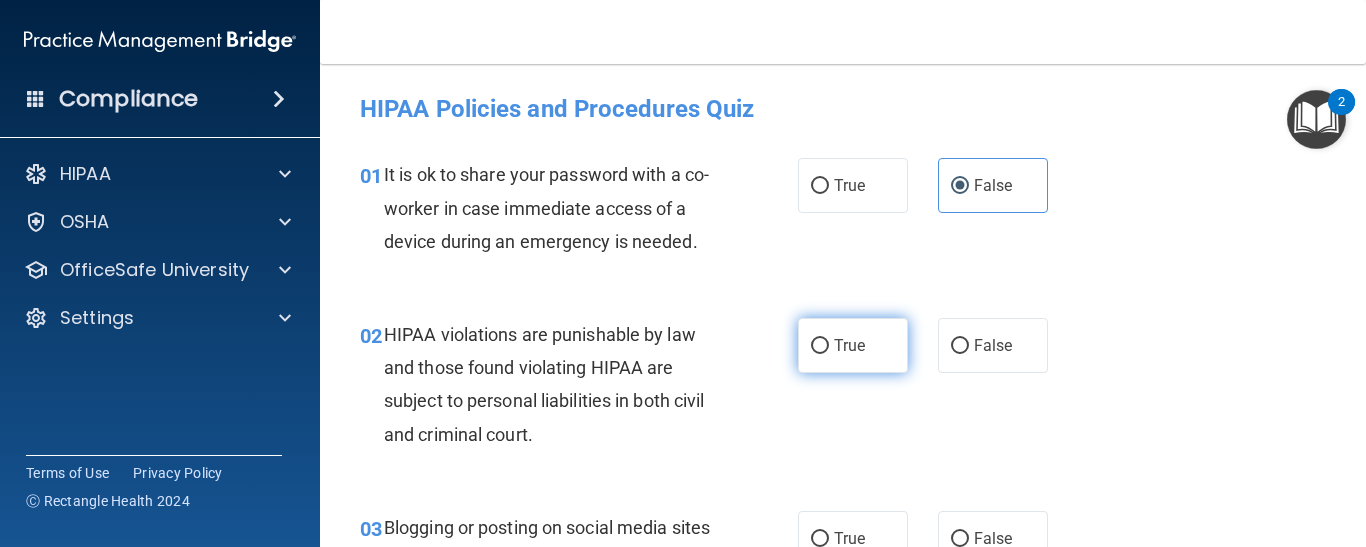 click on "True" at bounding box center [853, 345] 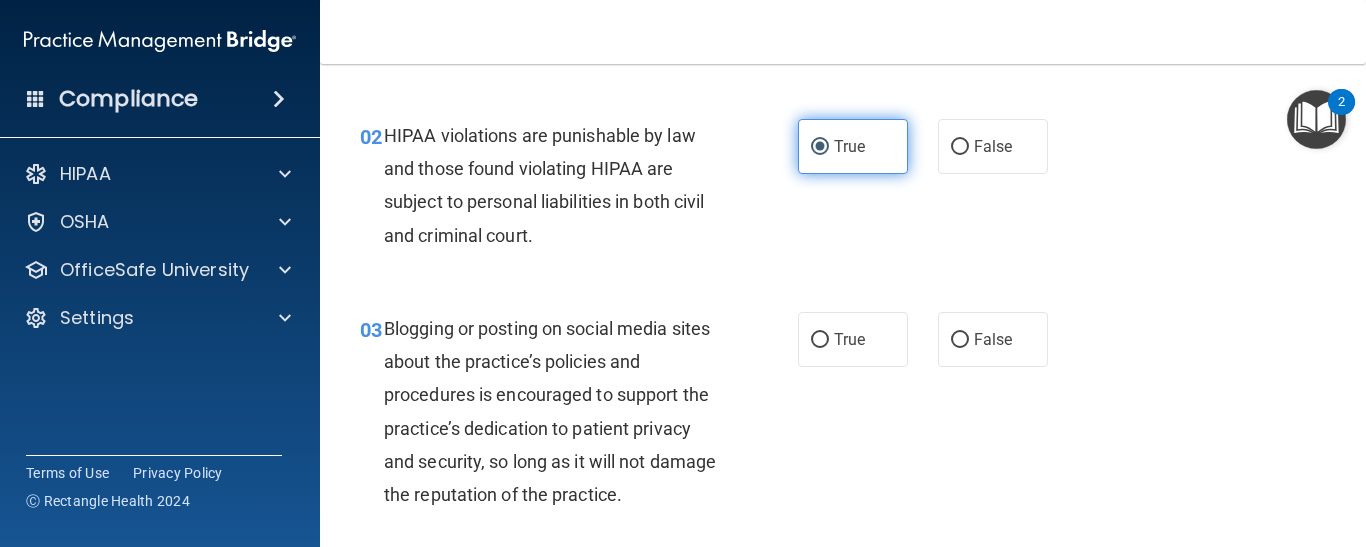 scroll, scrollTop: 200, scrollLeft: 0, axis: vertical 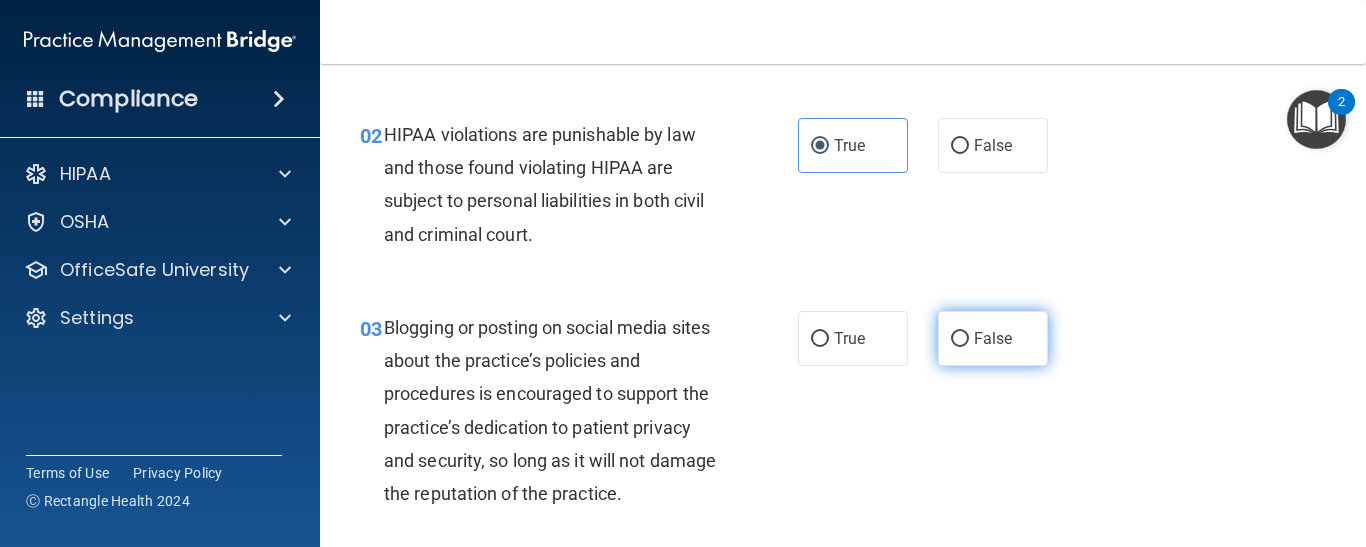 click on "False" at bounding box center (993, 338) 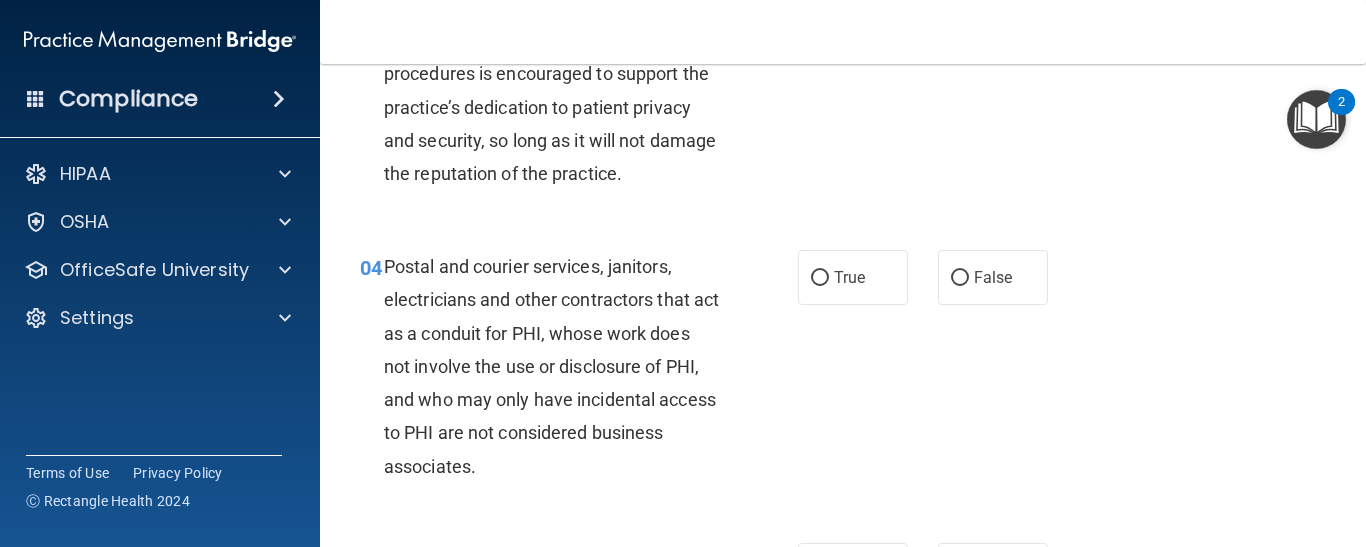 scroll, scrollTop: 560, scrollLeft: 0, axis: vertical 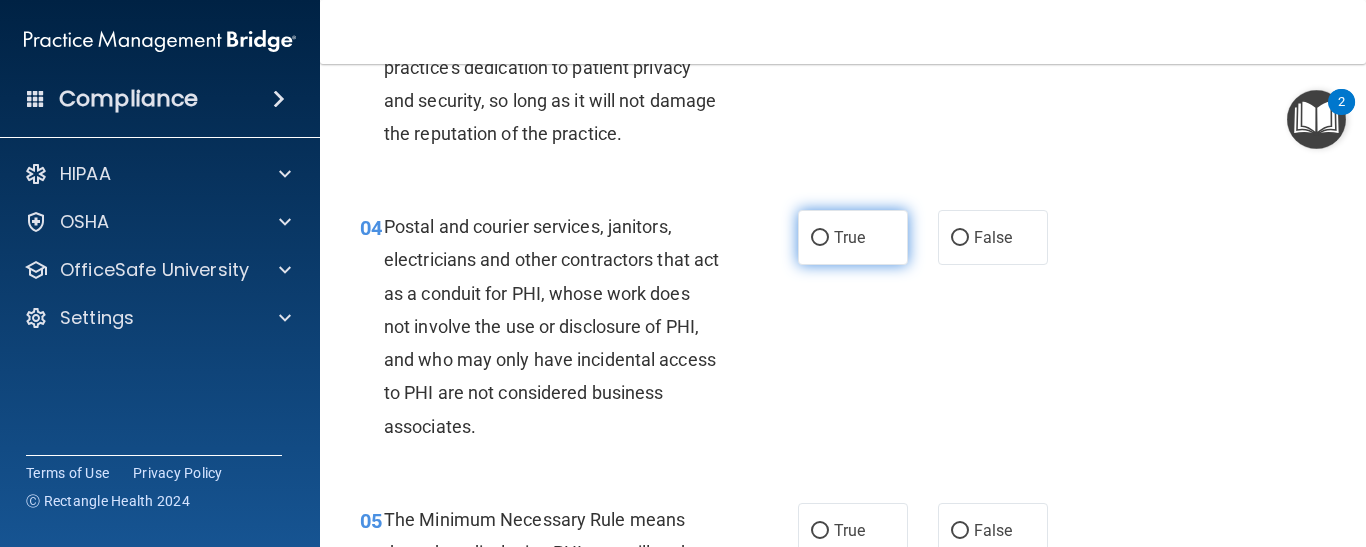 click on "True" at bounding box center [849, 237] 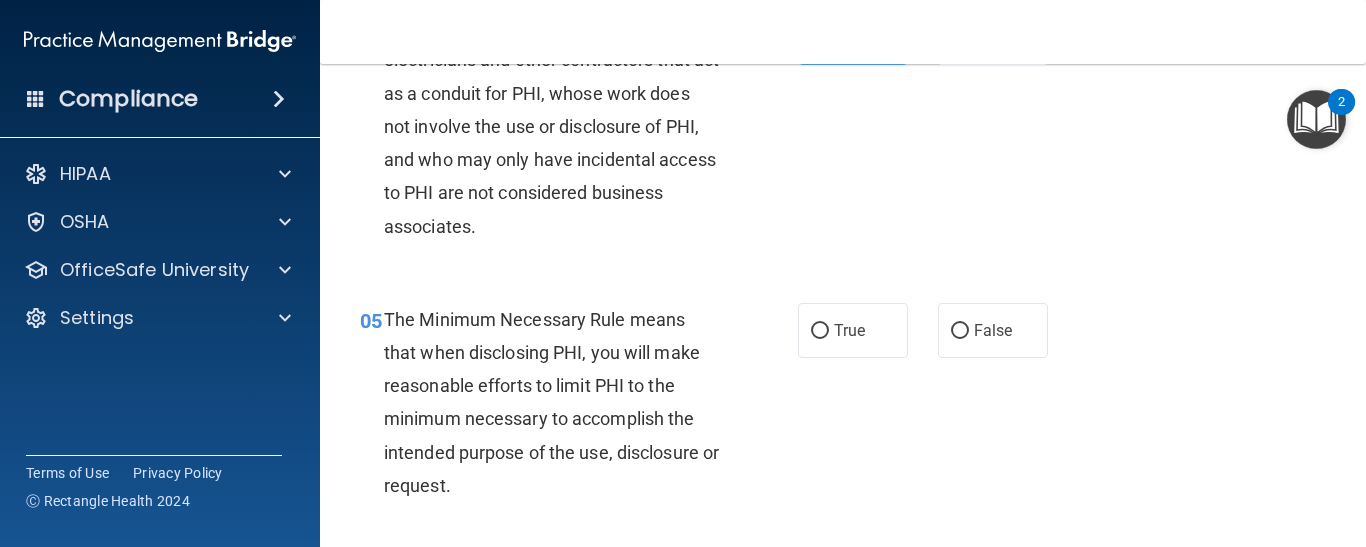 scroll, scrollTop: 800, scrollLeft: 0, axis: vertical 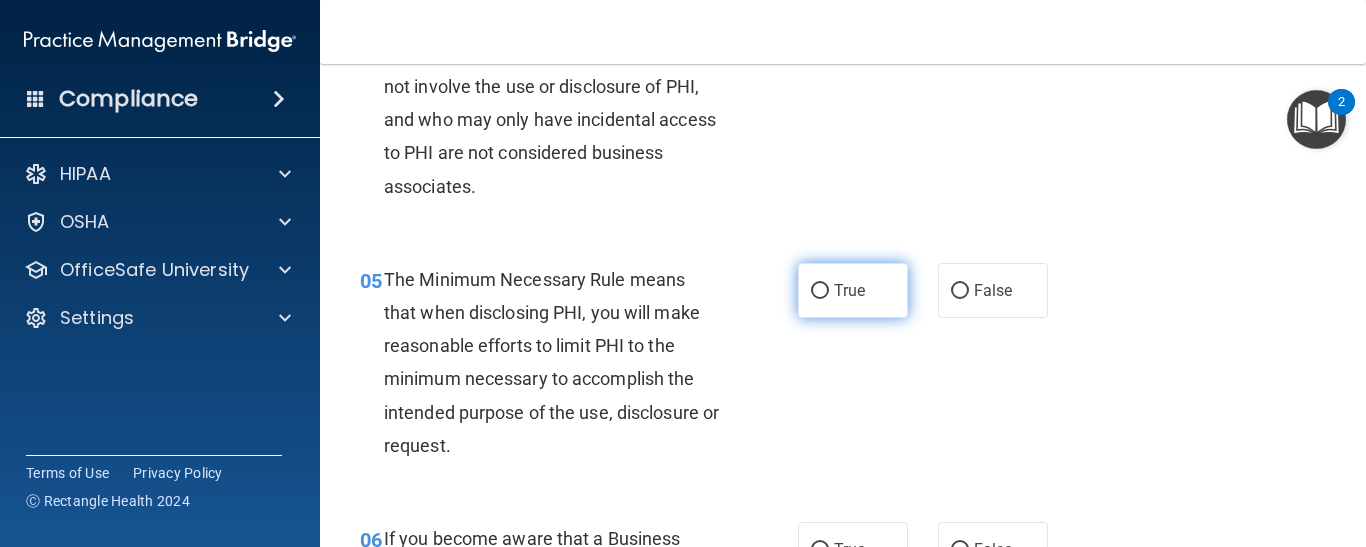 click on "True" at bounding box center [853, 290] 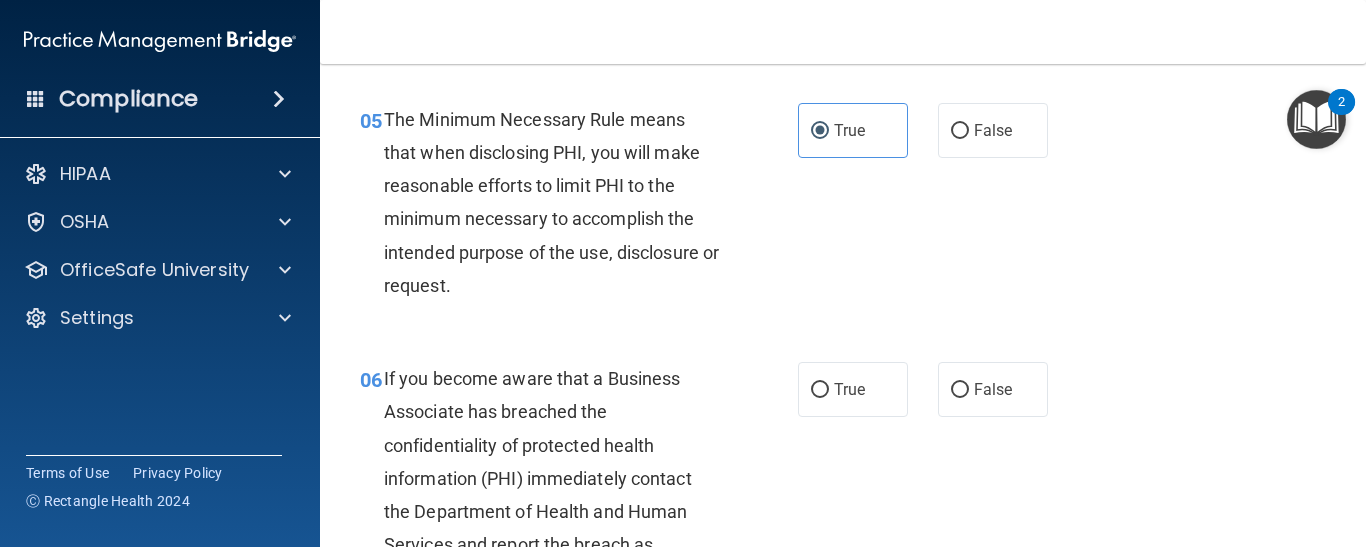 scroll, scrollTop: 1000, scrollLeft: 0, axis: vertical 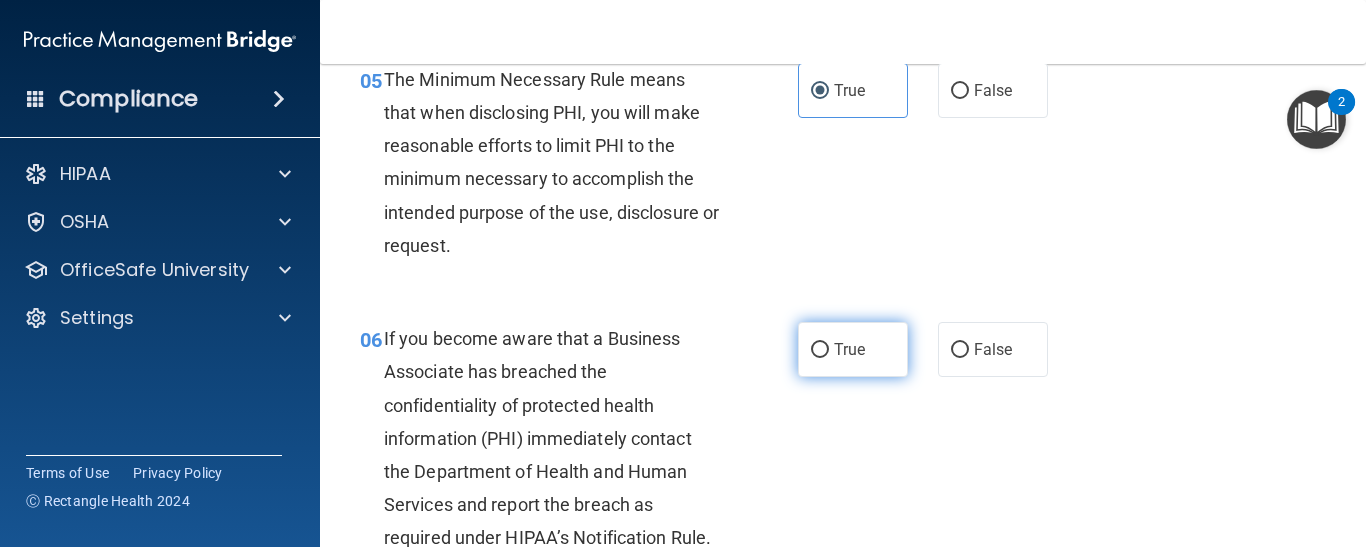 click on "True" at bounding box center [853, 349] 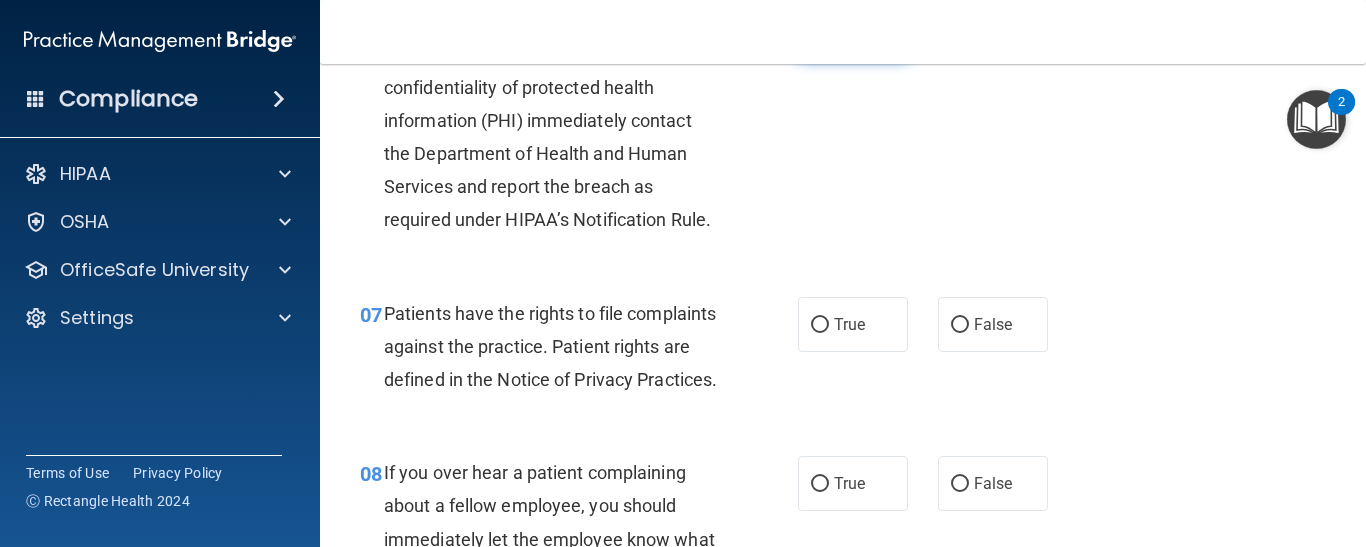 scroll, scrollTop: 1320, scrollLeft: 0, axis: vertical 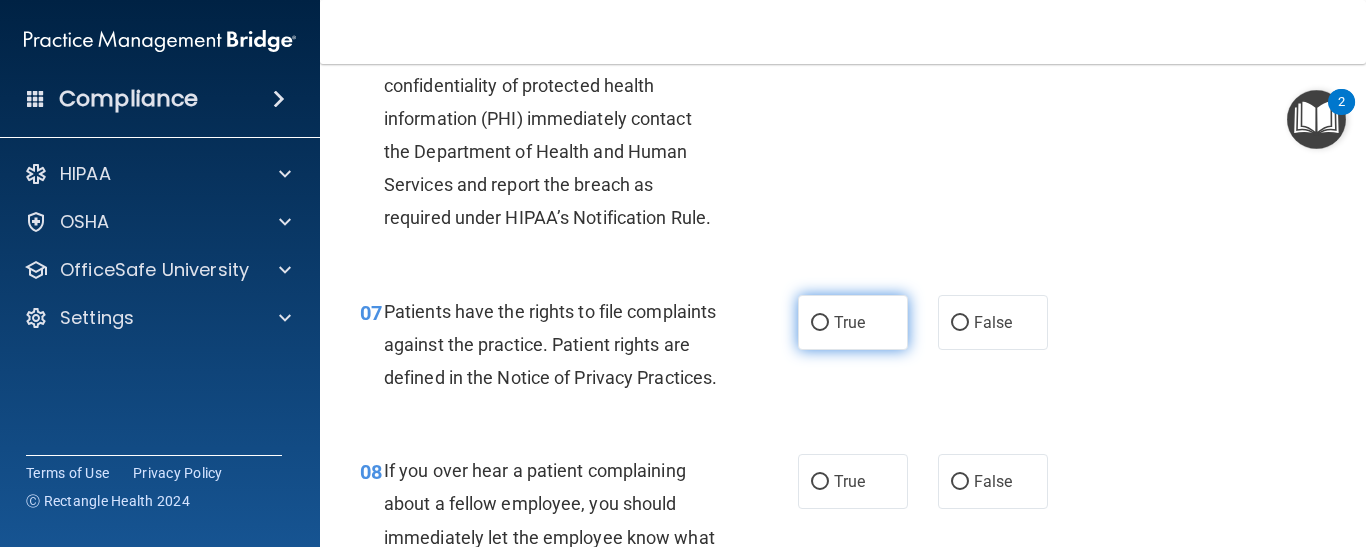 click on "True" at bounding box center [853, 322] 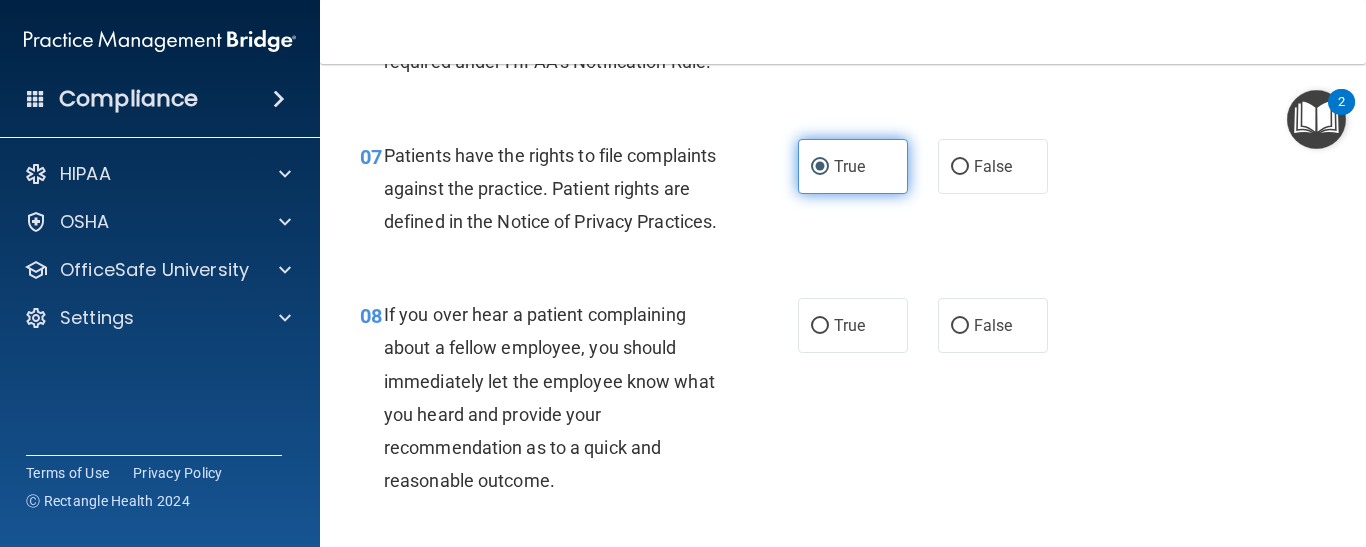 scroll, scrollTop: 1480, scrollLeft: 0, axis: vertical 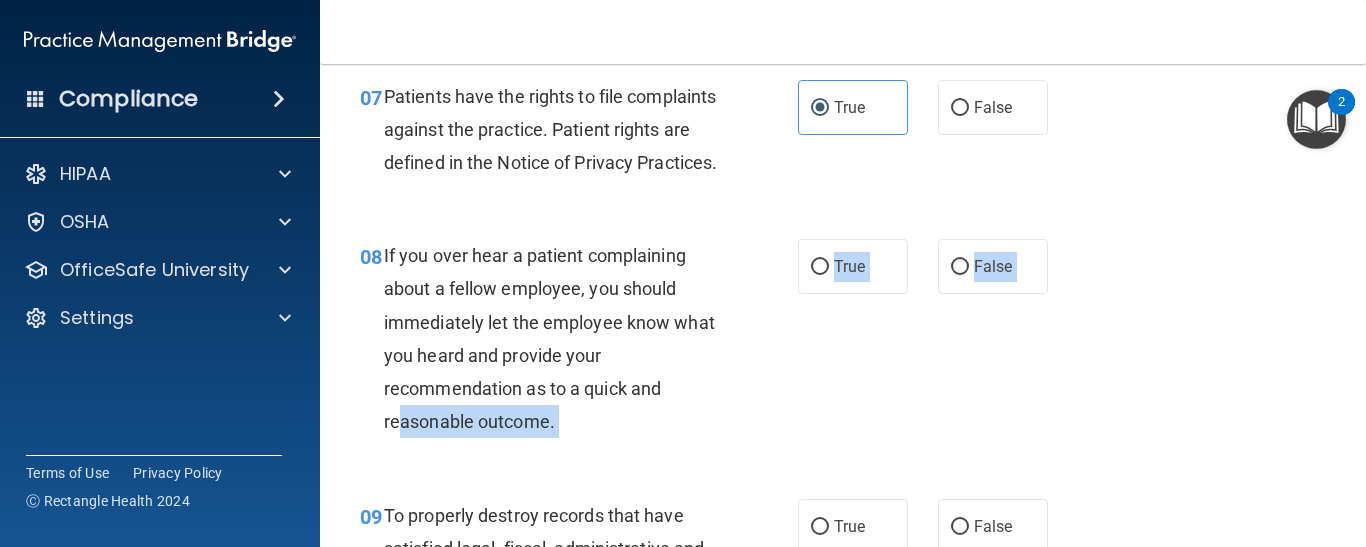 drag, startPoint x: 399, startPoint y: 521, endPoint x: 487, endPoint y: 504, distance: 89.62701 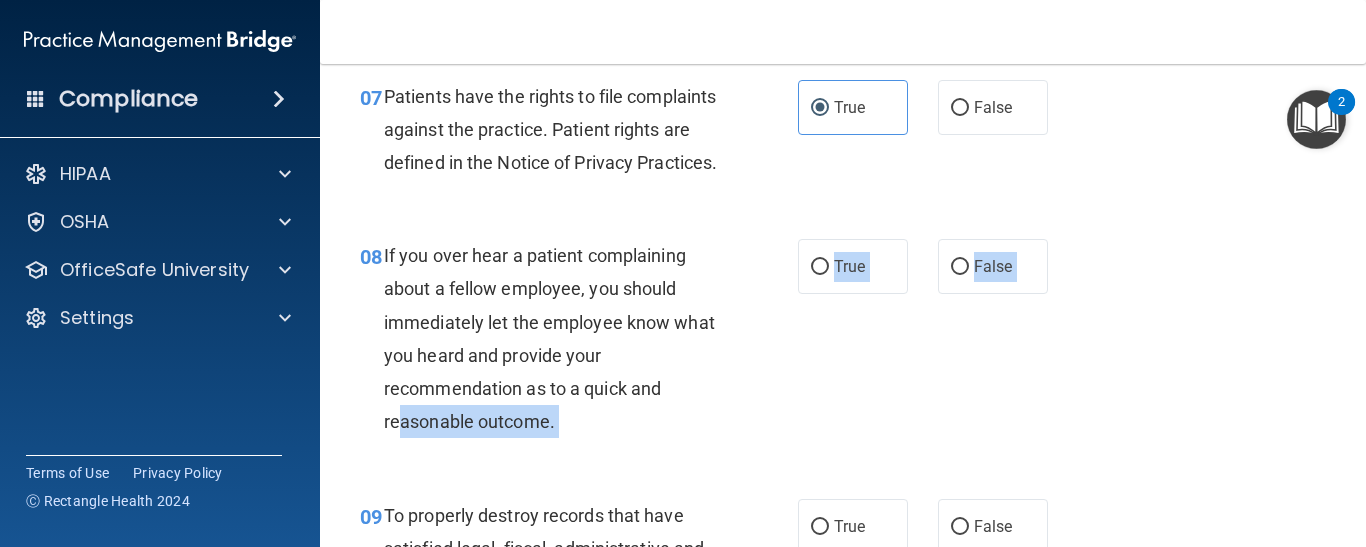 click on "08       If you over hear a patient complaining about a fellow employee, you should immediately let the employee know what you heard and provide your recommendation as to a quick and reasonable outcome." at bounding box center (579, 343) 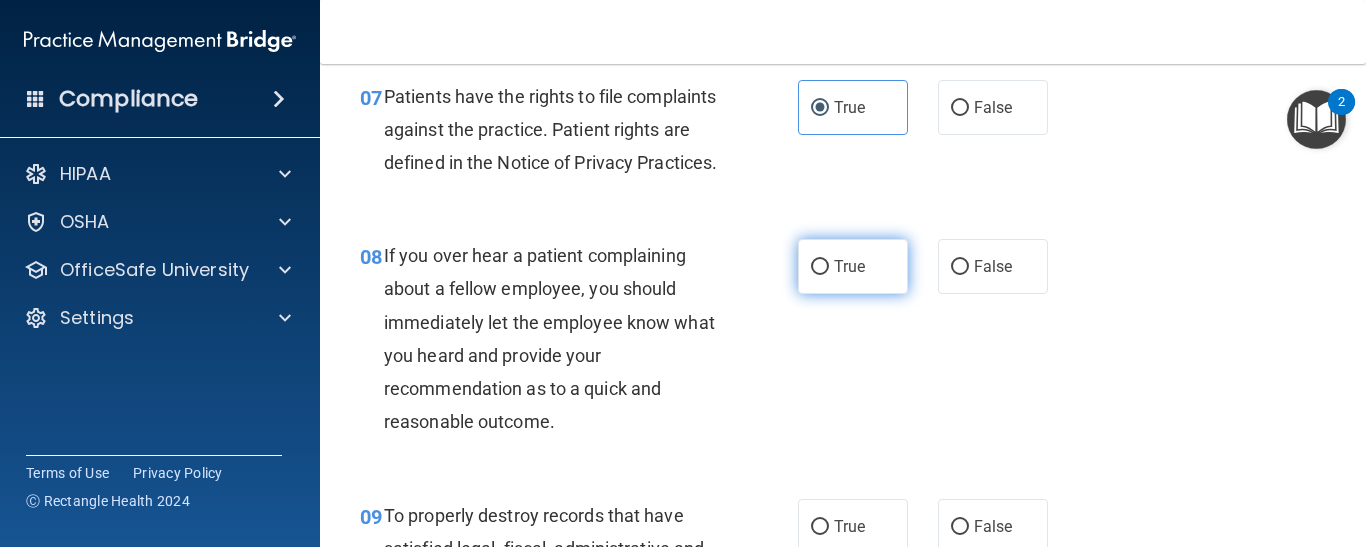 click on "True" at bounding box center (853, 266) 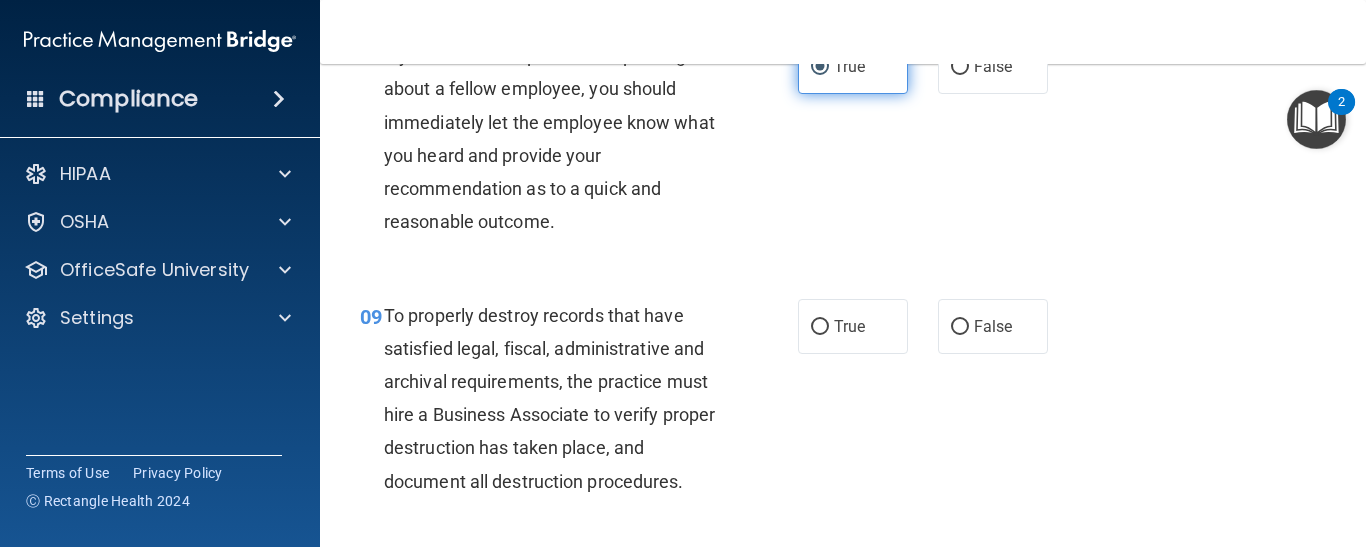 scroll, scrollTop: 1775, scrollLeft: 0, axis: vertical 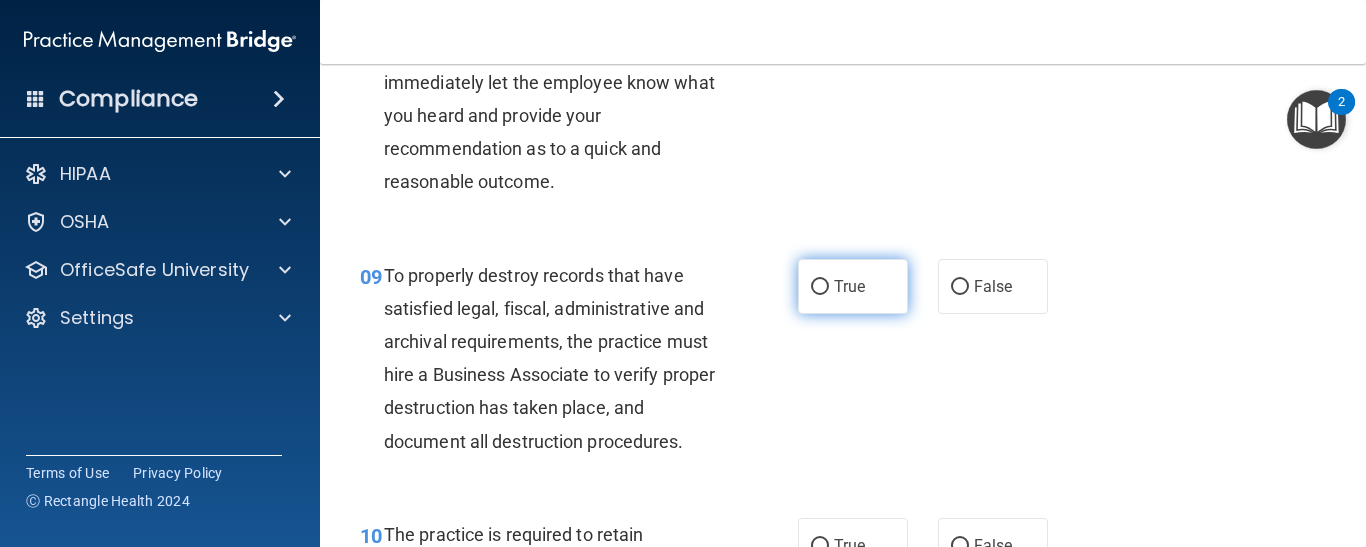 click on "True" at bounding box center [853, 286] 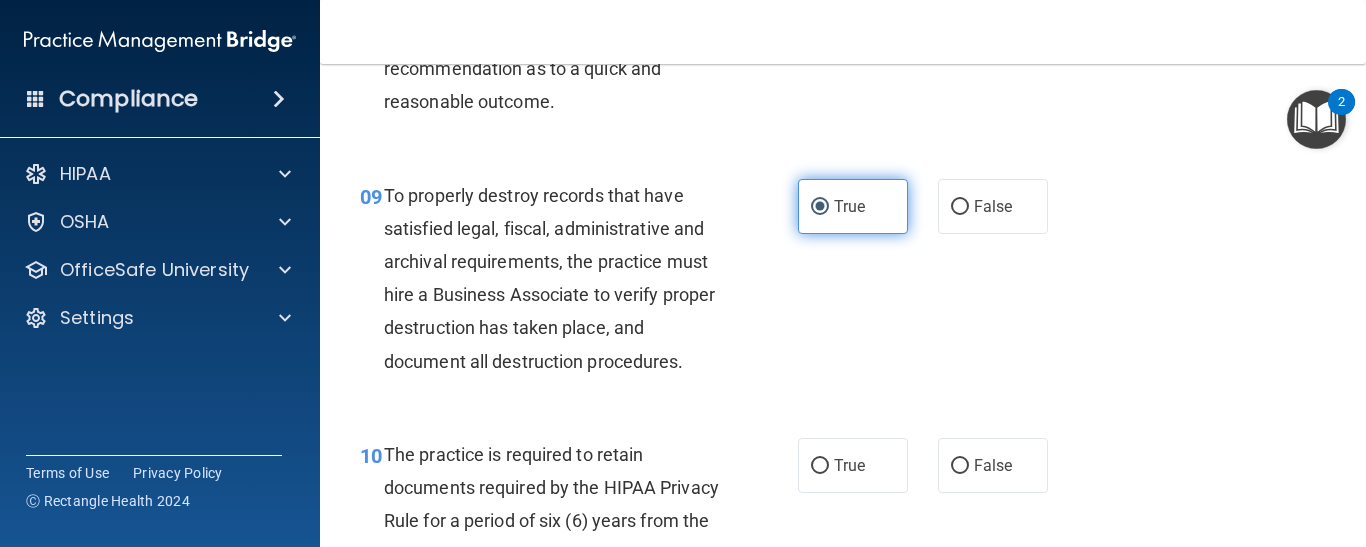 scroll, scrollTop: 1895, scrollLeft: 0, axis: vertical 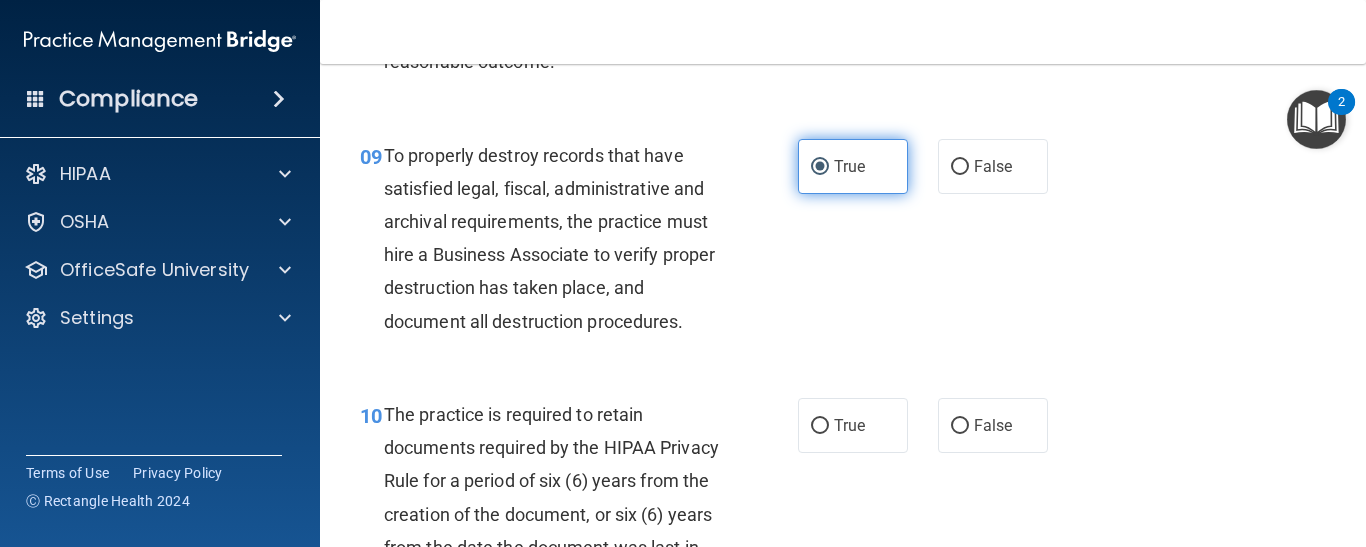 click on "09       To properly destroy records that have satisfied legal, fiscal, administrative and archival requirements, the practice must hire a Business Associate to verify proper destruction has taken place, and document all destruction procedures.                  True           False" at bounding box center [843, 243] 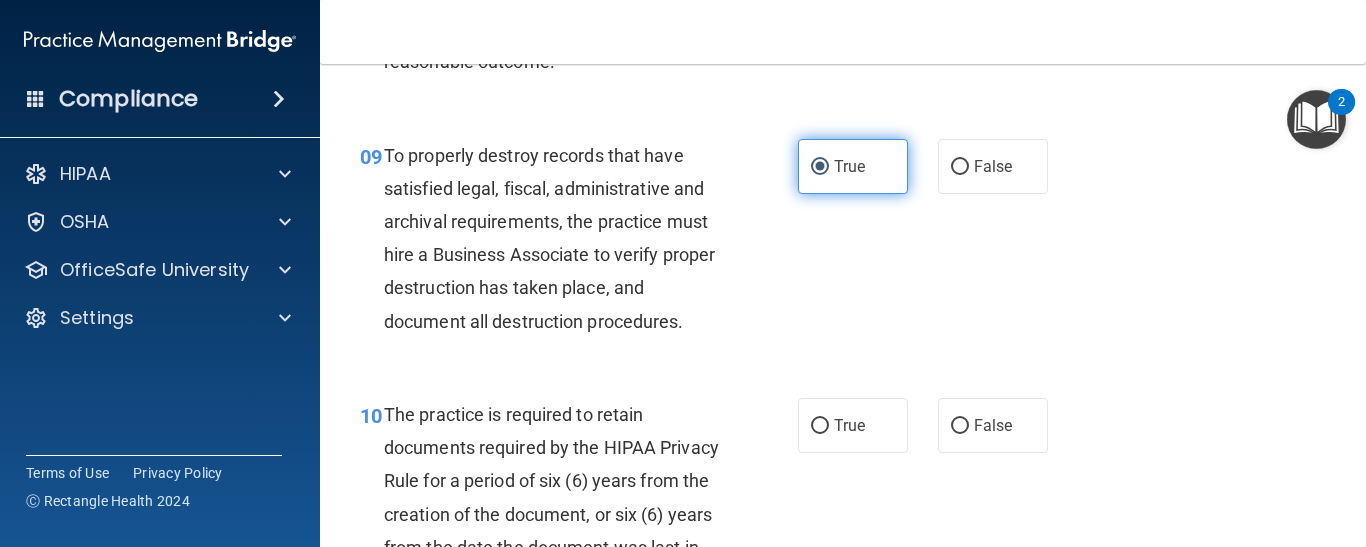 click on "09       To properly destroy records that have satisfied legal, fiscal, administrative and archival requirements, the practice must hire a Business Associate to verify proper destruction has taken place, and document all destruction procedures.                  True           False" at bounding box center (843, 243) 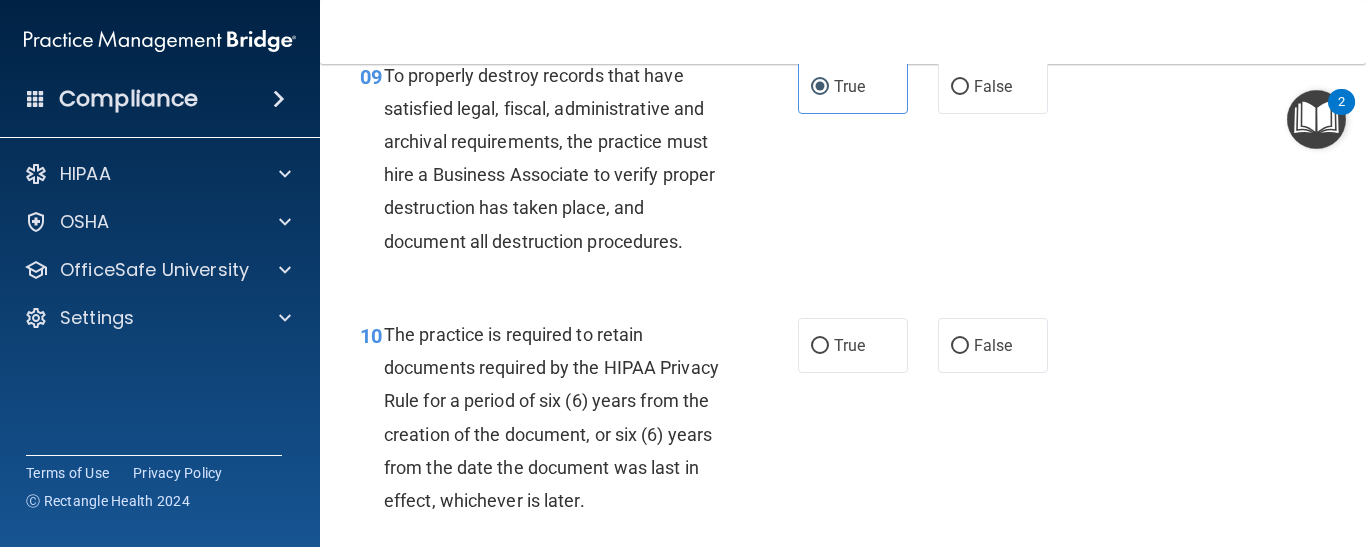 scroll, scrollTop: 2015, scrollLeft: 0, axis: vertical 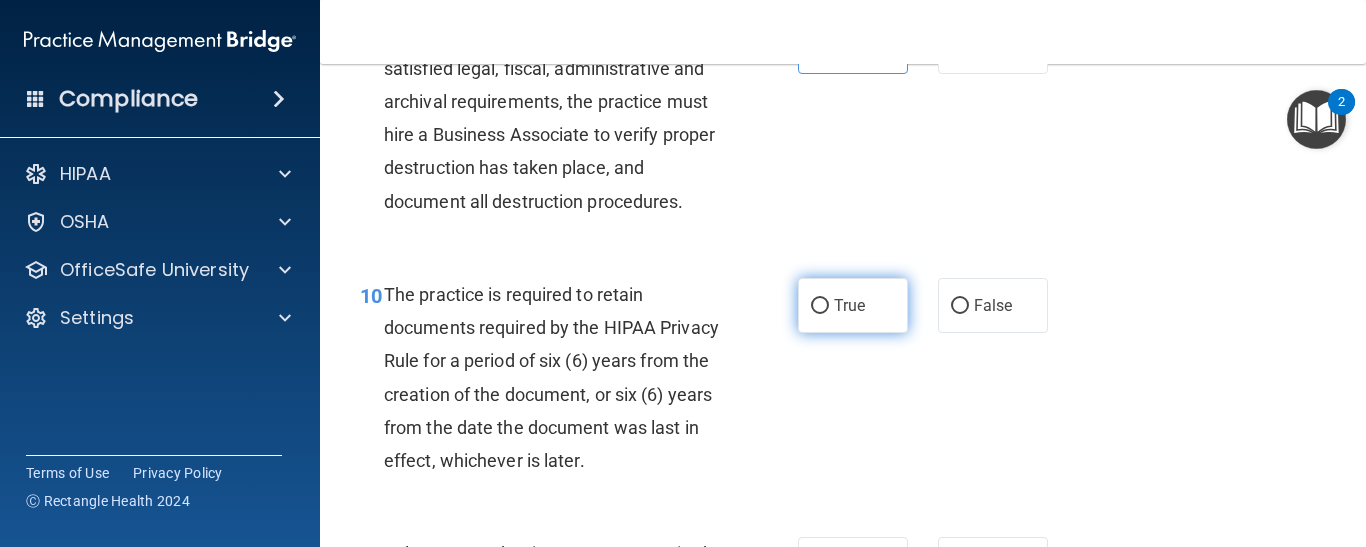 click on "True" at bounding box center [849, 305] 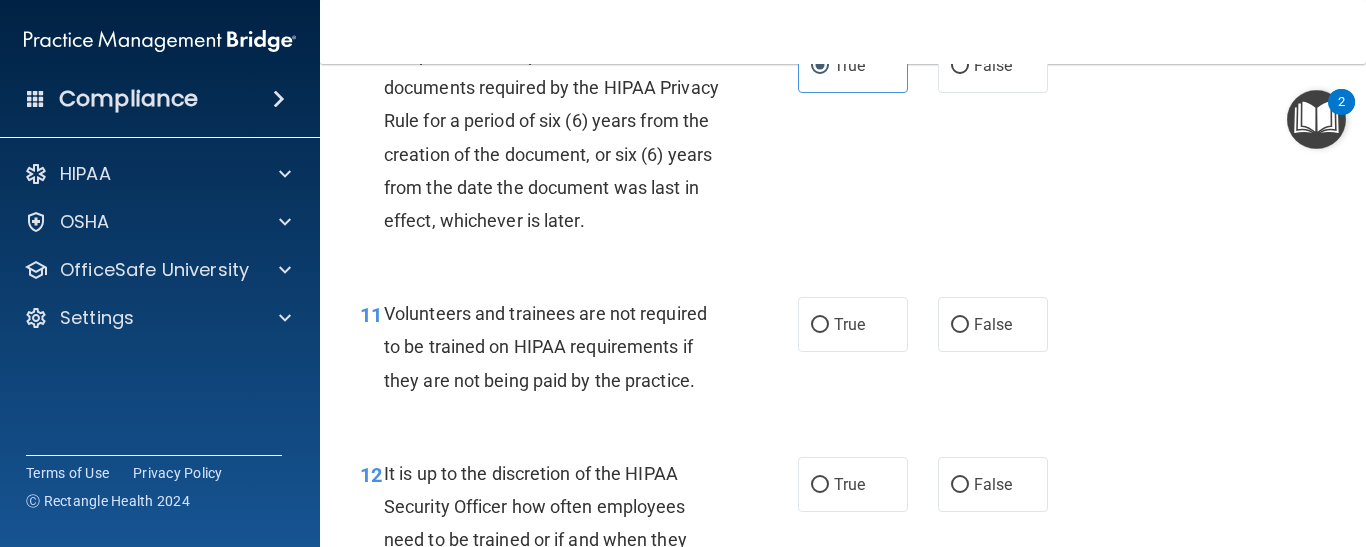 scroll, scrollTop: 2295, scrollLeft: 0, axis: vertical 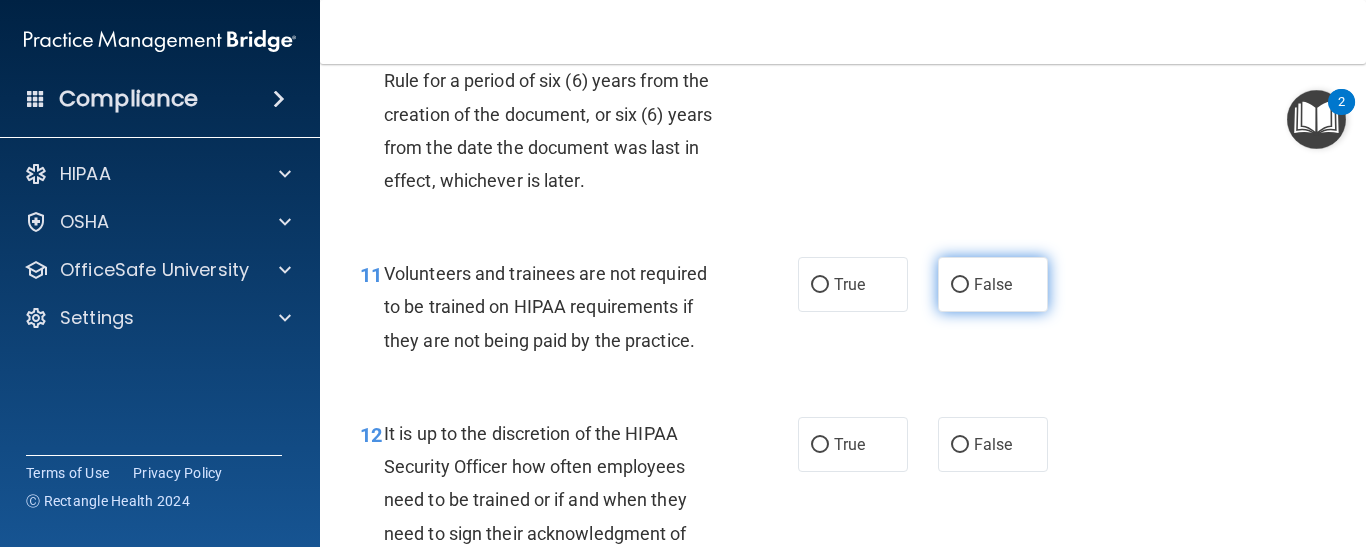 click on "False" at bounding box center (993, 284) 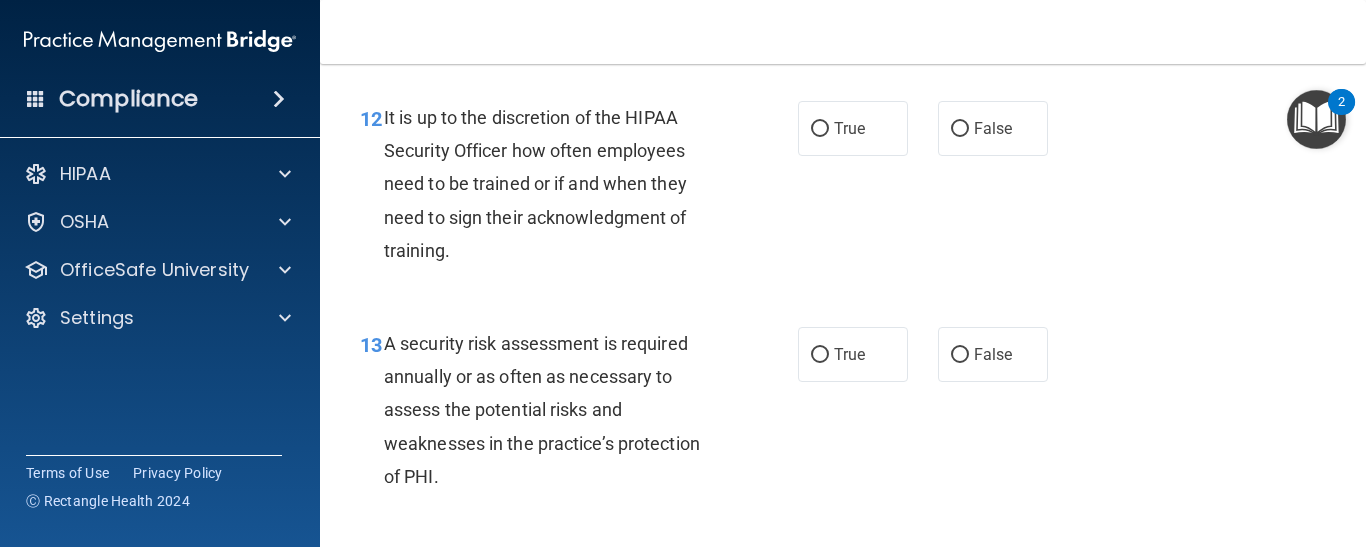 scroll, scrollTop: 2615, scrollLeft: 0, axis: vertical 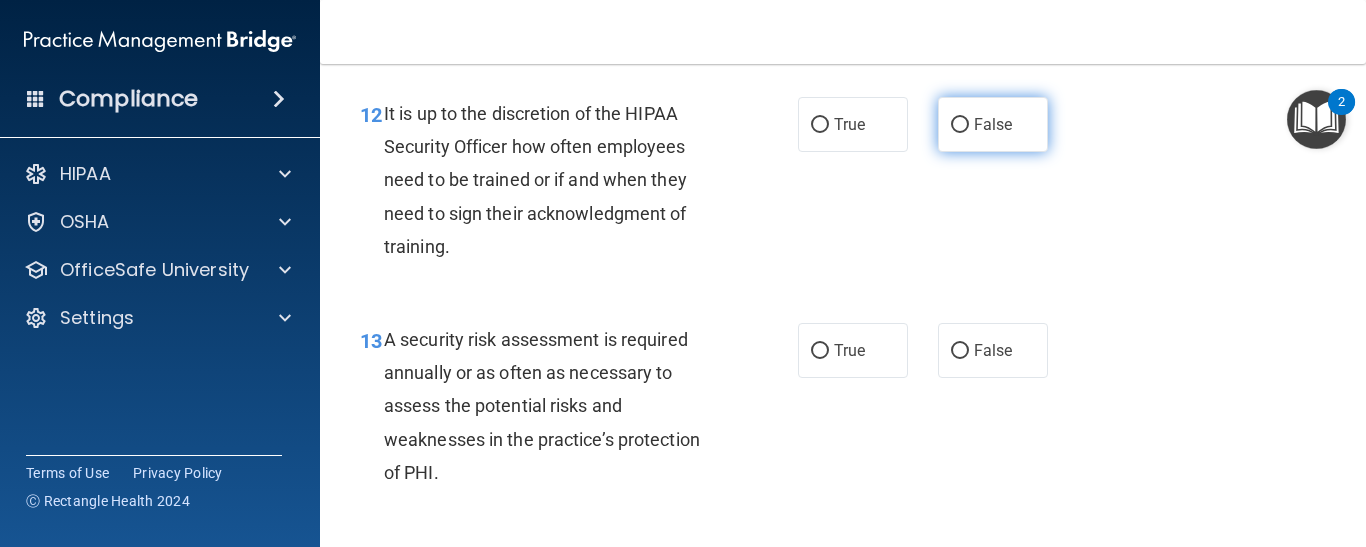 click on "False" at bounding box center (993, 124) 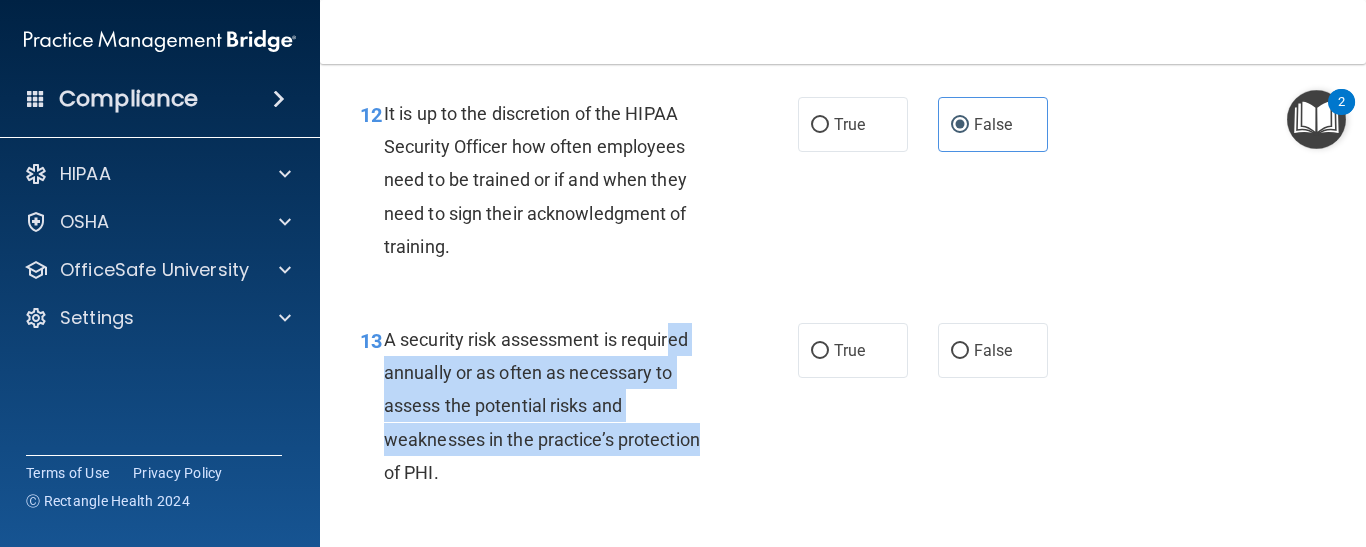 drag, startPoint x: 726, startPoint y: 463, endPoint x: 675, endPoint y: 368, distance: 107.82393 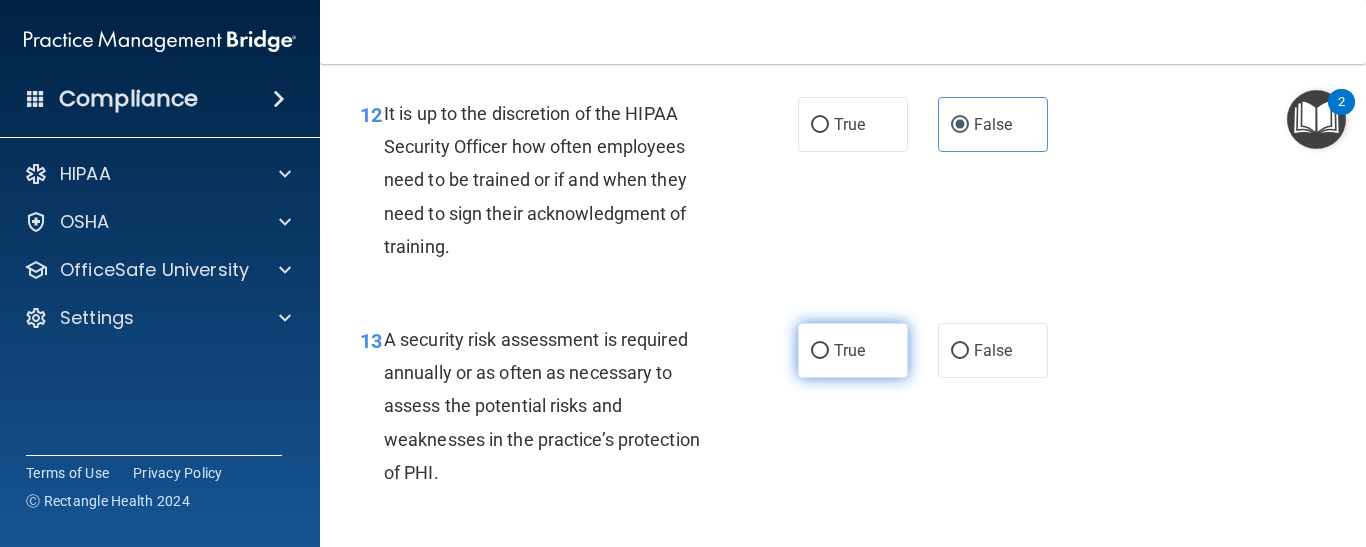click on "True" at bounding box center [849, 350] 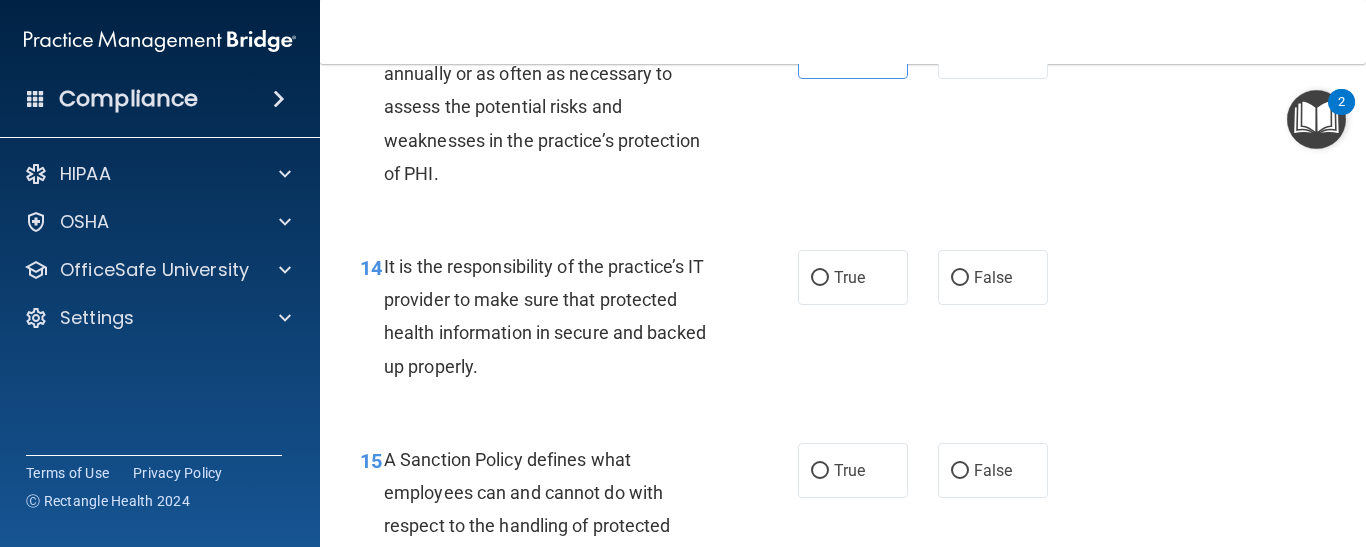 scroll, scrollTop: 2935, scrollLeft: 0, axis: vertical 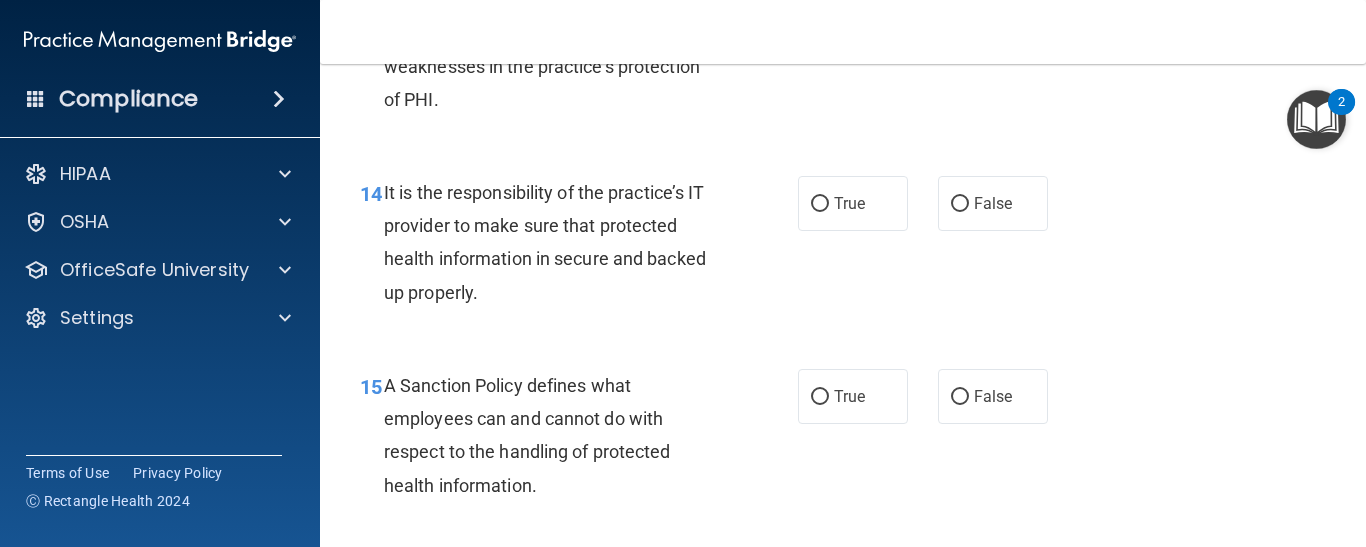 click on "15       A Sanction Policy defines what employees can and cannot do with respect to the handling of protected health information.                 True           False" at bounding box center [843, 440] 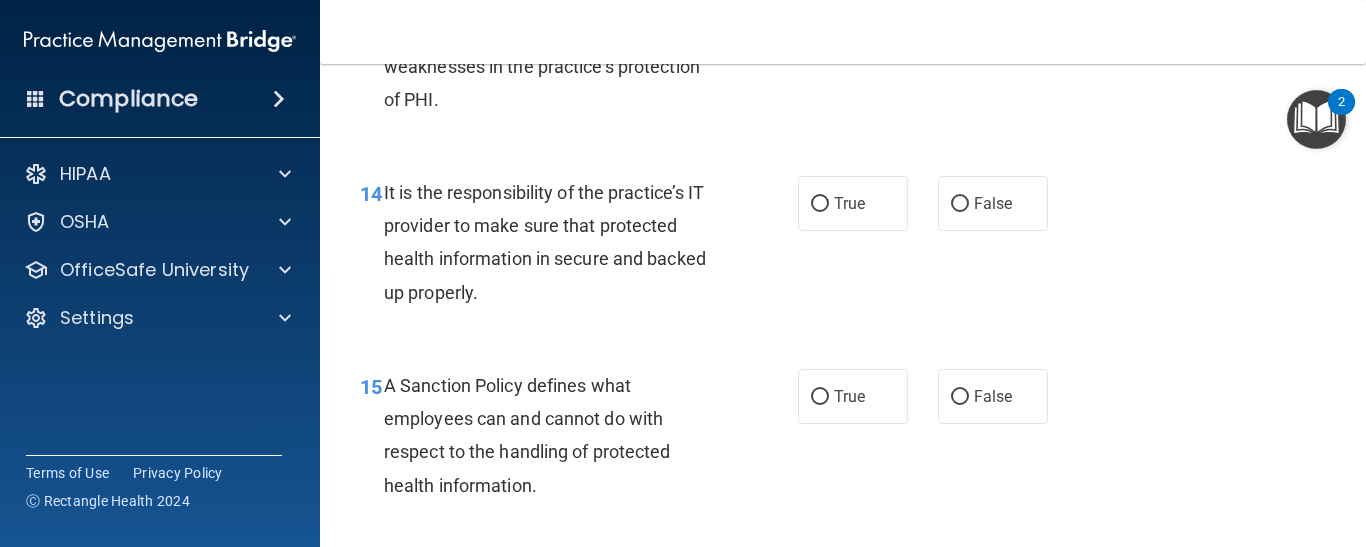 click on "-                HIPAA Policies and Procedures Quiz         This quiz doesn’t expire until 06/05/2025. Are you sure you want to take this quiz now?   Take the quiz anyway!                       01       It is ok to share your password with a co-worker in case immediate access of a device during an emergency is needed.                 True           False                       02       HIPAA violations are punishable by law and those found violating HIPAA are subject to personal liabilities in both civil and criminal court.                  True           False                       03       Blogging or posting on social media sites about the practice’s policies and procedures is encouraged to support the practice’s dedication to patient privacy and security, so long as it will not damage the reputation of the practice.                  True           False                       04                       True           False                       05                       True           False" at bounding box center [843, 305] 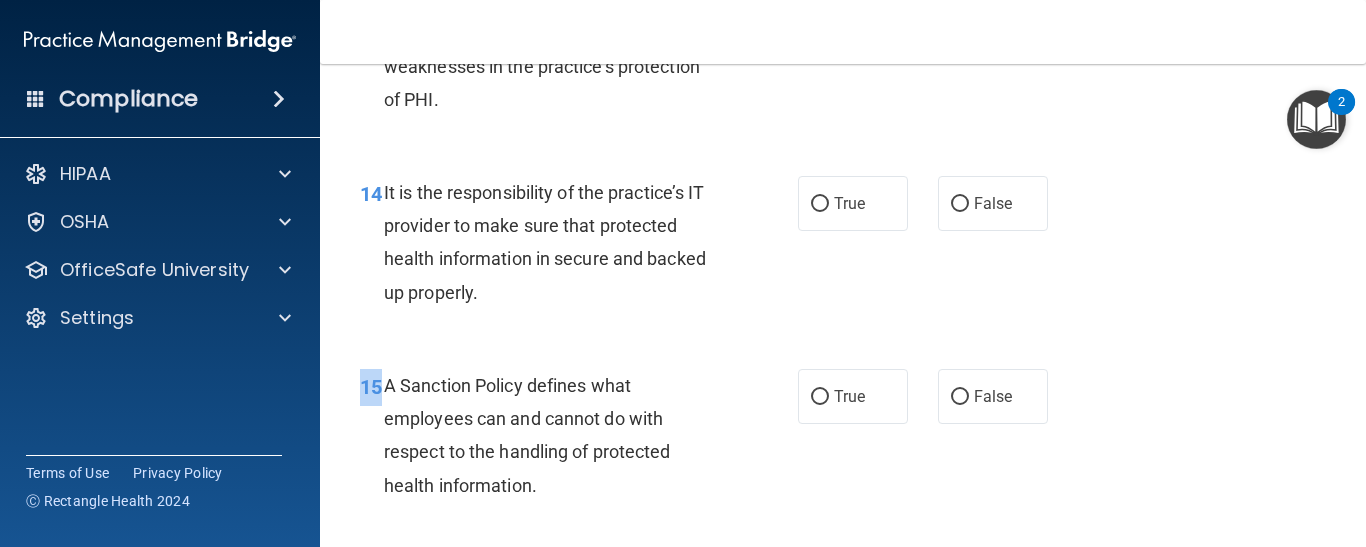 click on "-                HIPAA Policies and Procedures Quiz         This quiz doesn’t expire until 06/05/2025. Are you sure you want to take this quiz now?   Take the quiz anyway!                       01       It is ok to share your password with a co-worker in case immediate access of a device during an emergency is needed.                 True           False                       02       HIPAA violations are punishable by law and those found violating HIPAA are subject to personal liabilities in both civil and criminal court.                  True           False                       03       Blogging or posting on social media sites about the practice’s policies and procedures is encouraged to support the practice’s dedication to patient privacy and security, so long as it will not damage the reputation of the practice.                  True           False                       04                       True           False                       05                       True           False" at bounding box center (843, 305) 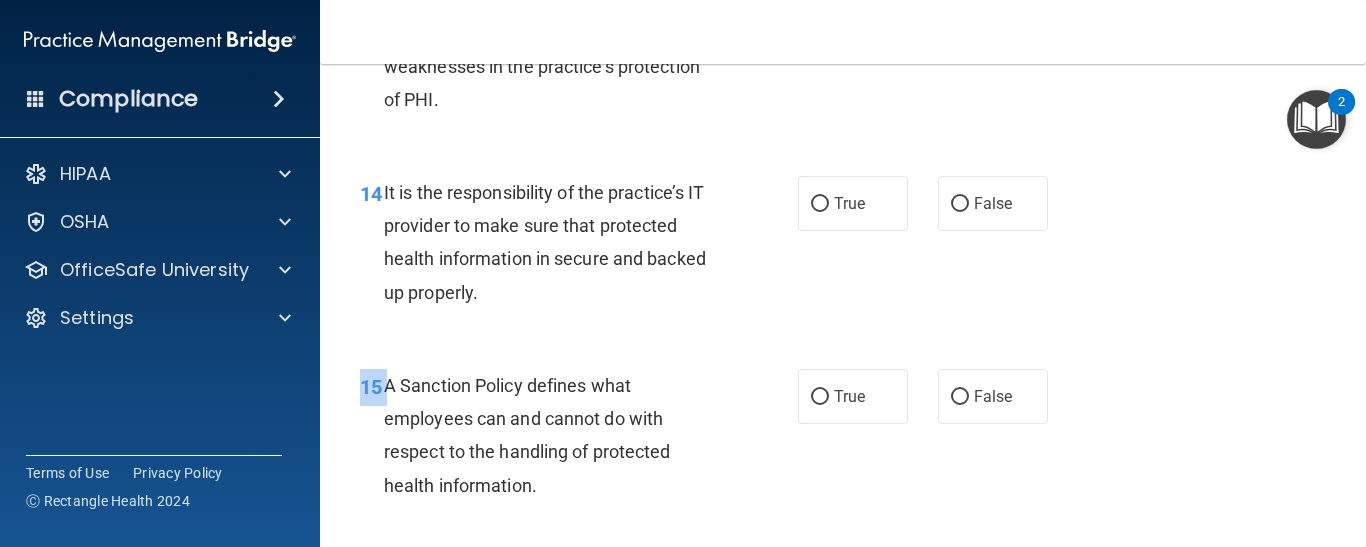 click on "-                HIPAA Policies and Procedures Quiz         This quiz doesn’t expire until 06/05/2025. Are you sure you want to take this quiz now?   Take the quiz anyway!                       01       It is ok to share your password with a co-worker in case immediate access of a device during an emergency is needed.                 True           False                       02       HIPAA violations are punishable by law and those found violating HIPAA are subject to personal liabilities in both civil and criminal court.                  True           False                       03       Blogging or posting on social media sites about the practice’s policies and procedures is encouraged to support the practice’s dedication to patient privacy and security, so long as it will not damage the reputation of the practice.                  True           False                       04                       True           False                       05                       True           False" at bounding box center (843, 305) 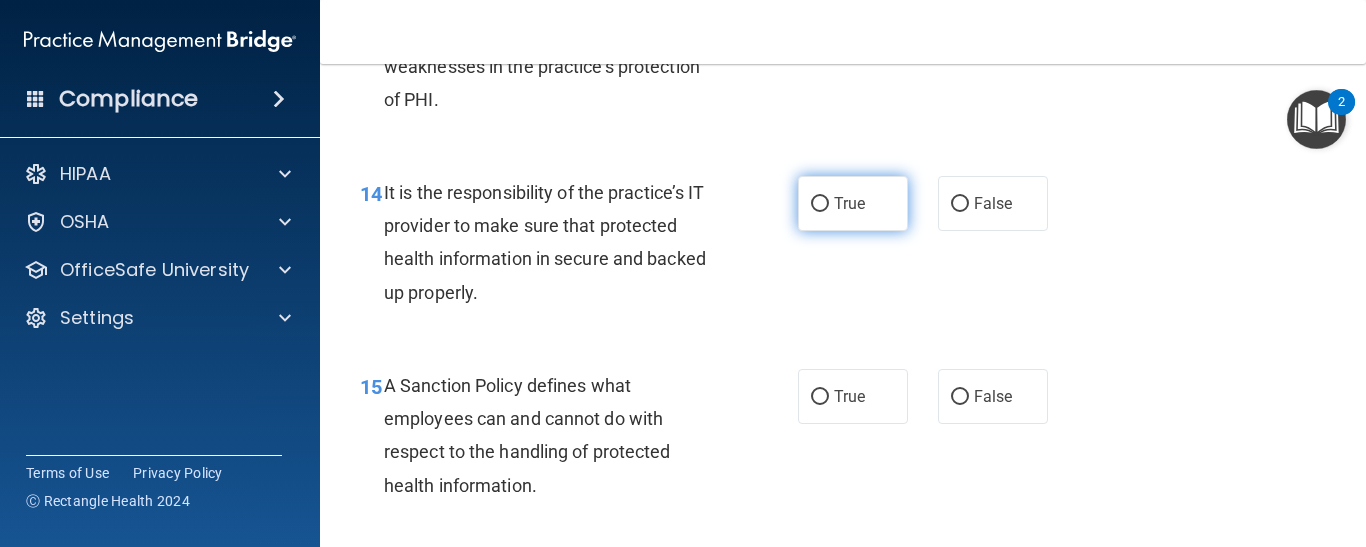 click on "True" at bounding box center (853, 203) 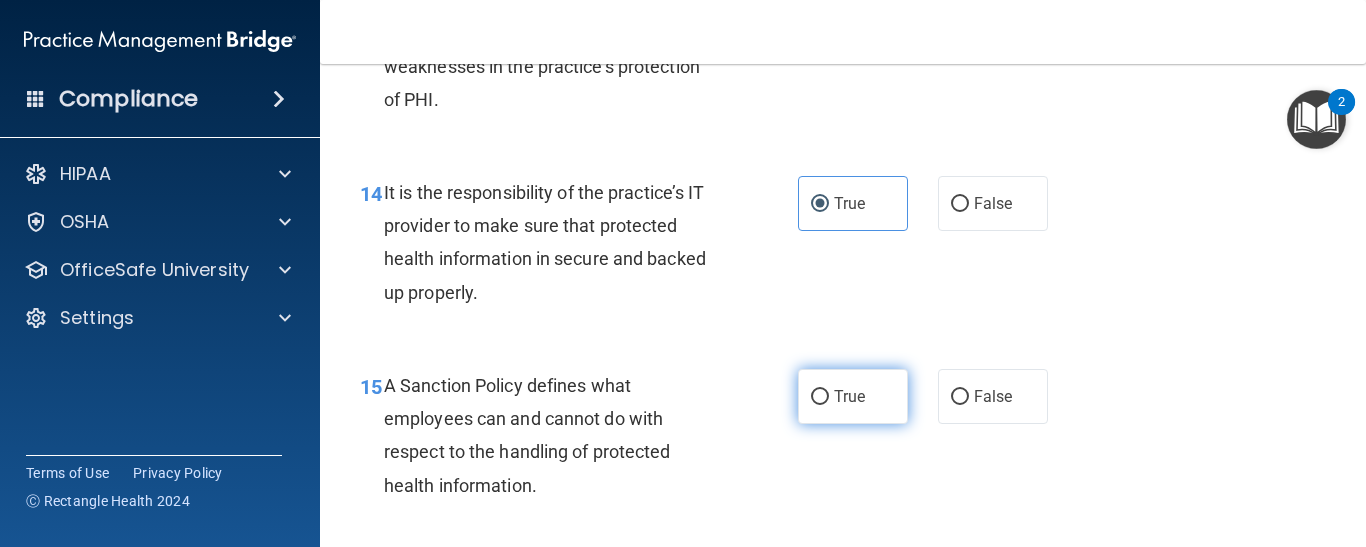 click on "True" at bounding box center [849, 396] 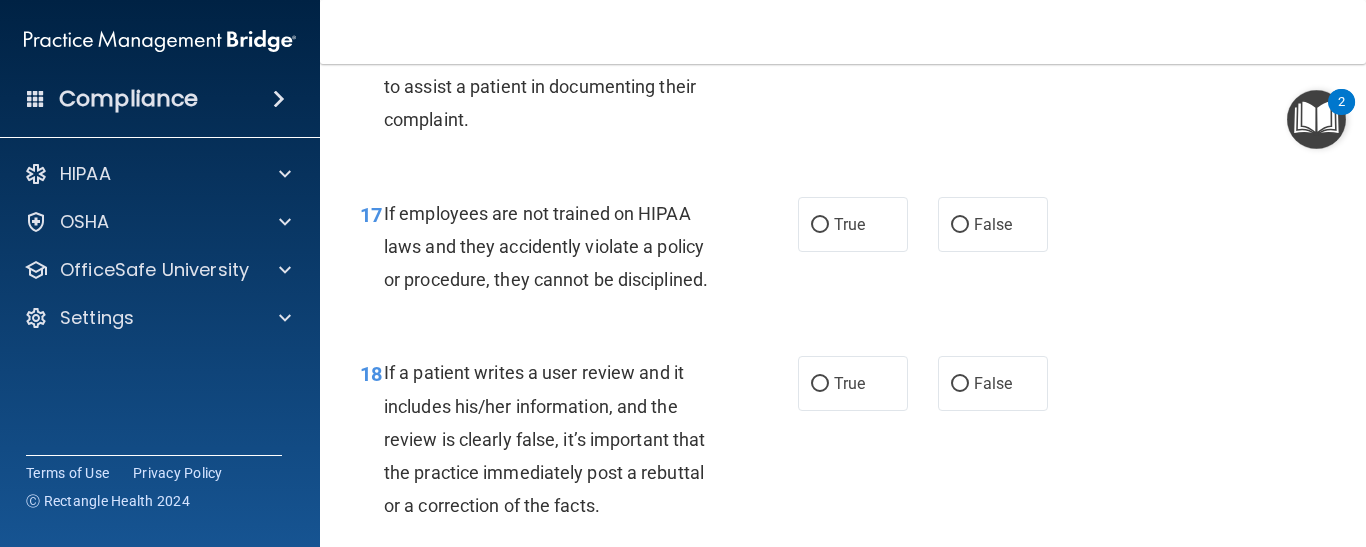 scroll, scrollTop: 3548, scrollLeft: 0, axis: vertical 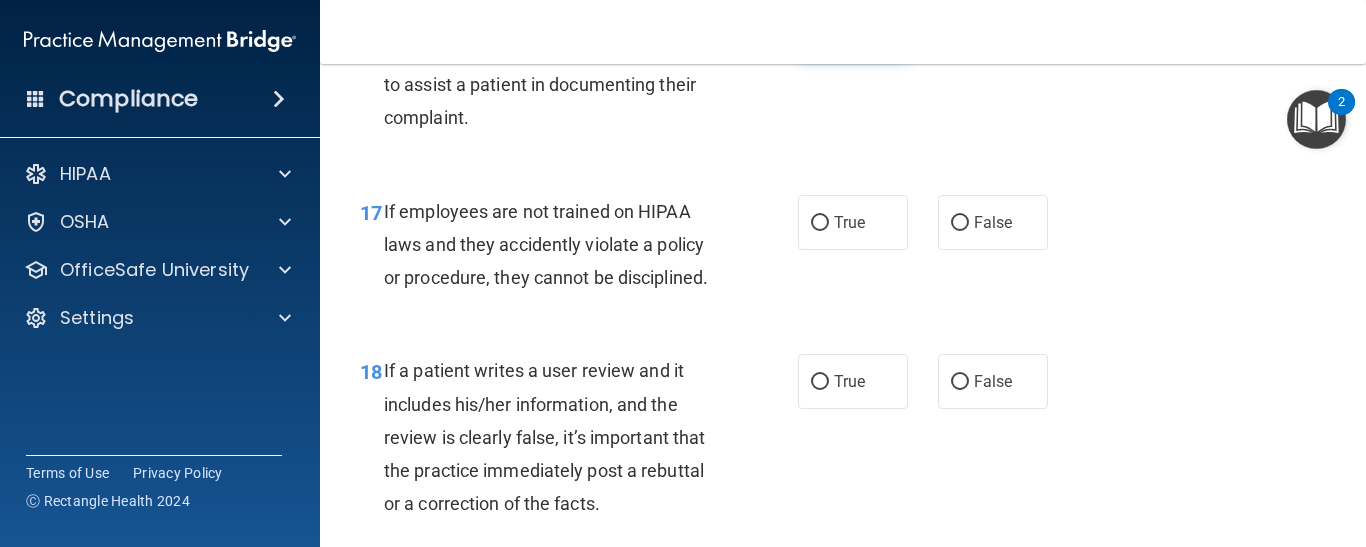 click on "True" at bounding box center [853, 29] 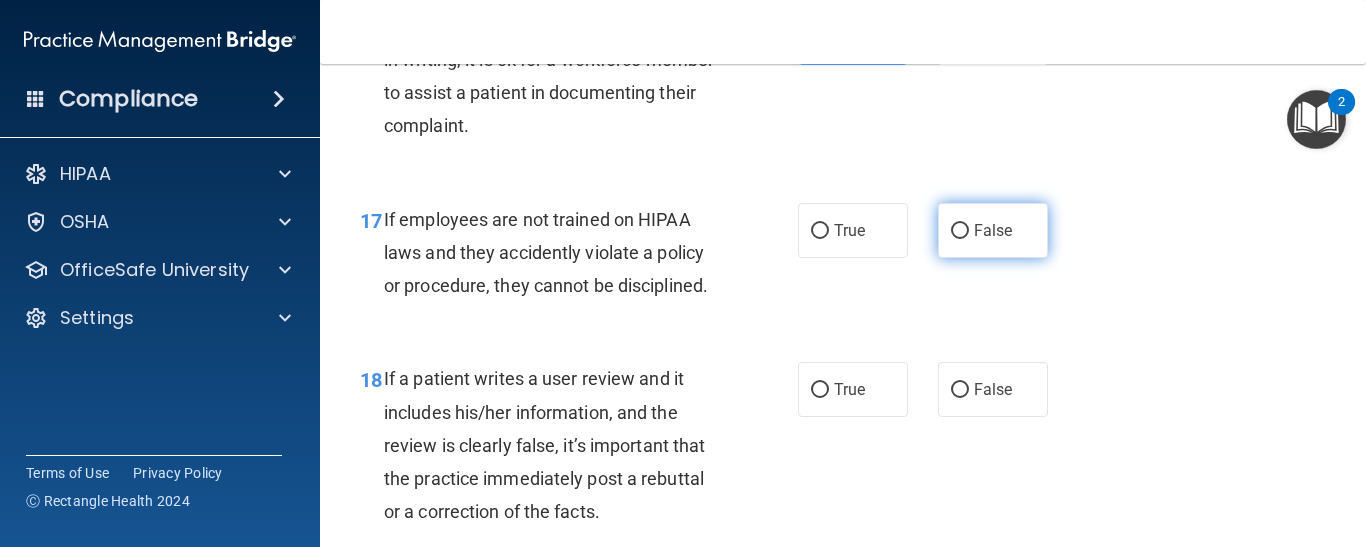 click on "False" at bounding box center [993, 230] 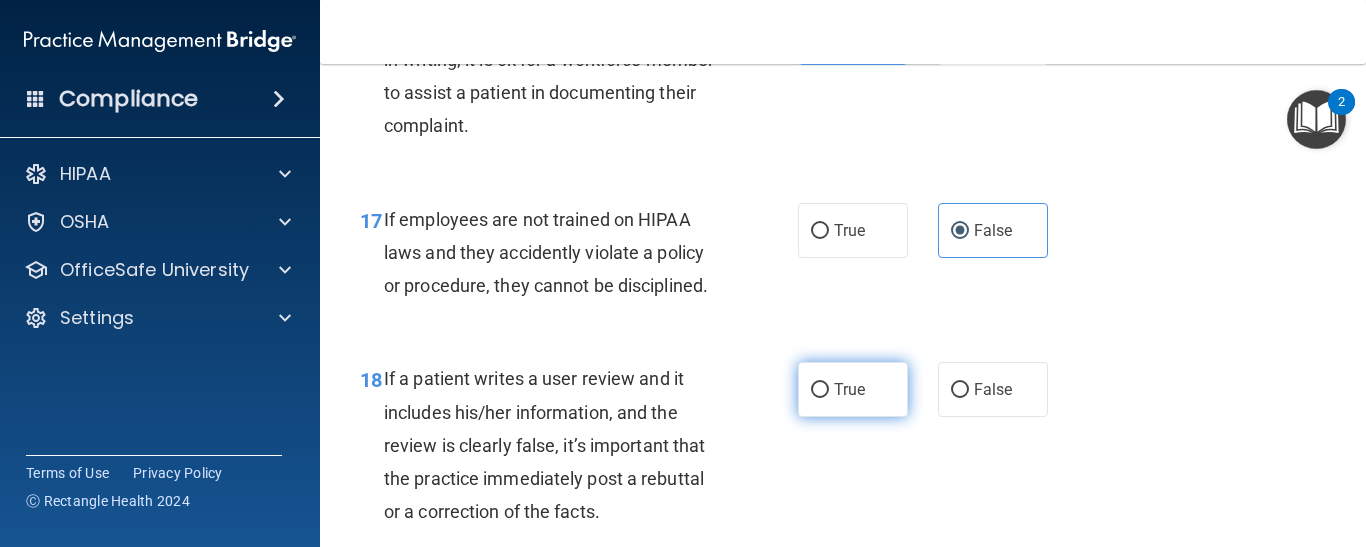click on "True" at bounding box center [853, 389] 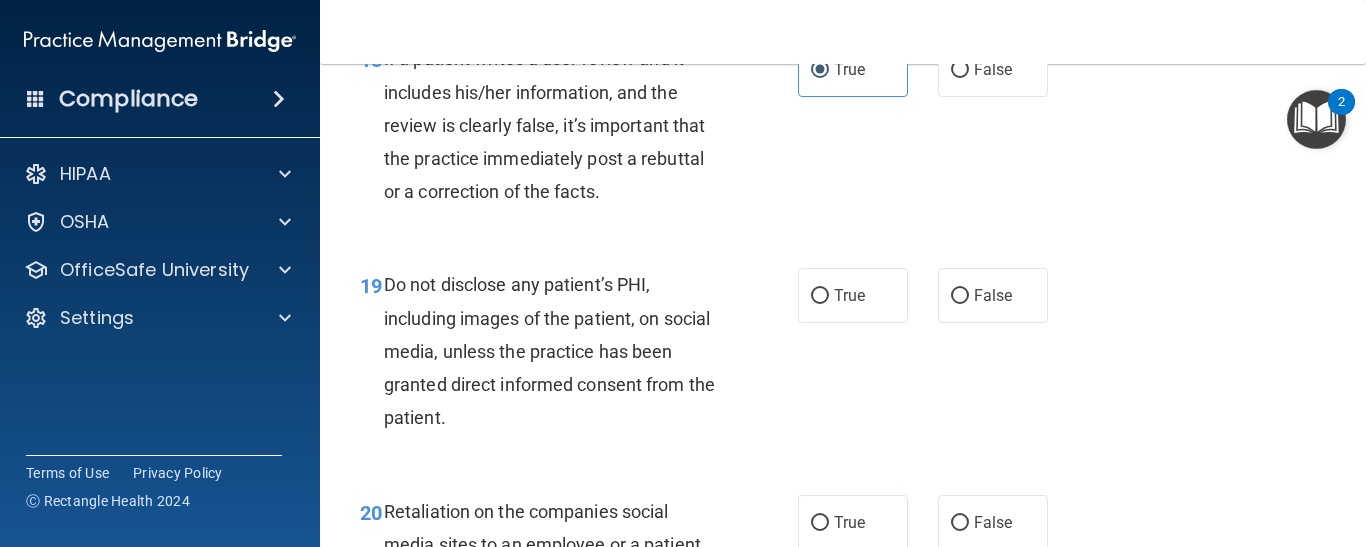 scroll, scrollTop: 3900, scrollLeft: 0, axis: vertical 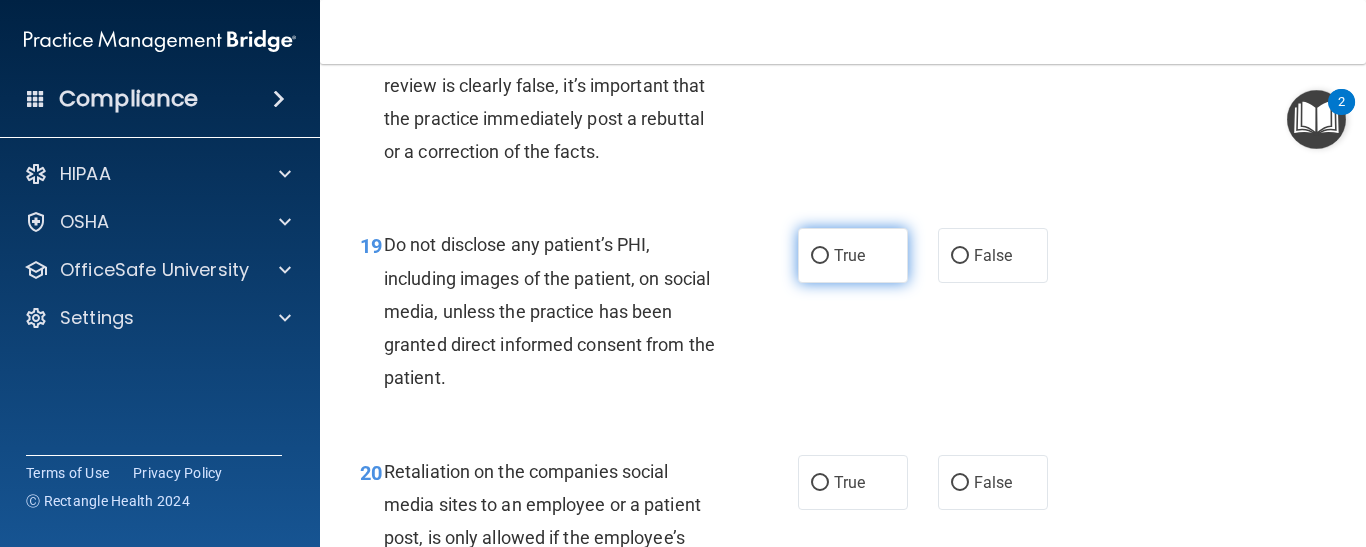 click on "True" at bounding box center [853, 255] 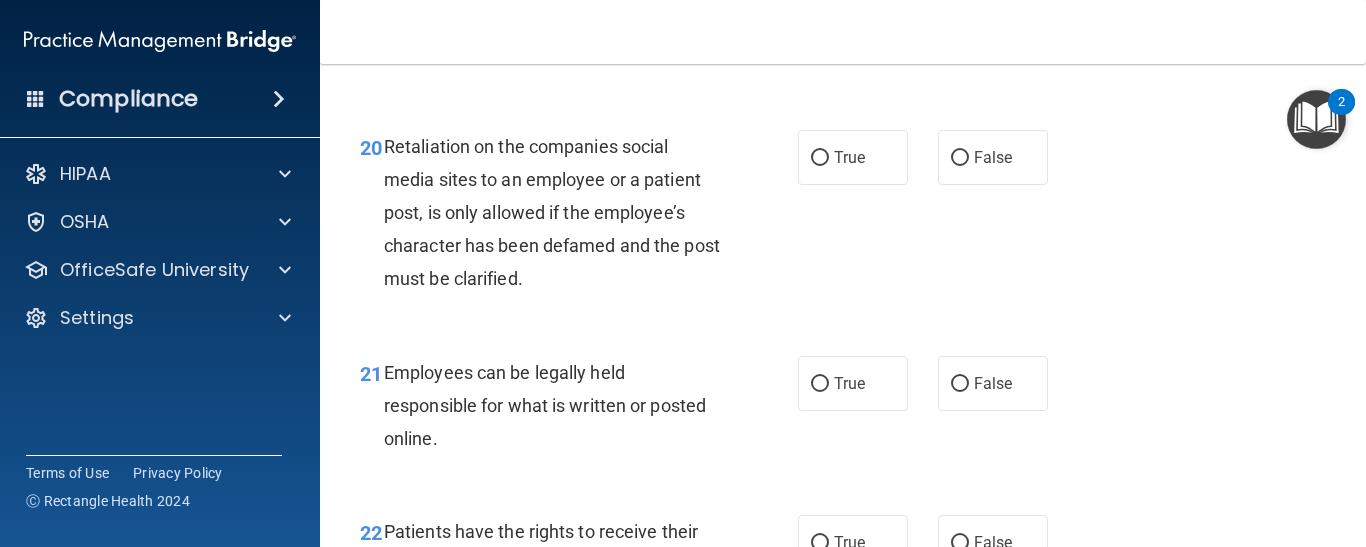 scroll, scrollTop: 4260, scrollLeft: 0, axis: vertical 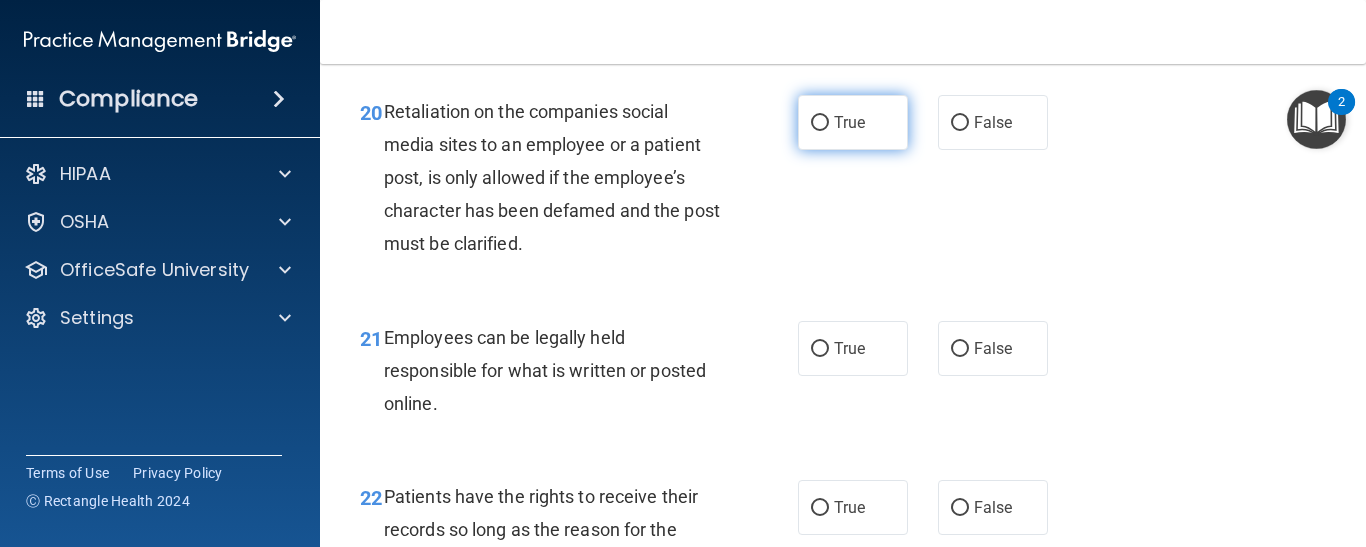 click on "True" at bounding box center (853, 122) 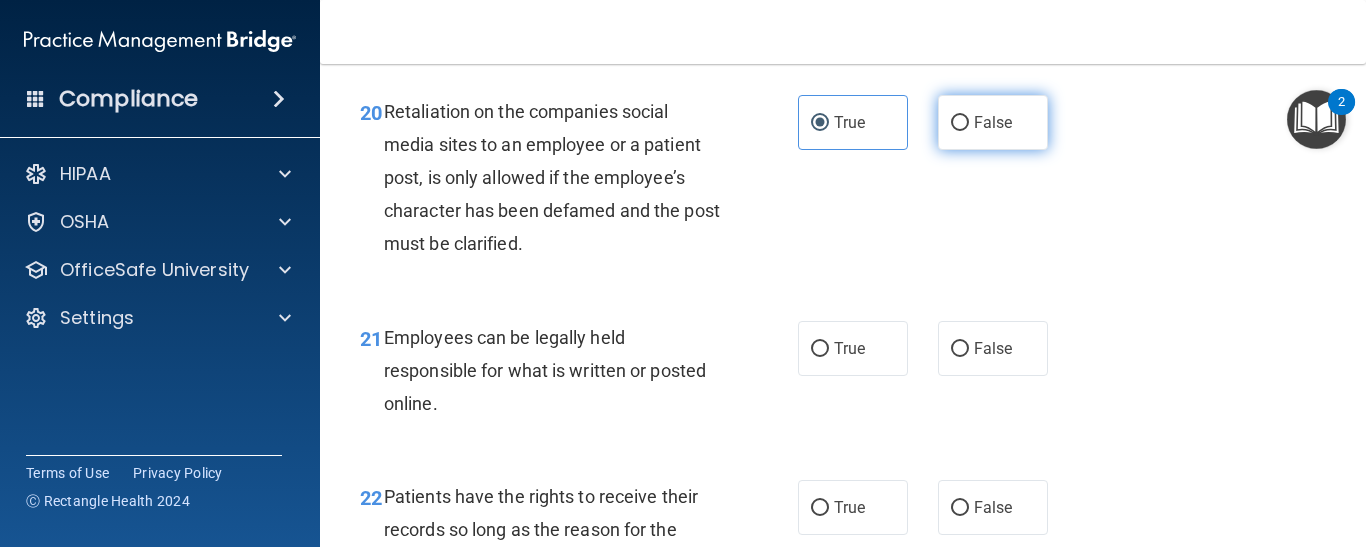 click on "False" at bounding box center [993, 122] 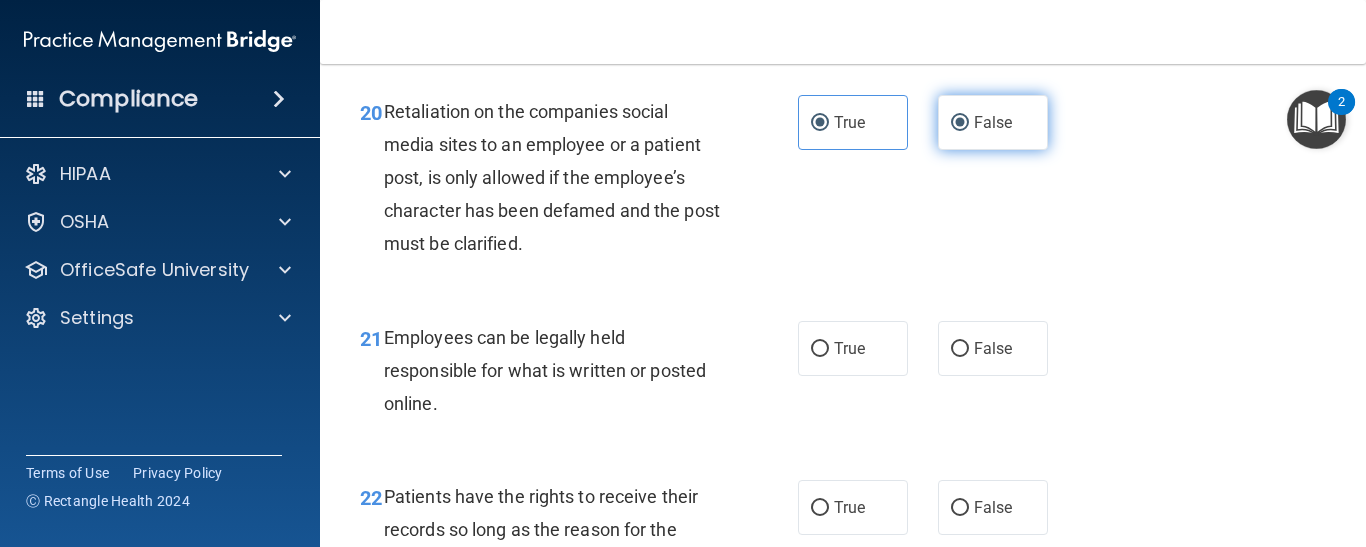 radio on "false" 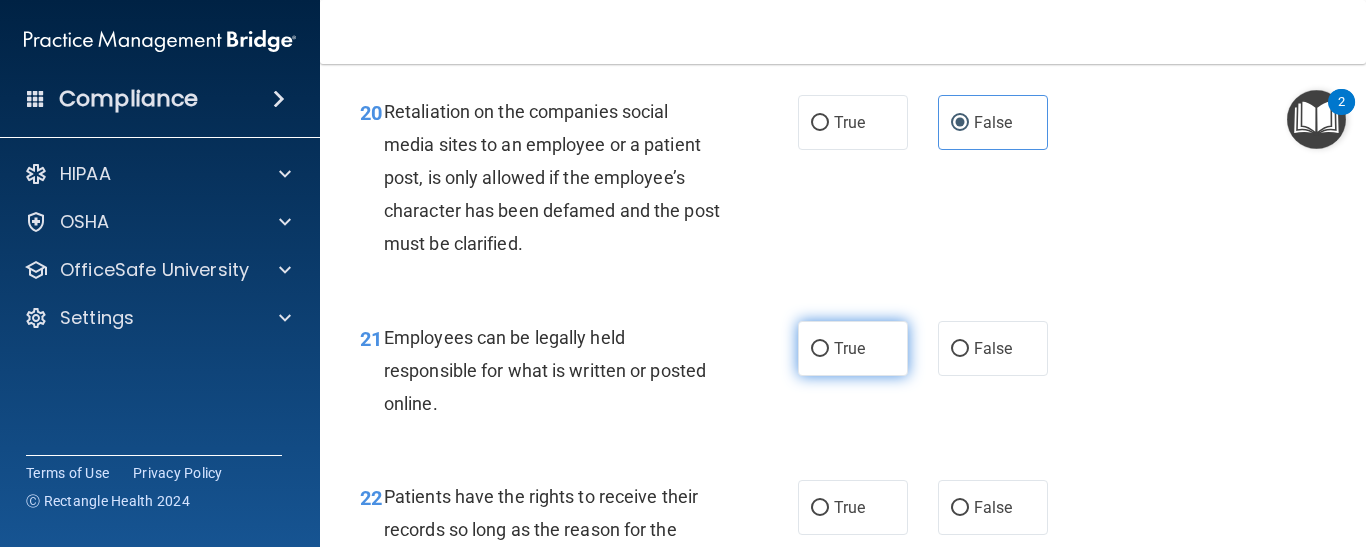 click on "True" at bounding box center (853, 348) 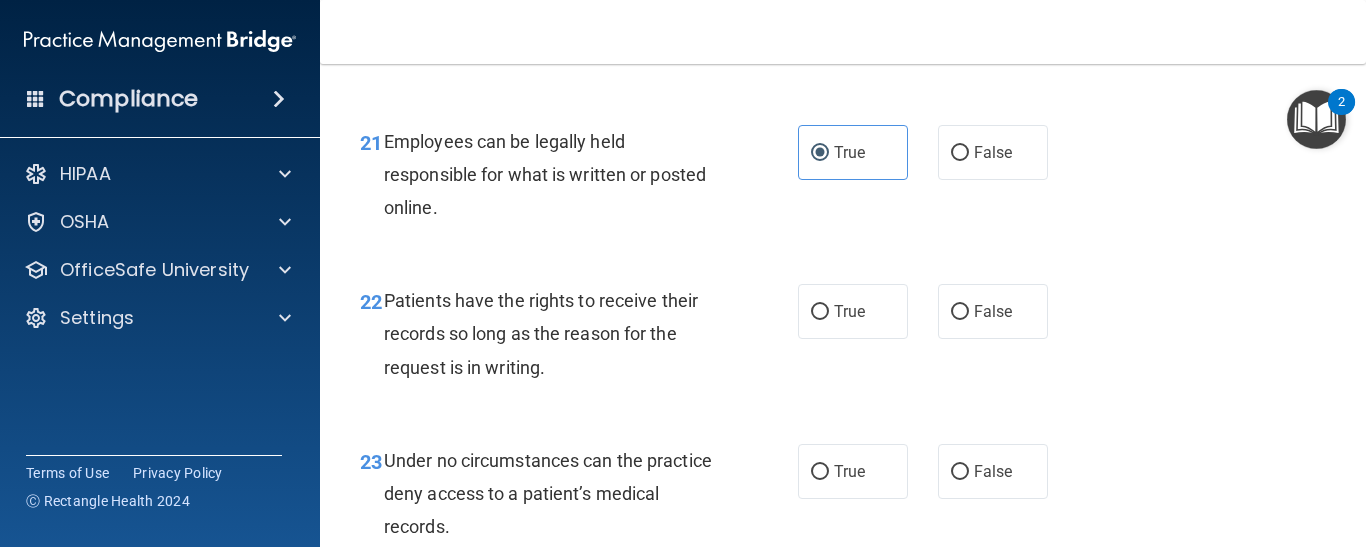 scroll, scrollTop: 4460, scrollLeft: 0, axis: vertical 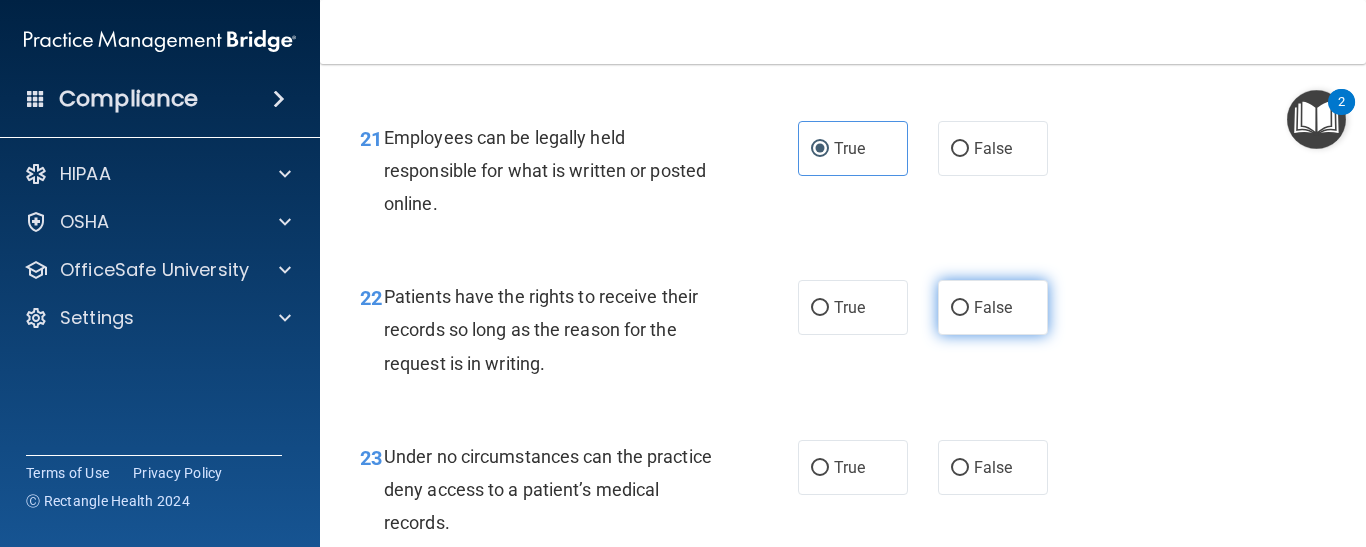click on "False" at bounding box center [993, 307] 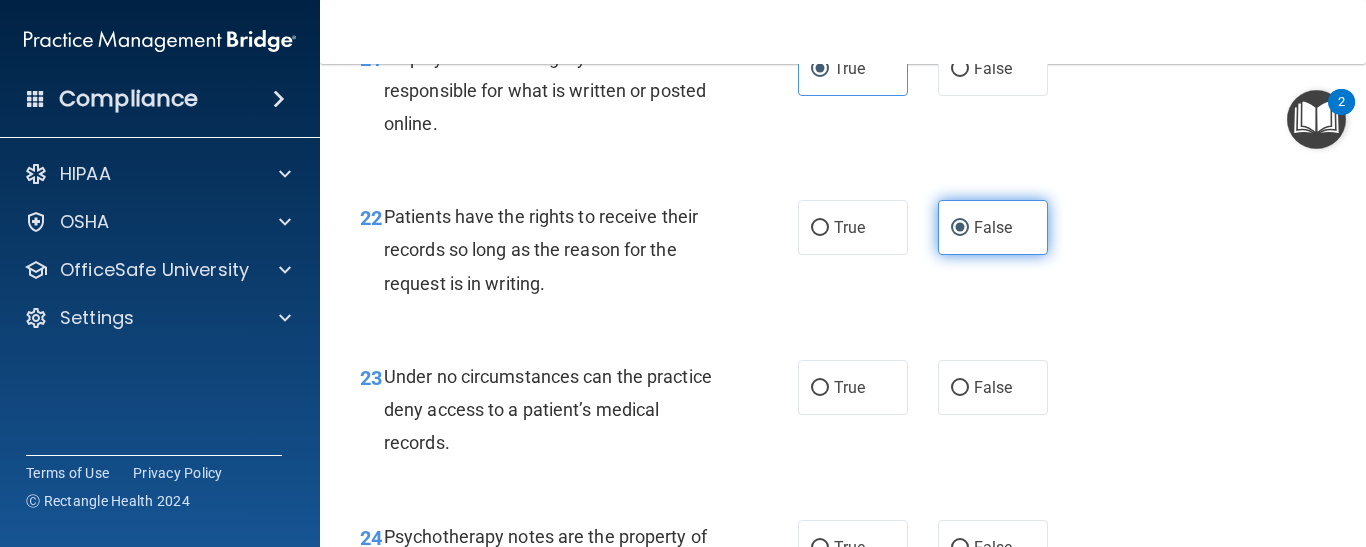 scroll, scrollTop: 4580, scrollLeft: 0, axis: vertical 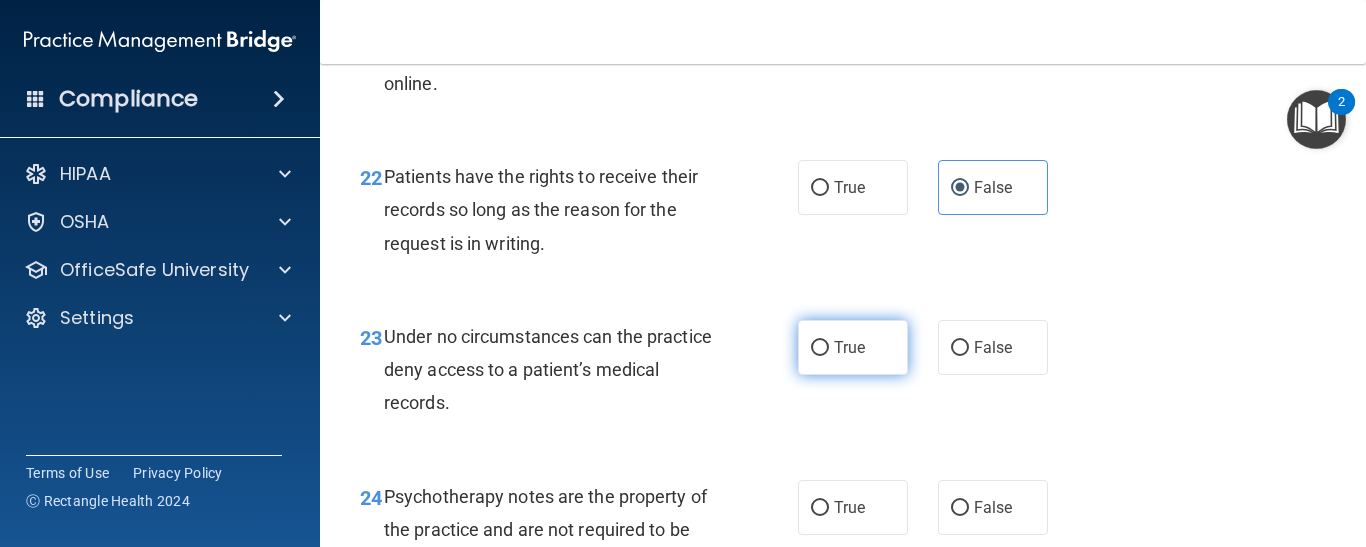 click on "True" at bounding box center (853, 347) 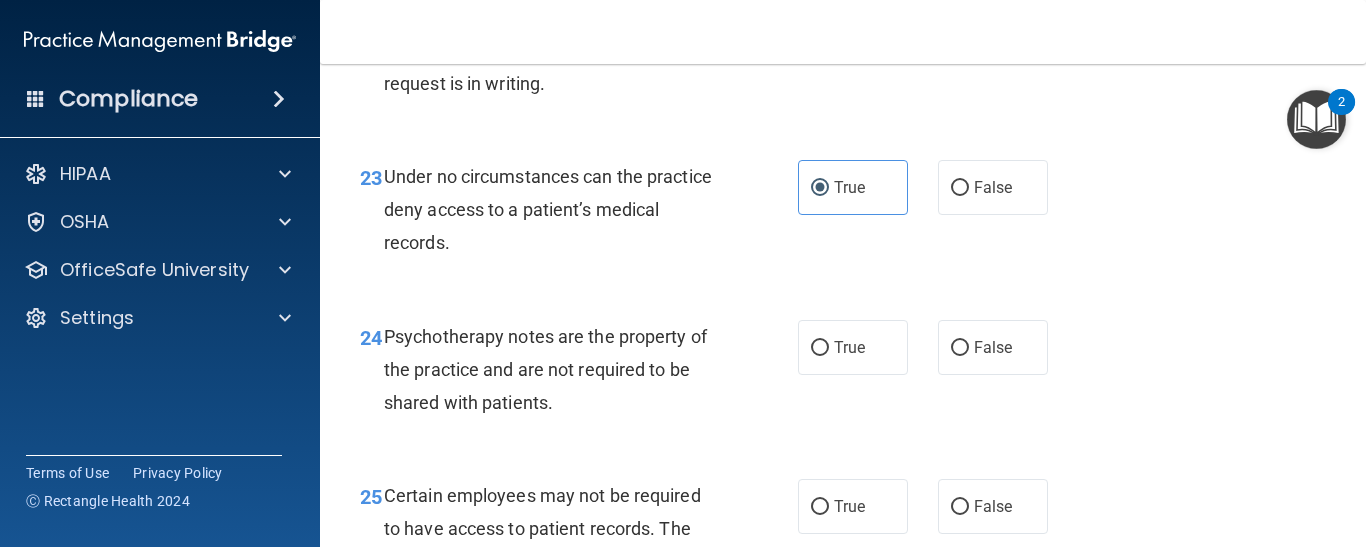 scroll, scrollTop: 4780, scrollLeft: 0, axis: vertical 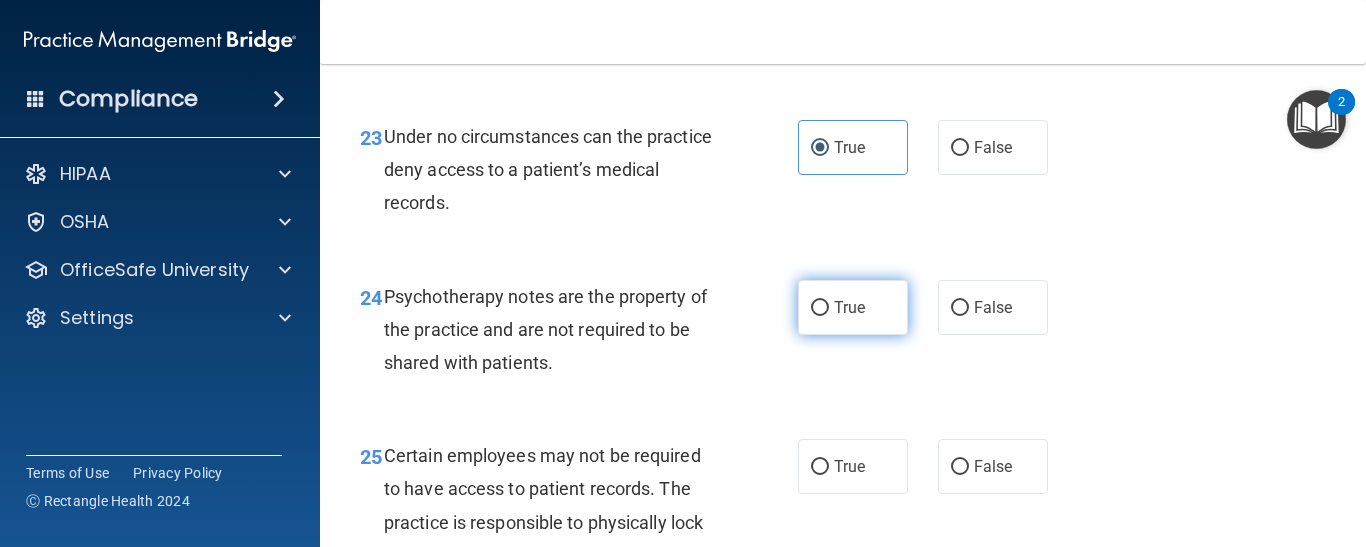 click on "True" at bounding box center [849, 307] 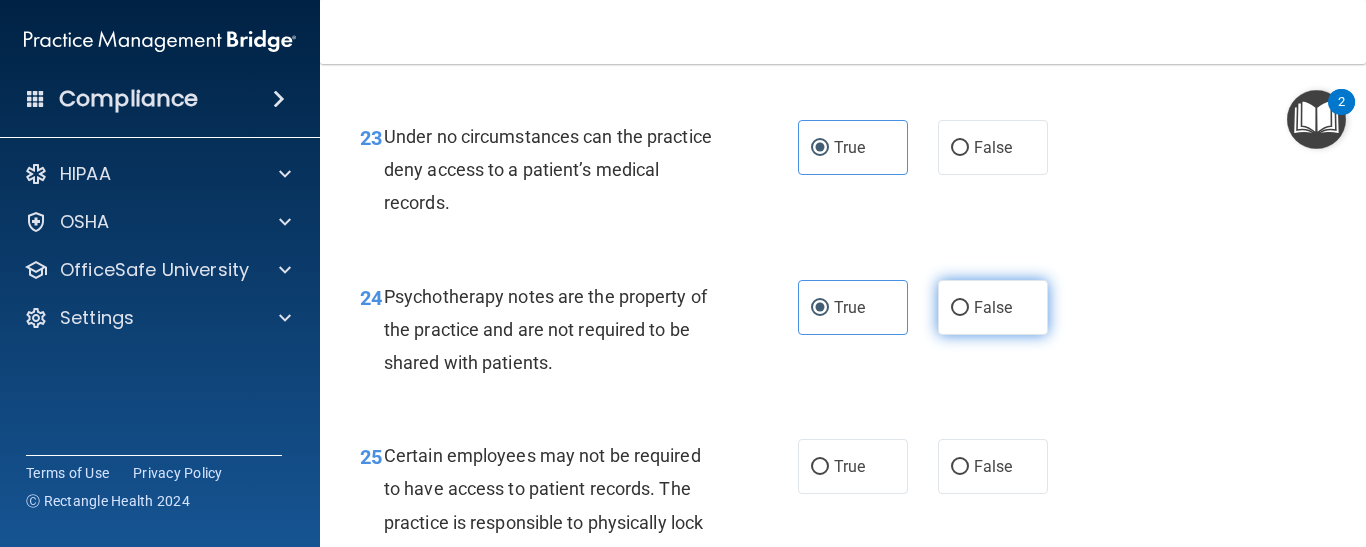 click on "False" at bounding box center [993, 307] 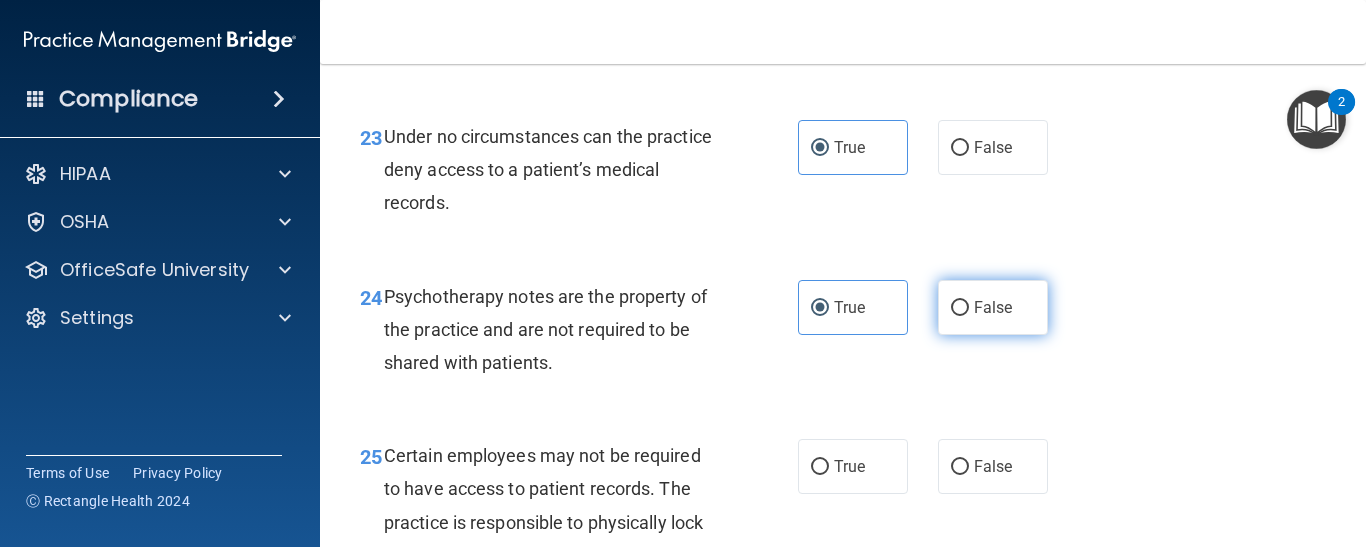 radio on "true" 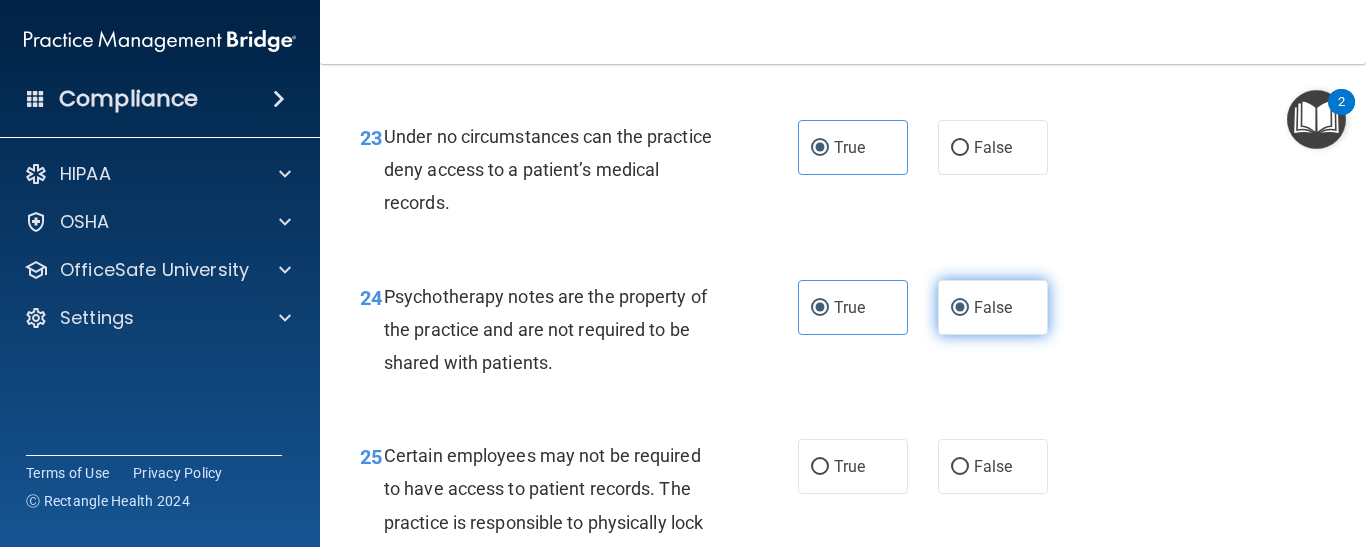 radio on "false" 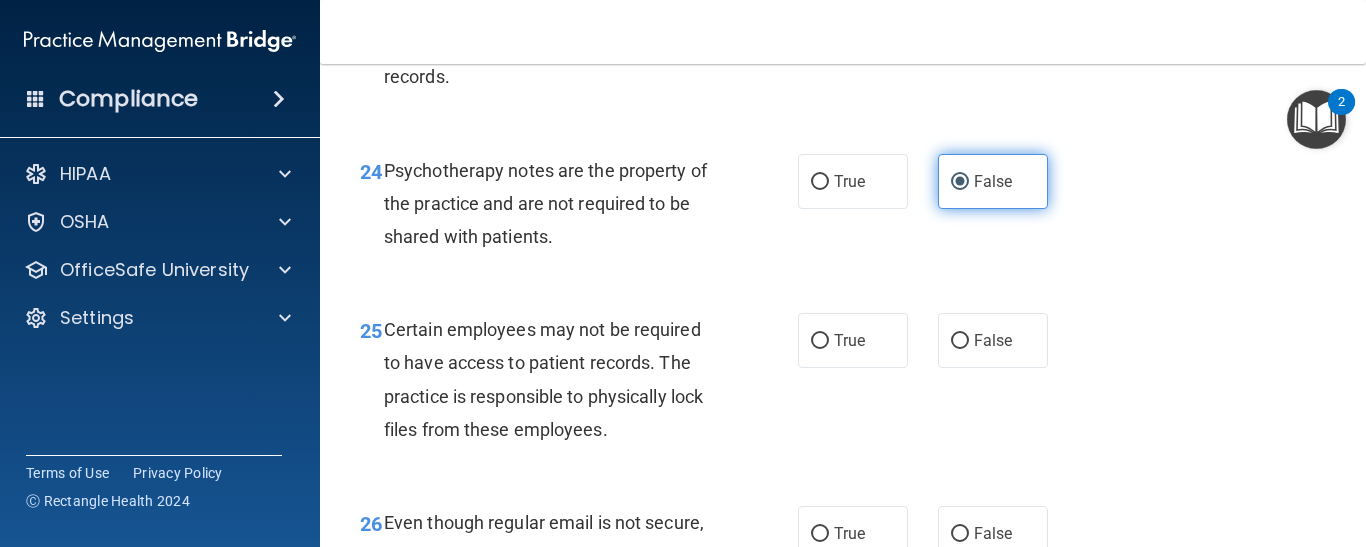 scroll, scrollTop: 4940, scrollLeft: 0, axis: vertical 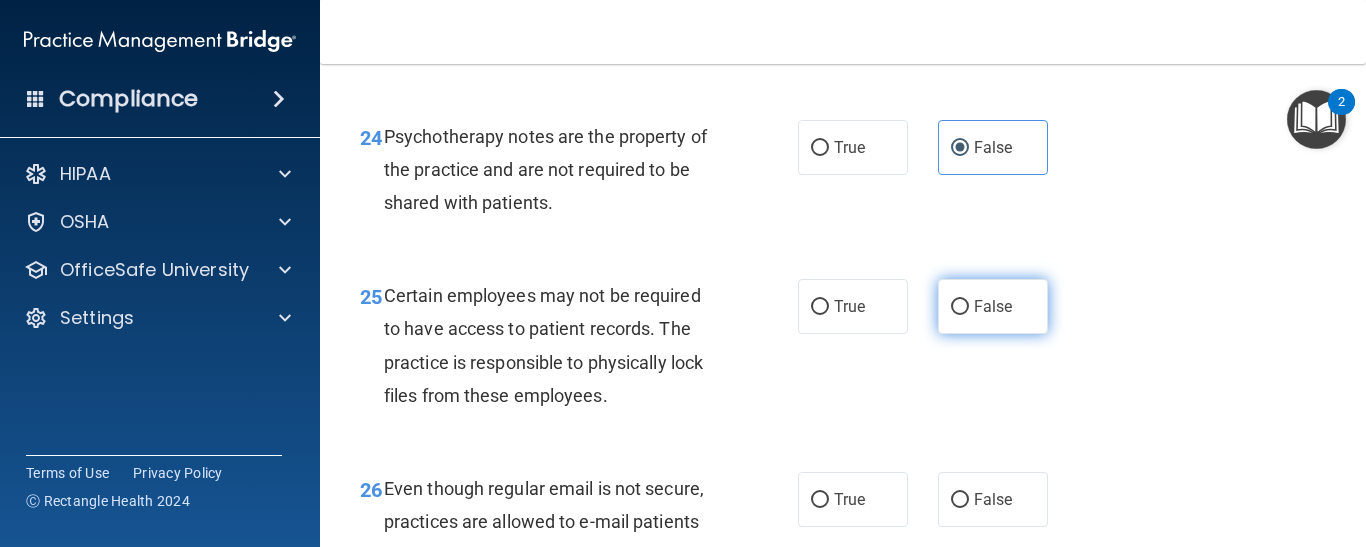 click on "False" at bounding box center [993, 306] 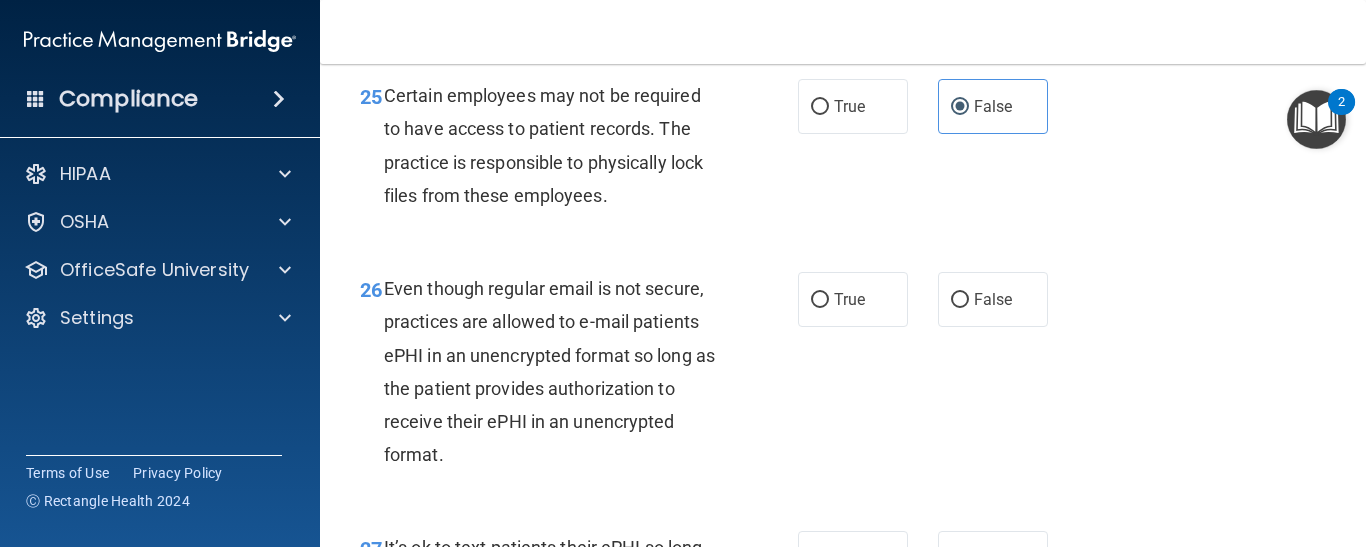 scroll, scrollTop: 5180, scrollLeft: 0, axis: vertical 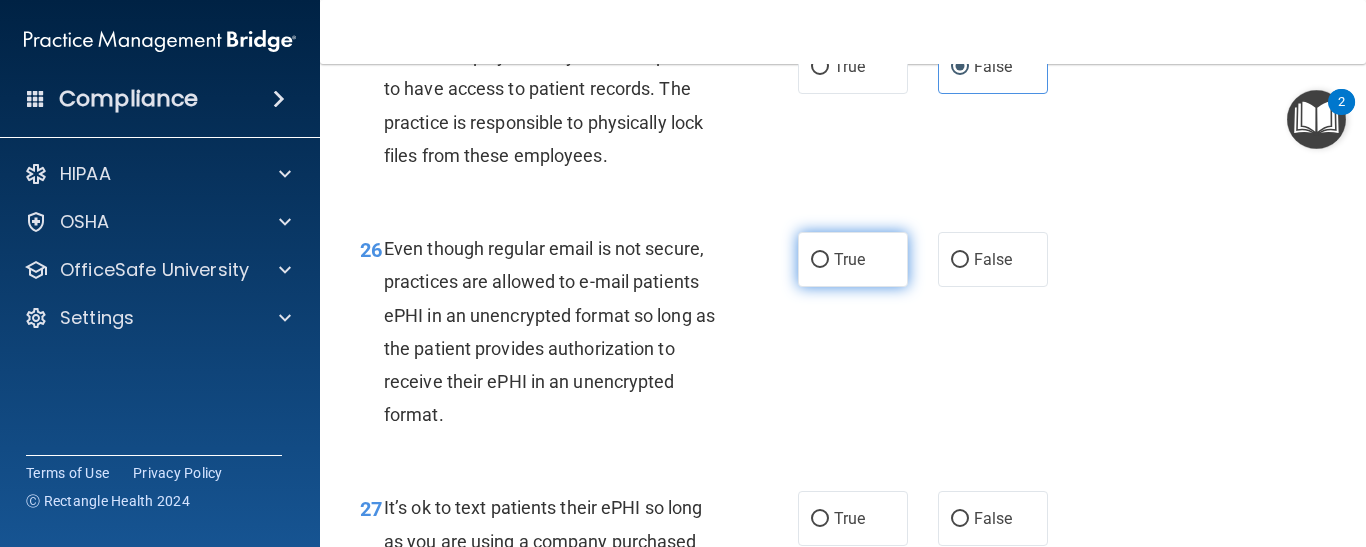 click on "True" at bounding box center (849, 259) 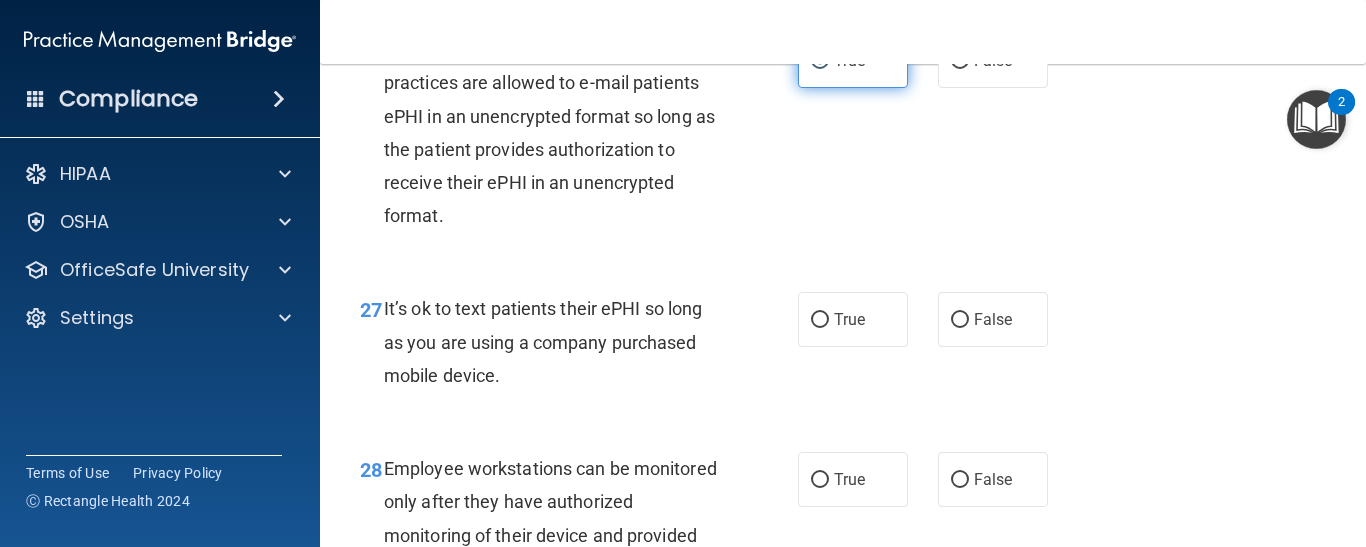 scroll, scrollTop: 5380, scrollLeft: 0, axis: vertical 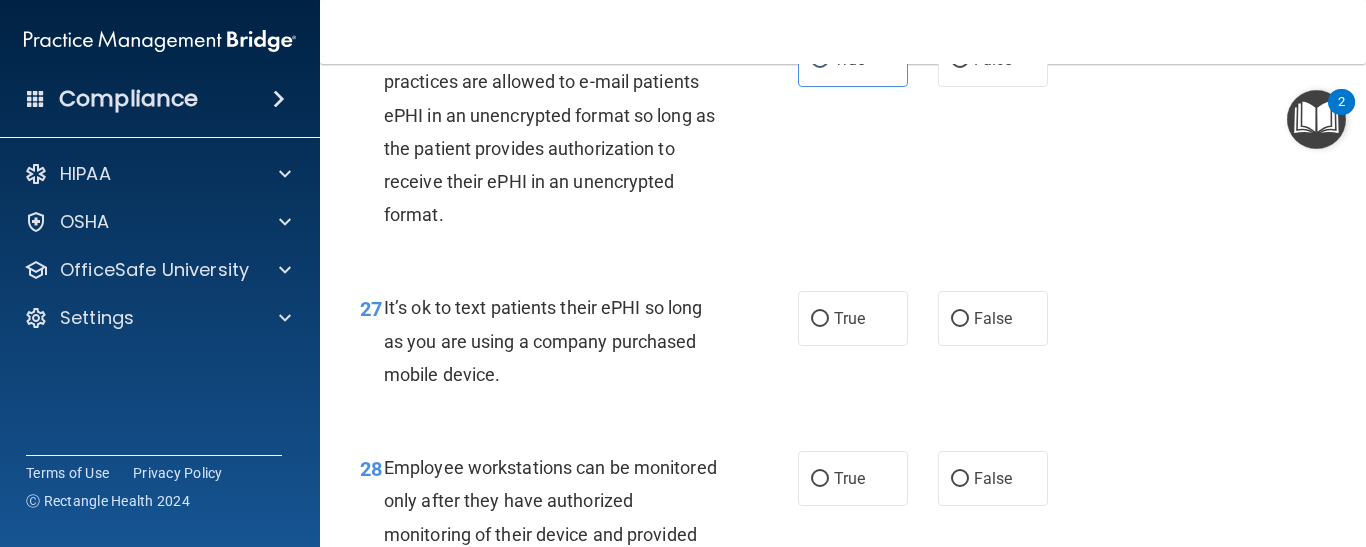 click on "27        It’s ok to text patients their ePHI so long as you are using a company purchased mobile device.                 True           False" at bounding box center (843, 346) 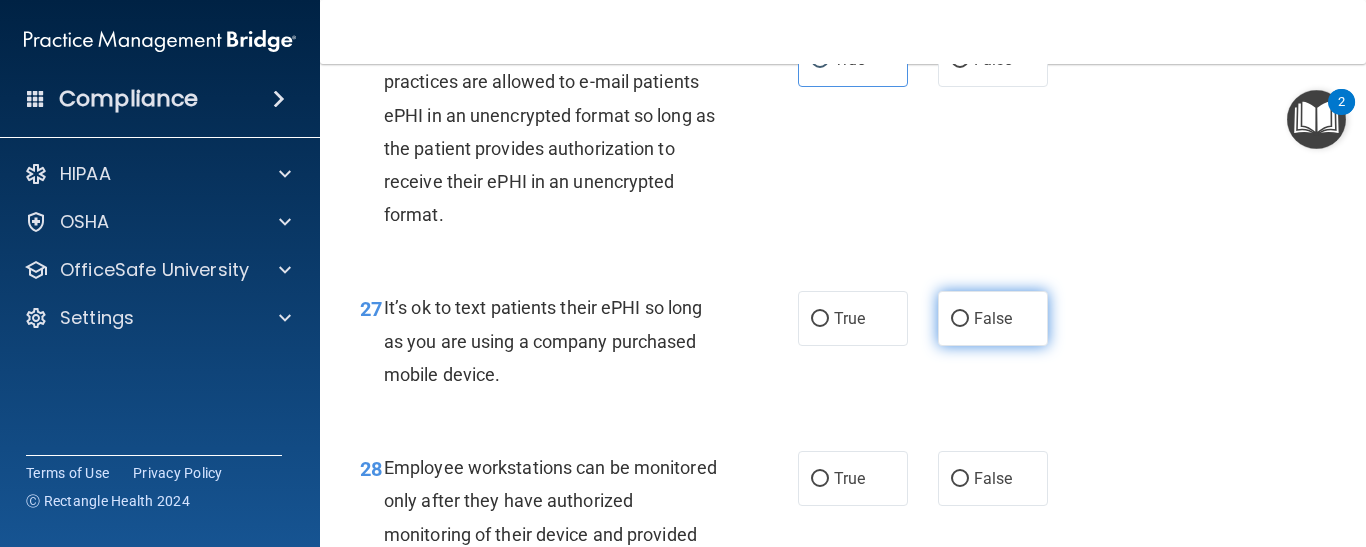 click on "False" at bounding box center [993, 318] 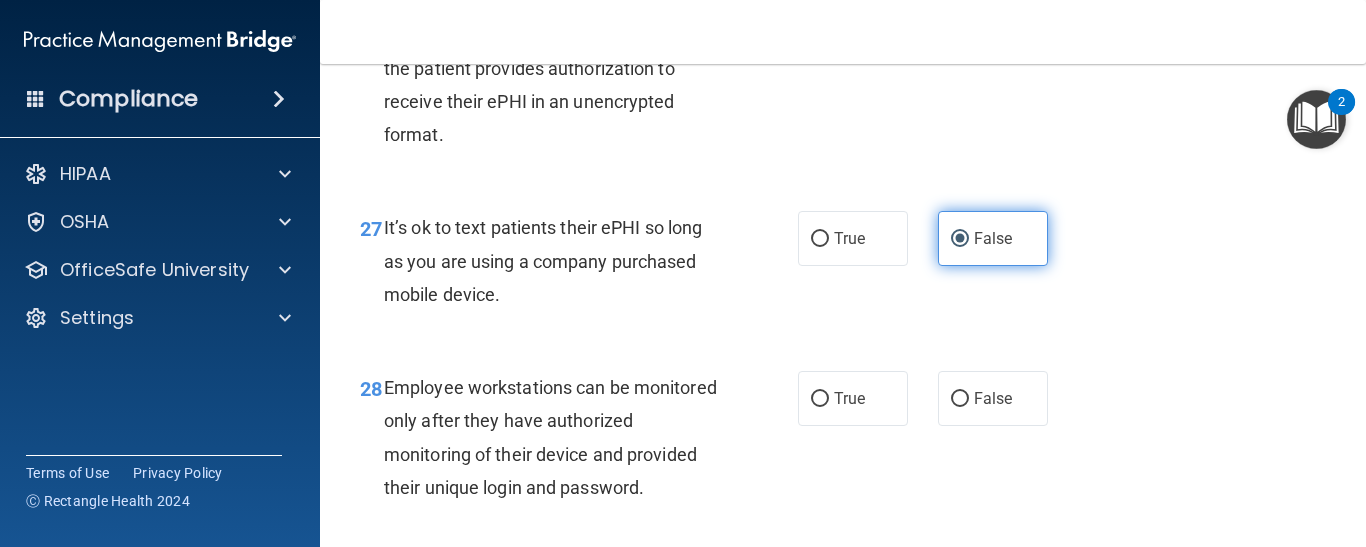 scroll, scrollTop: 5500, scrollLeft: 0, axis: vertical 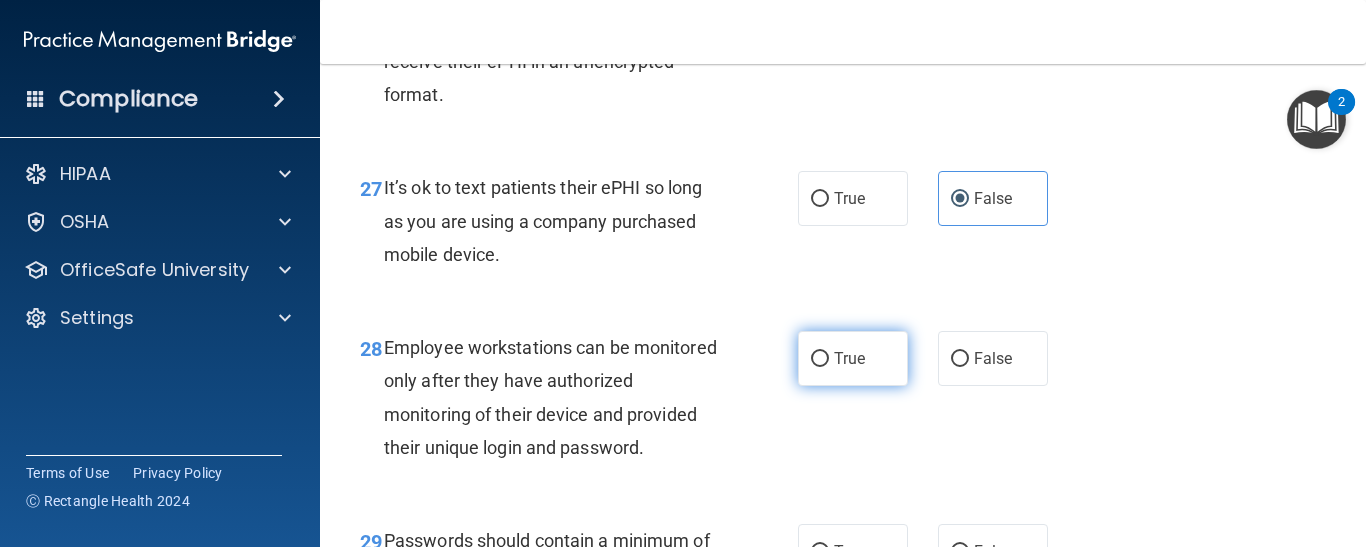 click on "True" at bounding box center (849, 358) 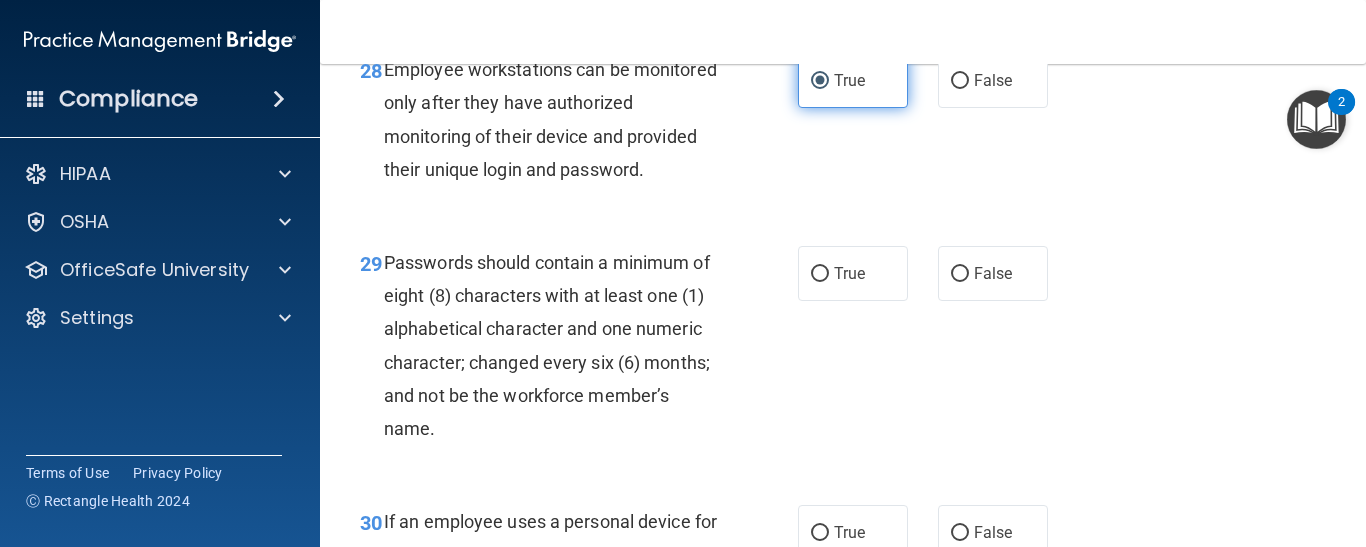 scroll, scrollTop: 5780, scrollLeft: 0, axis: vertical 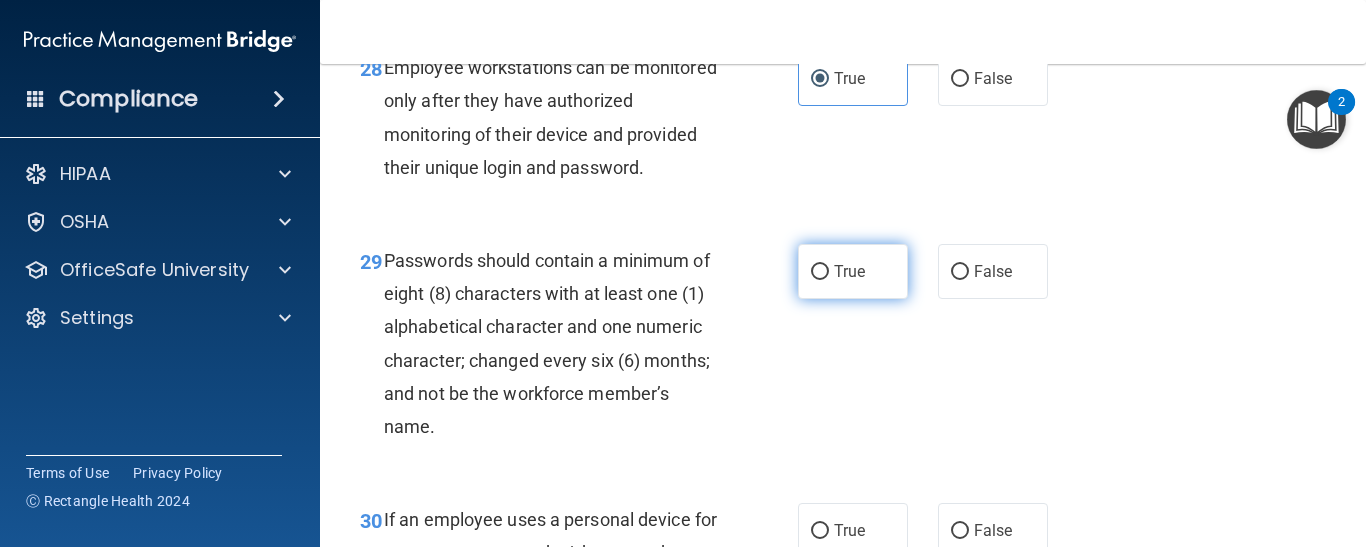 click on "True" at bounding box center [849, 271] 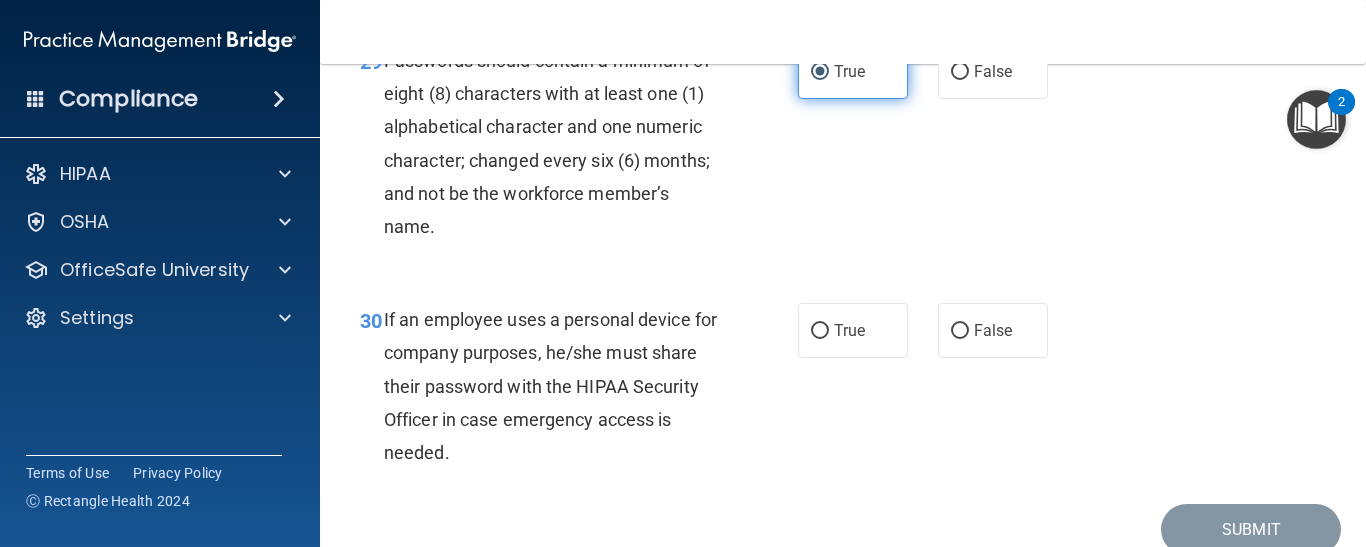 scroll, scrollTop: 6020, scrollLeft: 0, axis: vertical 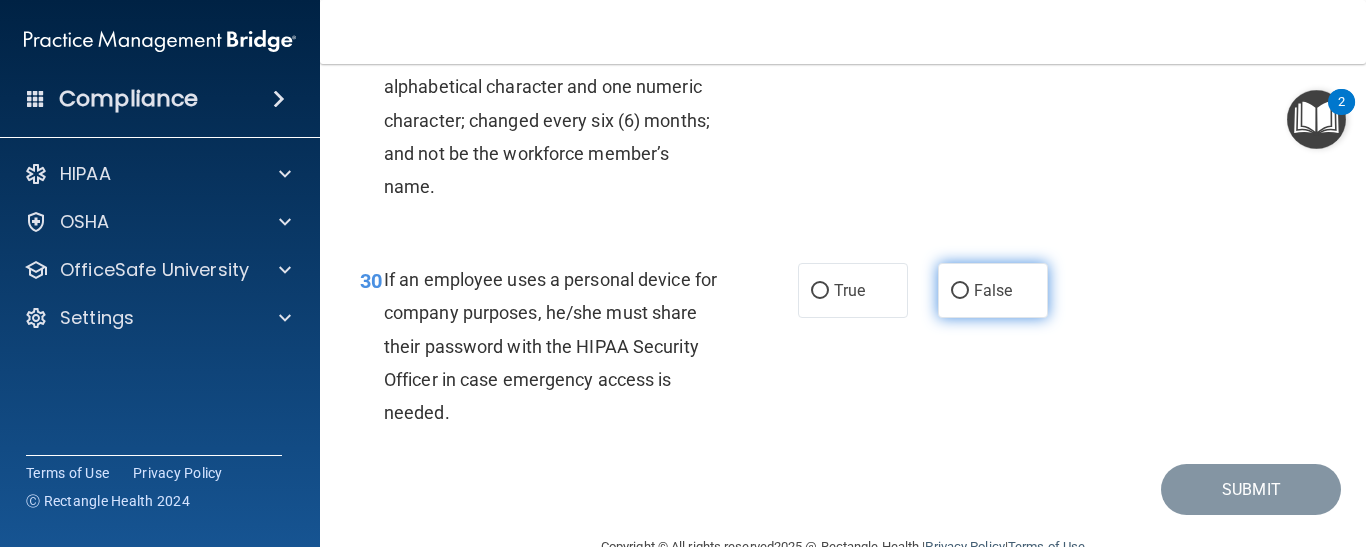 click on "False" at bounding box center (993, 290) 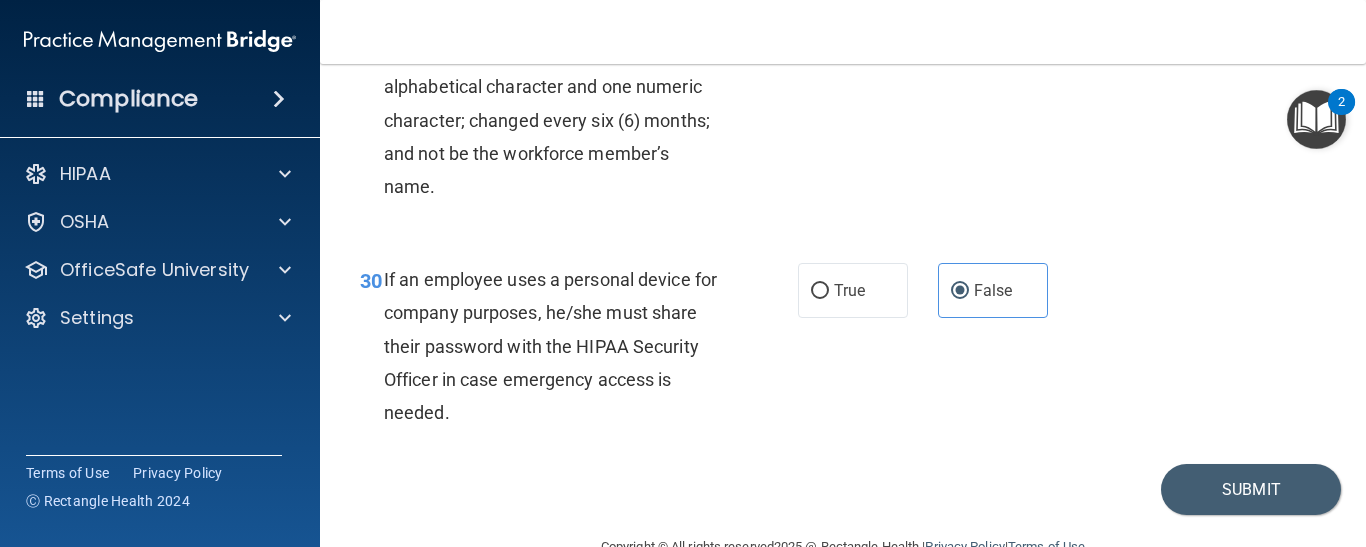 click on "30       If an employee uses a personal device for company purposes, he/she must share their password with the HIPAA Security Officer in case emergency access is needed.                 True           False" at bounding box center [843, 351] 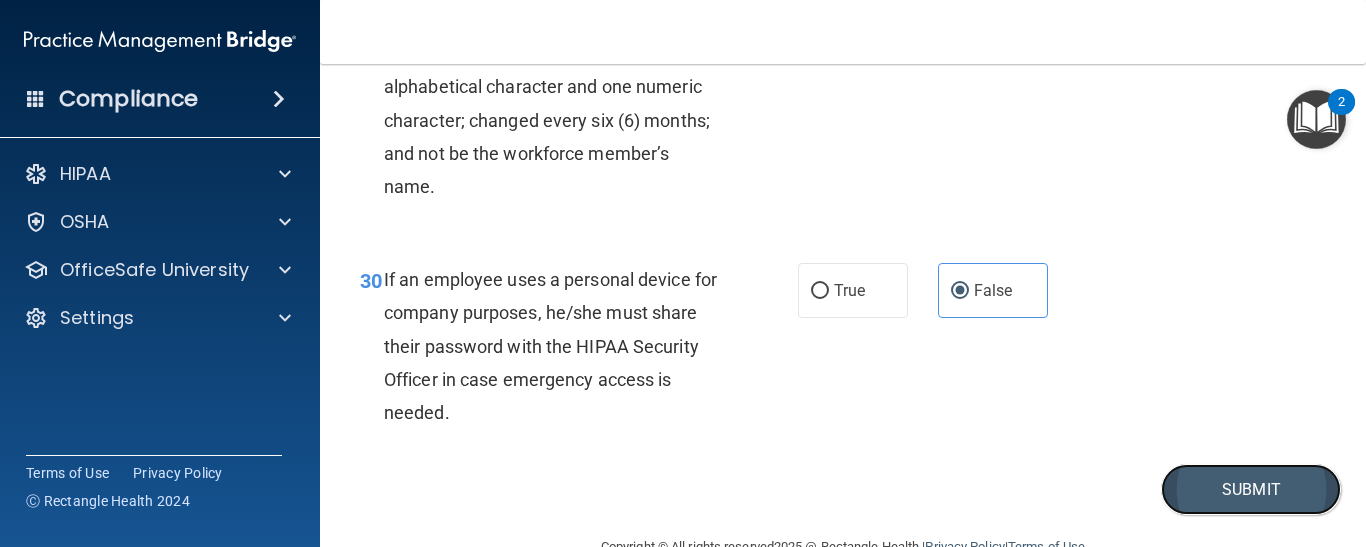 click on "Submit" at bounding box center [1251, 489] 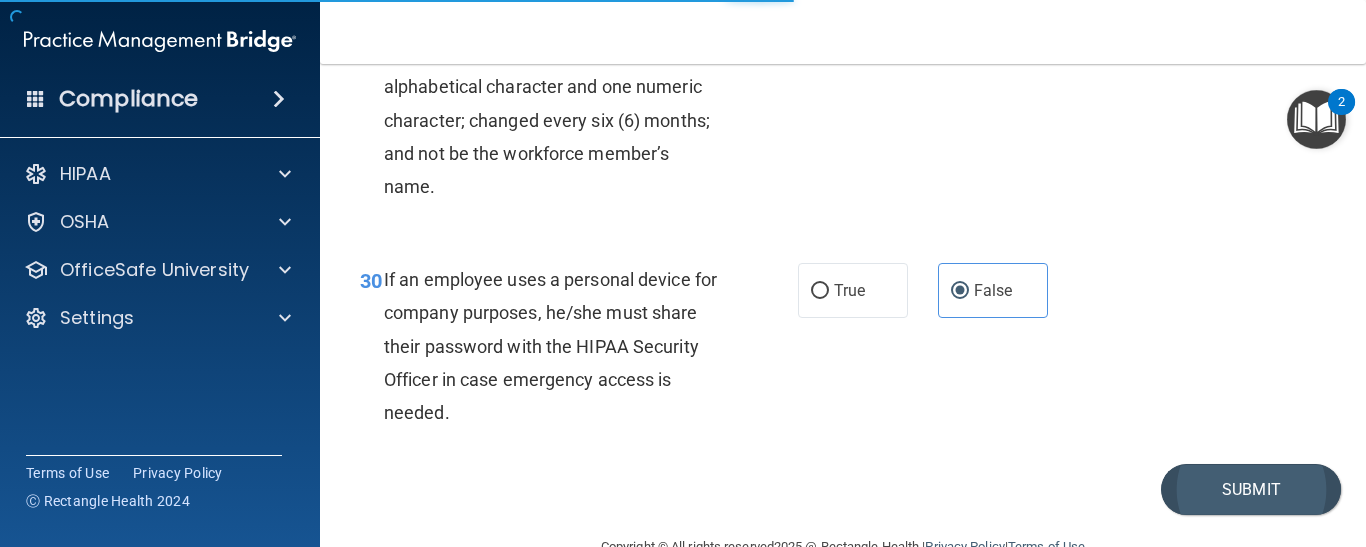 scroll, scrollTop: 0, scrollLeft: 0, axis: both 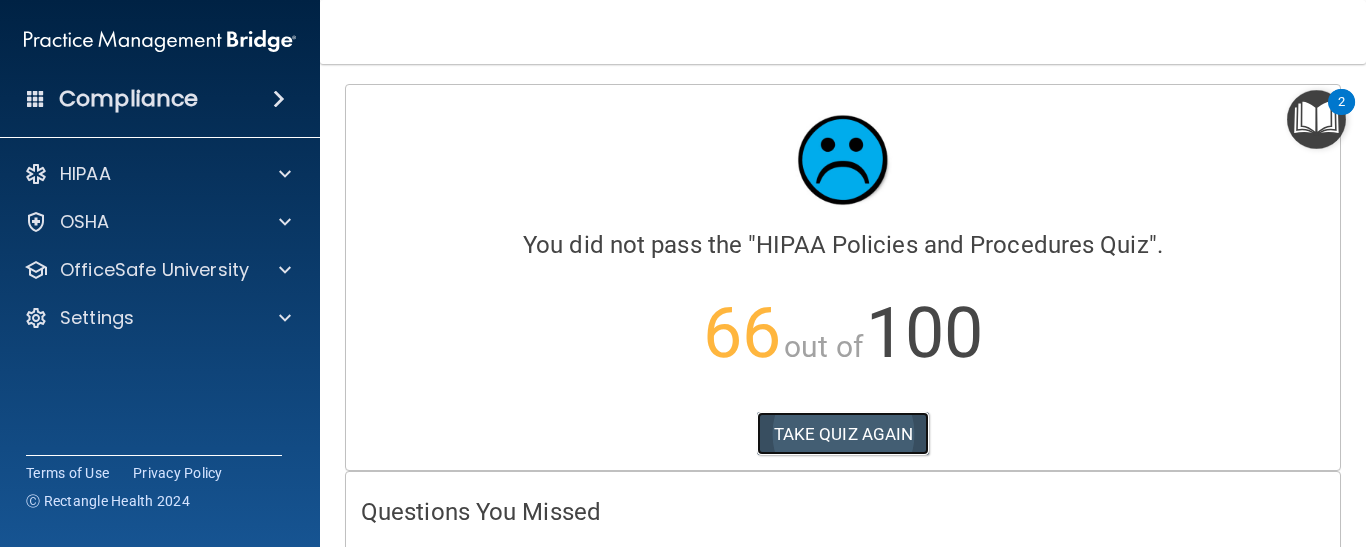 click on "TAKE QUIZ AGAIN" at bounding box center [843, 434] 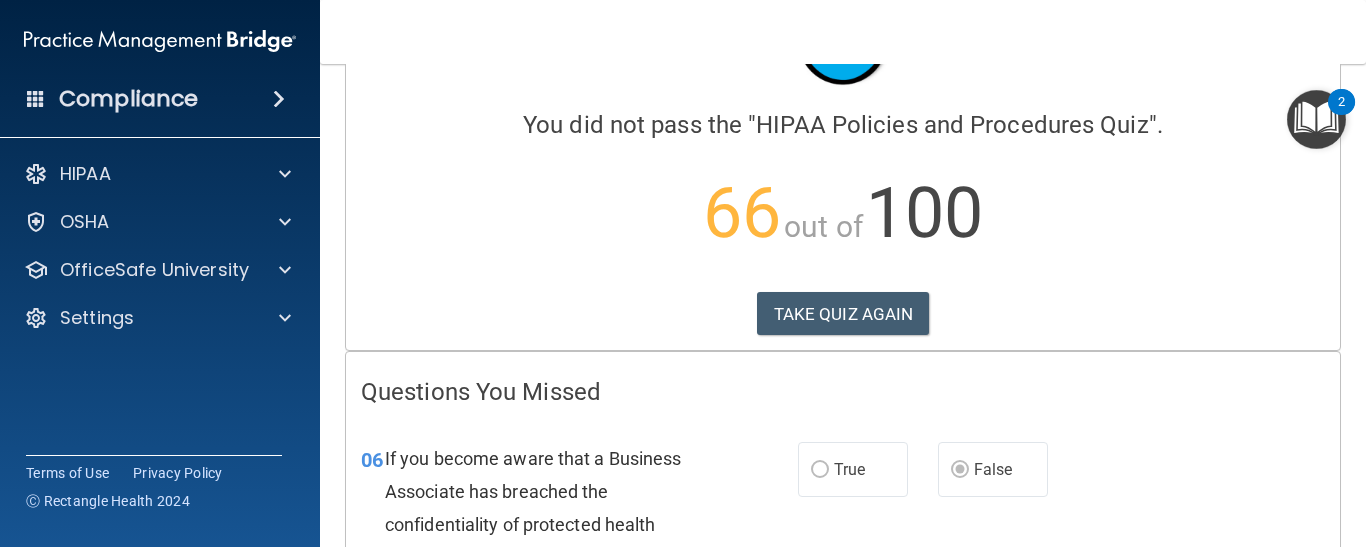 scroll, scrollTop: 160, scrollLeft: 0, axis: vertical 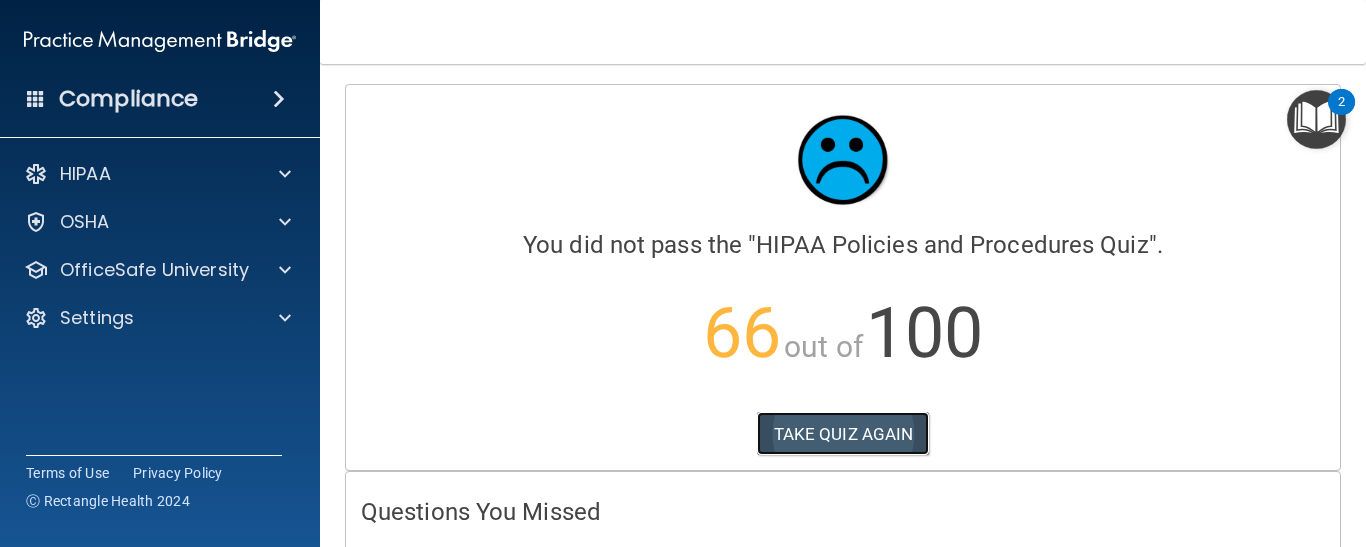 click on "TAKE QUIZ AGAIN" at bounding box center [843, 434] 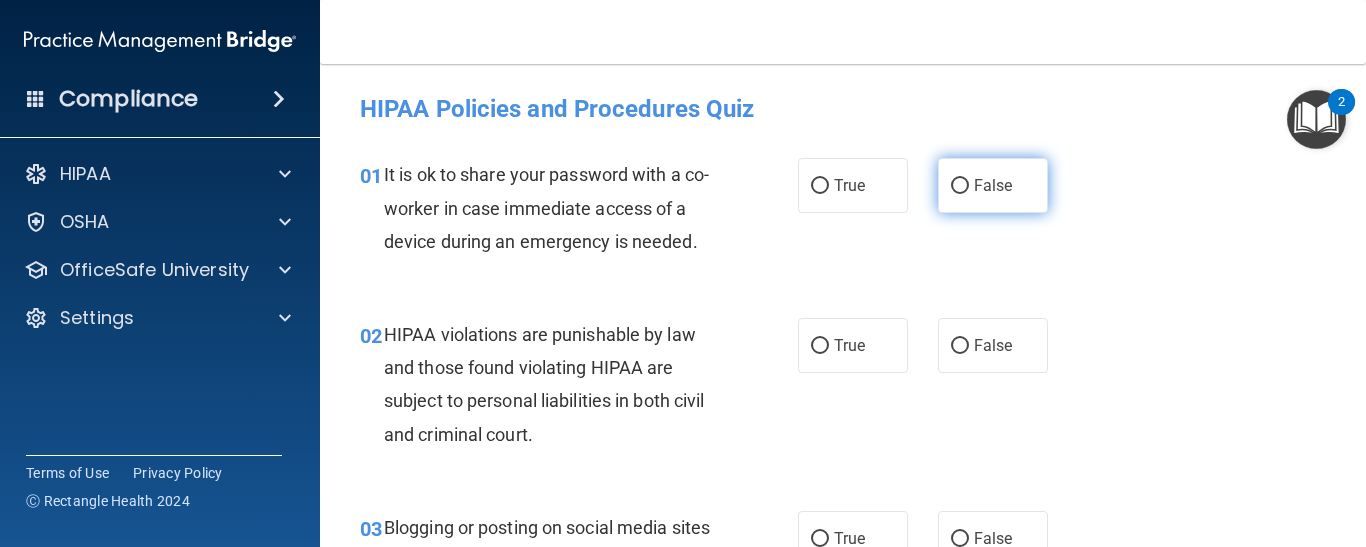 click on "False" at bounding box center (993, 185) 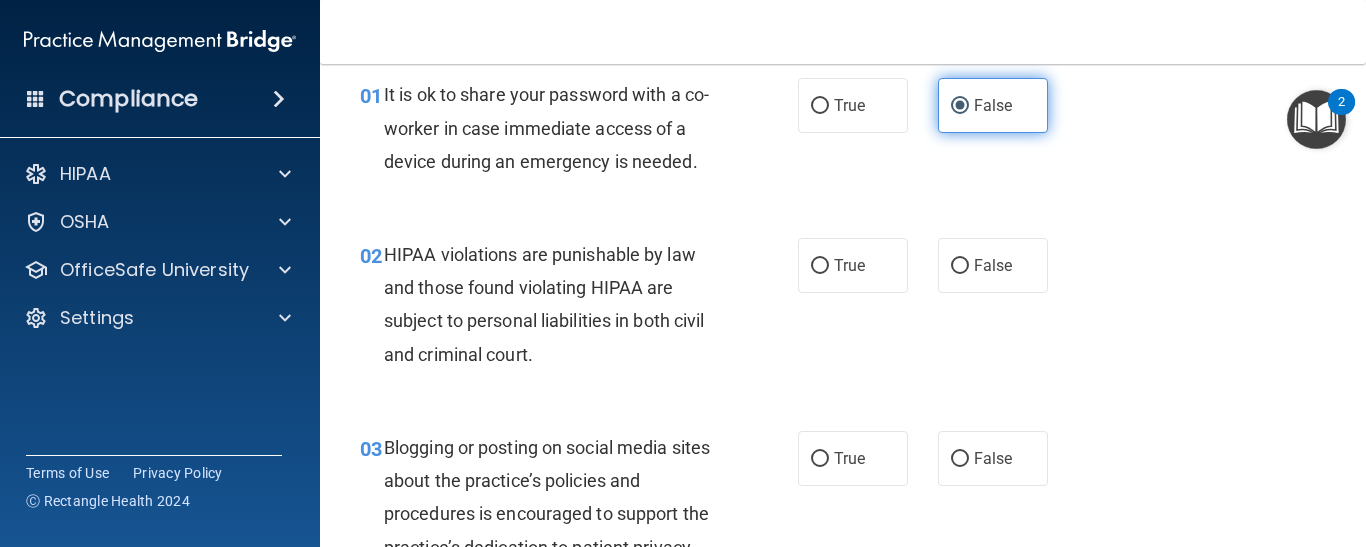 scroll, scrollTop: 120, scrollLeft: 0, axis: vertical 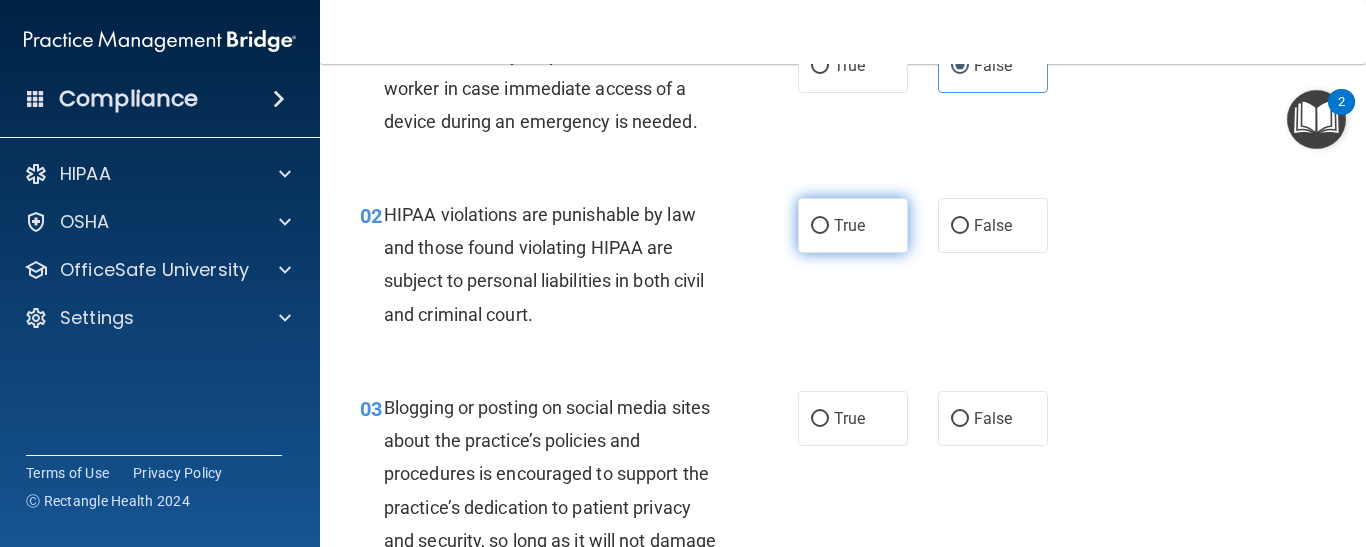 click on "True" at bounding box center [820, 226] 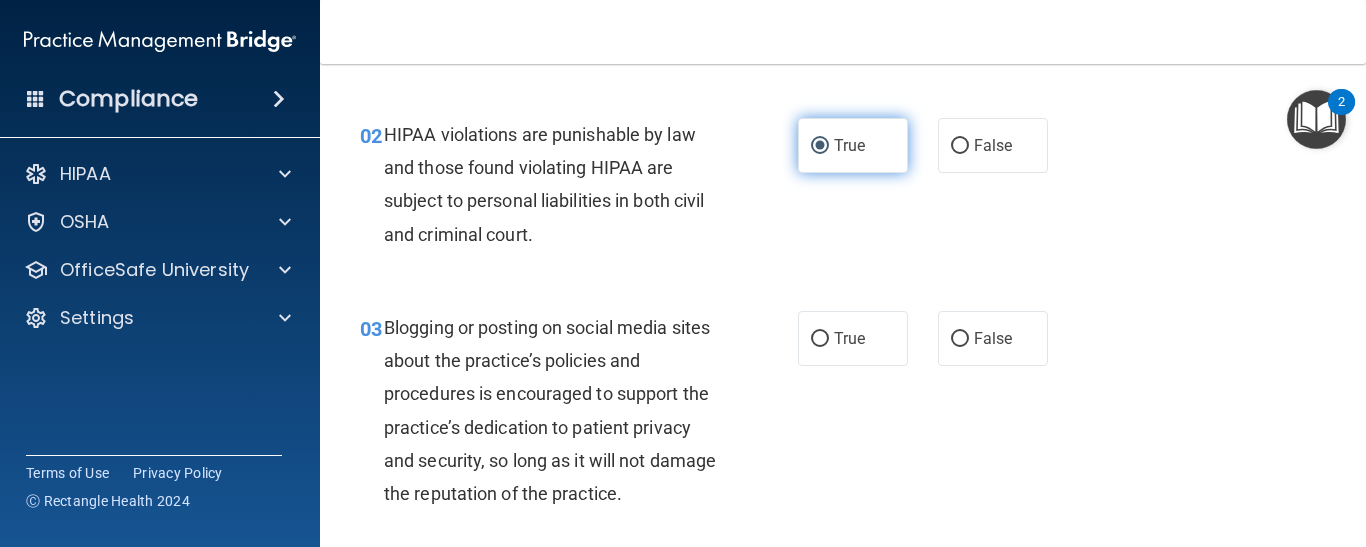scroll, scrollTop: 240, scrollLeft: 0, axis: vertical 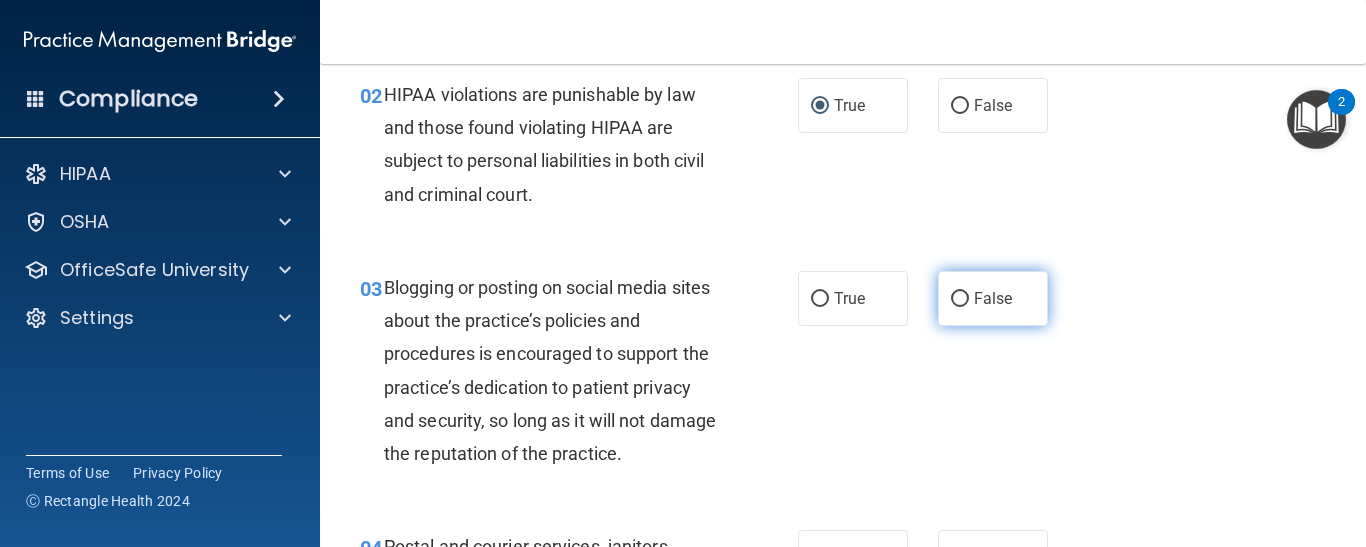 click on "False" at bounding box center (960, 299) 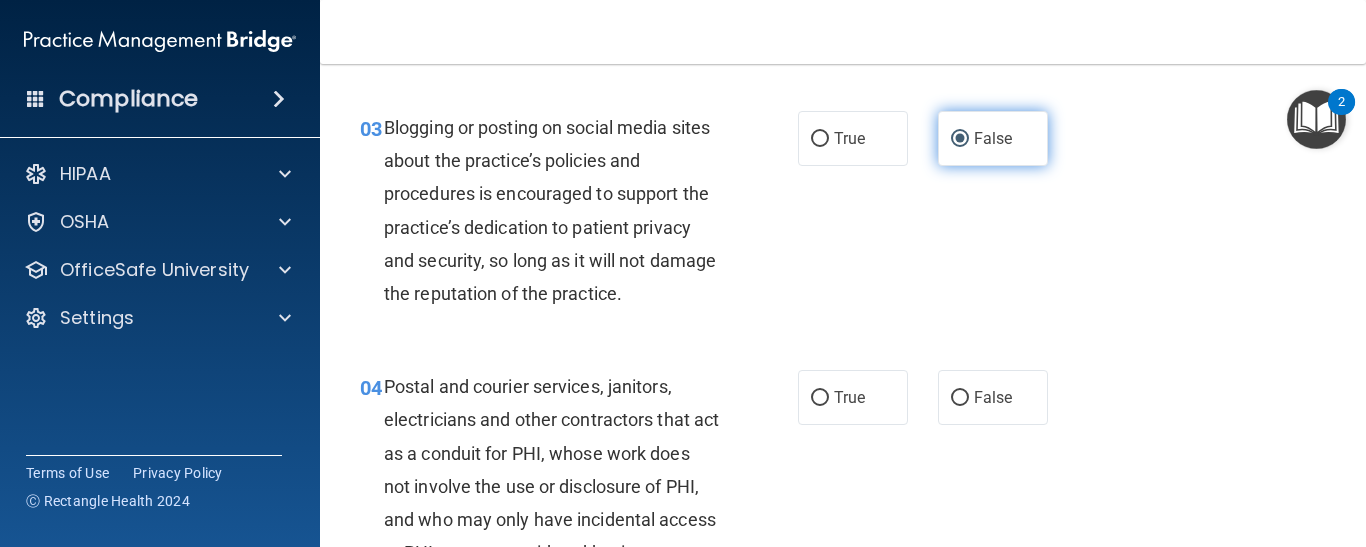 scroll, scrollTop: 440, scrollLeft: 0, axis: vertical 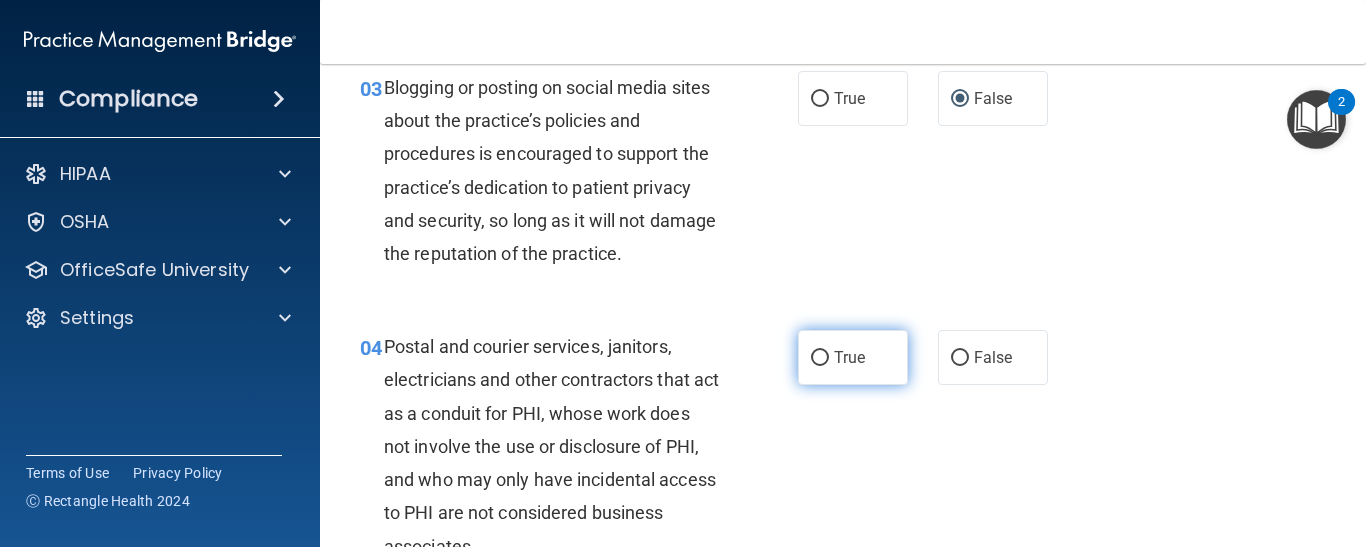 click on "True" at bounding box center [849, 357] 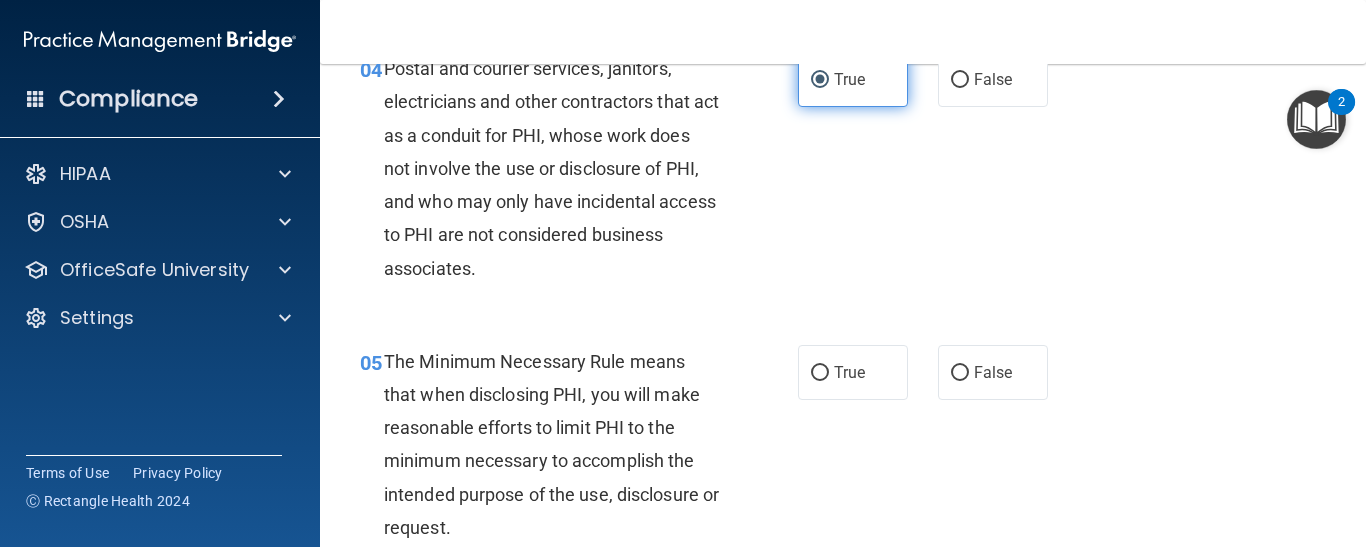 scroll, scrollTop: 720, scrollLeft: 0, axis: vertical 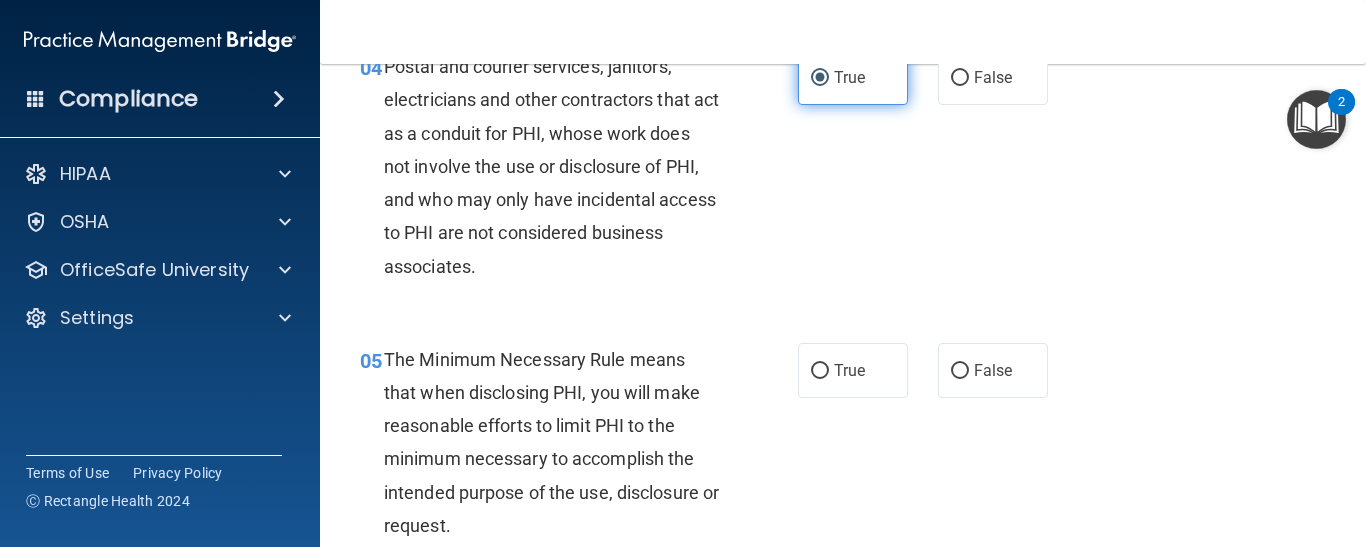click on "True" at bounding box center [853, 370] 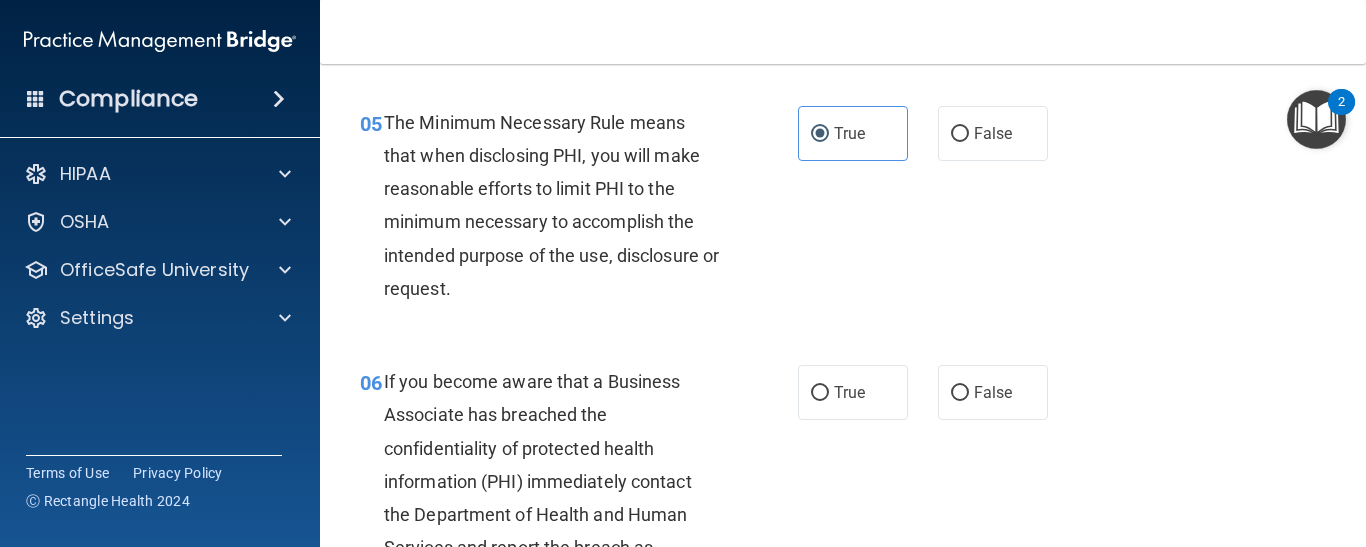 scroll, scrollTop: 960, scrollLeft: 0, axis: vertical 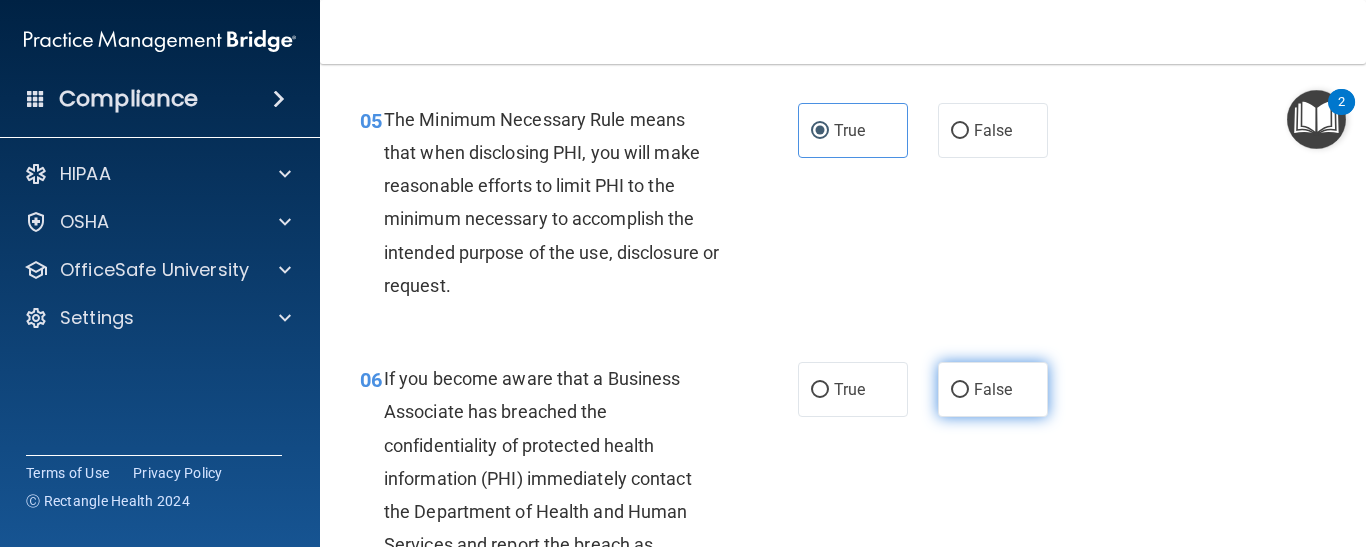 click on "False" at bounding box center [993, 389] 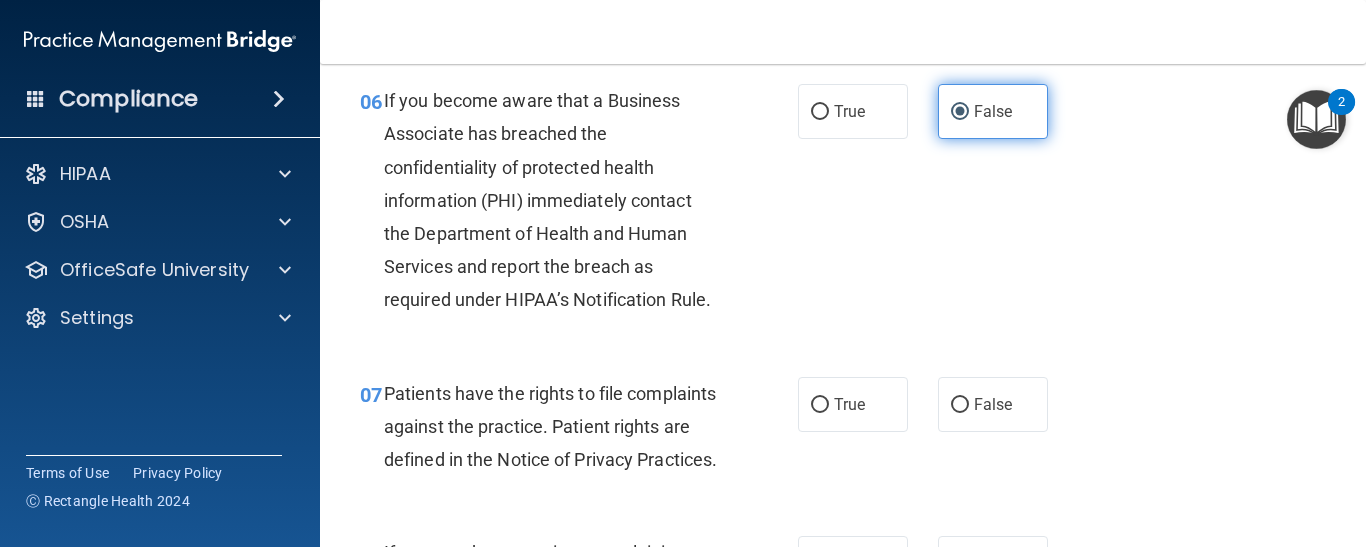 scroll, scrollTop: 1240, scrollLeft: 0, axis: vertical 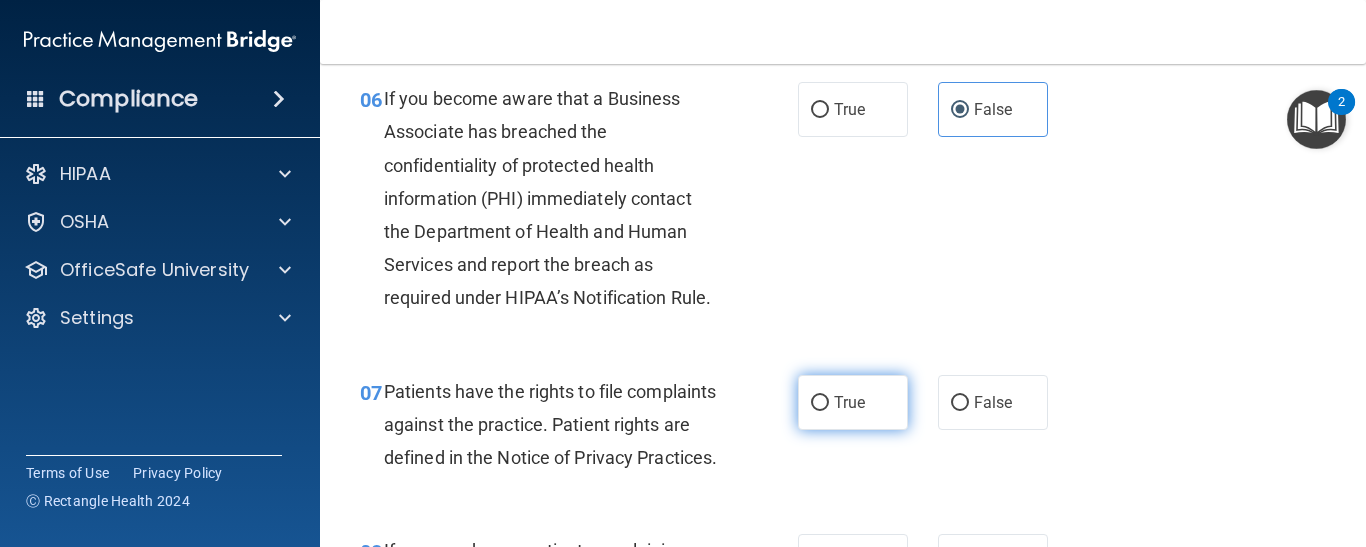 click on "True" at bounding box center (849, 402) 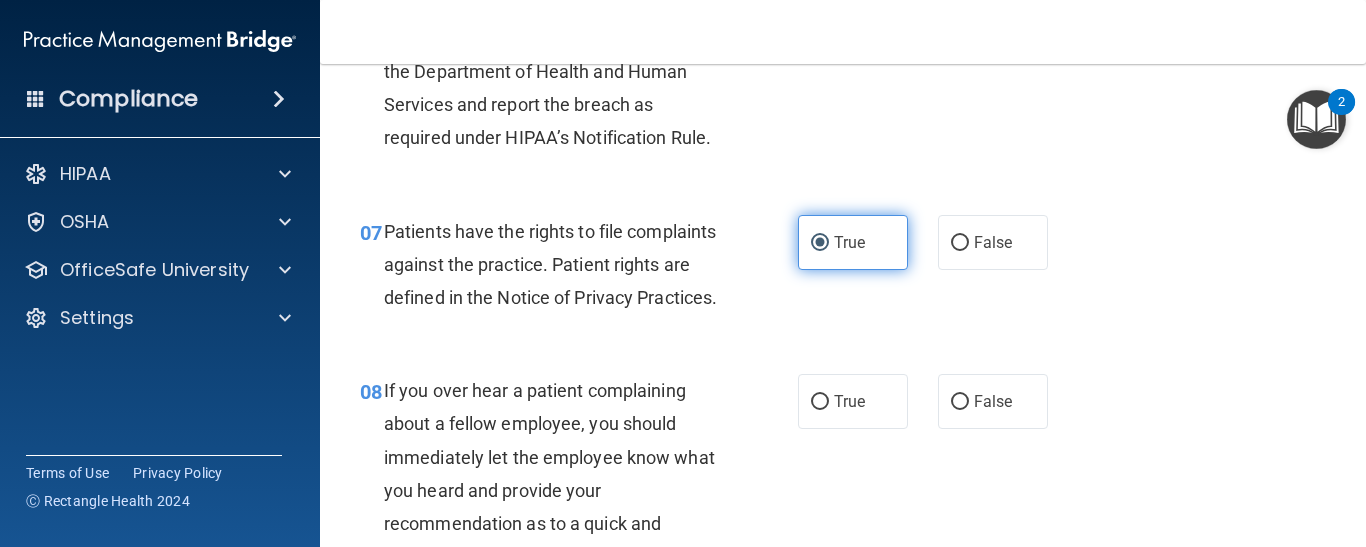 scroll, scrollTop: 1440, scrollLeft: 0, axis: vertical 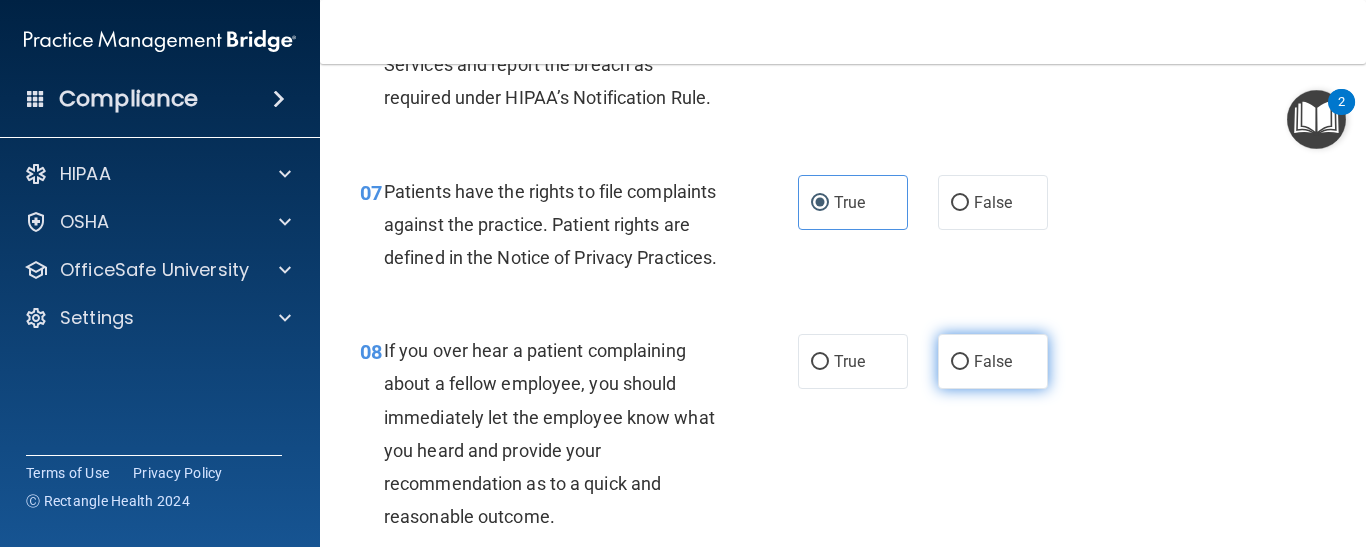 click on "False" at bounding box center (993, 361) 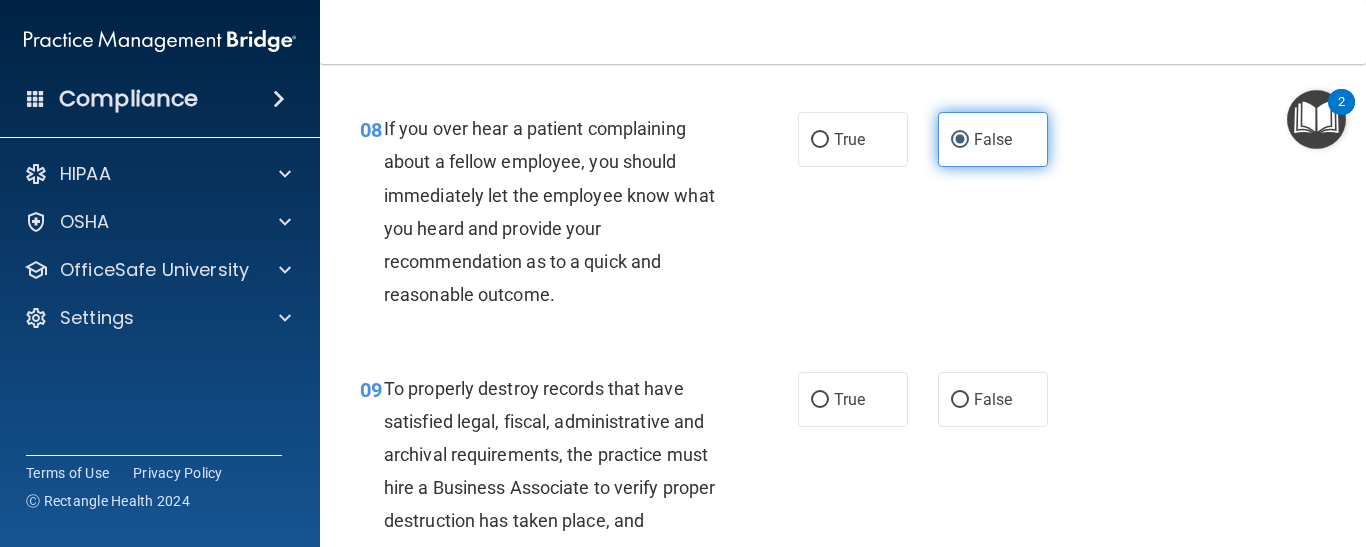 scroll, scrollTop: 1680, scrollLeft: 0, axis: vertical 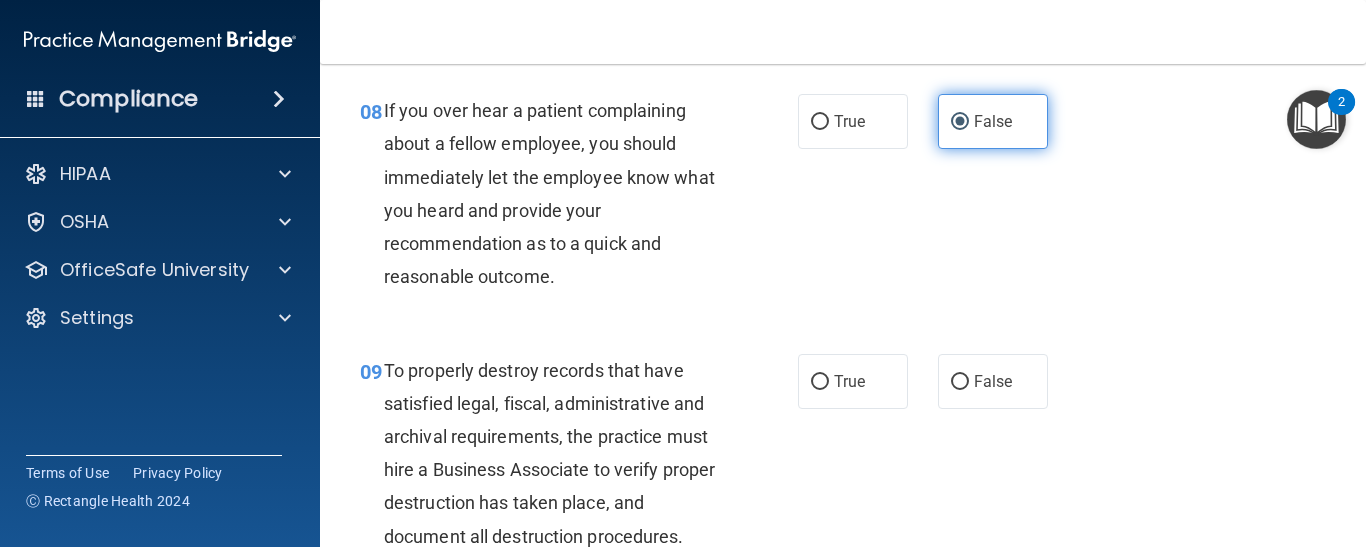 click on "False" at bounding box center [993, 381] 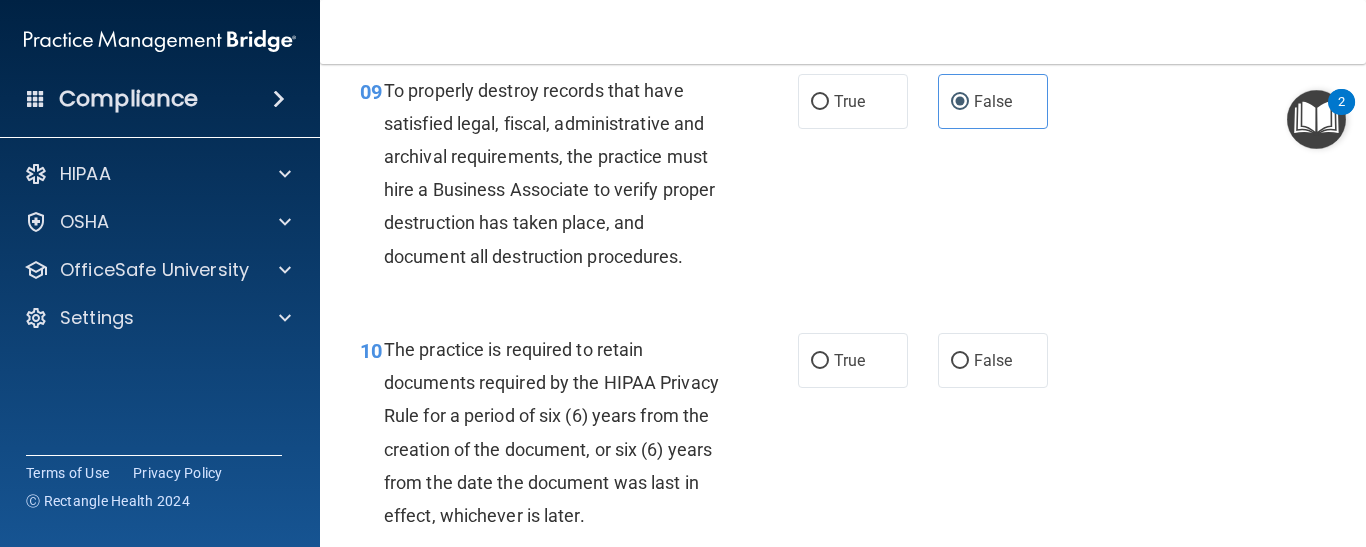 scroll, scrollTop: 2000, scrollLeft: 0, axis: vertical 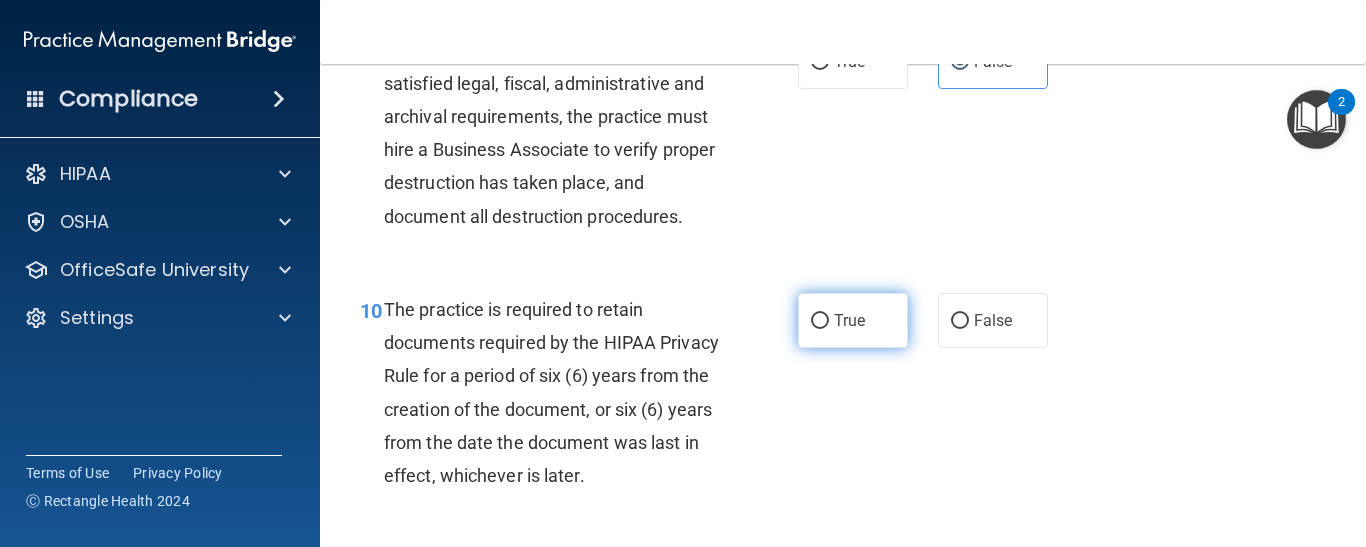 click on "True" at bounding box center (849, 320) 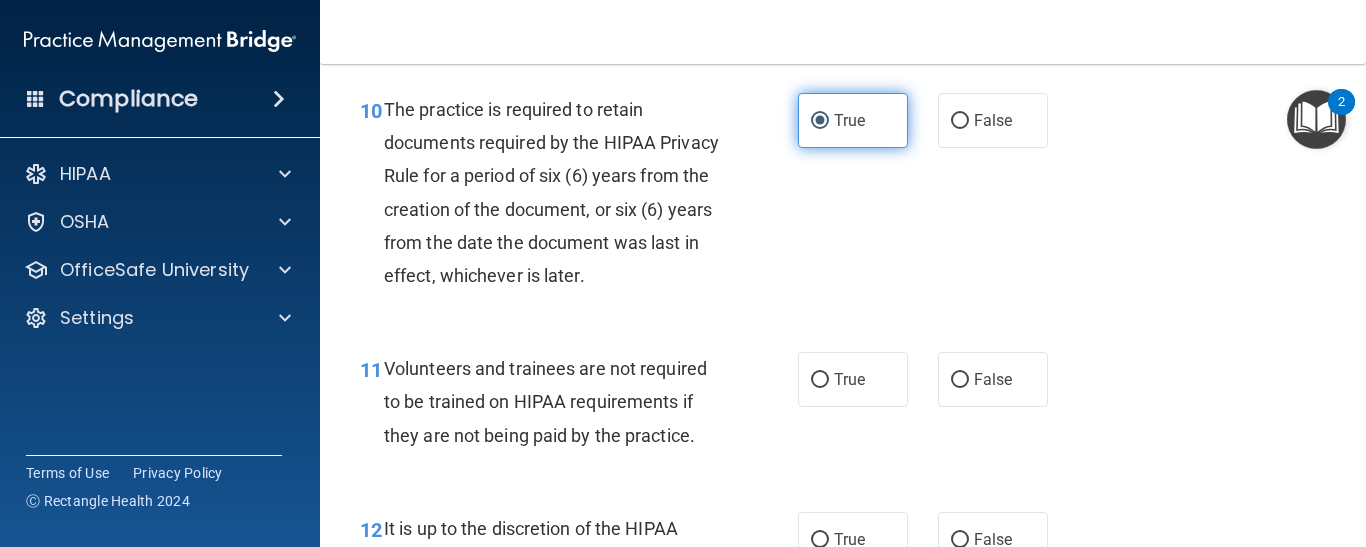 scroll, scrollTop: 2240, scrollLeft: 0, axis: vertical 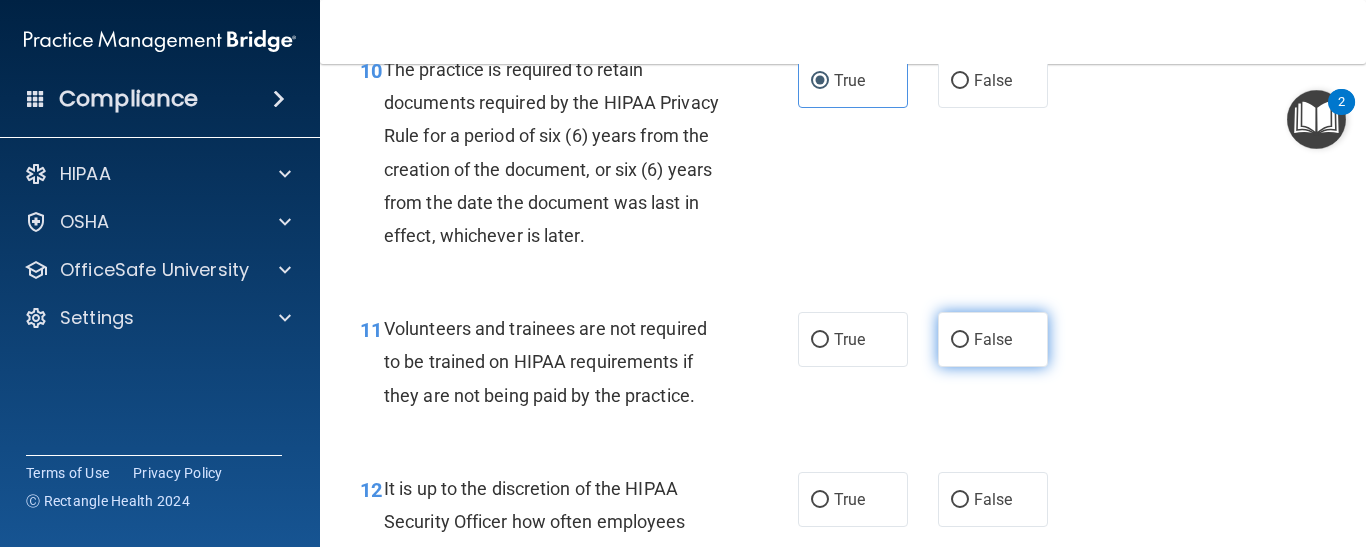 click on "False" at bounding box center (993, 339) 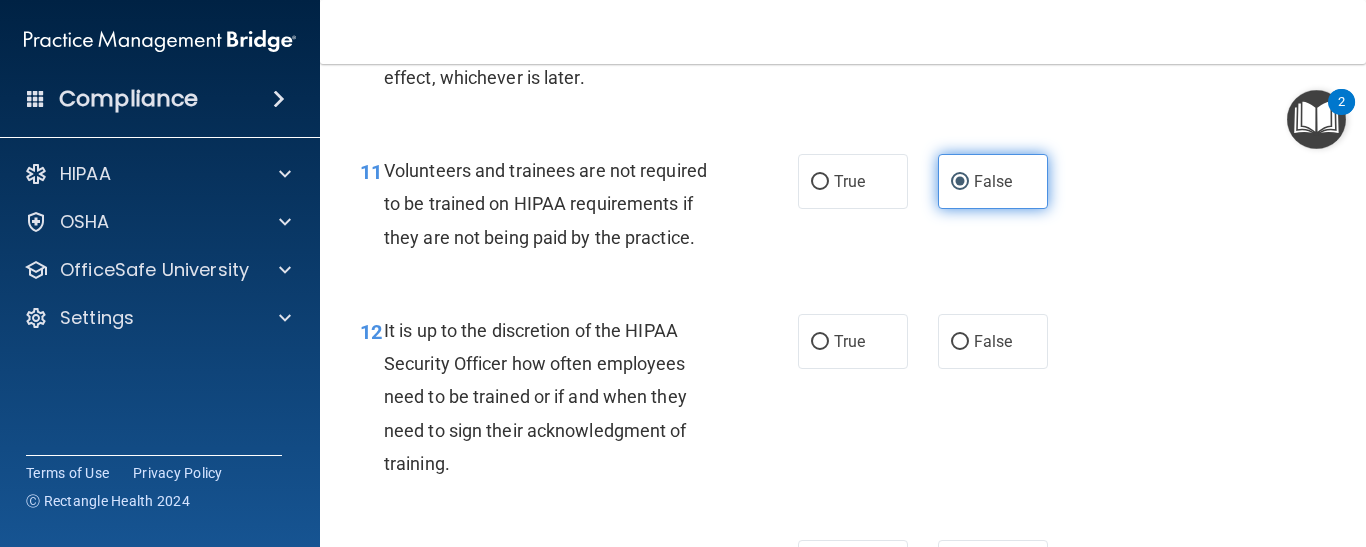 scroll, scrollTop: 2400, scrollLeft: 0, axis: vertical 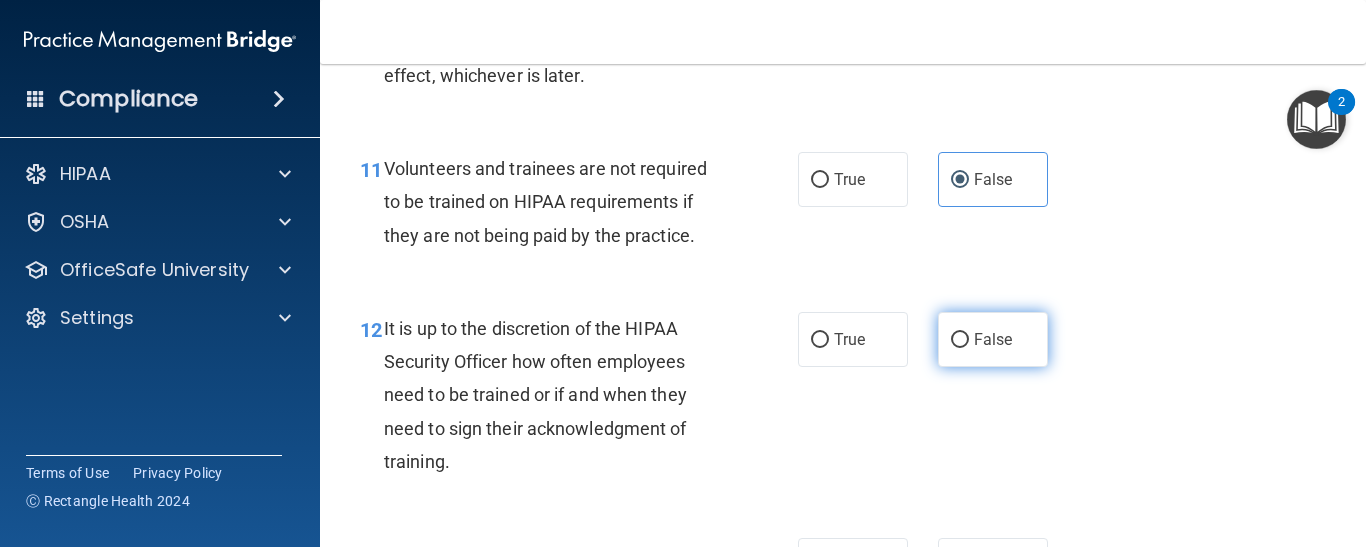 click on "False" at bounding box center (993, 339) 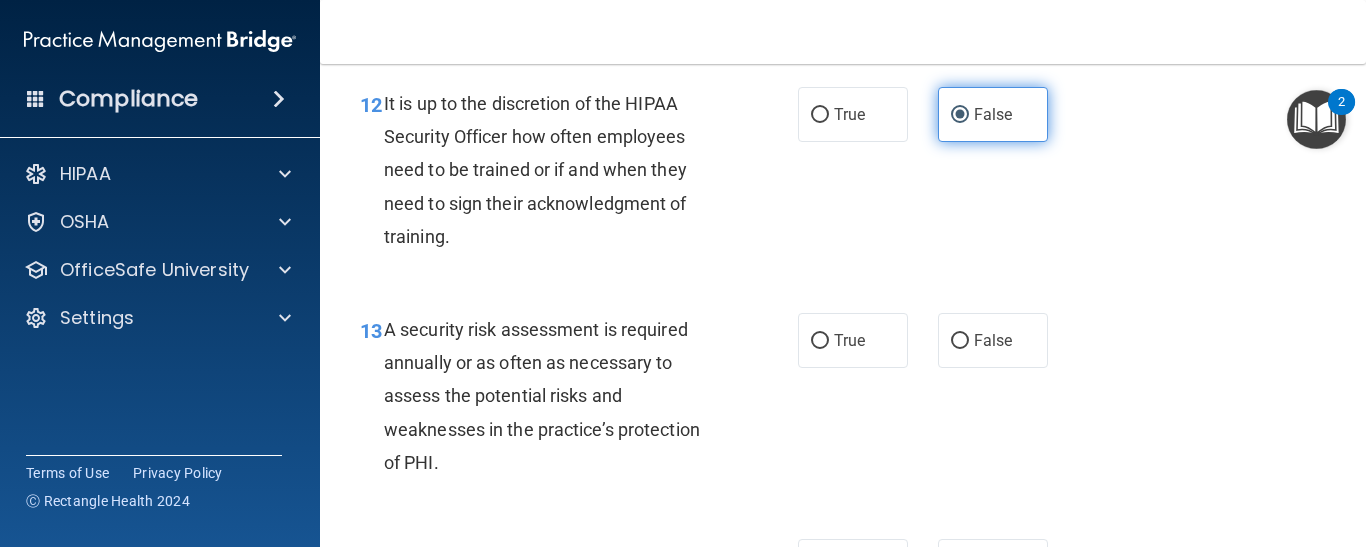 scroll, scrollTop: 2640, scrollLeft: 0, axis: vertical 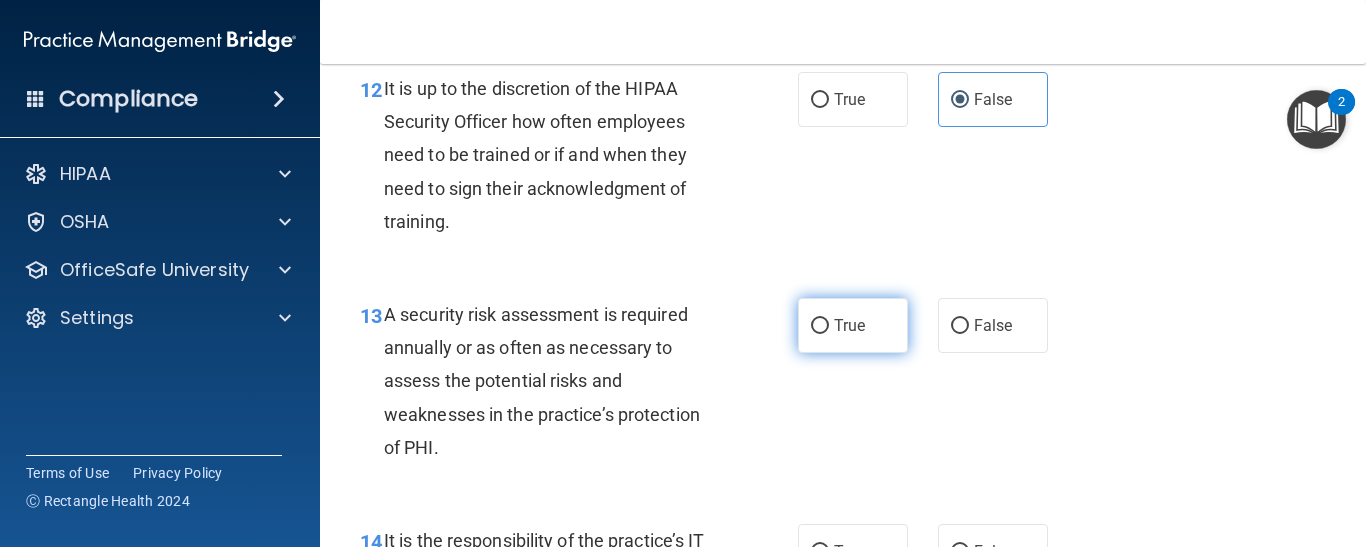 click on "True" at bounding box center (853, 325) 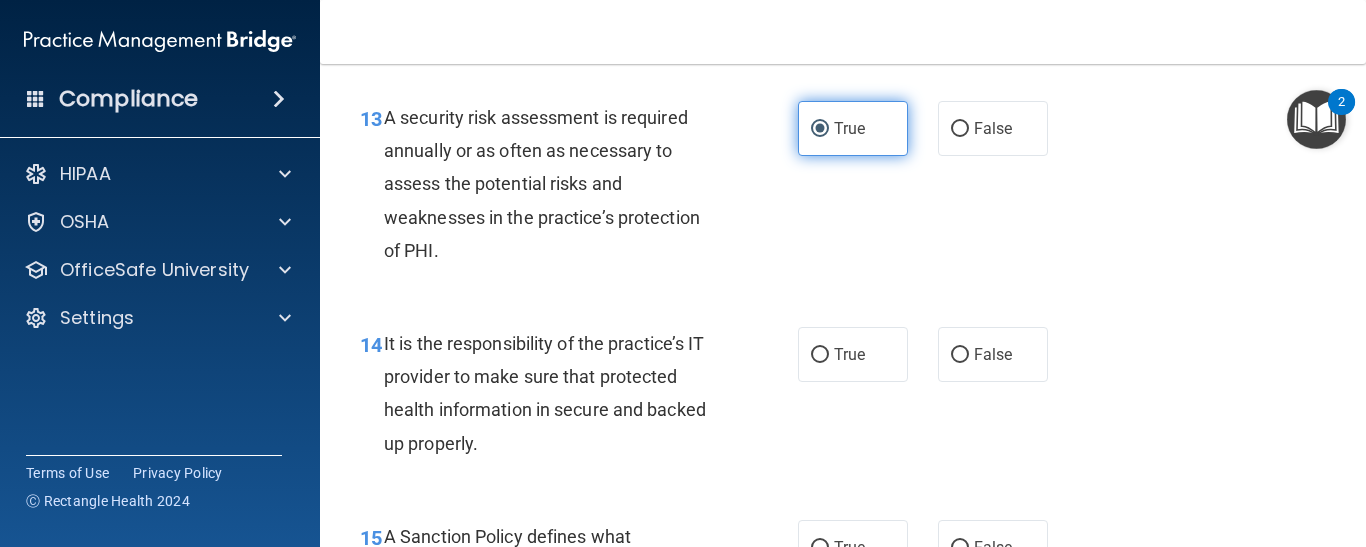 scroll, scrollTop: 2840, scrollLeft: 0, axis: vertical 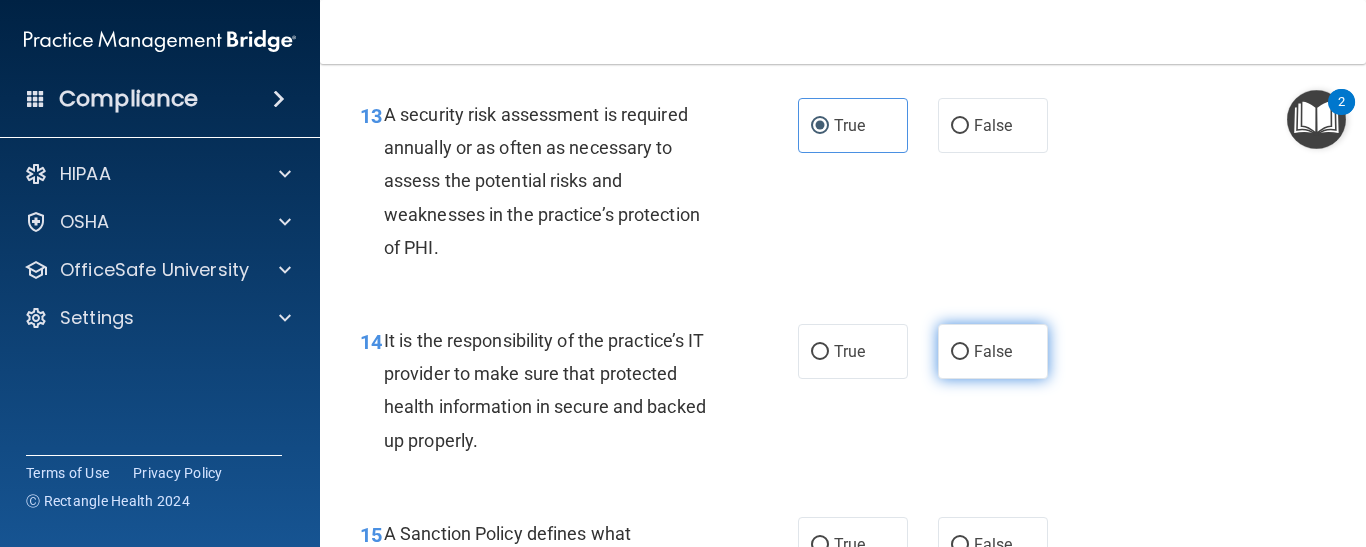 click on "False" at bounding box center [993, 351] 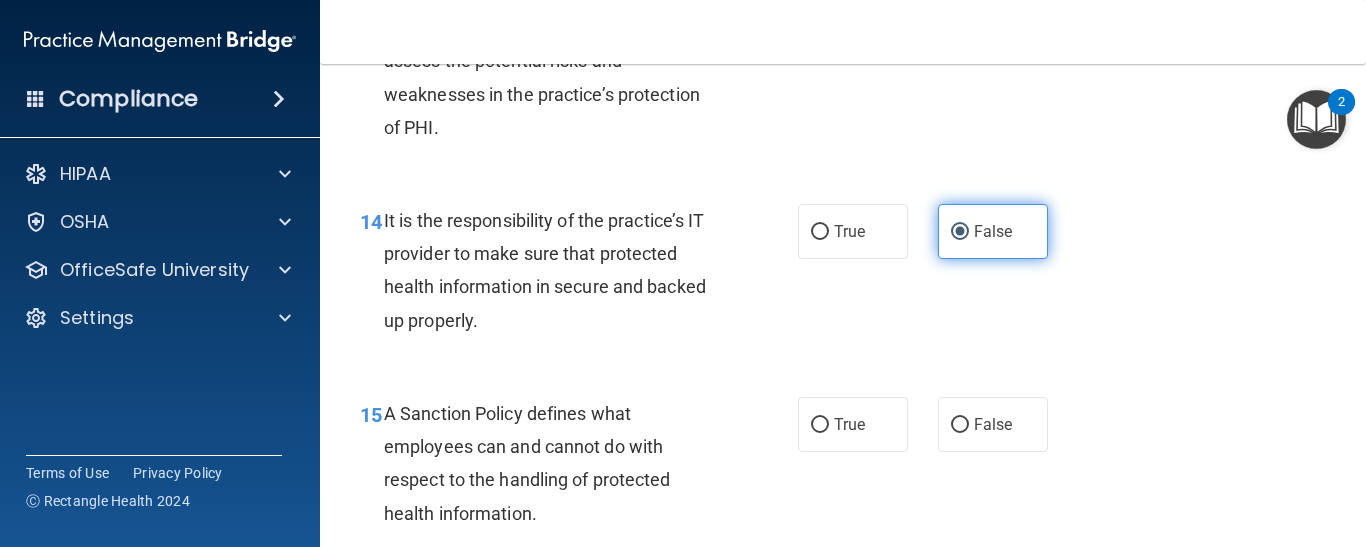 scroll, scrollTop: 3000, scrollLeft: 0, axis: vertical 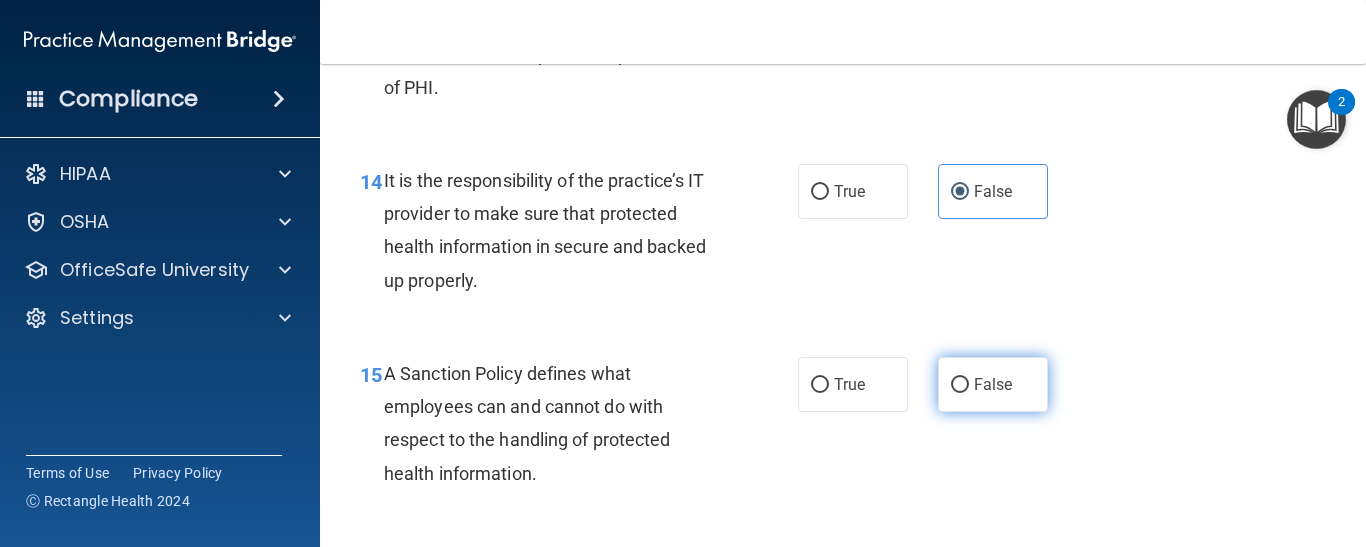 click on "False" at bounding box center (993, 384) 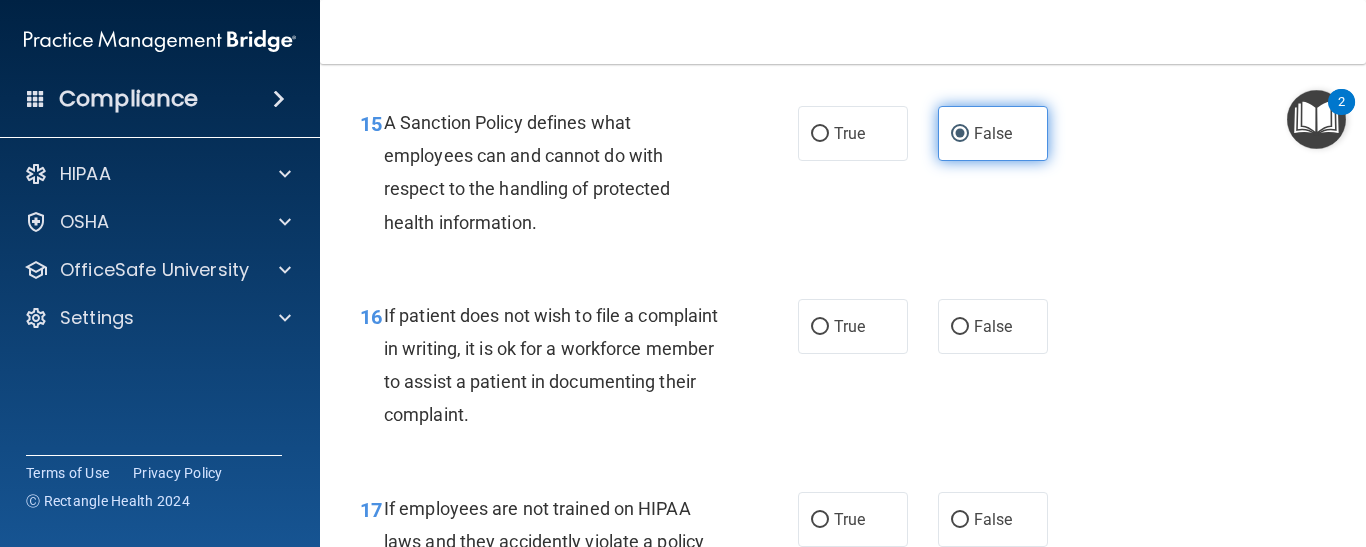 scroll, scrollTop: 3280, scrollLeft: 0, axis: vertical 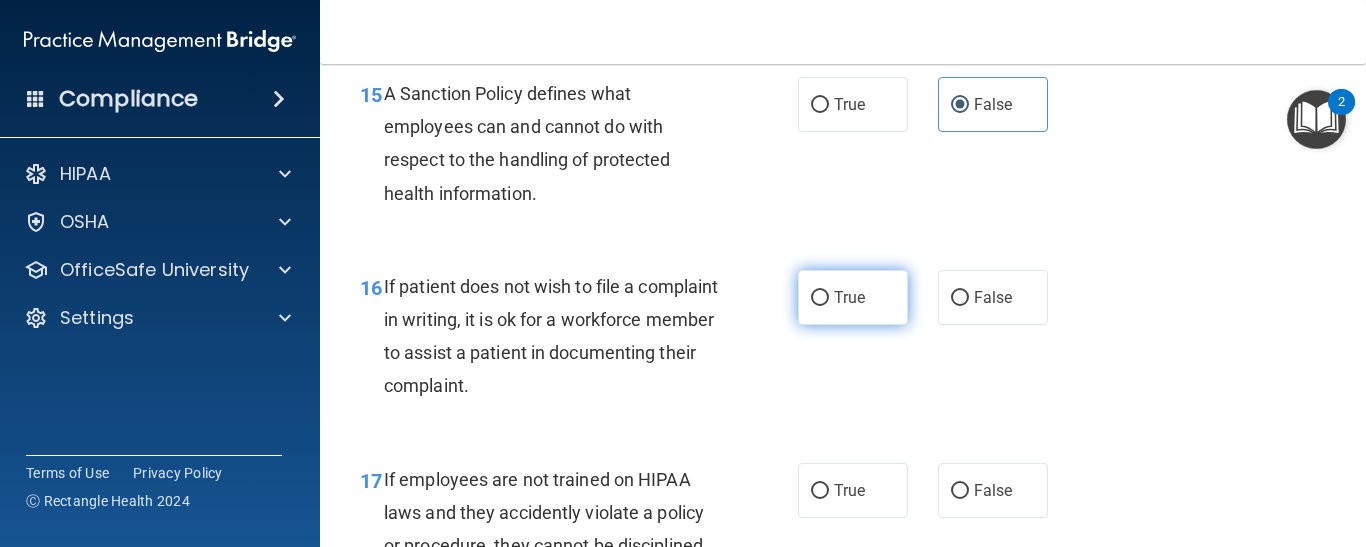 click on "True" at bounding box center [849, 297] 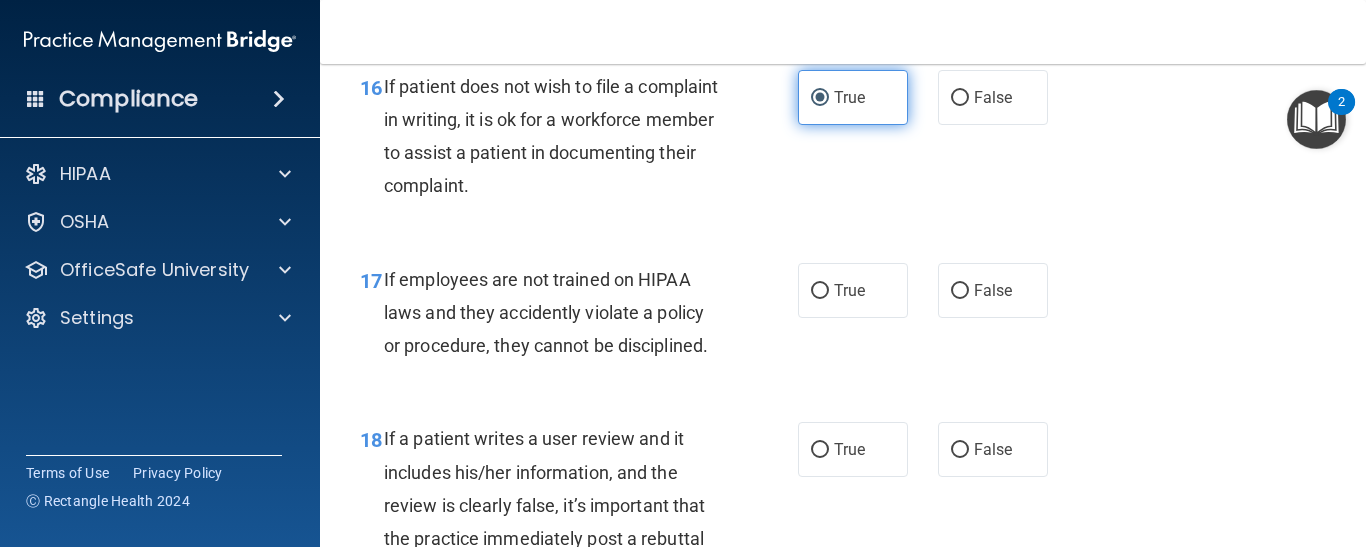 scroll, scrollTop: 3520, scrollLeft: 0, axis: vertical 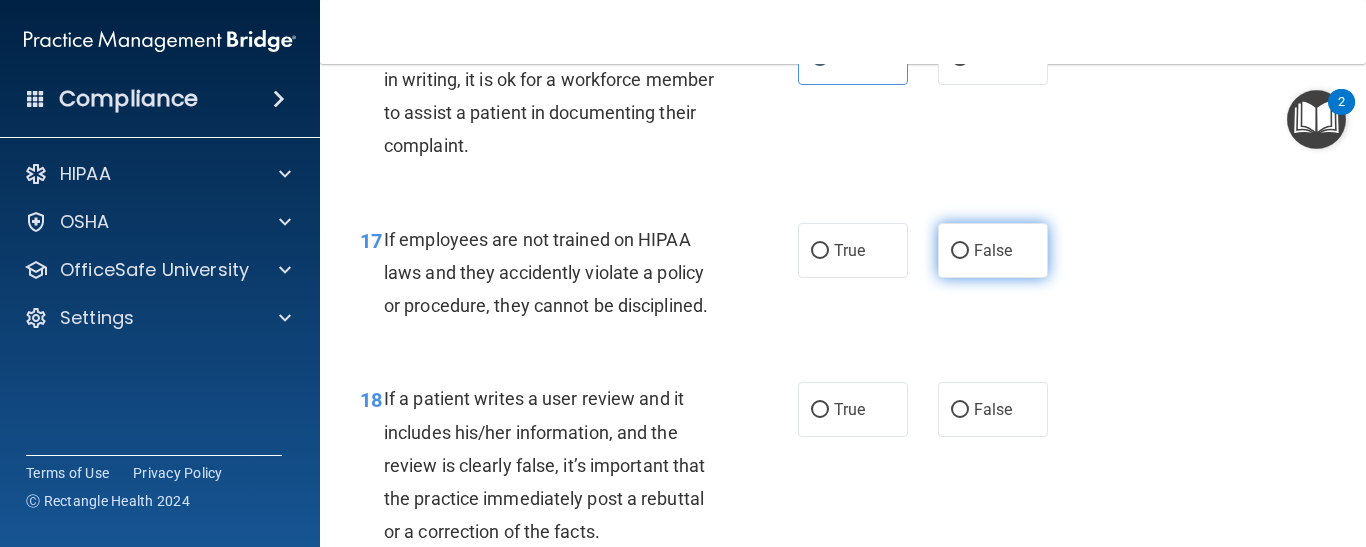 click on "False" at bounding box center [993, 250] 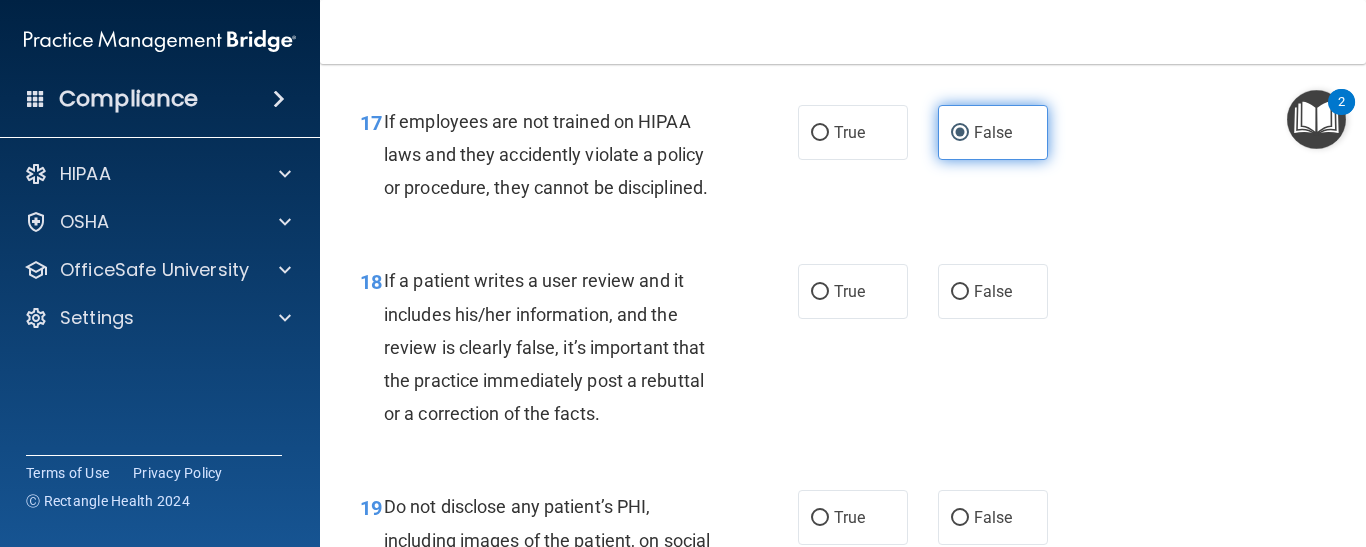 scroll, scrollTop: 3640, scrollLeft: 0, axis: vertical 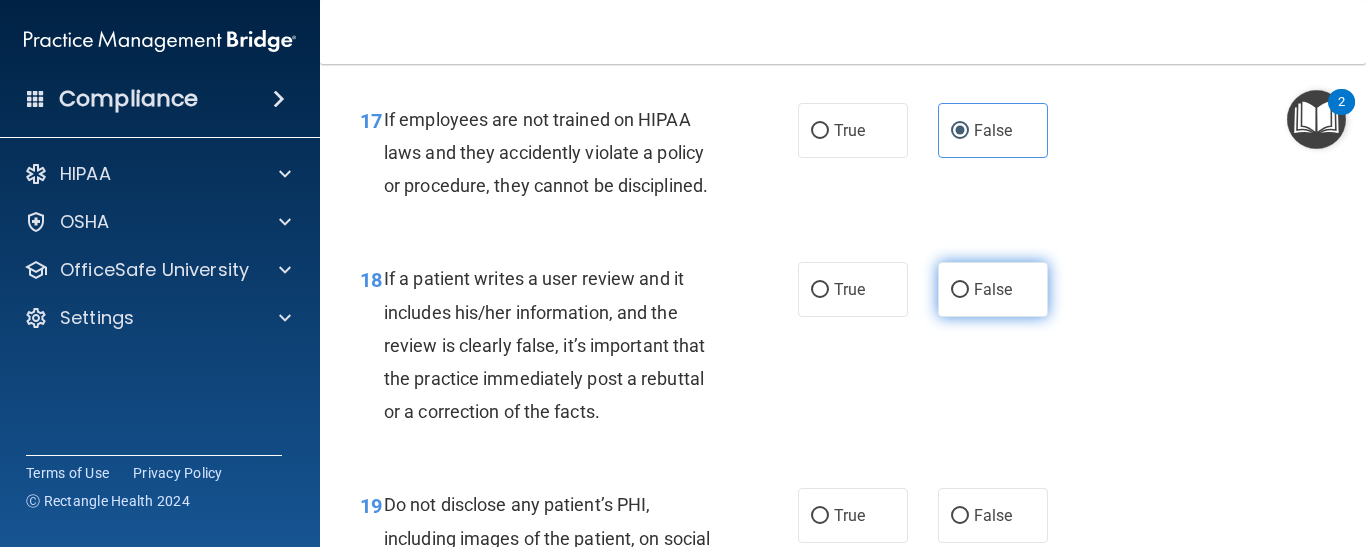 click on "False" at bounding box center [993, 289] 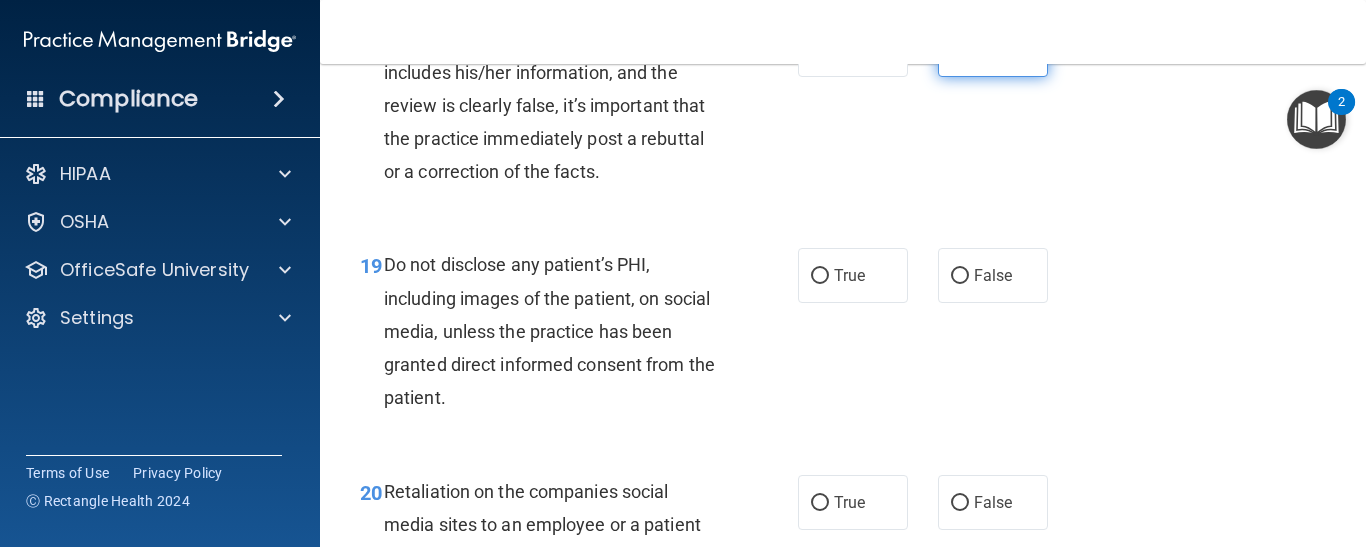 scroll, scrollTop: 3920, scrollLeft: 0, axis: vertical 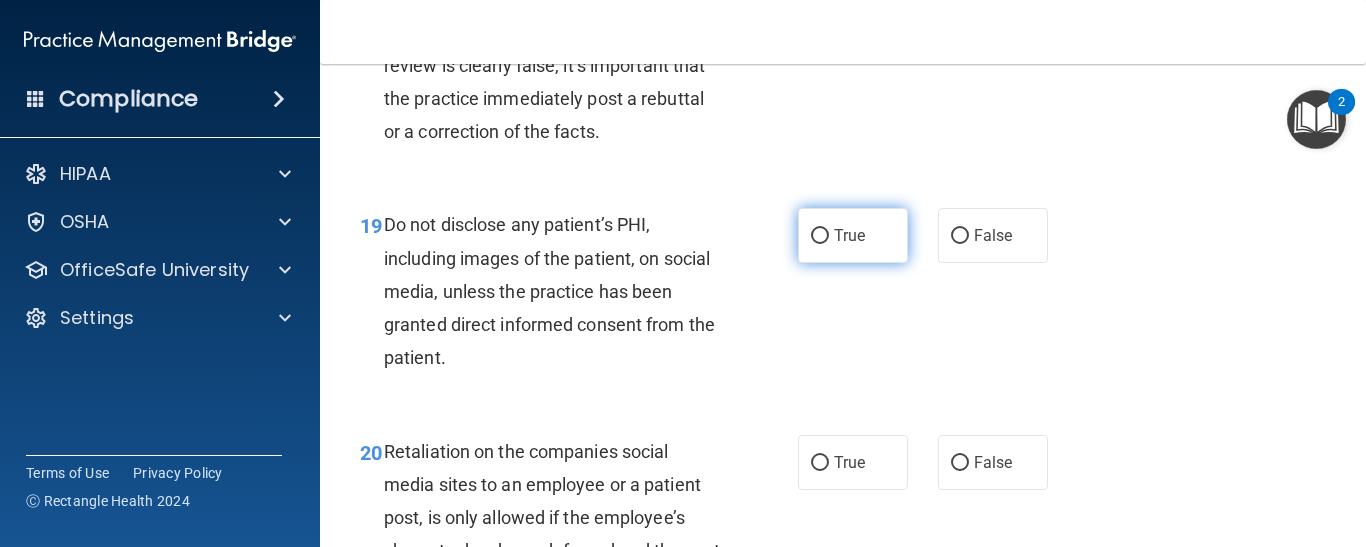 click on "True" at bounding box center (853, 235) 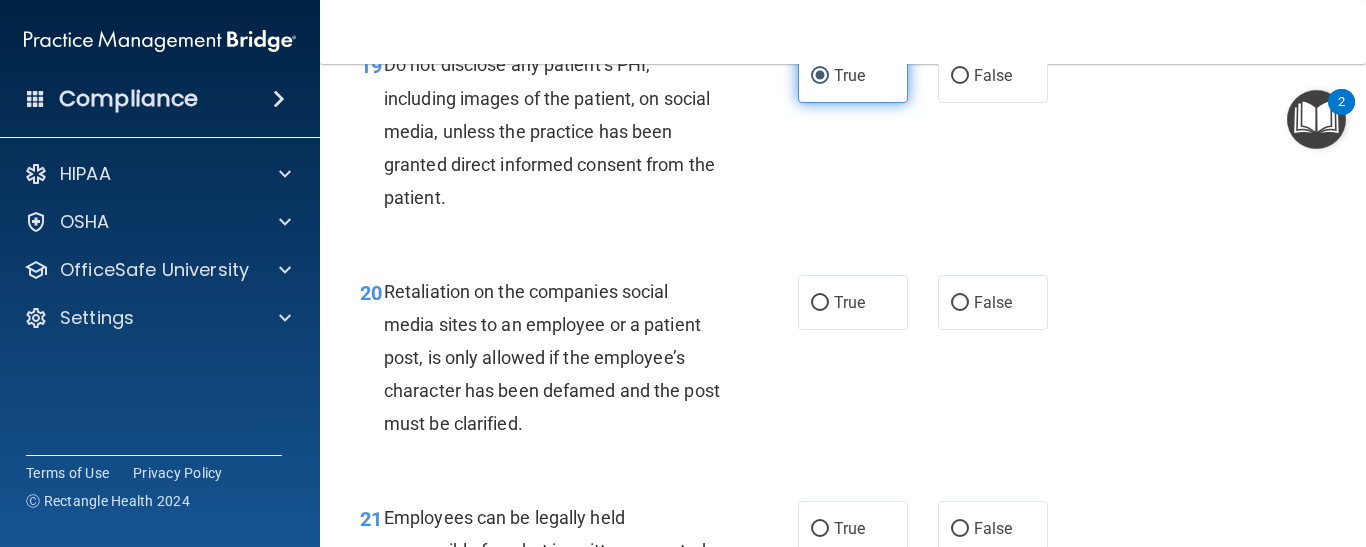 scroll, scrollTop: 4120, scrollLeft: 0, axis: vertical 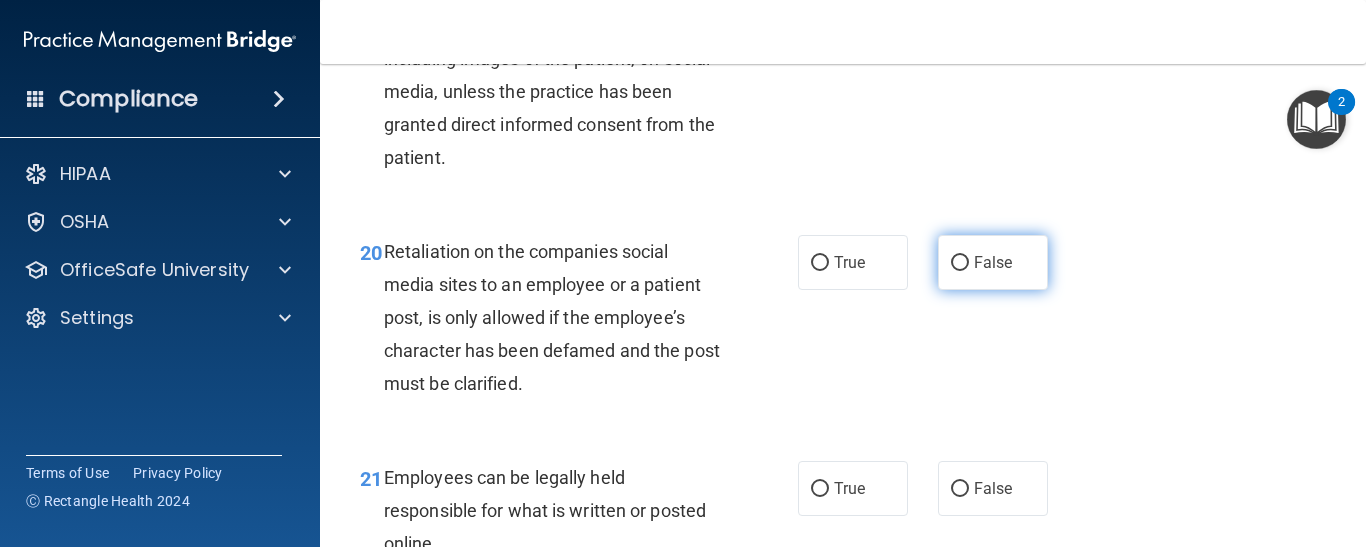 click on "False" at bounding box center [960, 263] 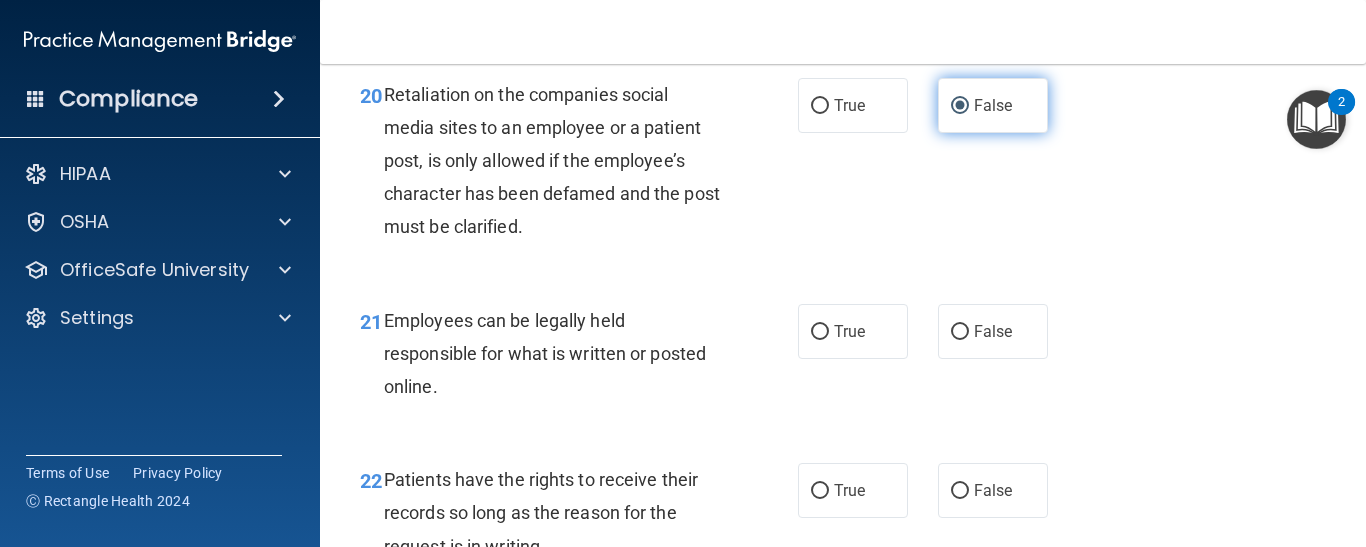scroll, scrollTop: 4280, scrollLeft: 0, axis: vertical 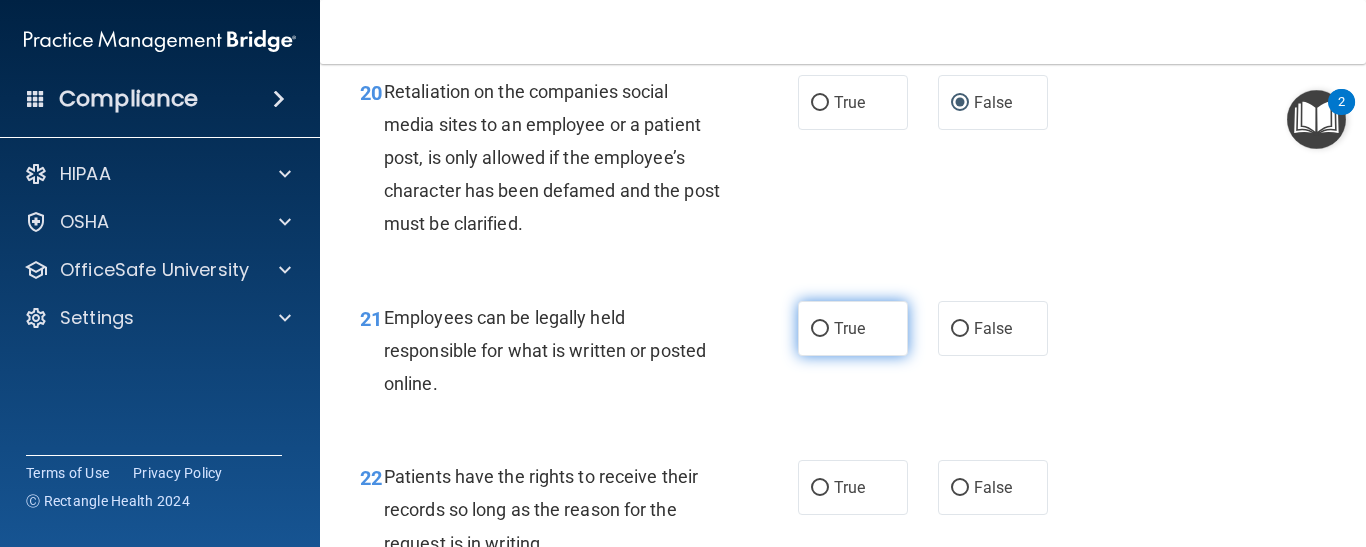 click on "True" at bounding box center (853, 328) 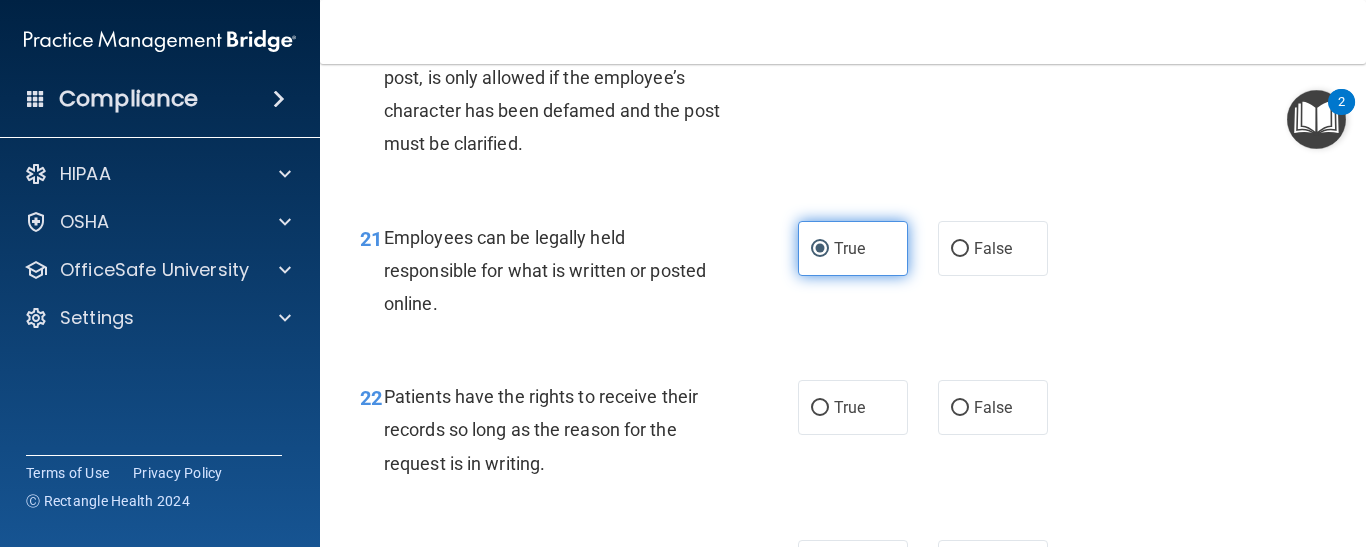 scroll, scrollTop: 4400, scrollLeft: 0, axis: vertical 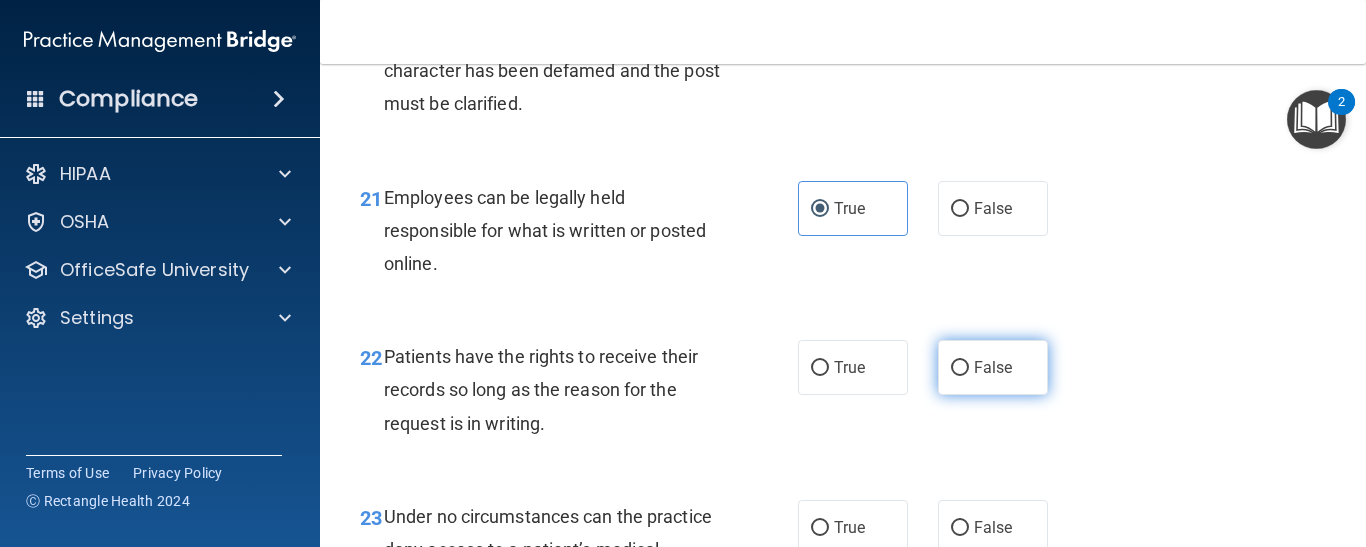 click on "False" at bounding box center [993, 367] 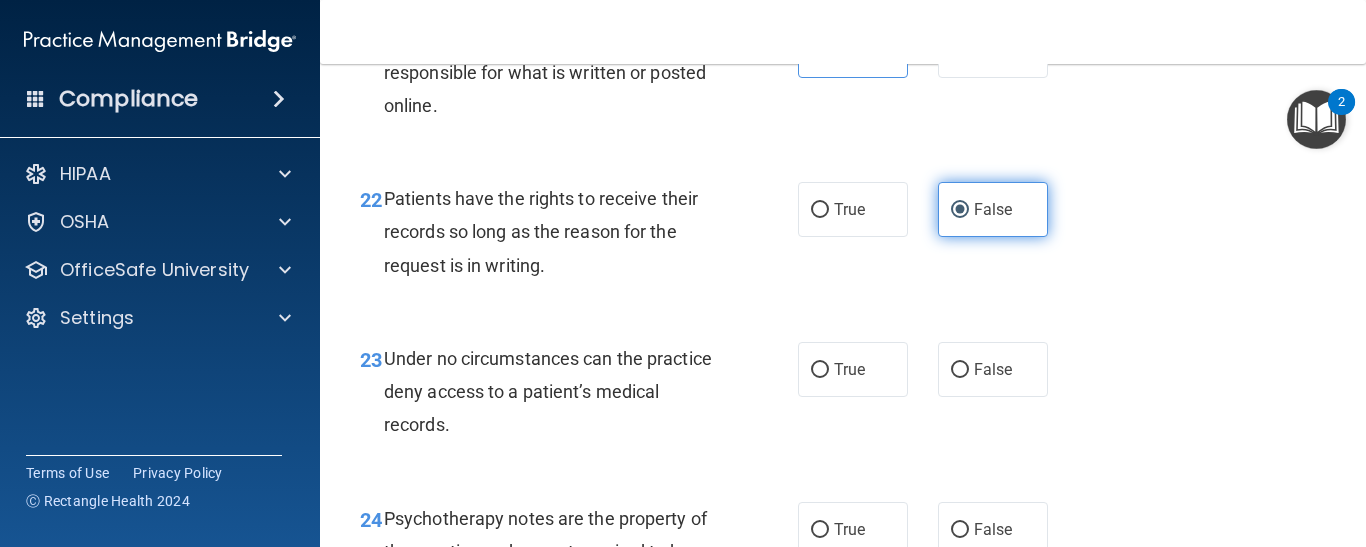 scroll, scrollTop: 4560, scrollLeft: 0, axis: vertical 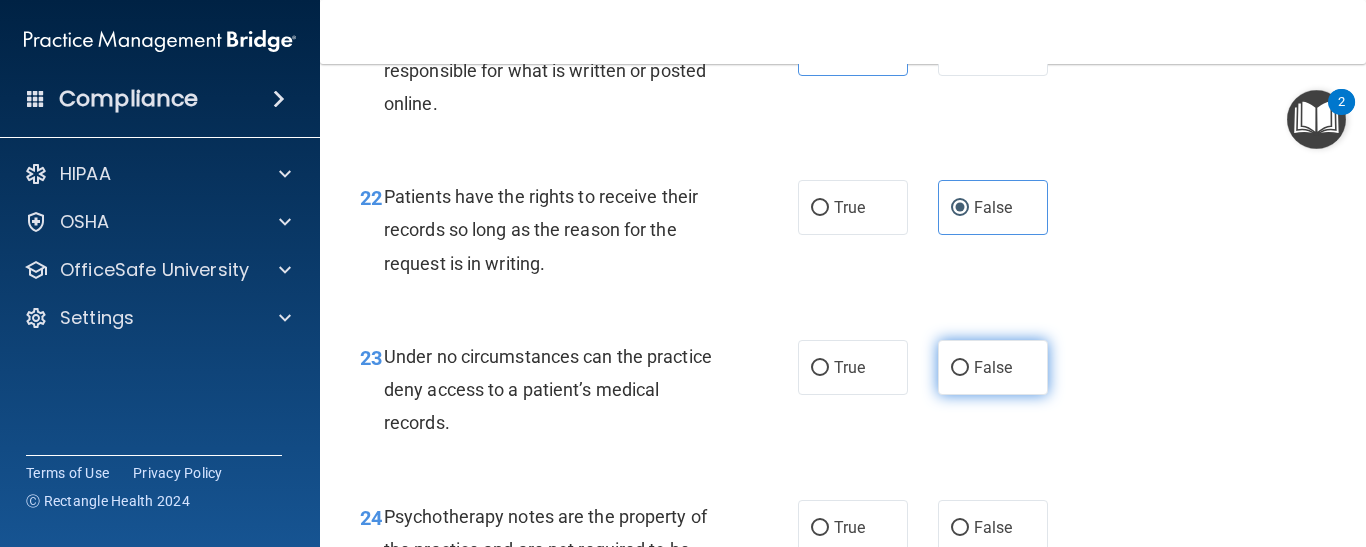 click on "False" at bounding box center (993, 367) 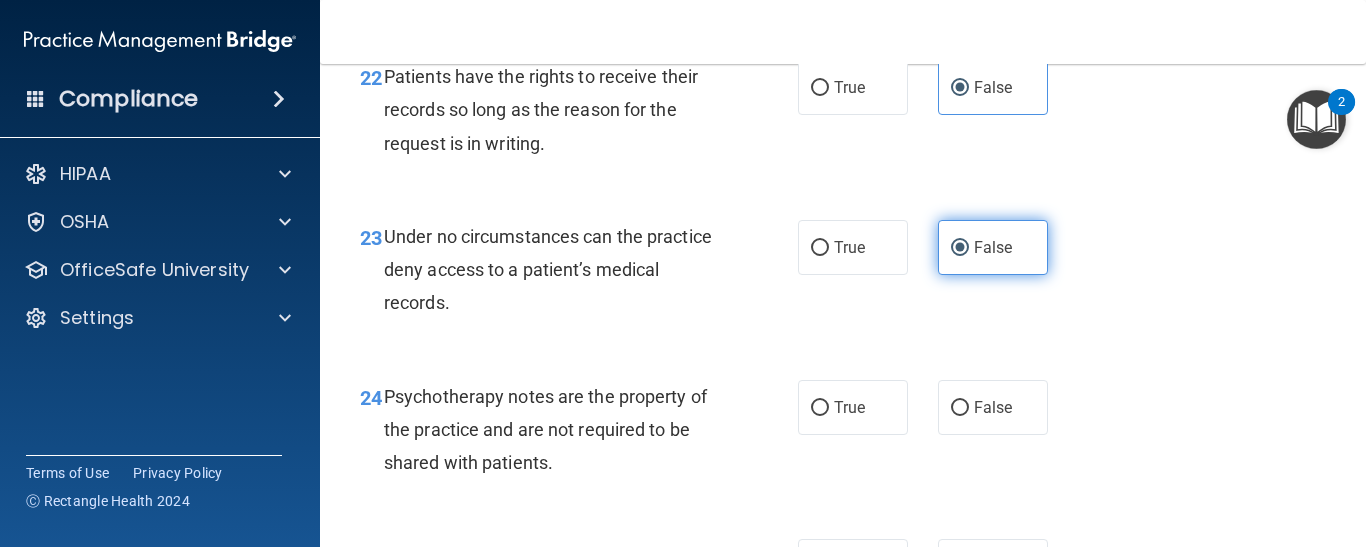 scroll, scrollTop: 4720, scrollLeft: 0, axis: vertical 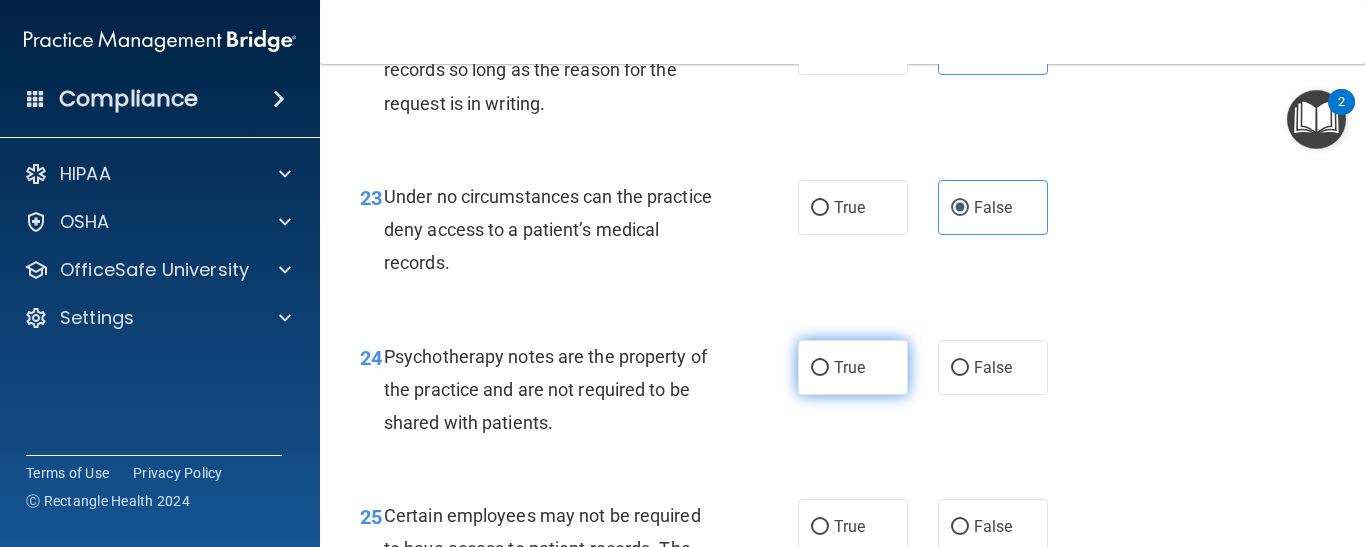 click on "True" at bounding box center (853, 367) 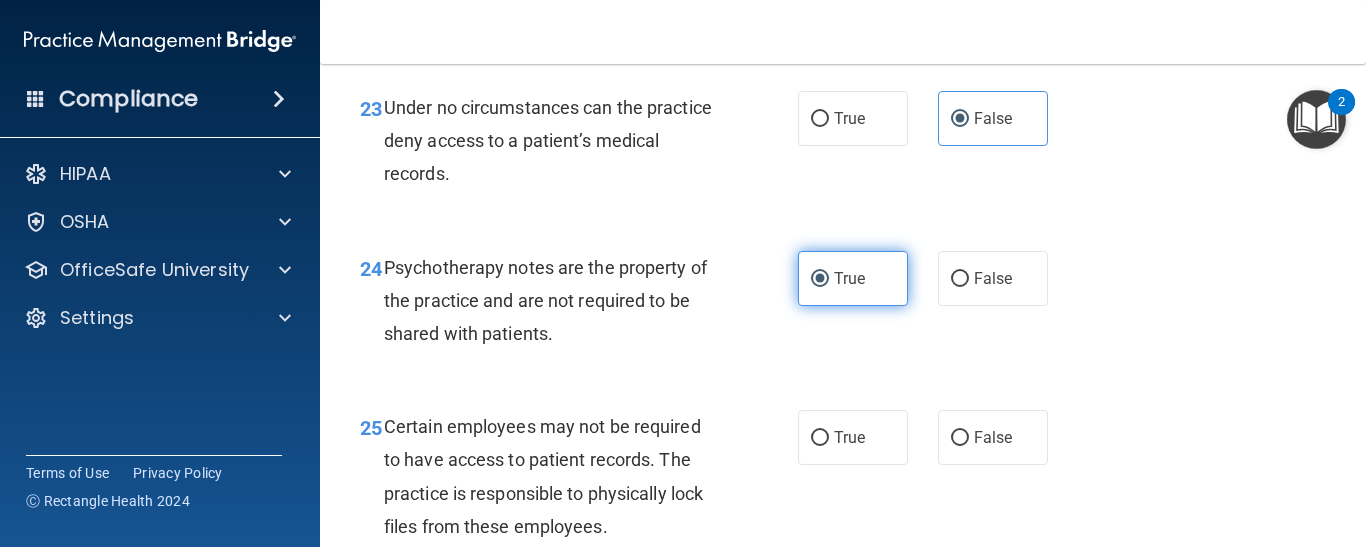 scroll, scrollTop: 4840, scrollLeft: 0, axis: vertical 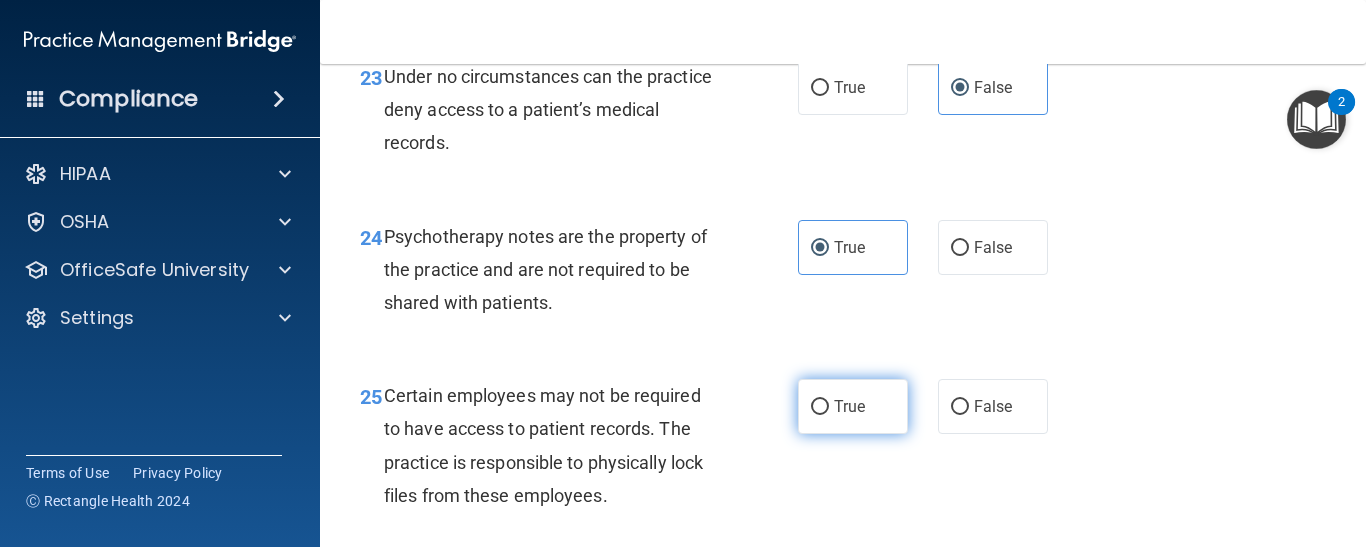 click on "True" at bounding box center (853, 406) 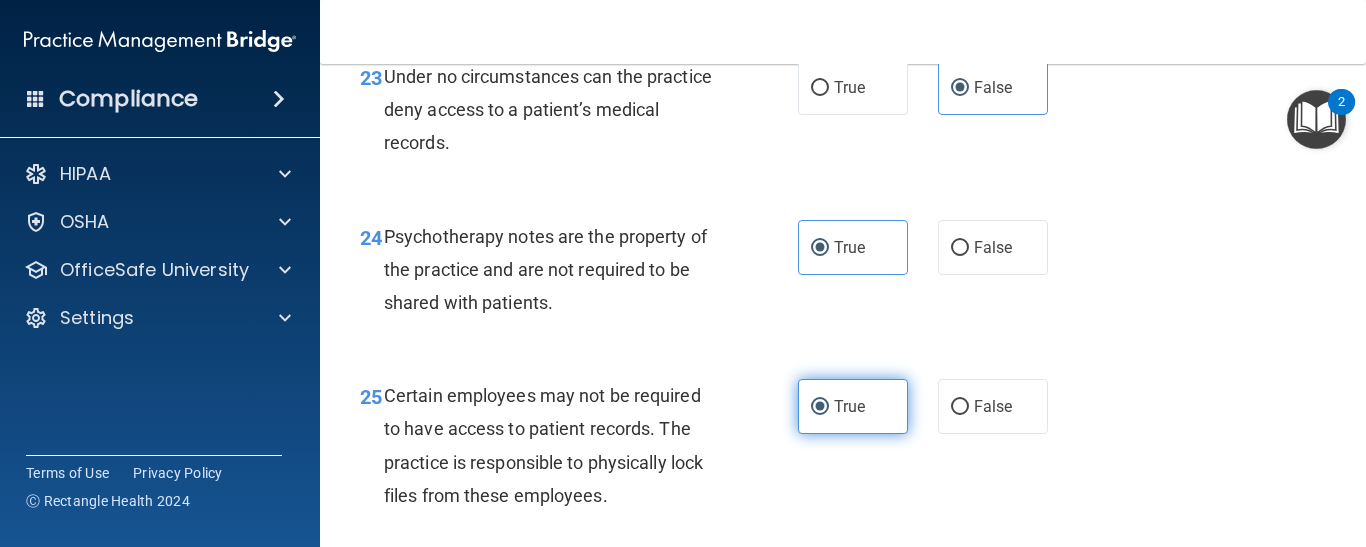 scroll, scrollTop: 4880, scrollLeft: 0, axis: vertical 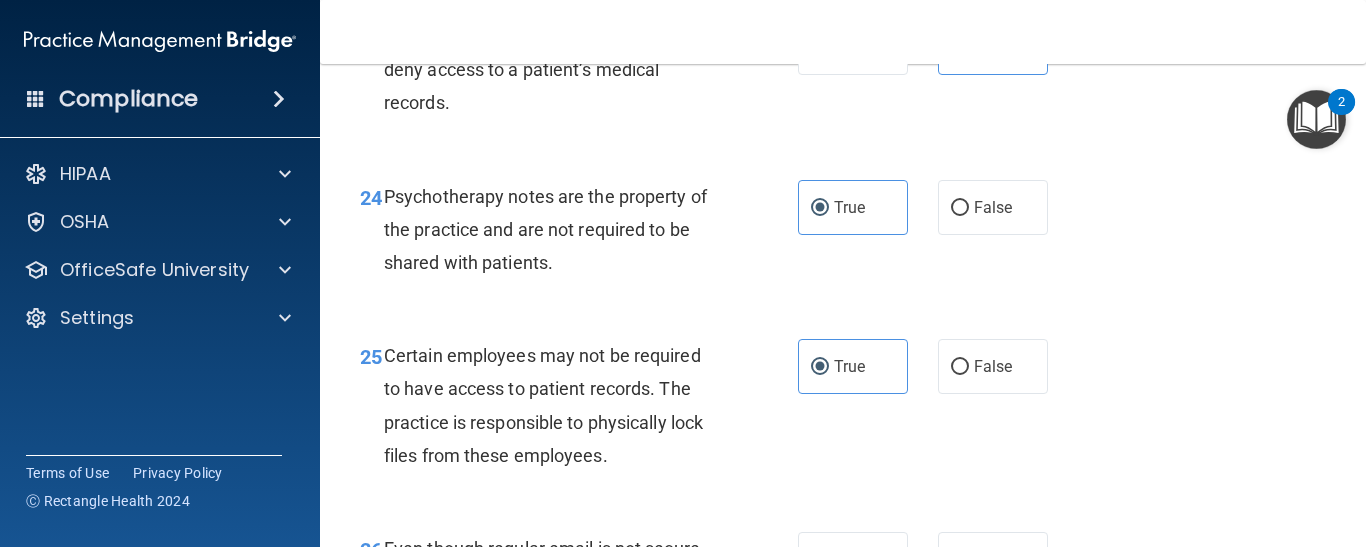 click on "25       Certain employees may not be required to have access to patient records.  The practice is responsible to physically lock files from these employees.                  True           False" at bounding box center [843, 410] 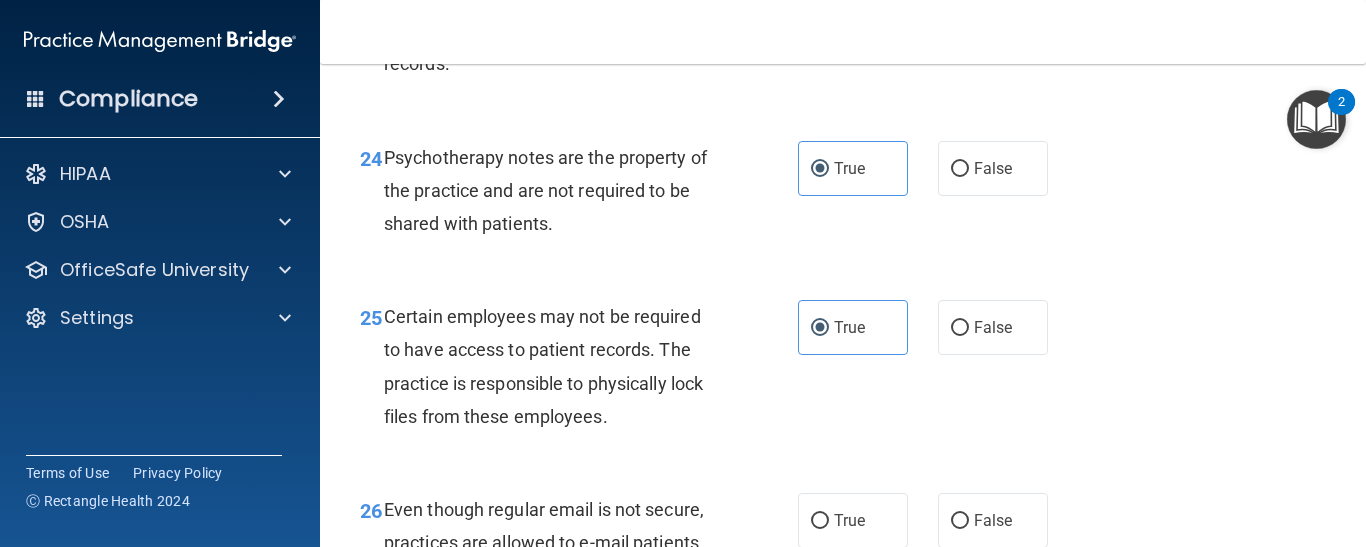 scroll, scrollTop: 4920, scrollLeft: 0, axis: vertical 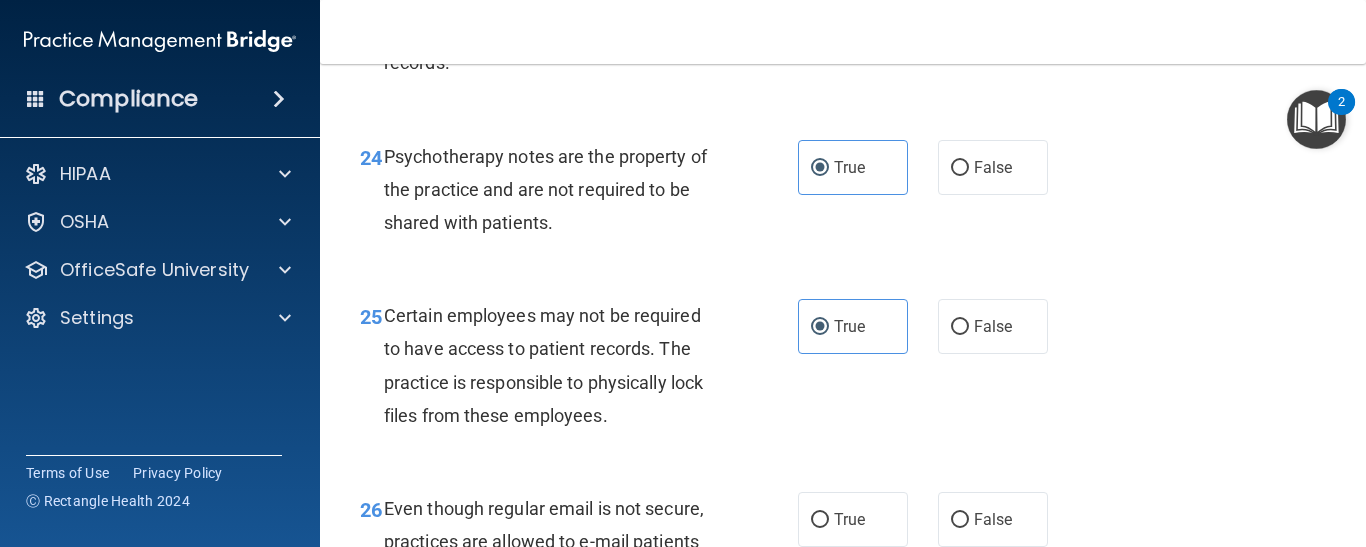 click on "25       Certain employees may not be required to have access to patient records.  The practice is responsible to physically lock files from these employees.                  True           False" at bounding box center (843, 370) 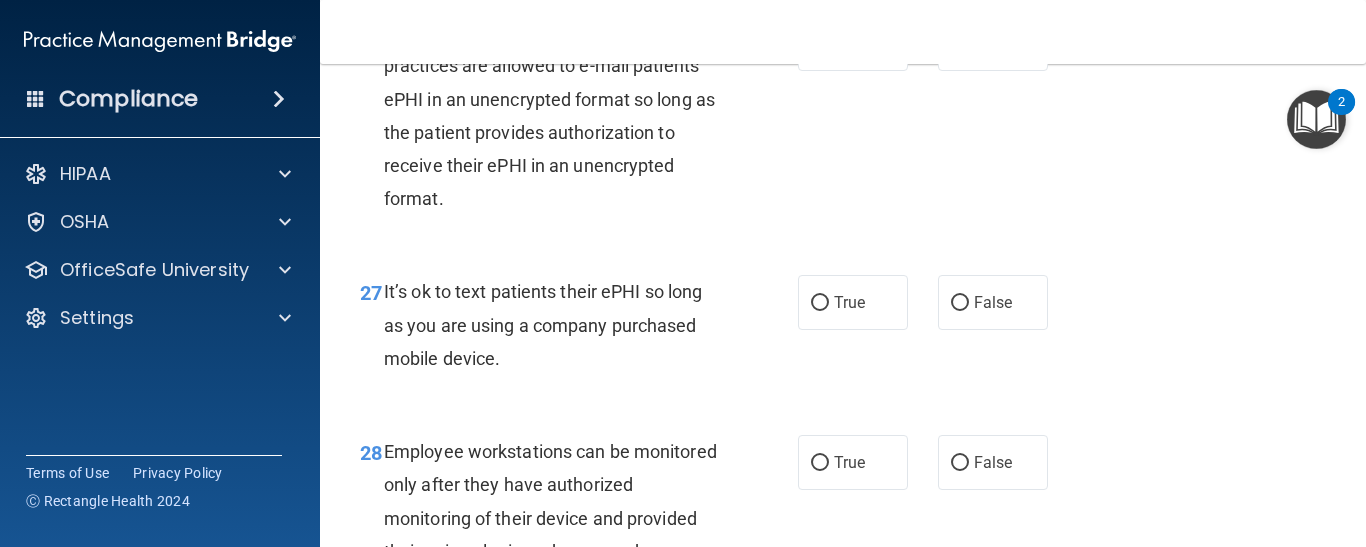 scroll, scrollTop: 5400, scrollLeft: 0, axis: vertical 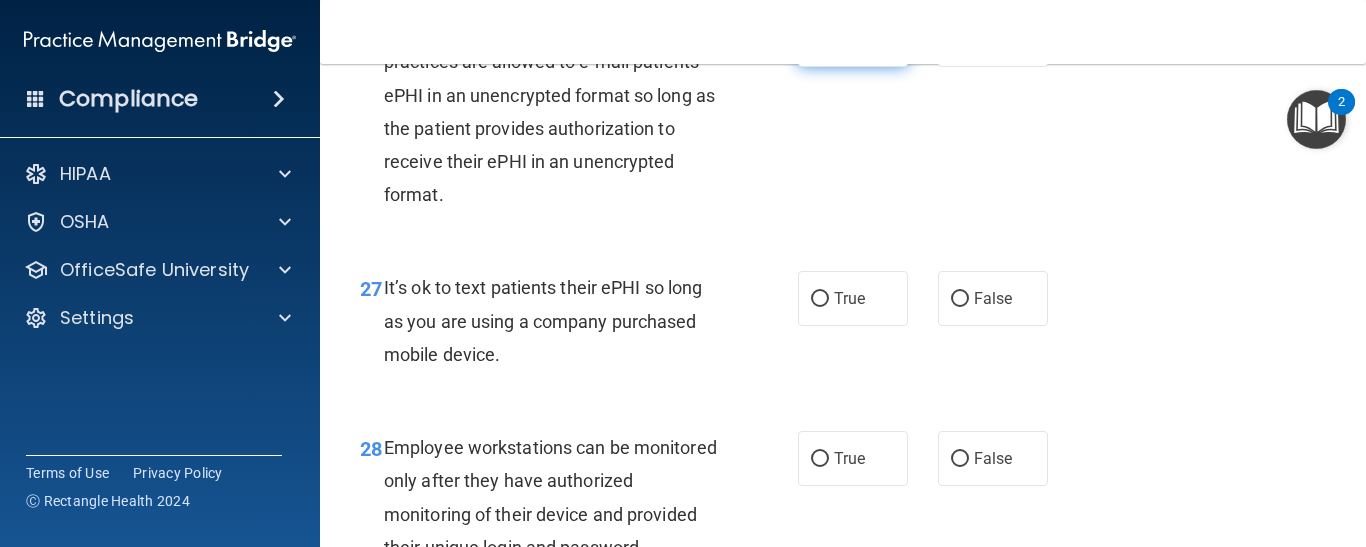 click on "True" at bounding box center (849, 39) 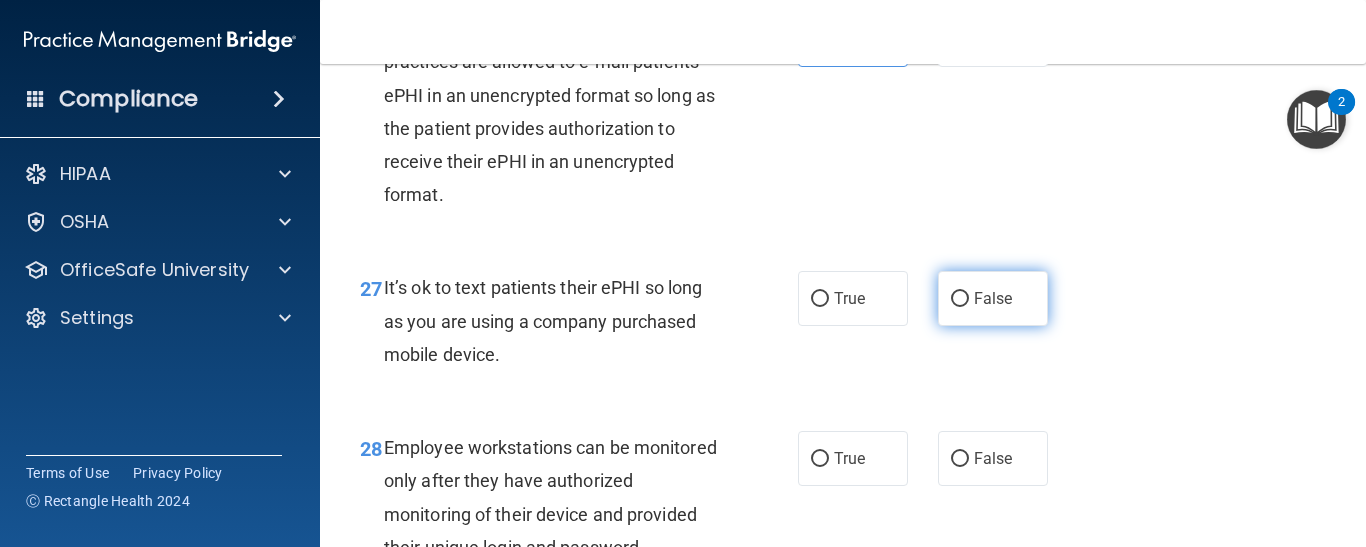 click on "False" at bounding box center (993, 298) 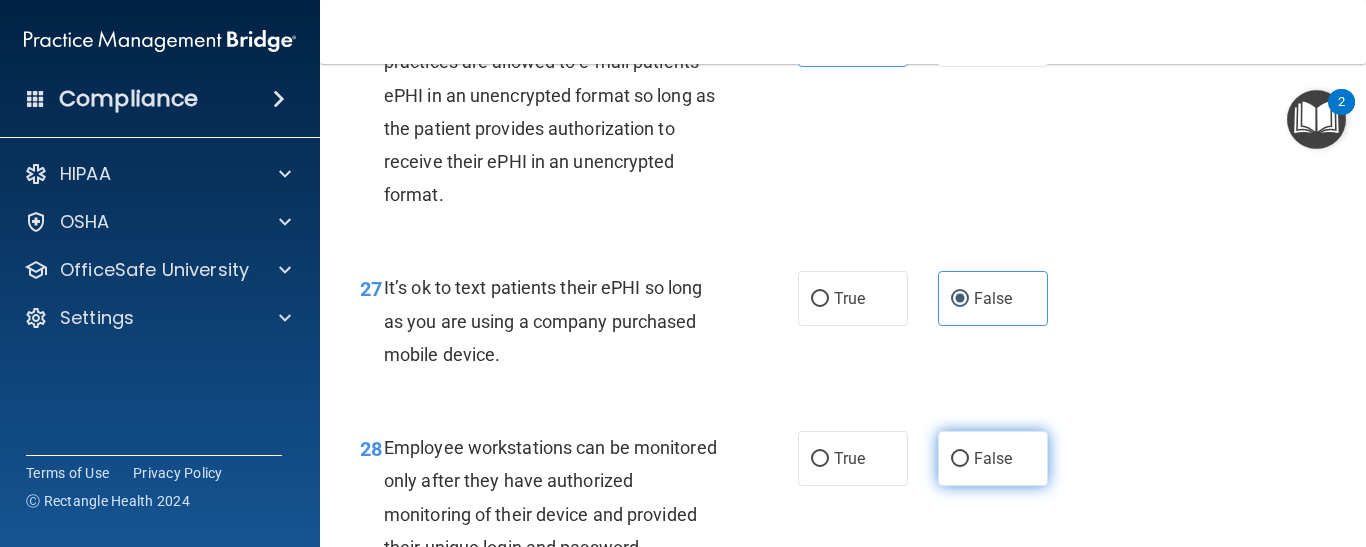 click on "False" at bounding box center [960, 459] 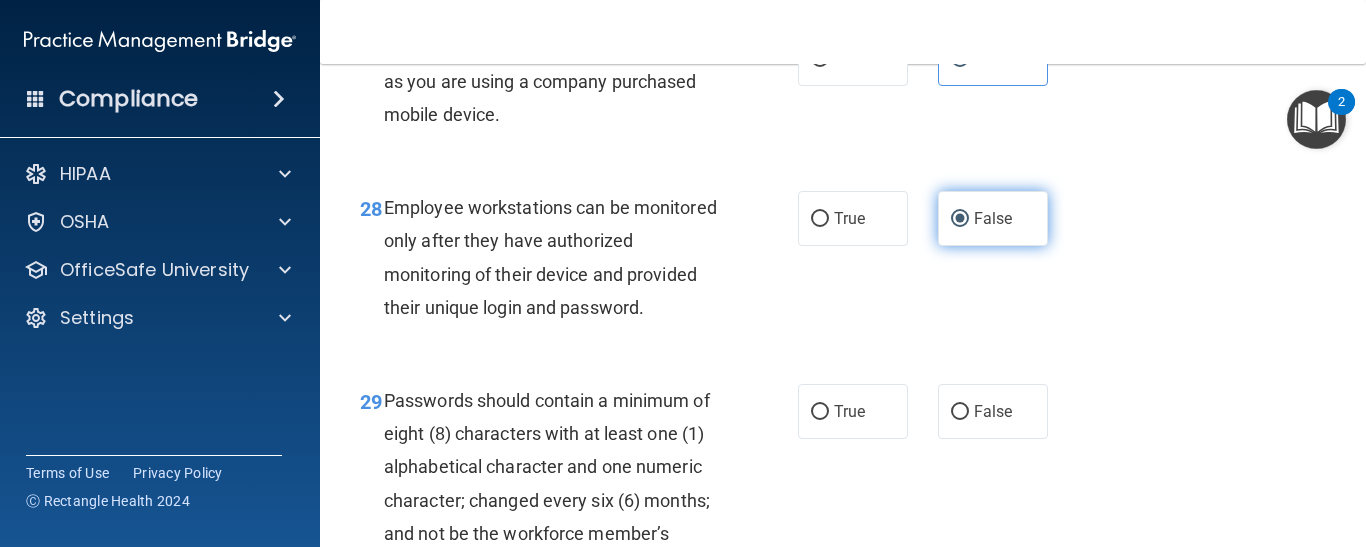 scroll, scrollTop: 5680, scrollLeft: 0, axis: vertical 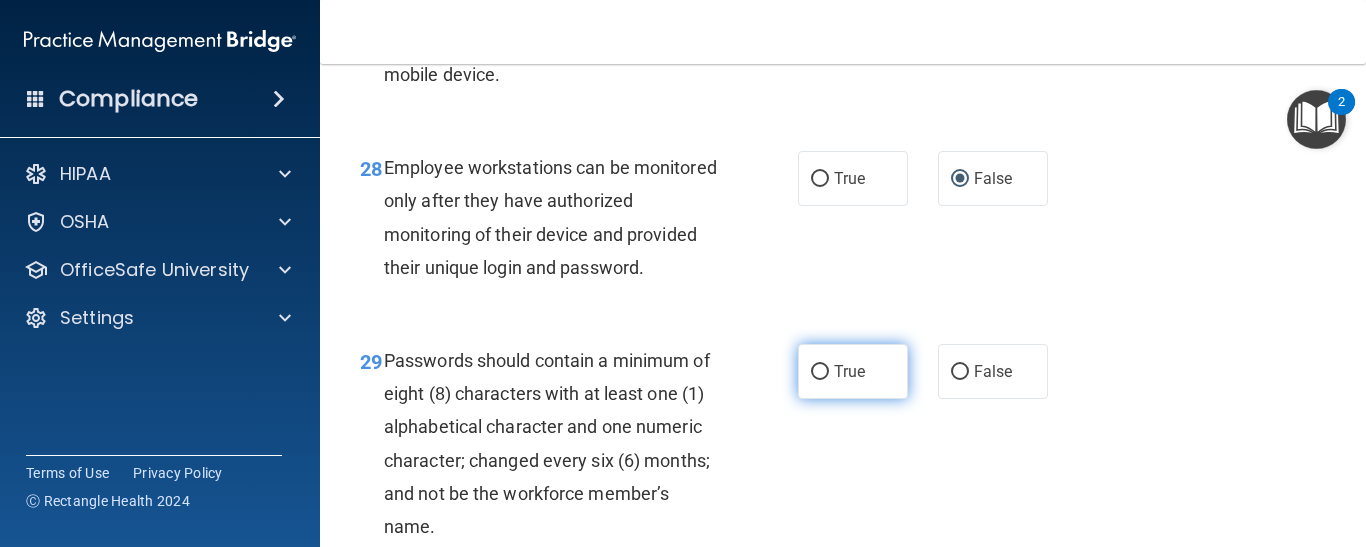 click on "True" at bounding box center (849, 371) 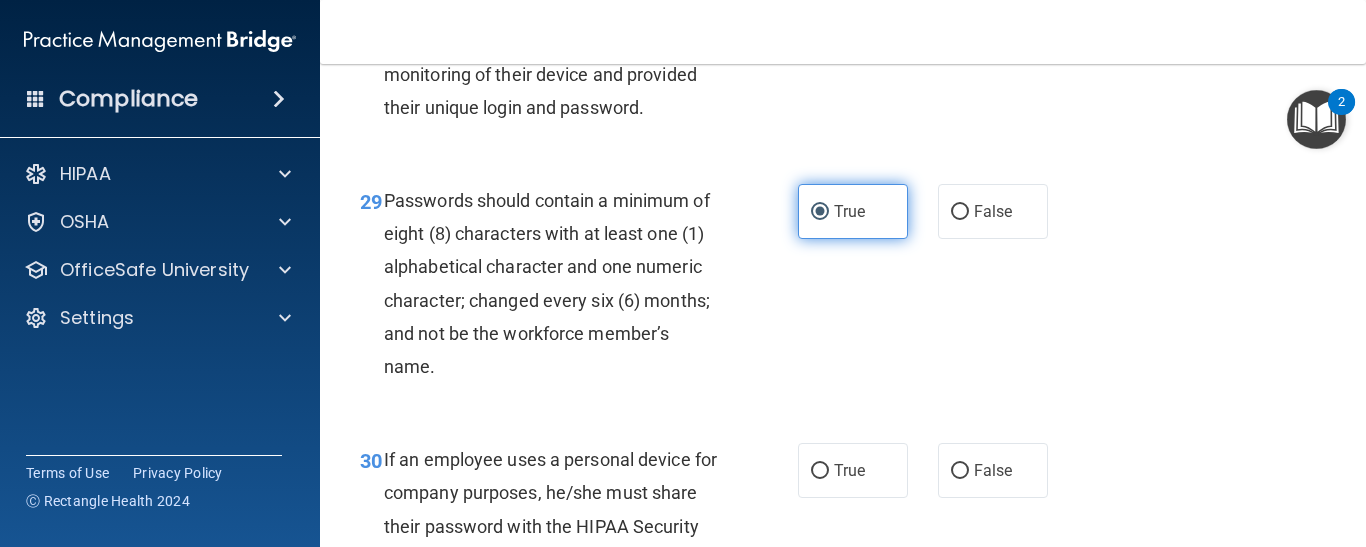 scroll, scrollTop: 5880, scrollLeft: 0, axis: vertical 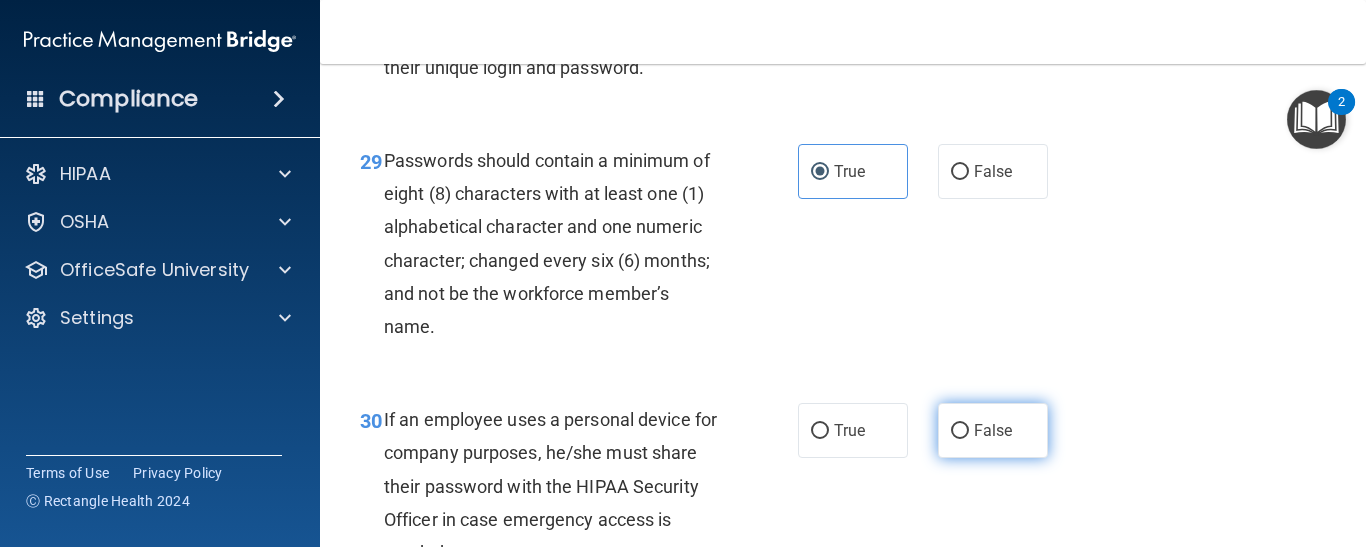click on "False" at bounding box center (993, 430) 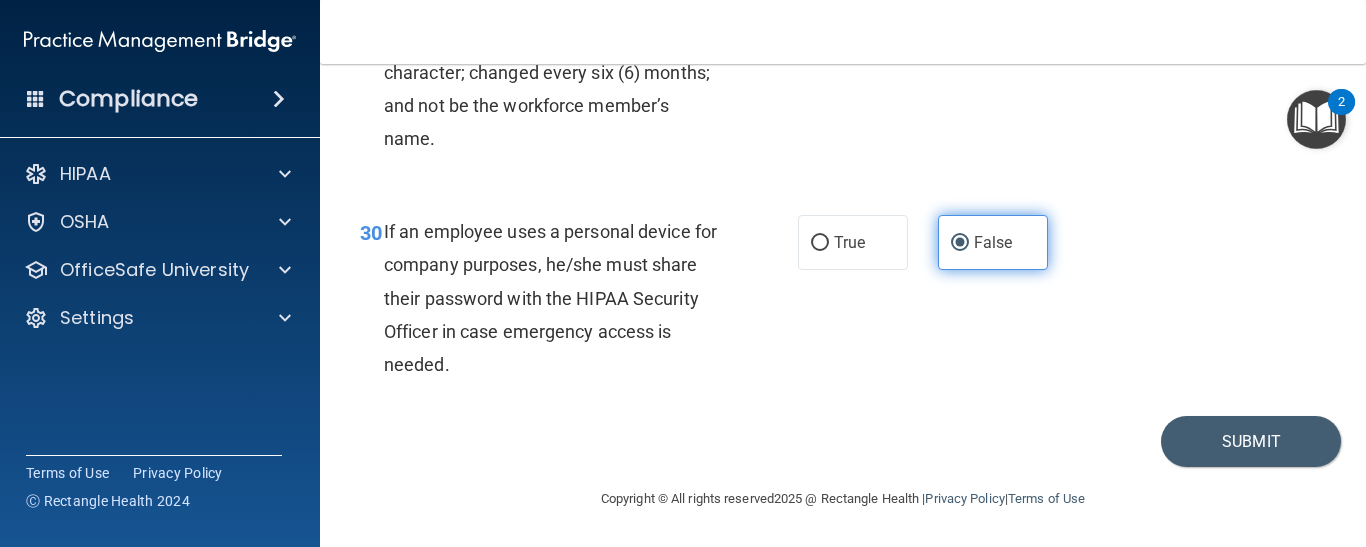 scroll, scrollTop: 6134, scrollLeft: 0, axis: vertical 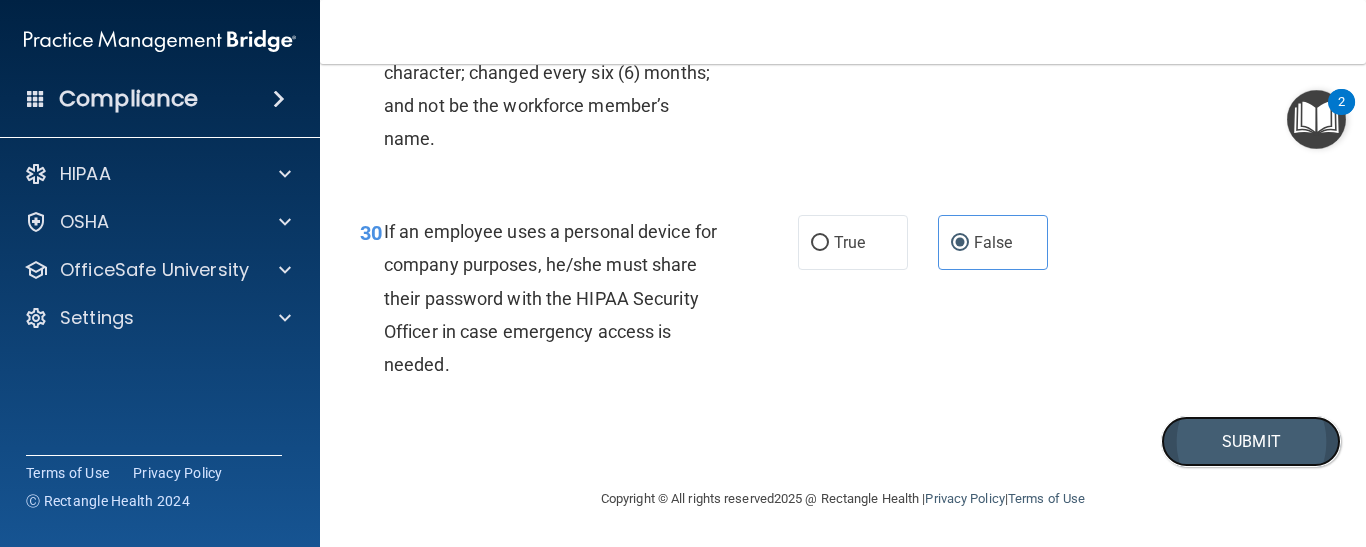 click on "Submit" at bounding box center [1251, 441] 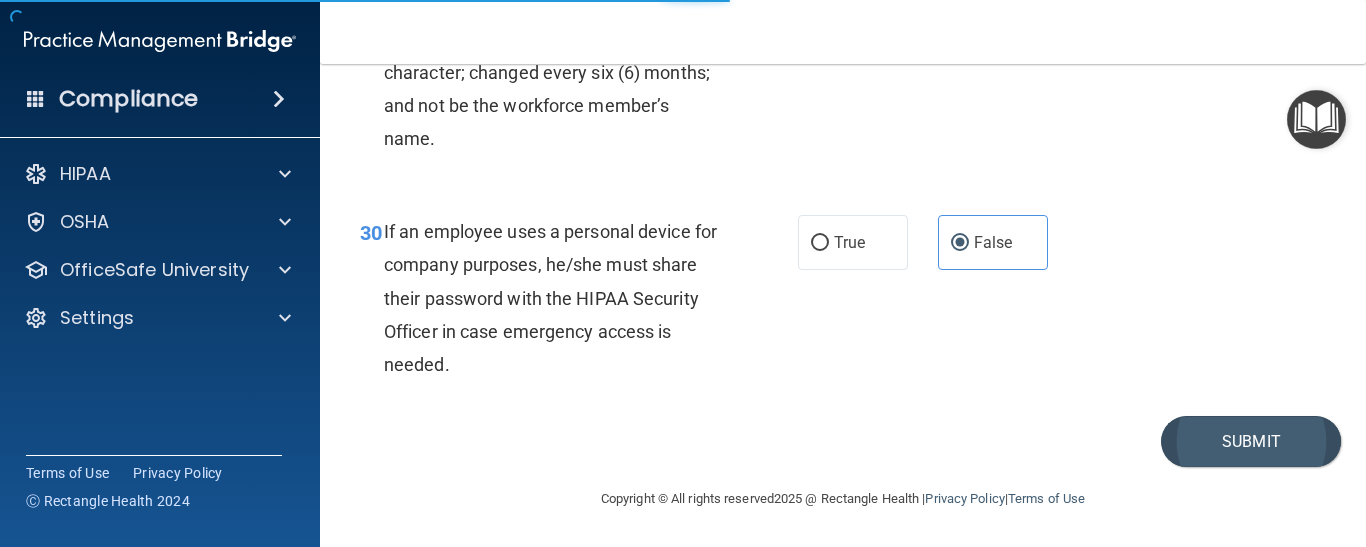 scroll, scrollTop: 0, scrollLeft: 0, axis: both 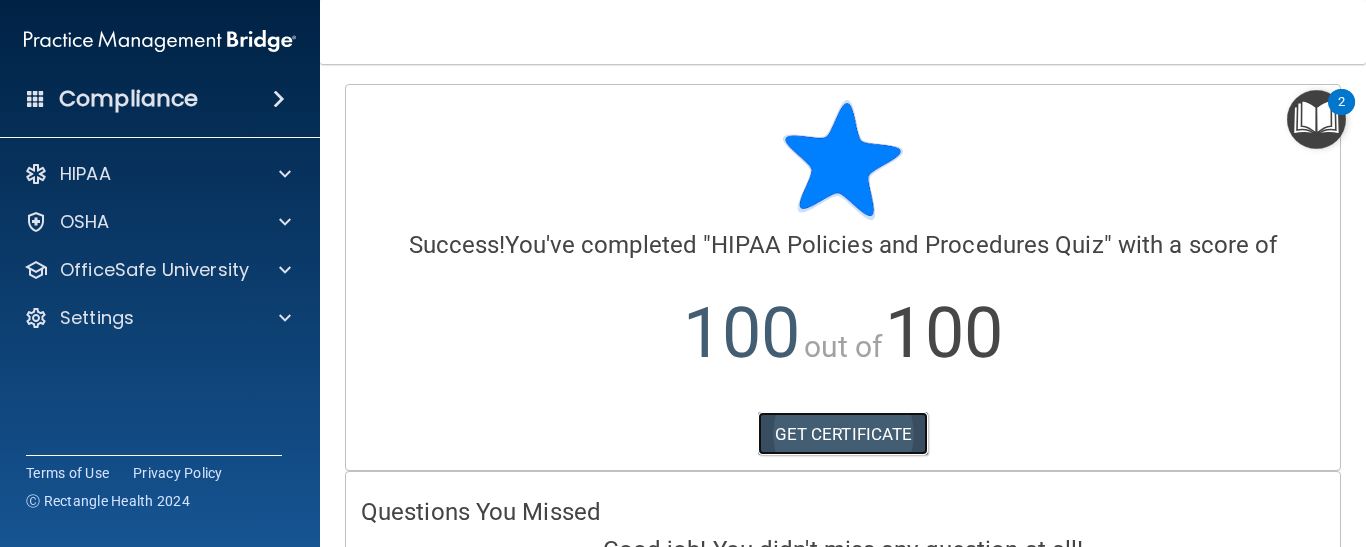 click on "GET CERTIFICATE" at bounding box center (843, 434) 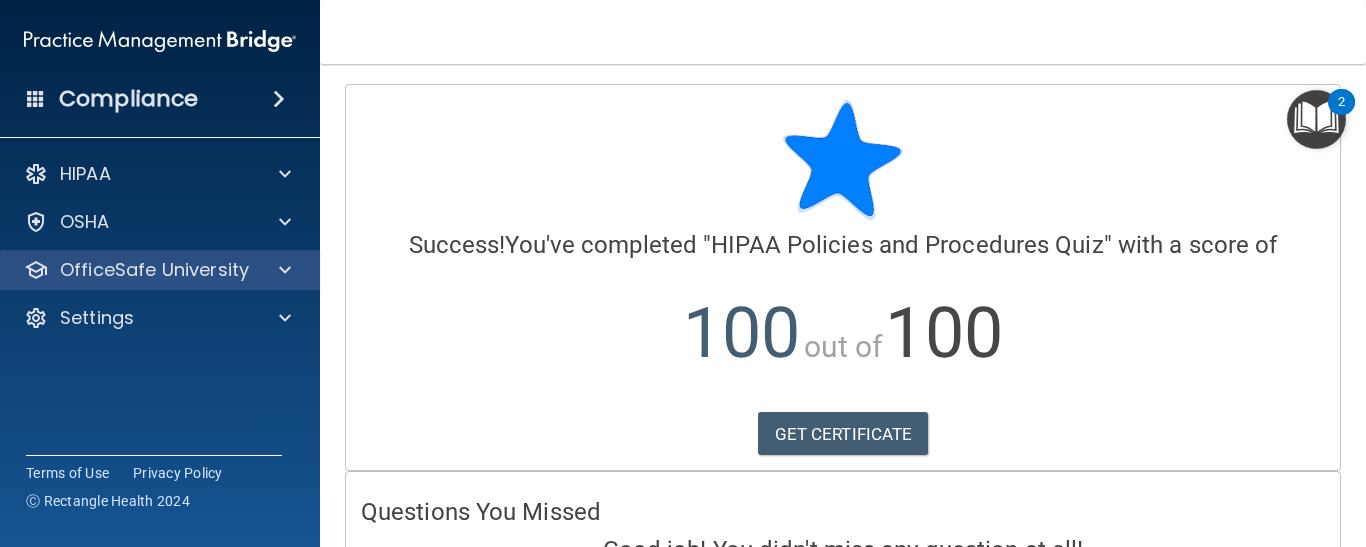 click on "OfficeSafe University" at bounding box center (160, 270) 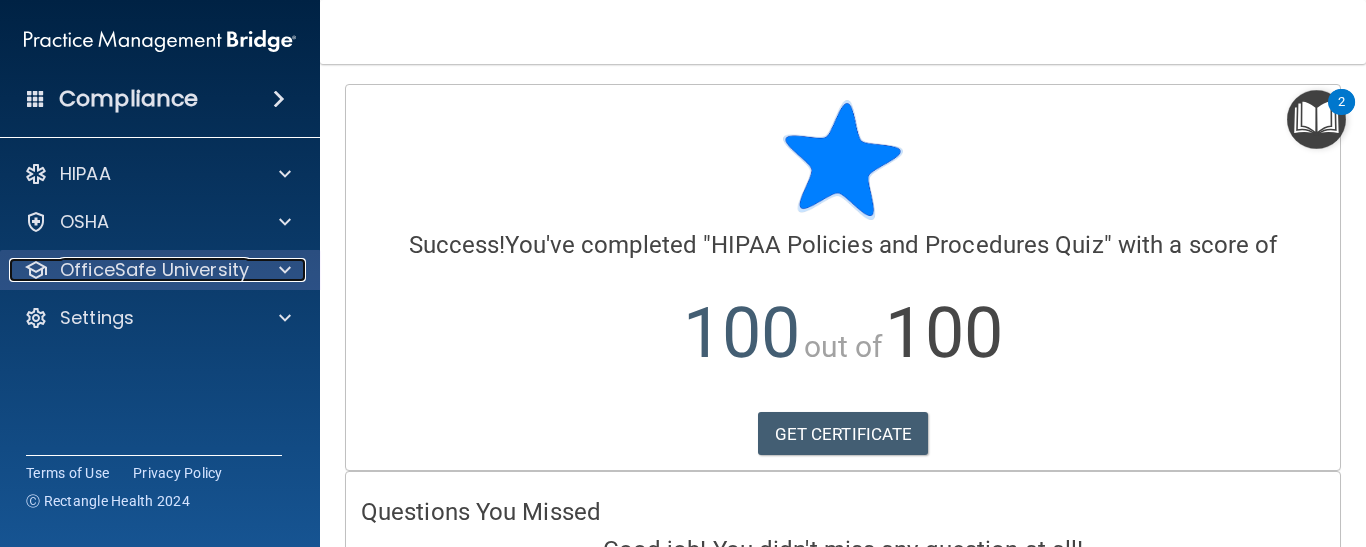 click at bounding box center [285, 270] 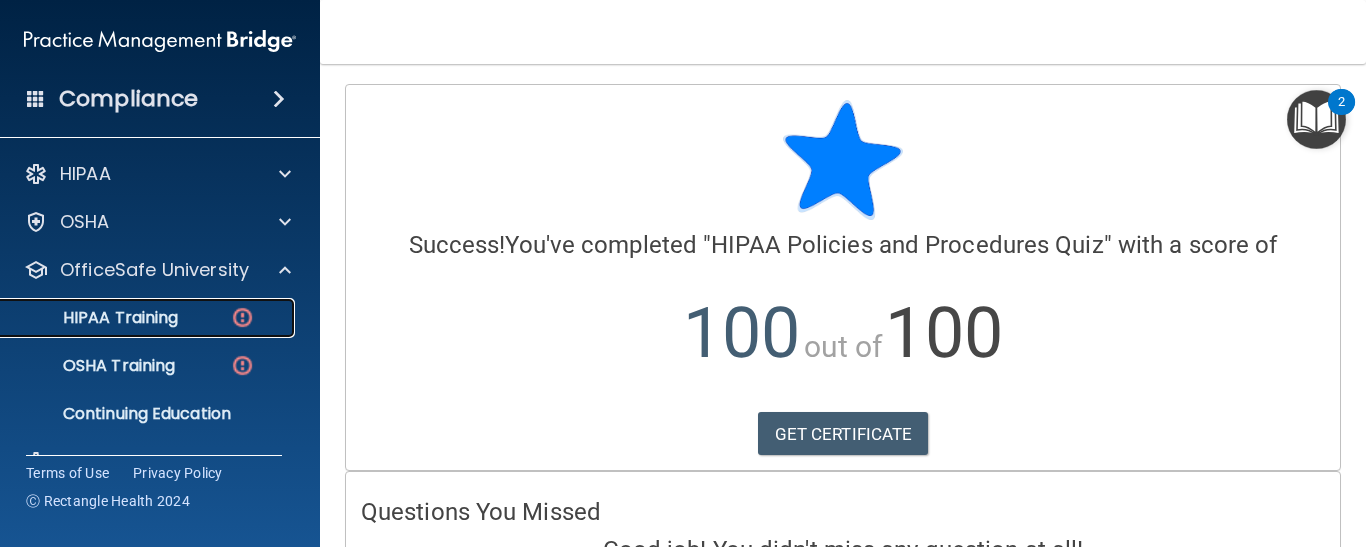 click at bounding box center [242, 317] 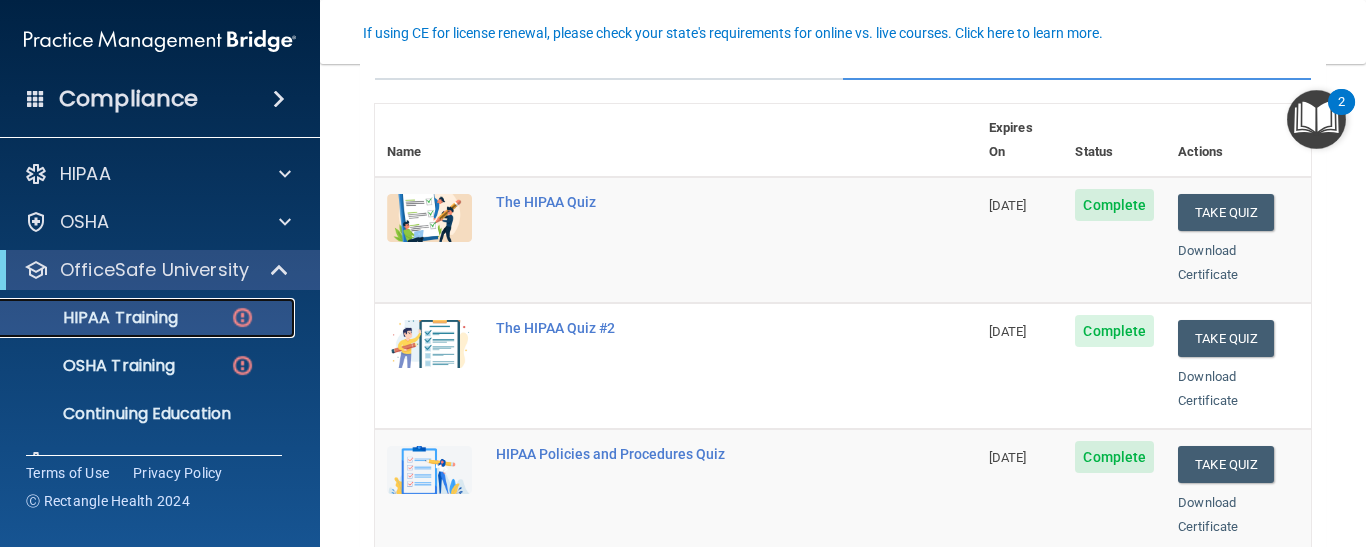 scroll, scrollTop: 200, scrollLeft: 0, axis: vertical 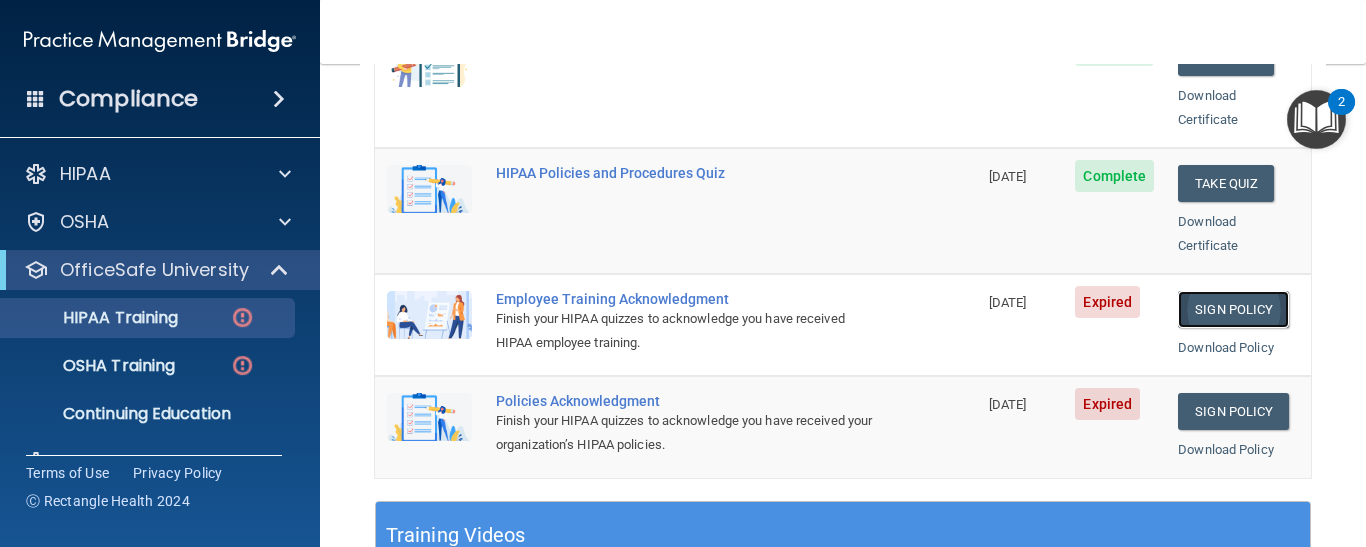 click on "Sign Policy" at bounding box center [1233, 309] 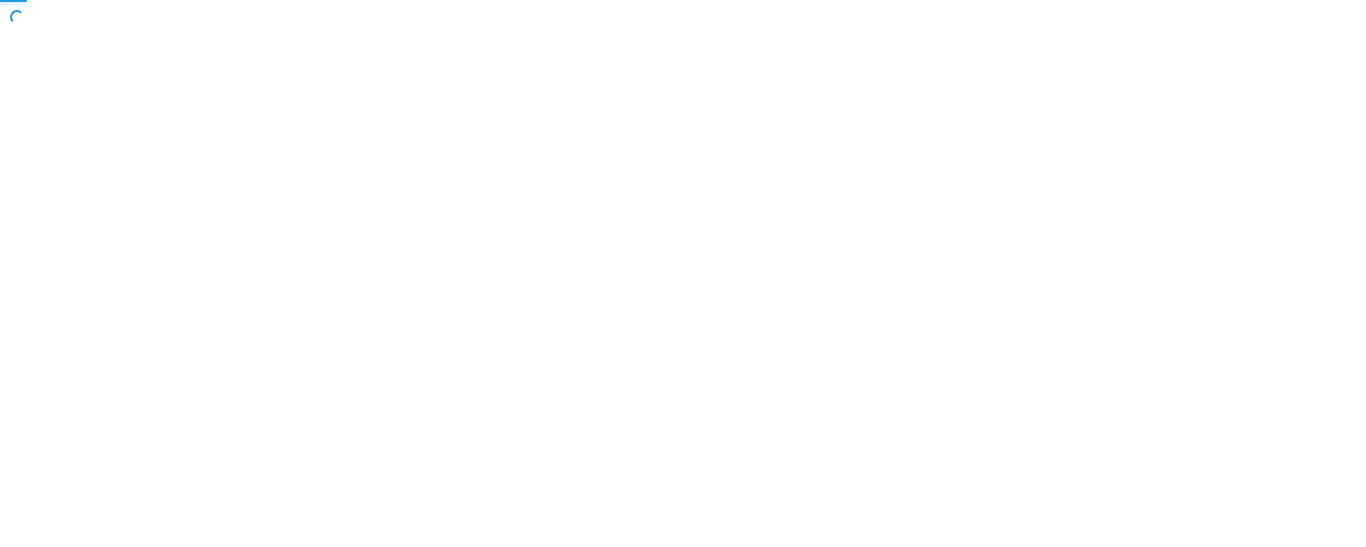 scroll, scrollTop: 0, scrollLeft: 0, axis: both 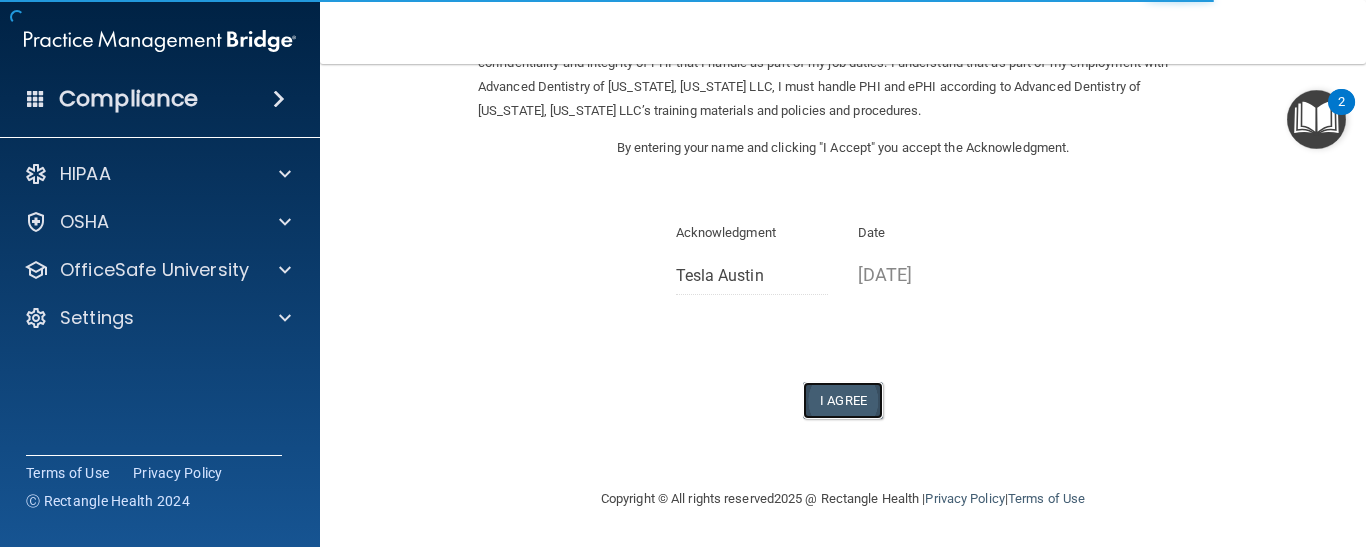 click on "I Agree" at bounding box center [843, 400] 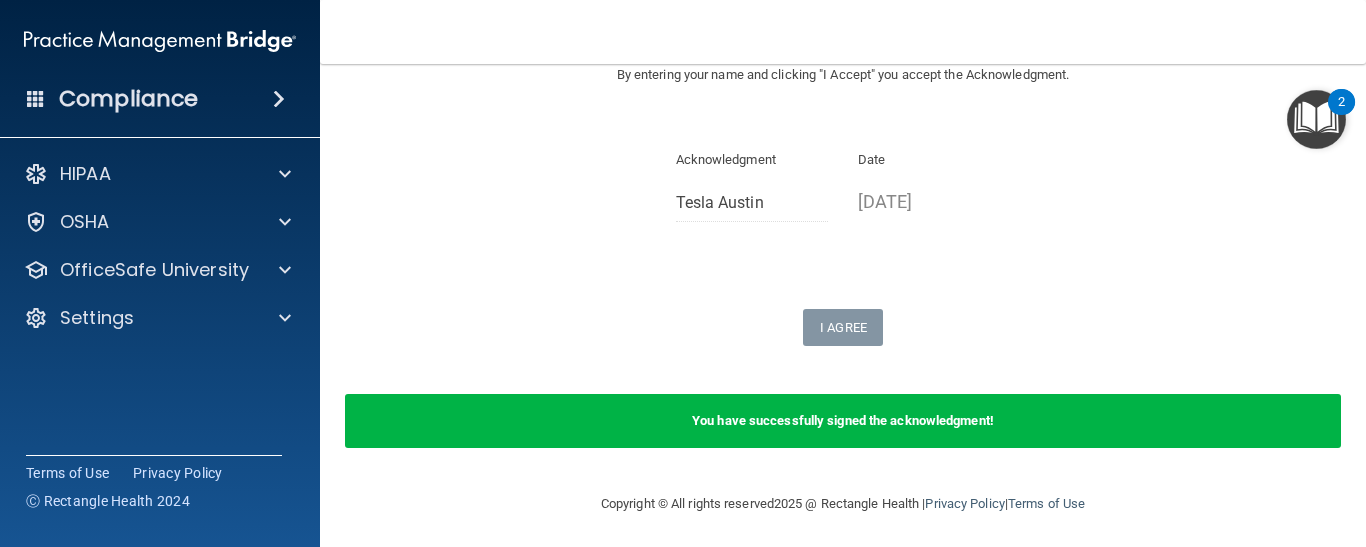 scroll, scrollTop: 255, scrollLeft: 0, axis: vertical 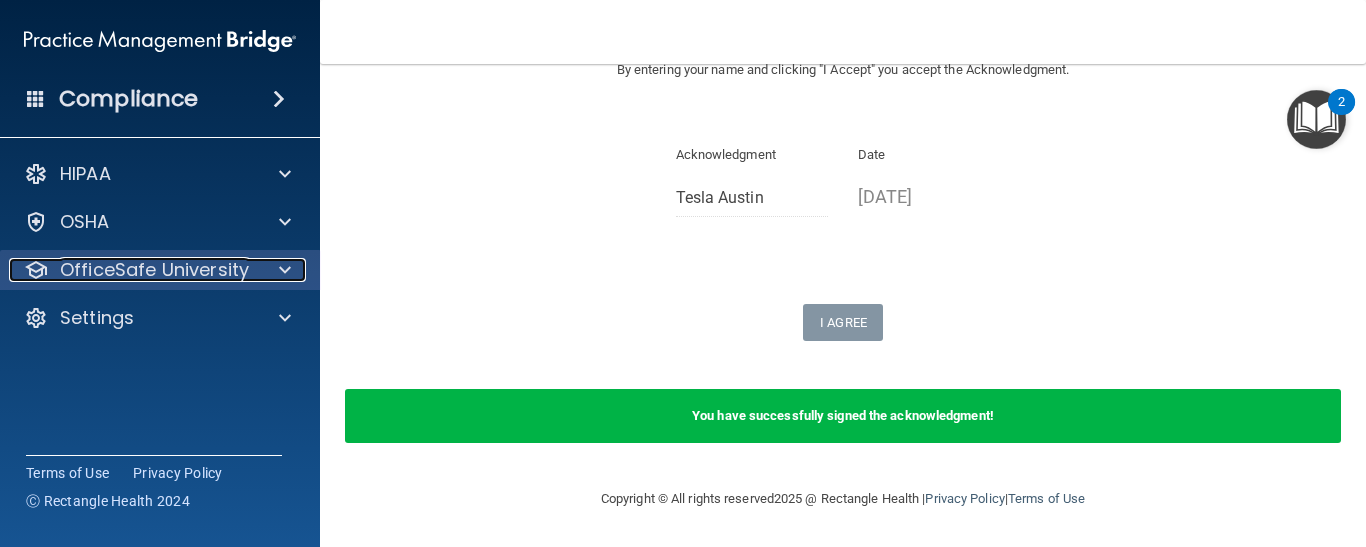 click at bounding box center (282, 270) 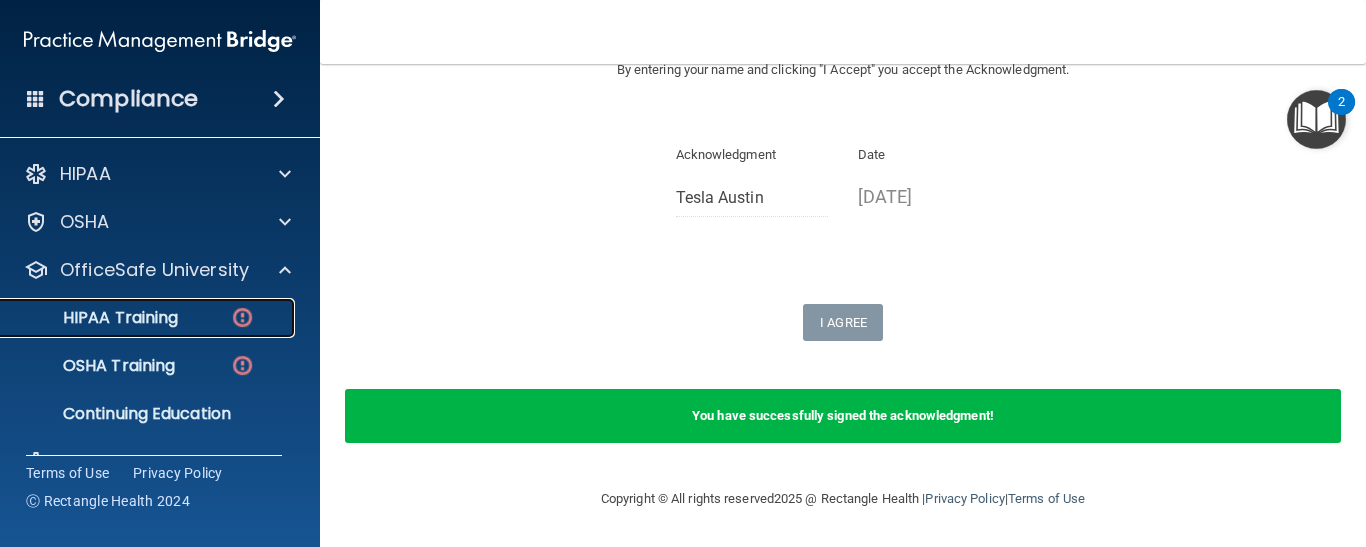 click at bounding box center [242, 317] 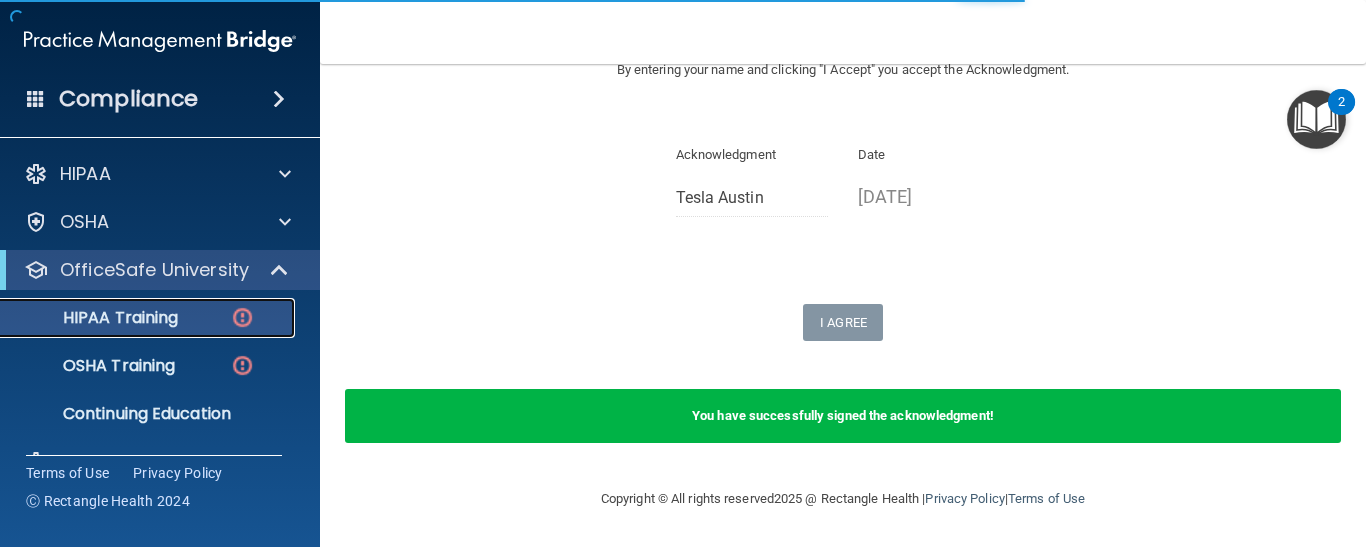 scroll, scrollTop: 1031, scrollLeft: 0, axis: vertical 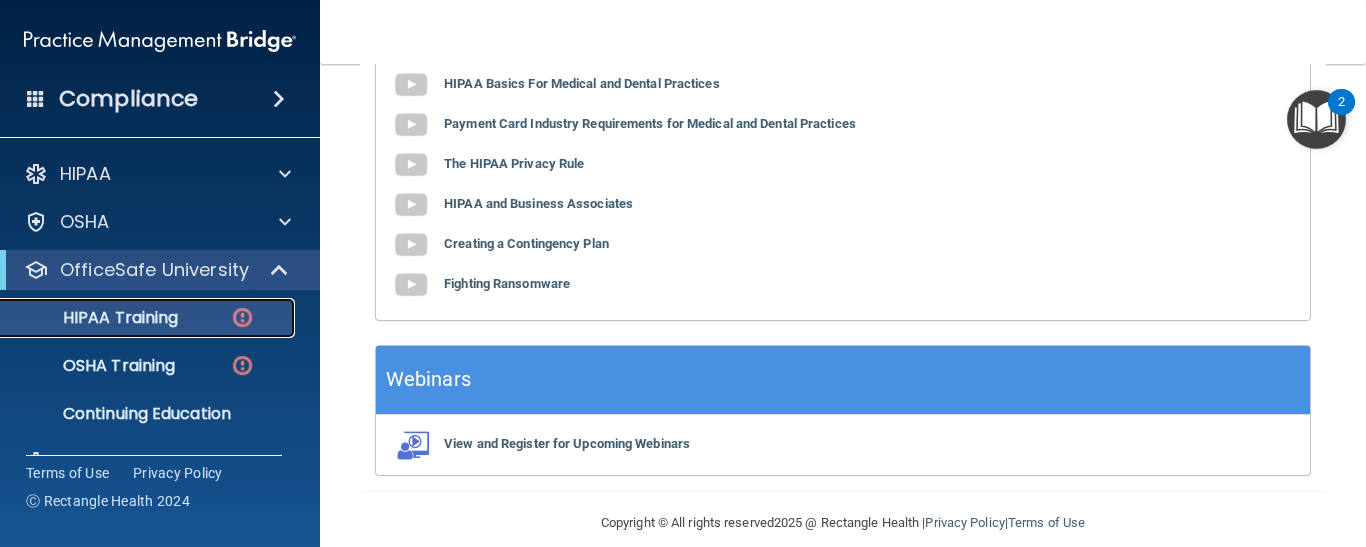click at bounding box center [242, 317] 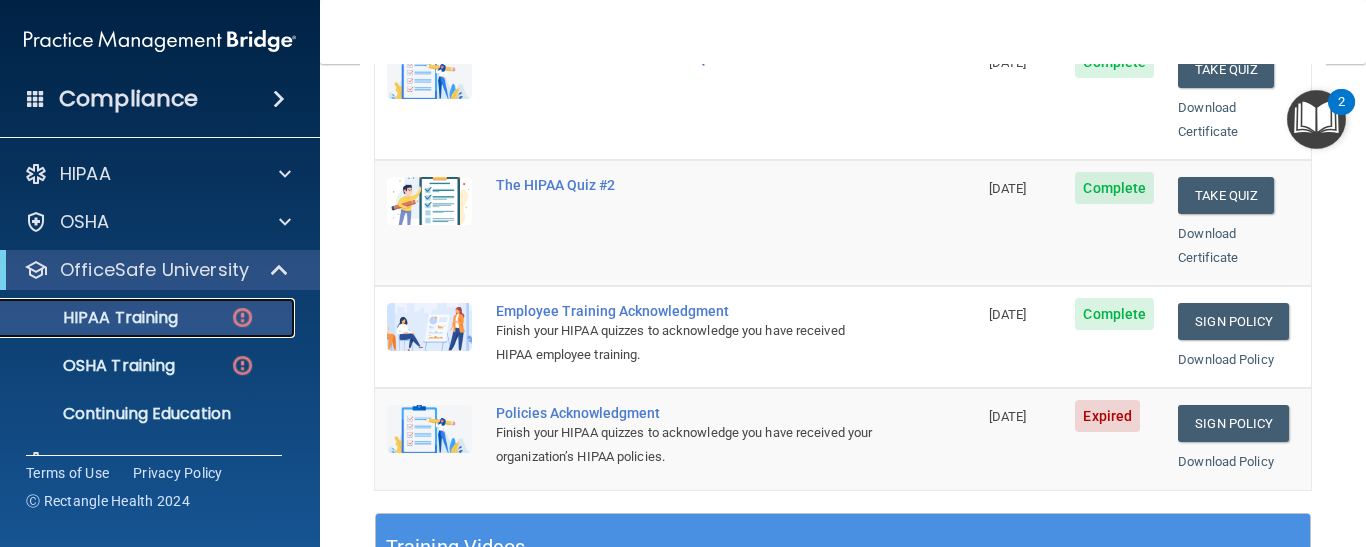 scroll, scrollTop: 370, scrollLeft: 0, axis: vertical 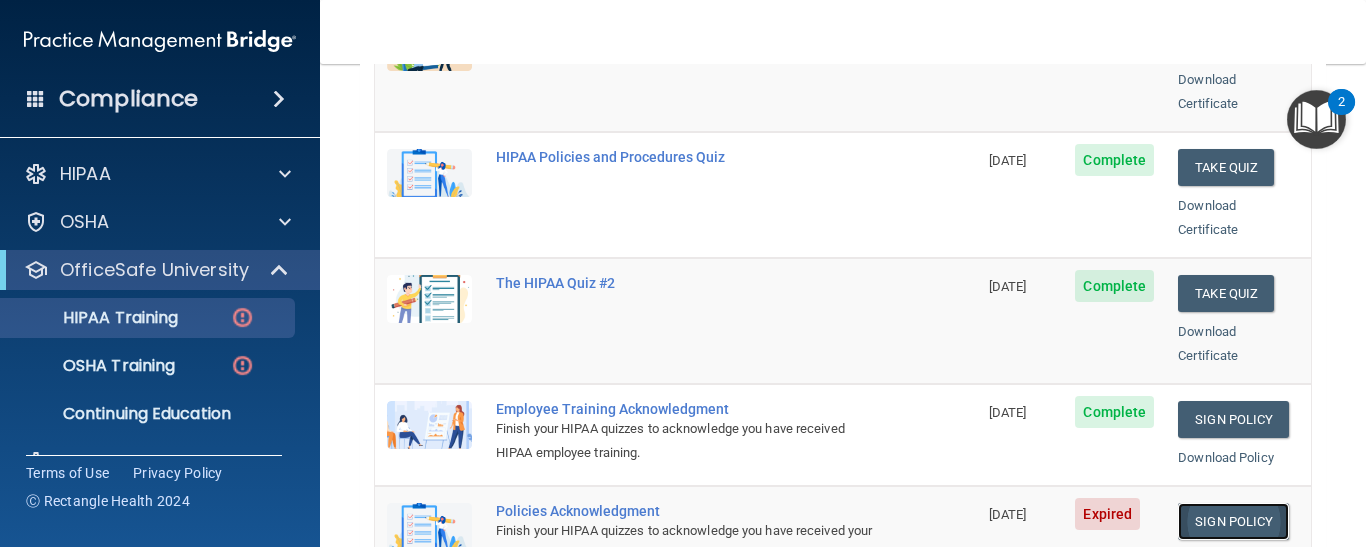 click on "Sign Policy" at bounding box center (1233, 521) 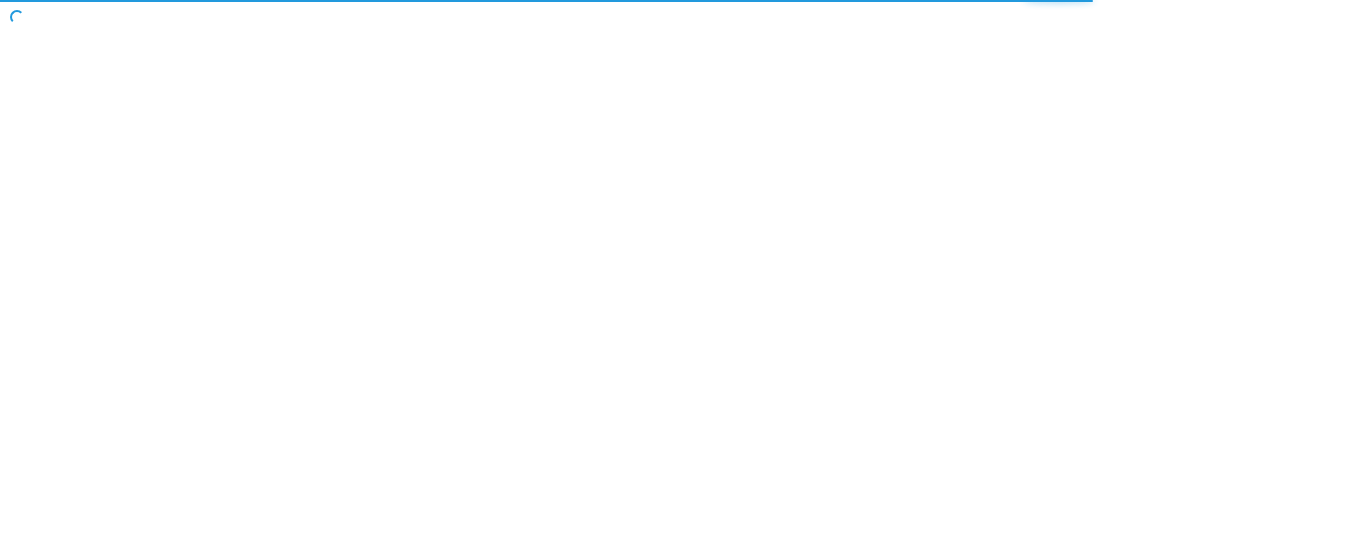 scroll, scrollTop: 0, scrollLeft: 0, axis: both 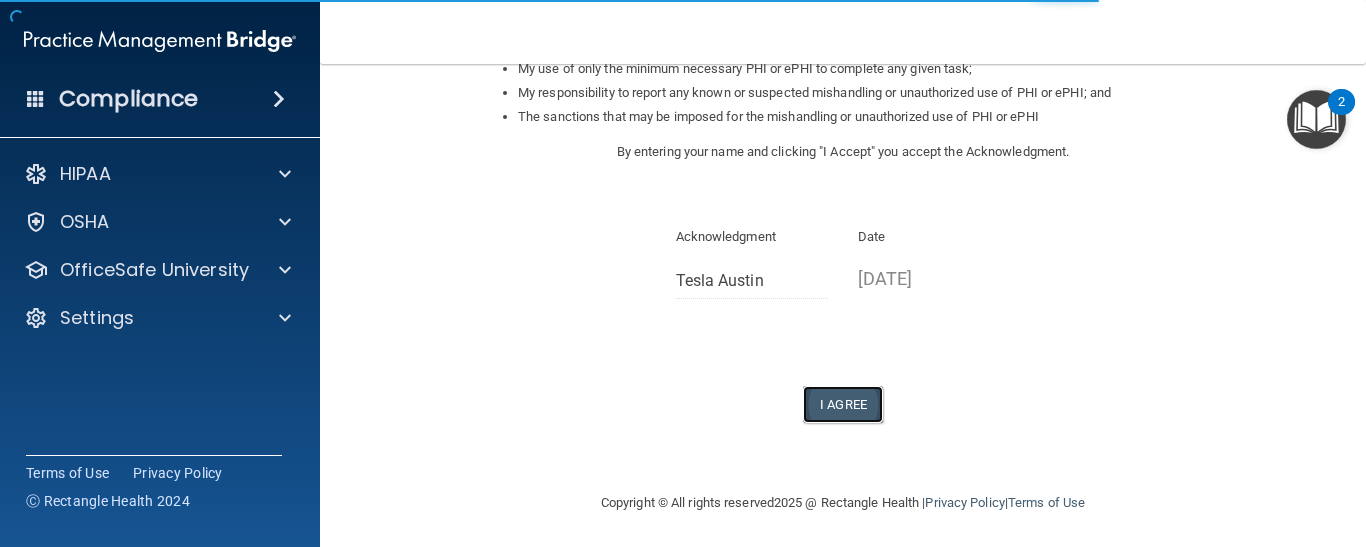 click on "I Agree" at bounding box center (843, 404) 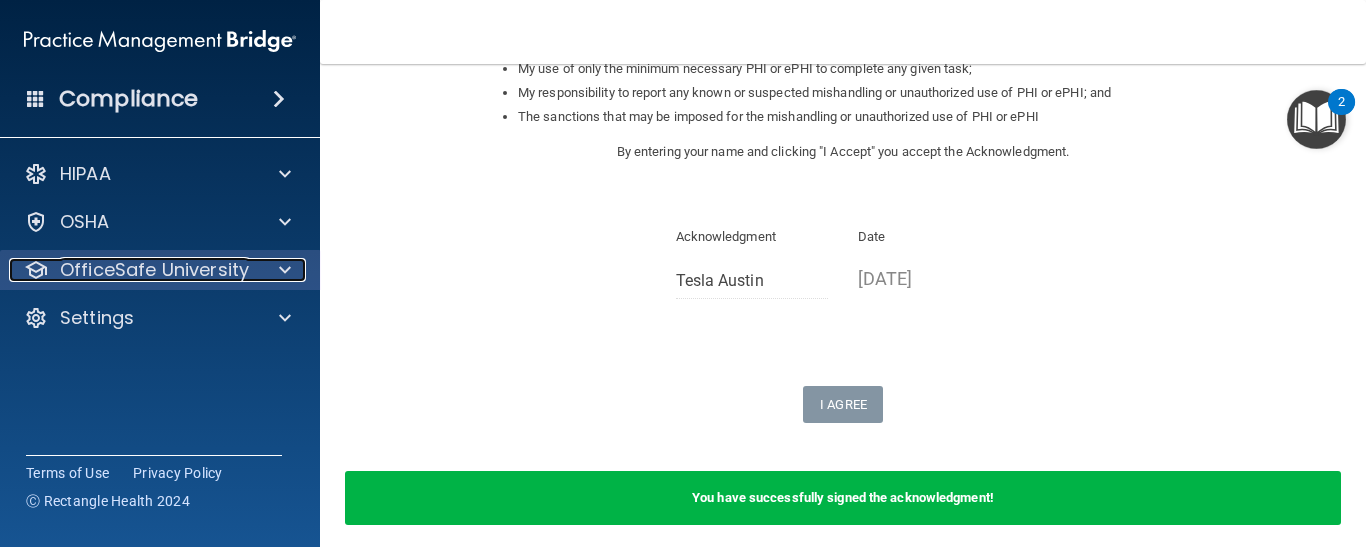 click at bounding box center (285, 270) 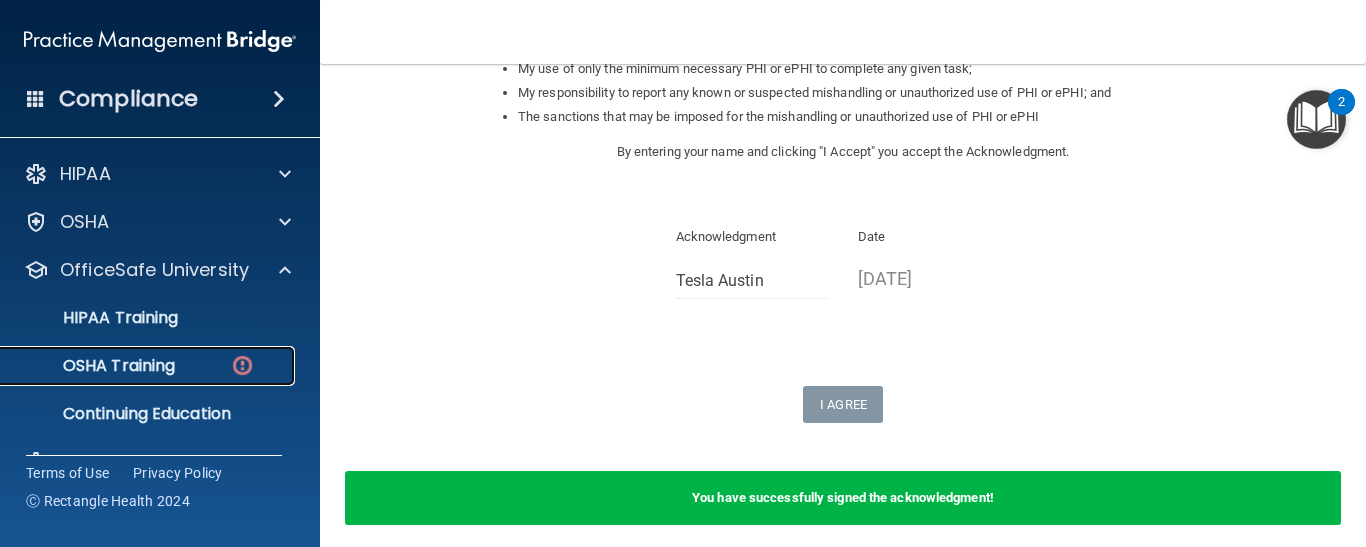 click at bounding box center [242, 365] 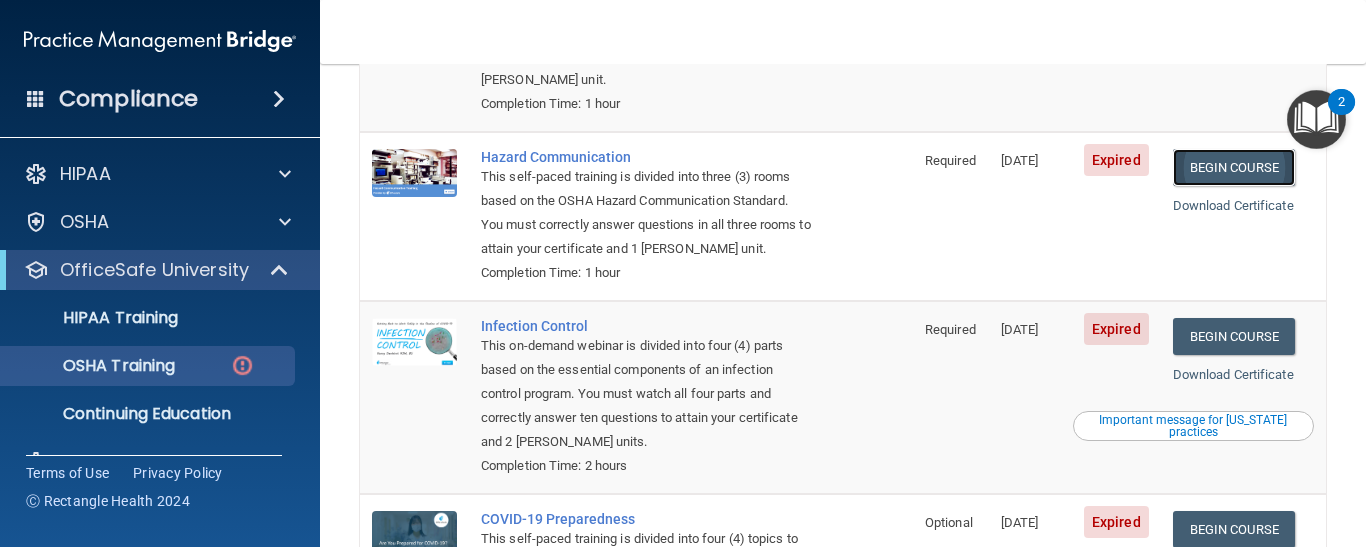 click on "Begin Course" at bounding box center (1234, 167) 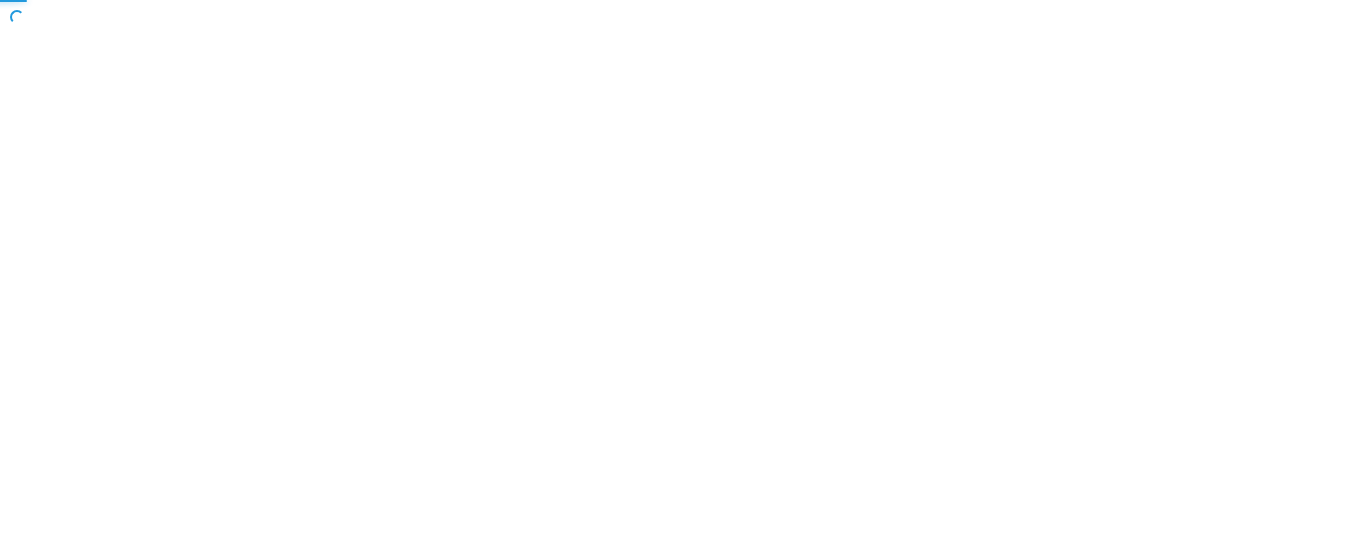 scroll, scrollTop: 0, scrollLeft: 0, axis: both 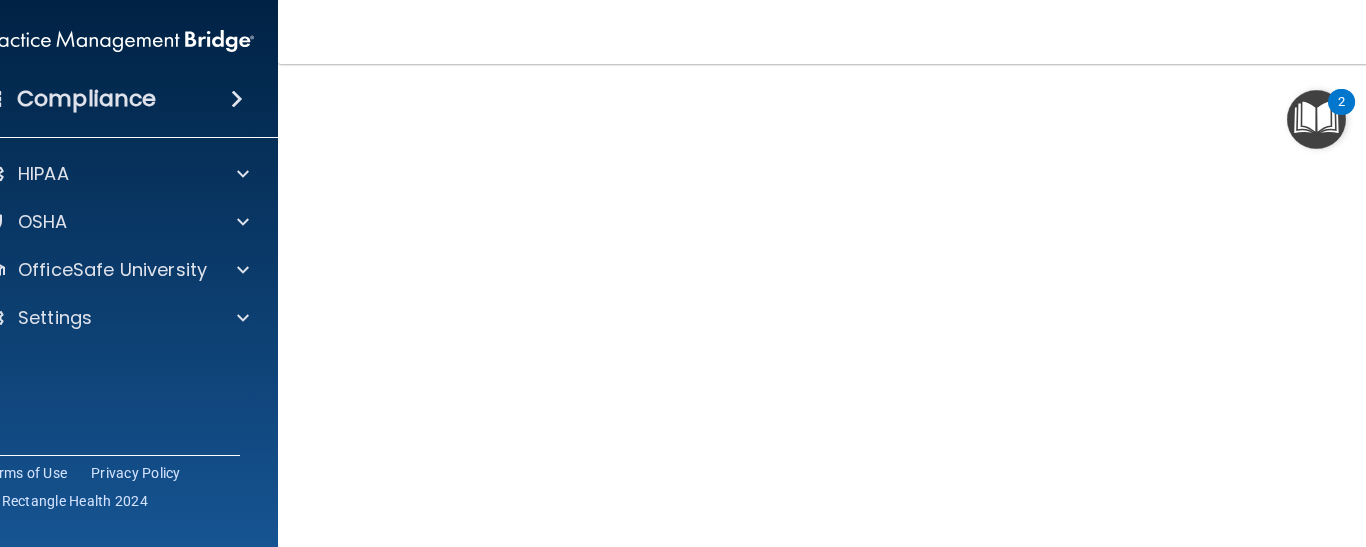 click on "Hazard Communication Training         This course doesn’t expire until [DATE]. Are you sure you want to take this course now?   Take the course anyway!            Copyright © All rights reserved  2025 @ Rectangle Health |  Privacy Policy  |  Terms of Use" at bounding box center (843, 305) 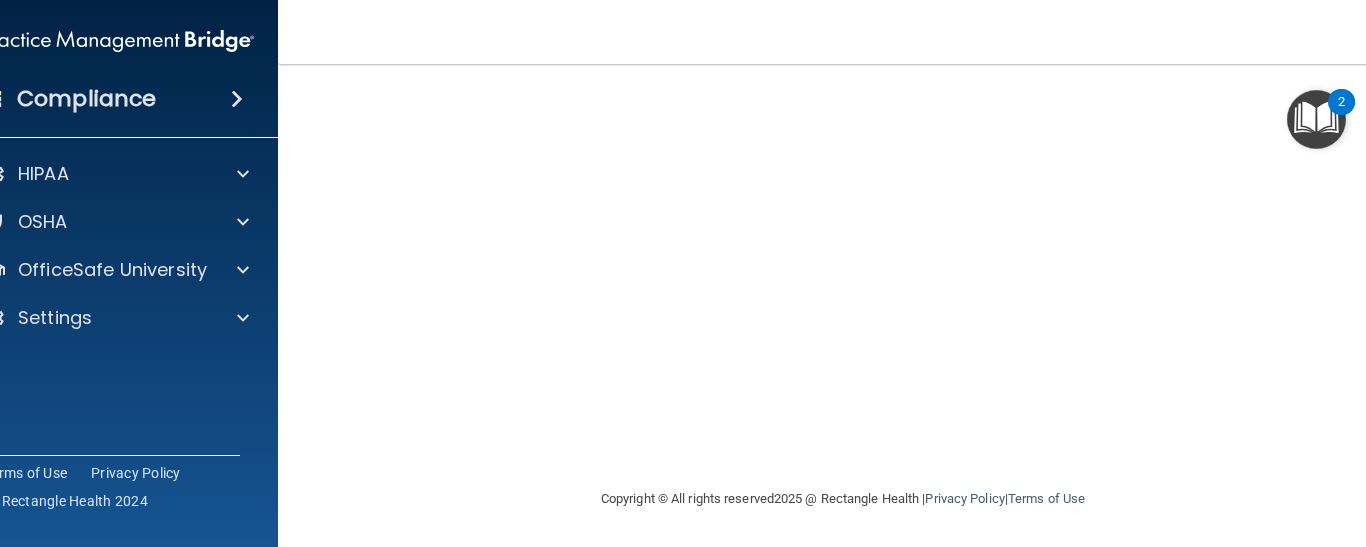 scroll, scrollTop: 126, scrollLeft: 0, axis: vertical 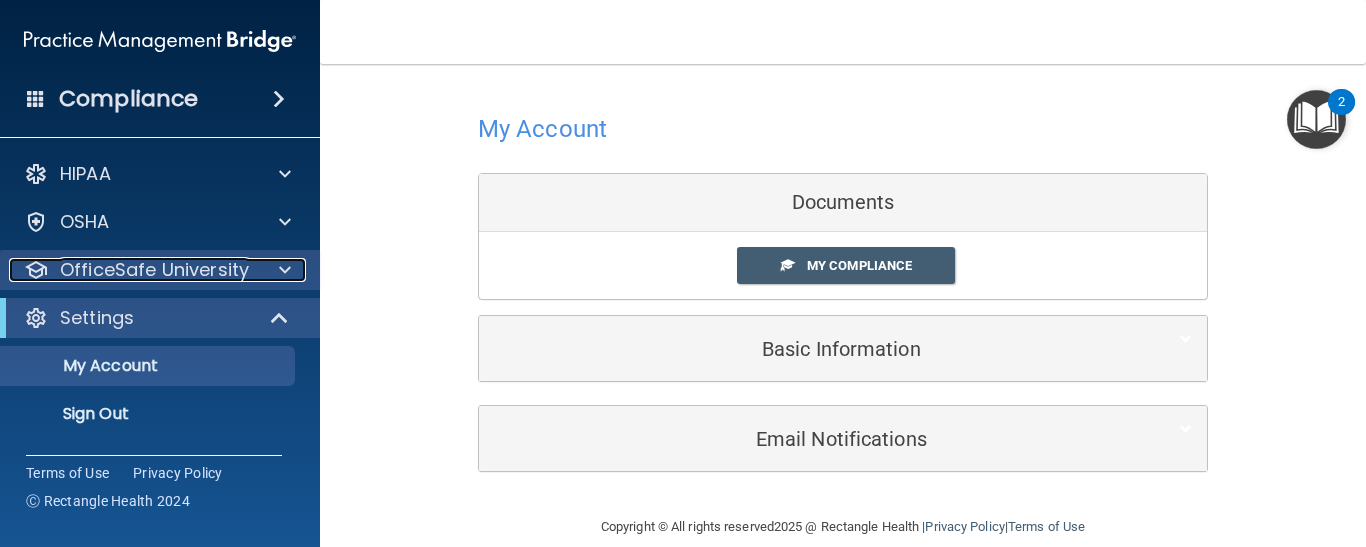click at bounding box center (282, 270) 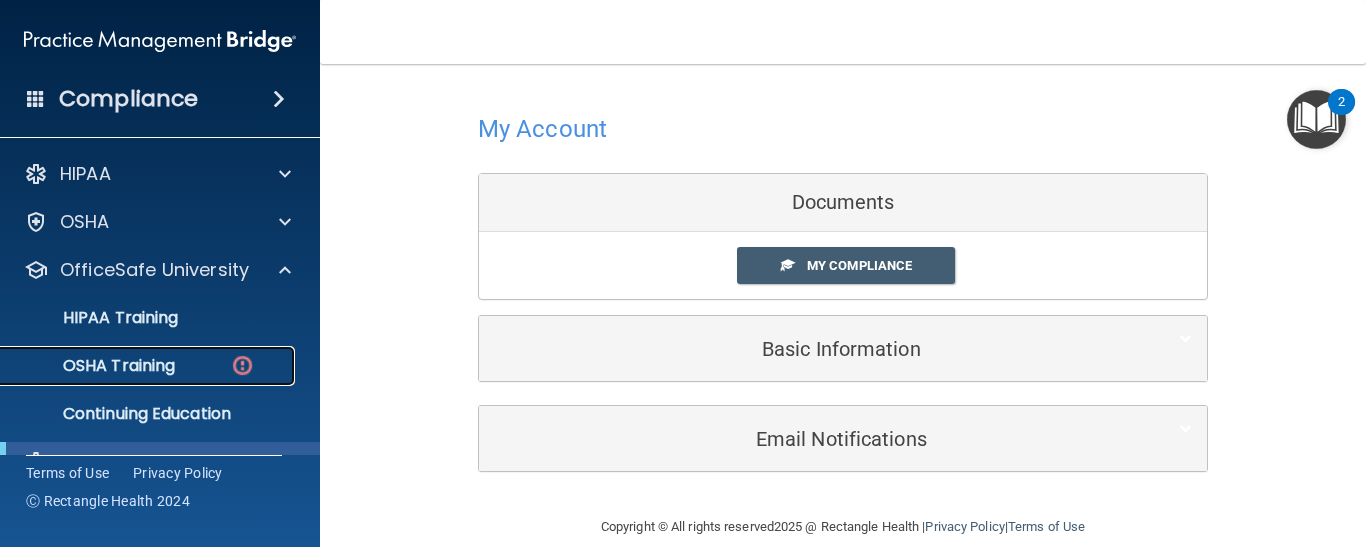 click on "OSHA Training" at bounding box center (137, 366) 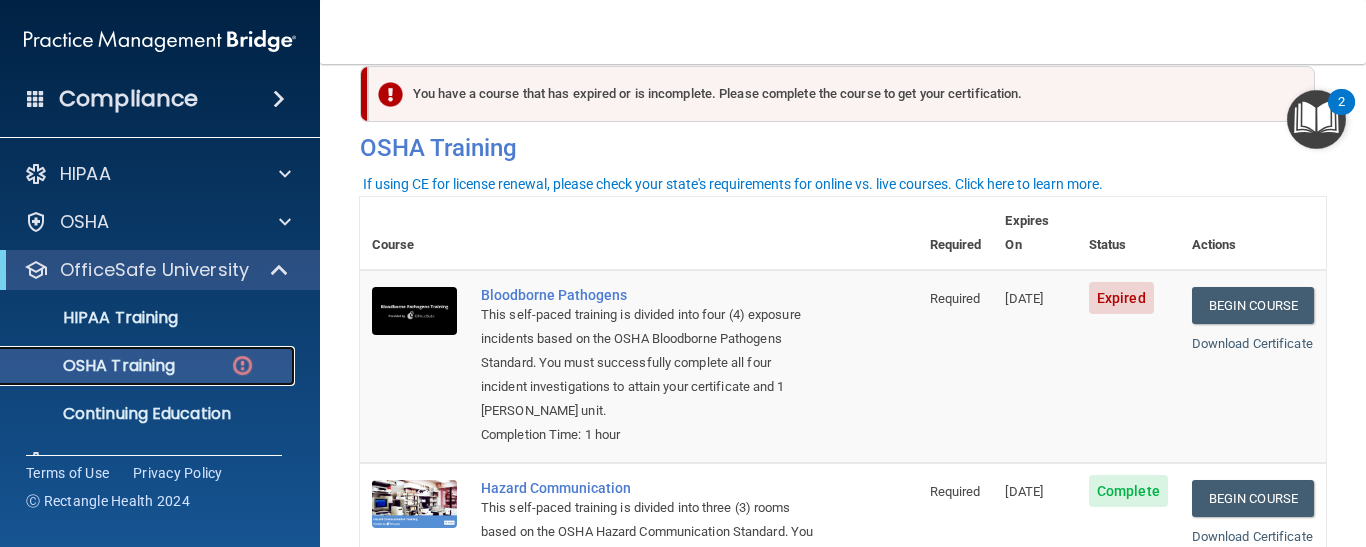scroll, scrollTop: 31, scrollLeft: 0, axis: vertical 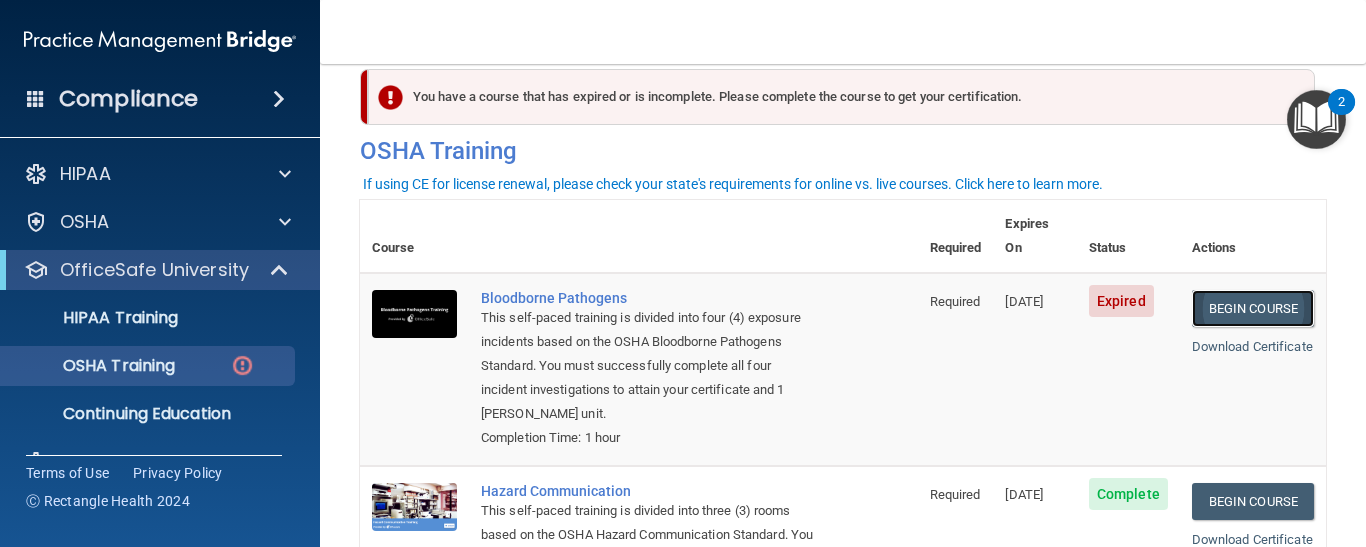 click on "Begin Course" at bounding box center [1253, 308] 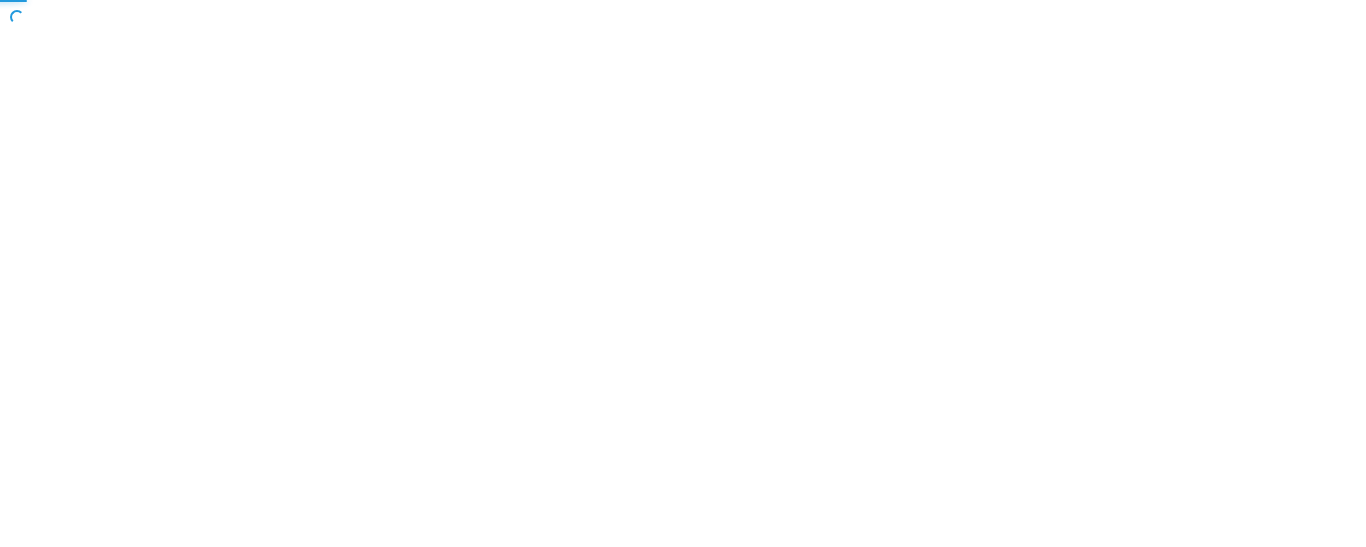 scroll, scrollTop: 0, scrollLeft: 0, axis: both 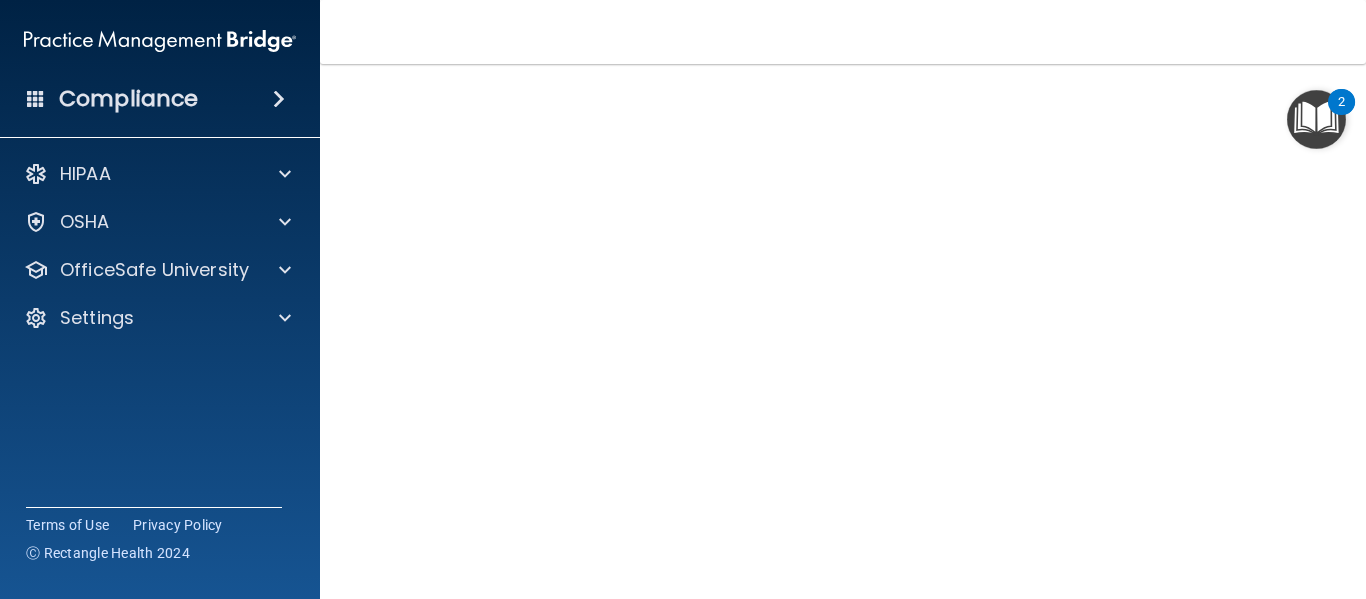 drag, startPoint x: 1346, startPoint y: 362, endPoint x: 1354, endPoint y: 486, distance: 124.2578 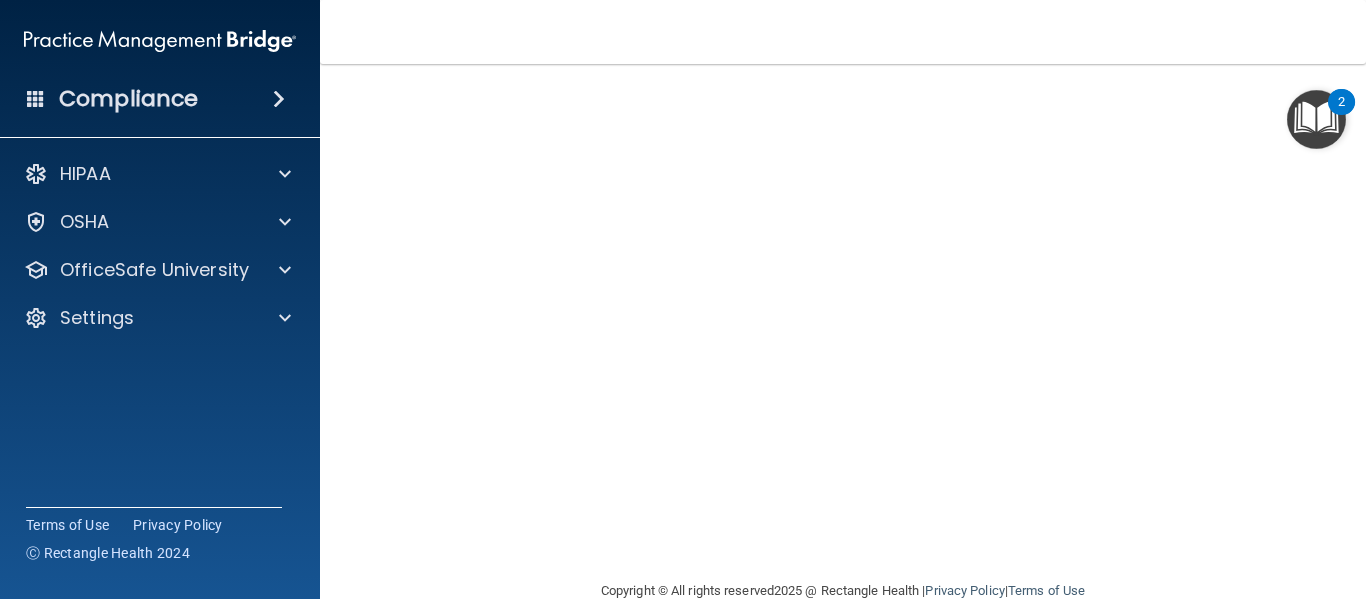 scroll, scrollTop: 257, scrollLeft: 0, axis: vertical 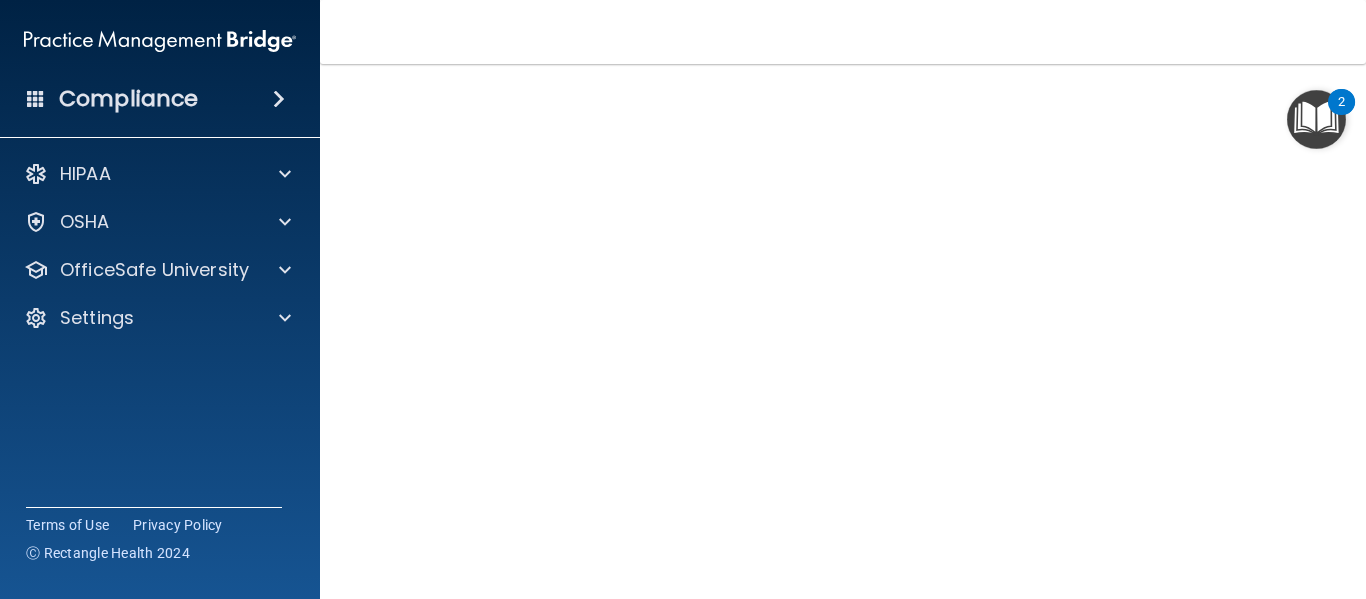 click on "Bloodborne Pathogens Training         This course doesn’t expire until 06/18/2025. Are you sure you want to take this course now?   Take the course anyway!            Copyright © All rights reserved  2025 @ Rectangle Health |  Privacy Policy  |  Terms of Use" at bounding box center [843, 331] 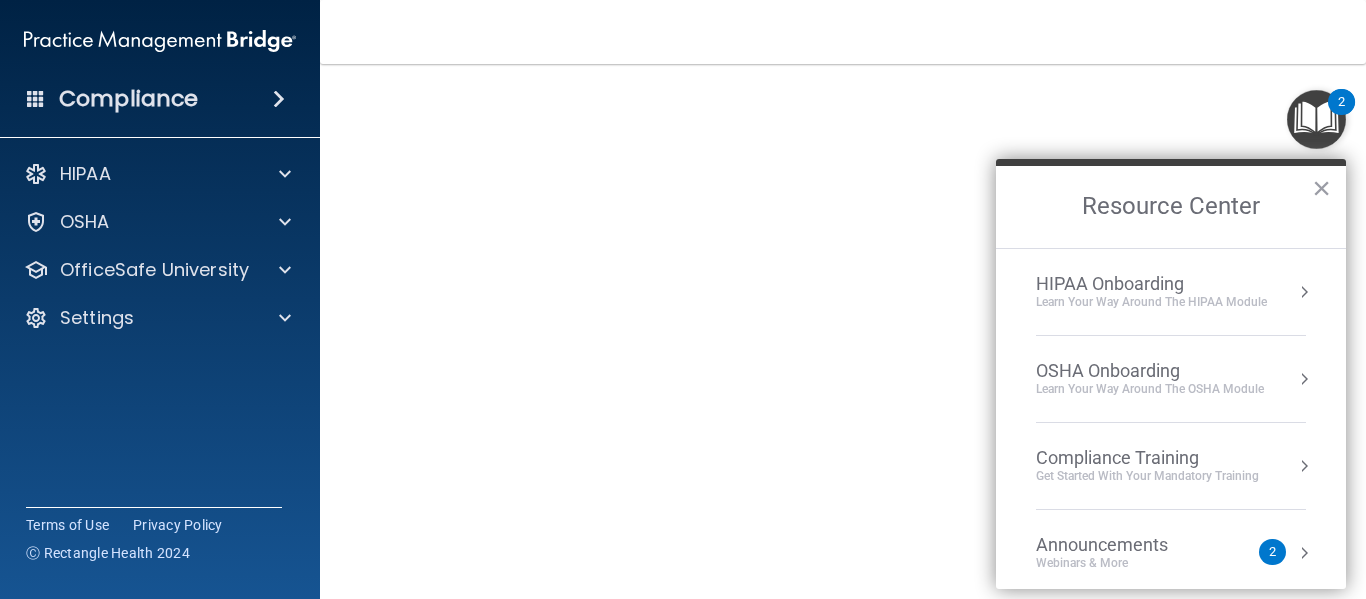 scroll, scrollTop: 108, scrollLeft: 0, axis: vertical 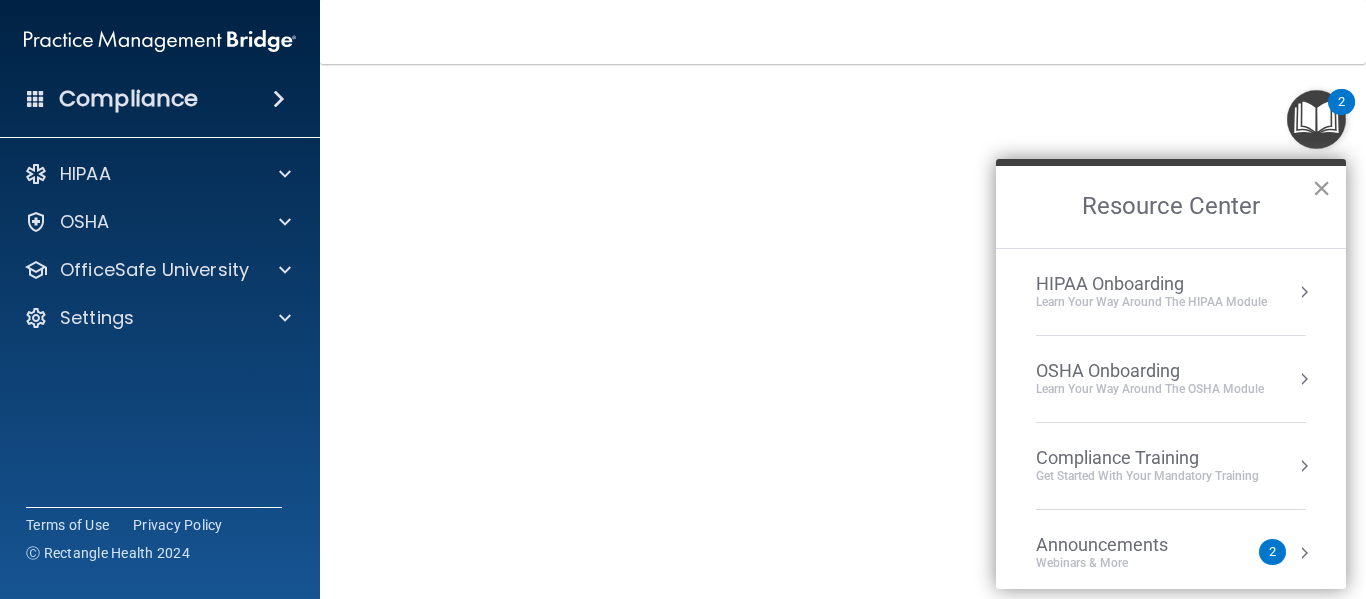 click on "×" at bounding box center (1321, 188) 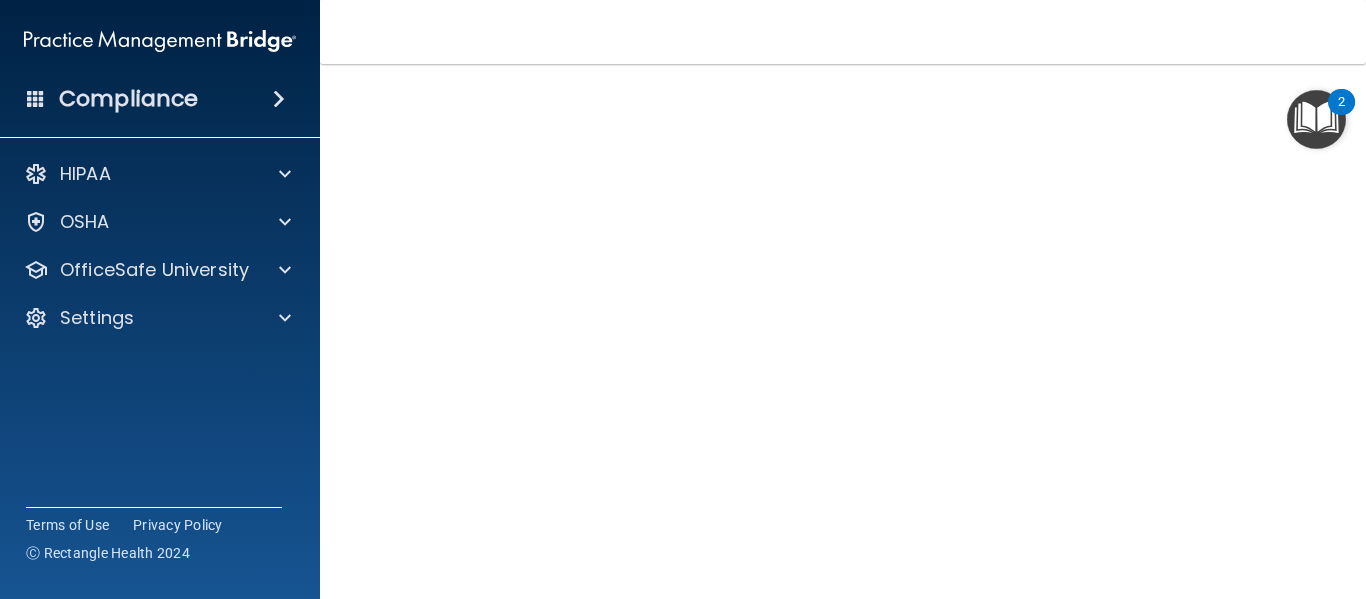 scroll, scrollTop: 108, scrollLeft: 0, axis: vertical 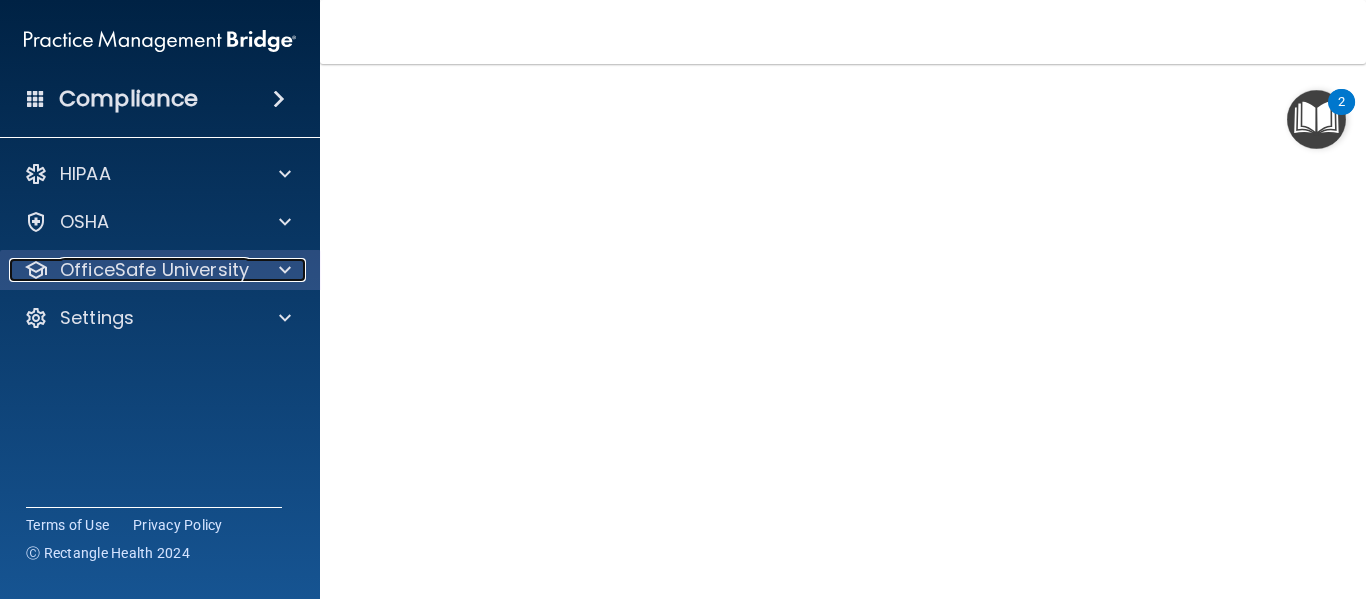 click on "OfficeSafe University" at bounding box center [133, 270] 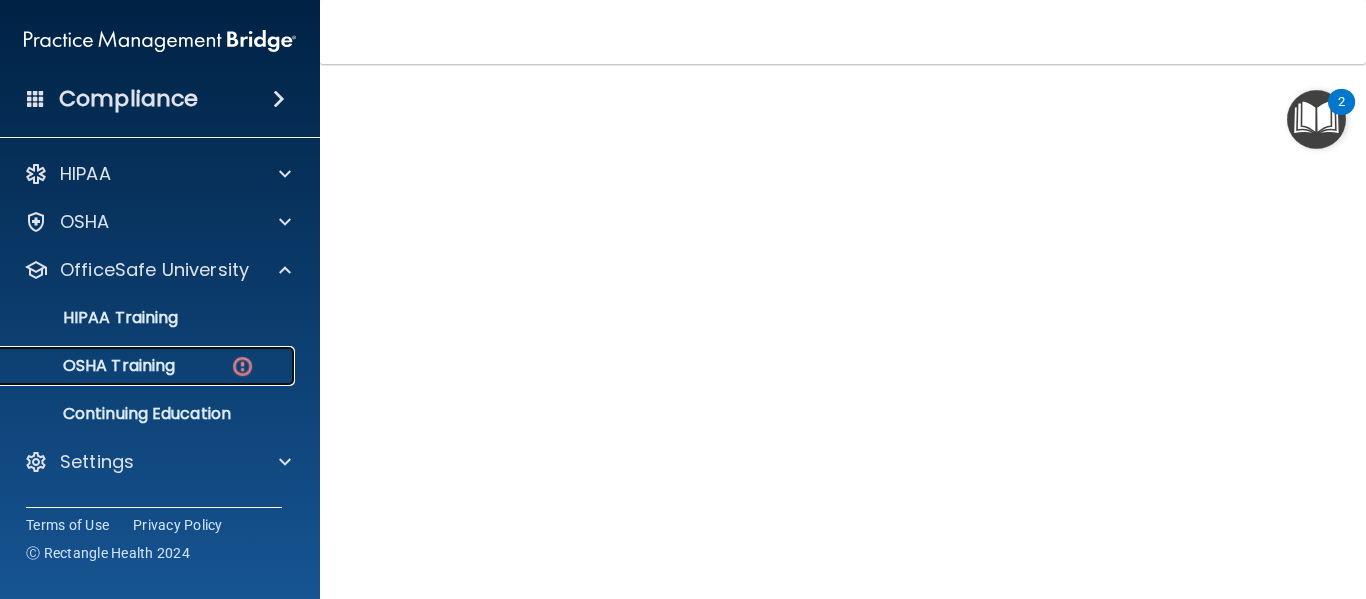 click at bounding box center (242, 366) 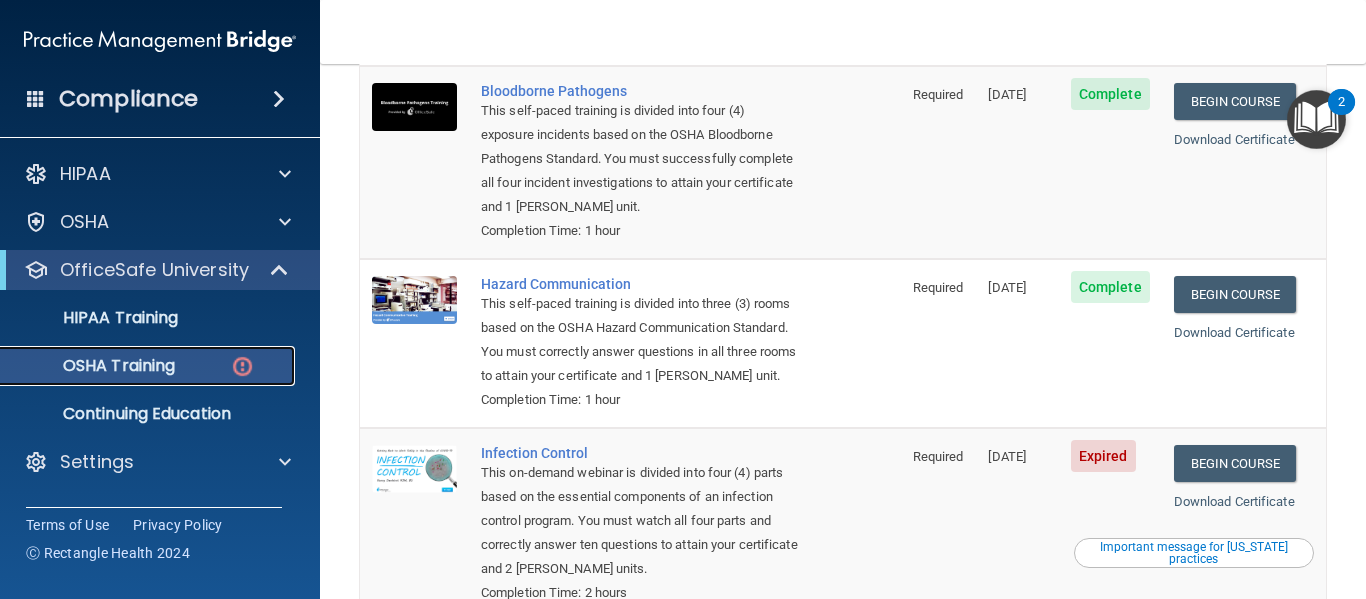 scroll, scrollTop: 268, scrollLeft: 0, axis: vertical 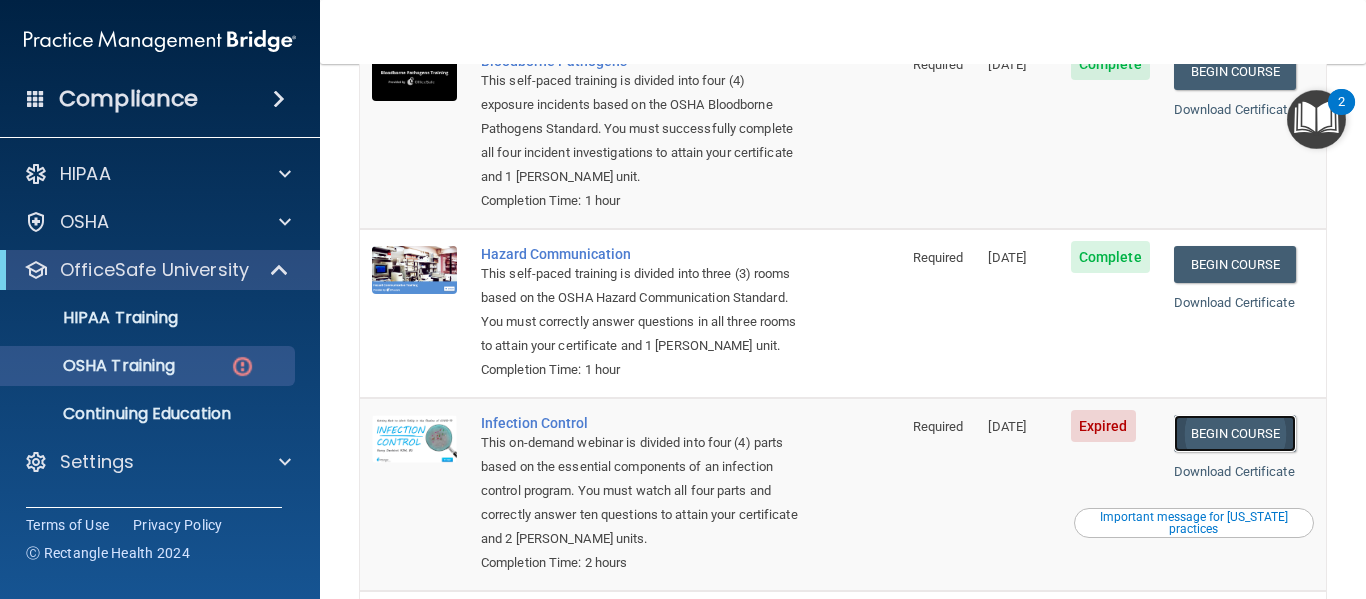 click on "Begin Course" at bounding box center (1235, 433) 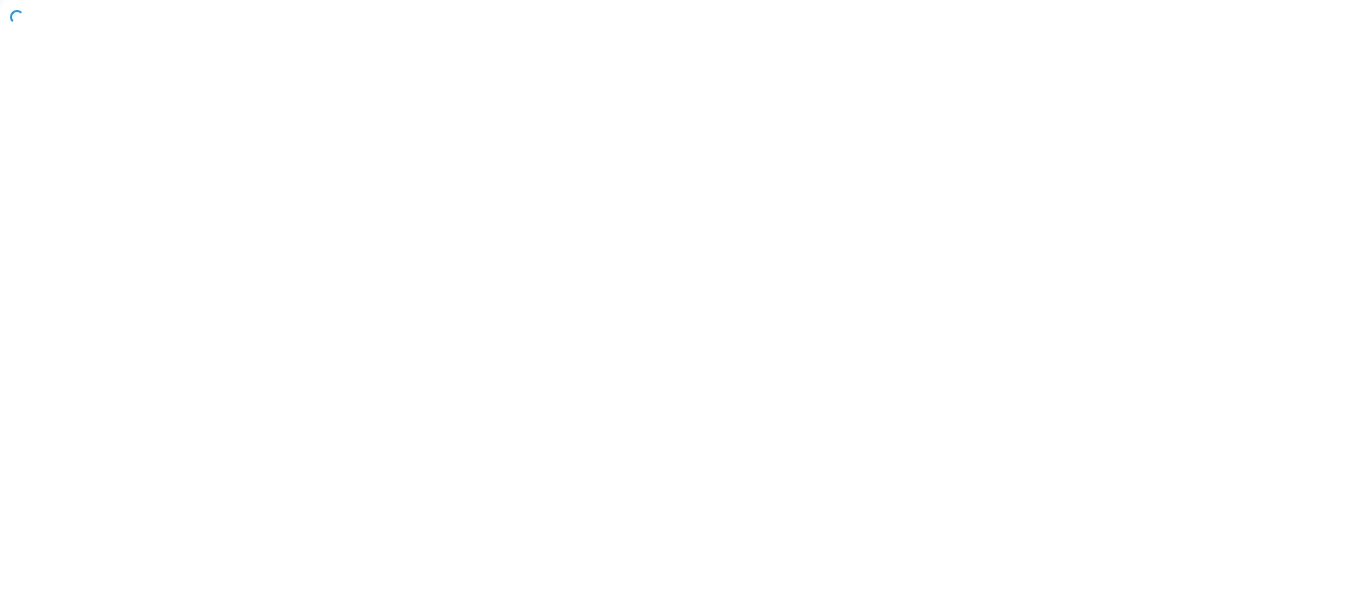 scroll, scrollTop: 0, scrollLeft: 0, axis: both 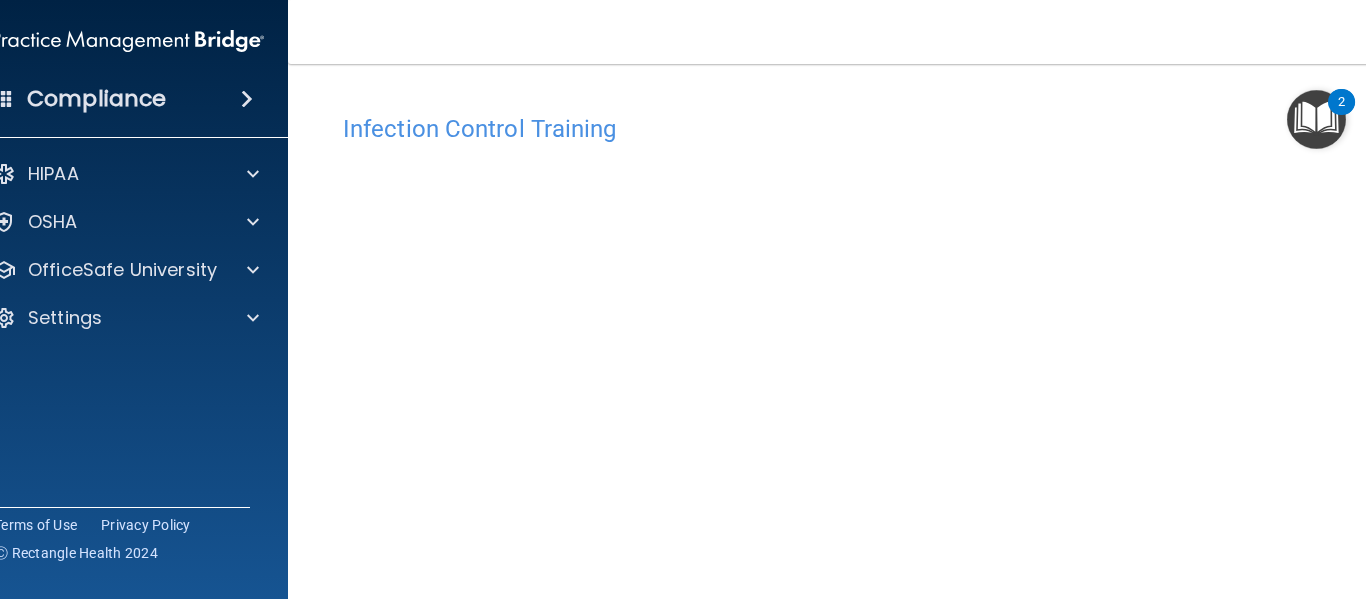 click on "Infection Control Training         This course doesn’t expire until 06/18/2025. Are you sure you want to take this course now?   Take the course anyway!            Copyright © All rights reserved  2025 @ Rectangle Health |  Privacy Policy  |  Terms of Use" at bounding box center (843, 331) 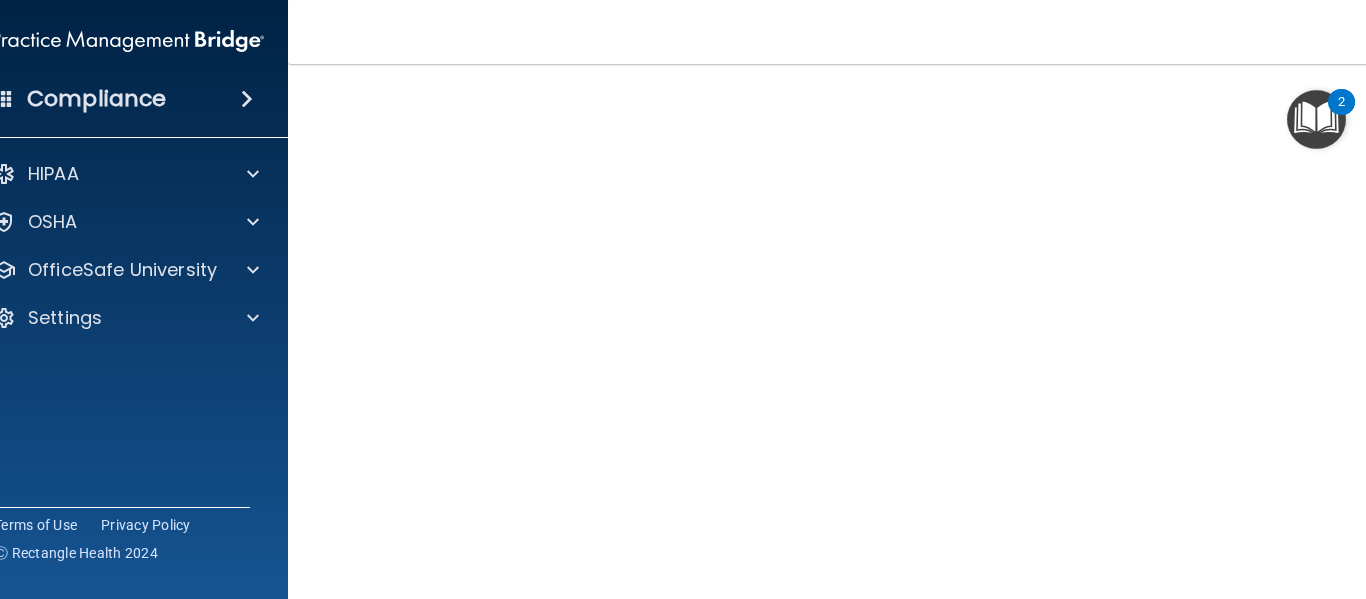 scroll, scrollTop: 120, scrollLeft: 0, axis: vertical 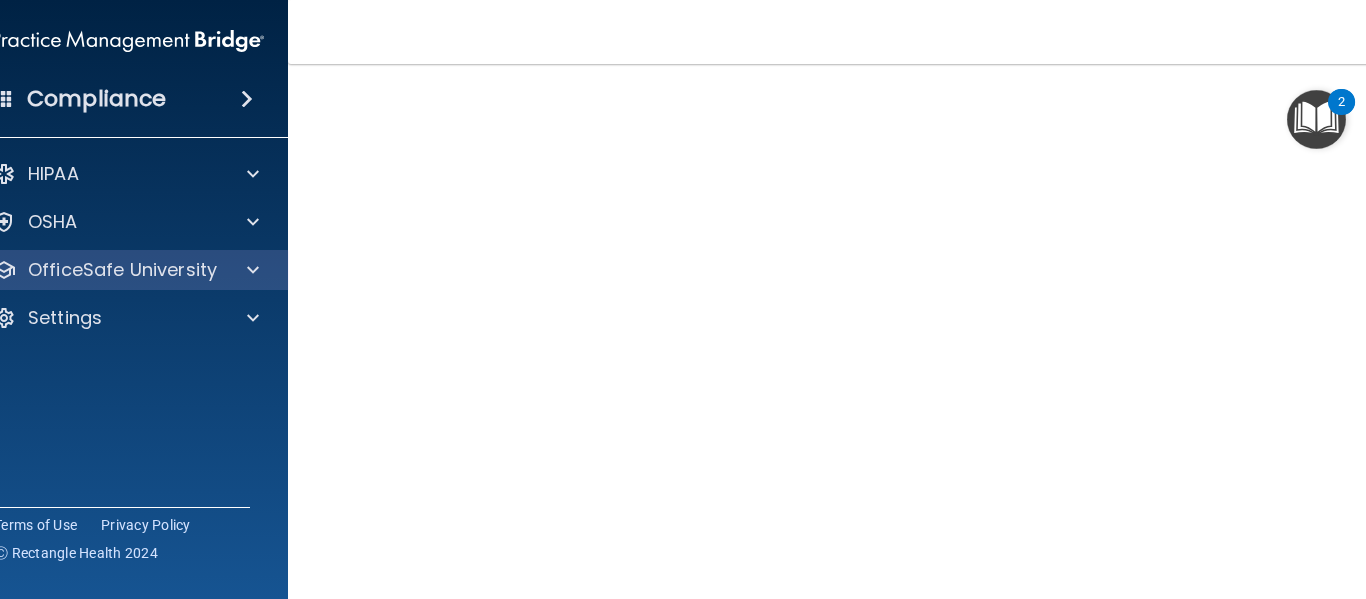 click on "OfficeSafe University" at bounding box center [128, 270] 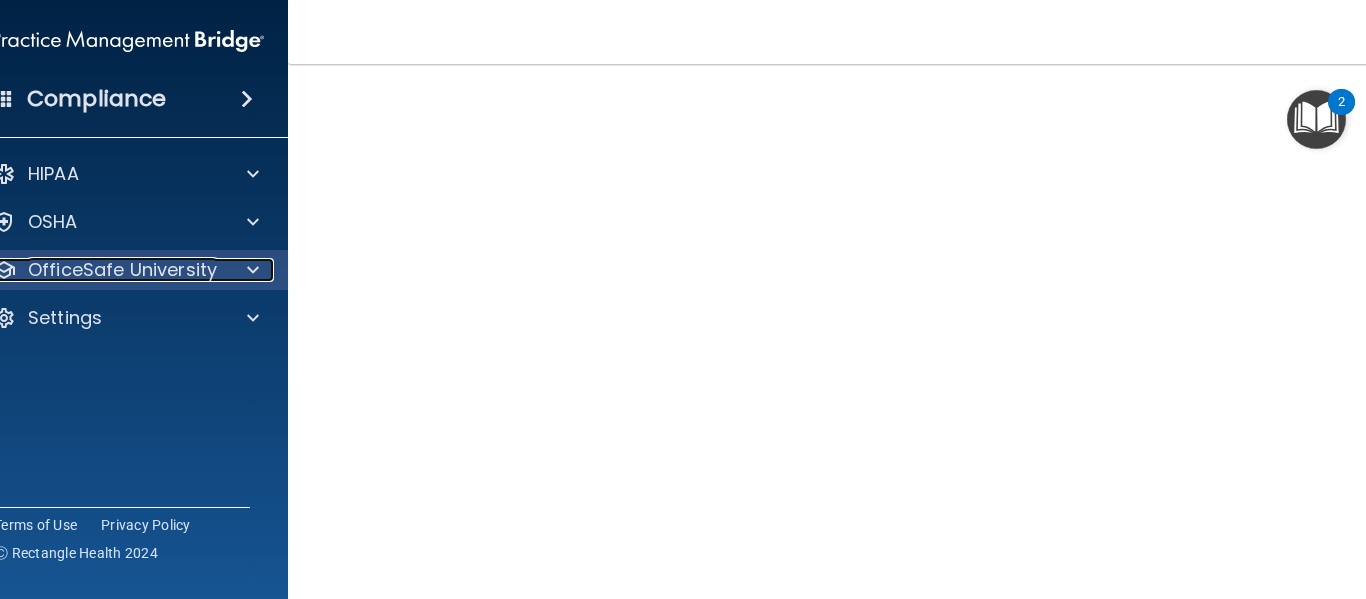 click at bounding box center (250, 270) 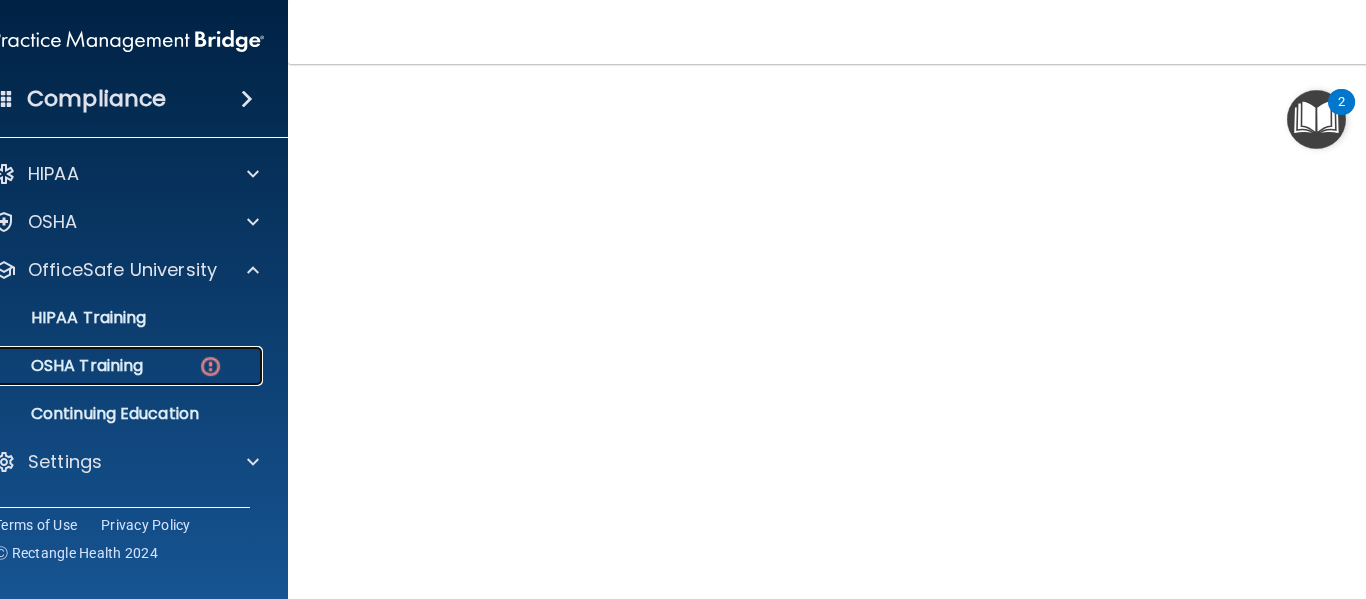 click at bounding box center [210, 366] 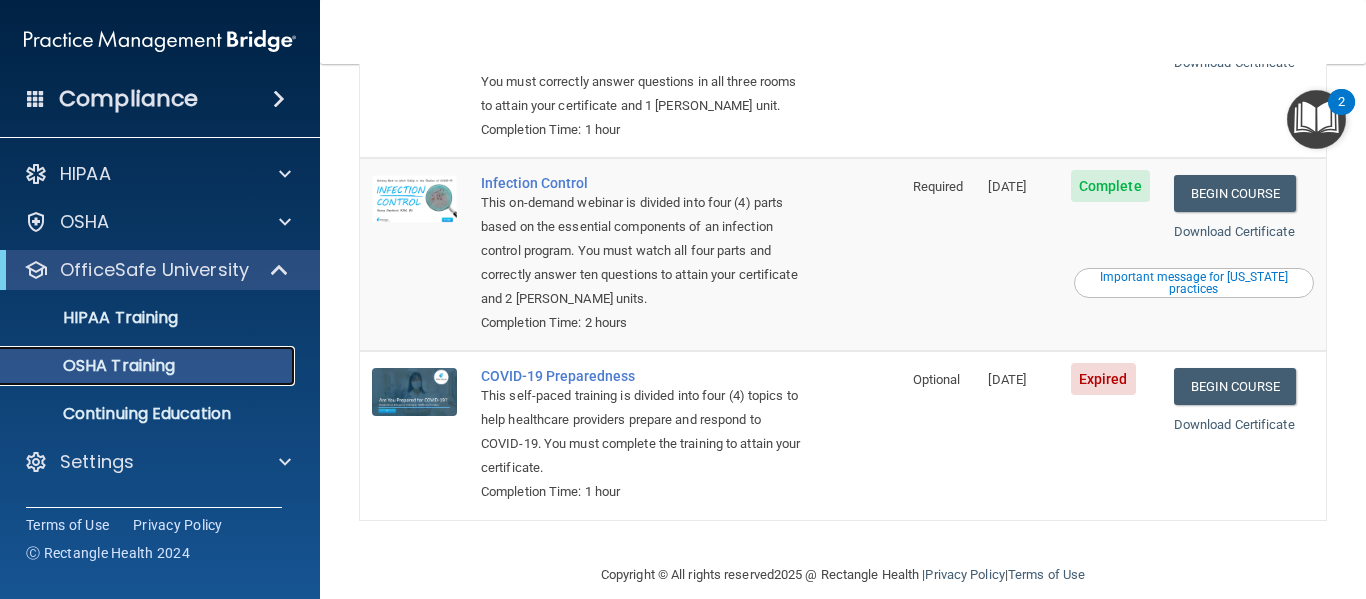 scroll, scrollTop: 481, scrollLeft: 0, axis: vertical 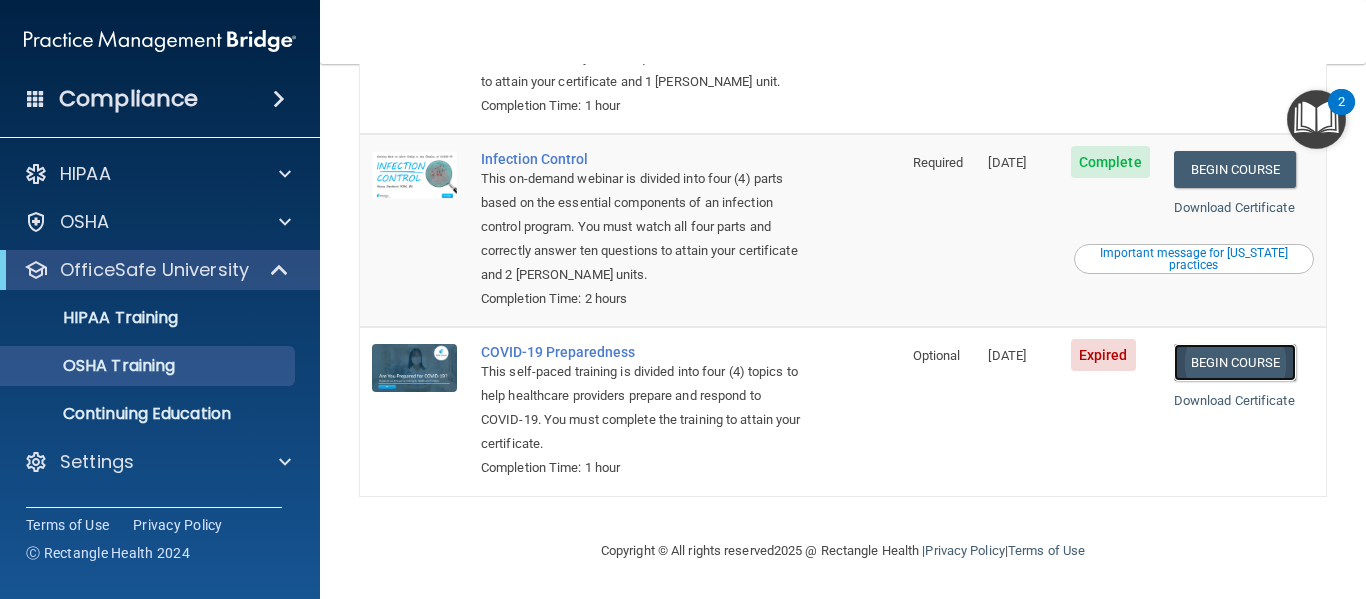 click on "Begin Course" at bounding box center [1235, 362] 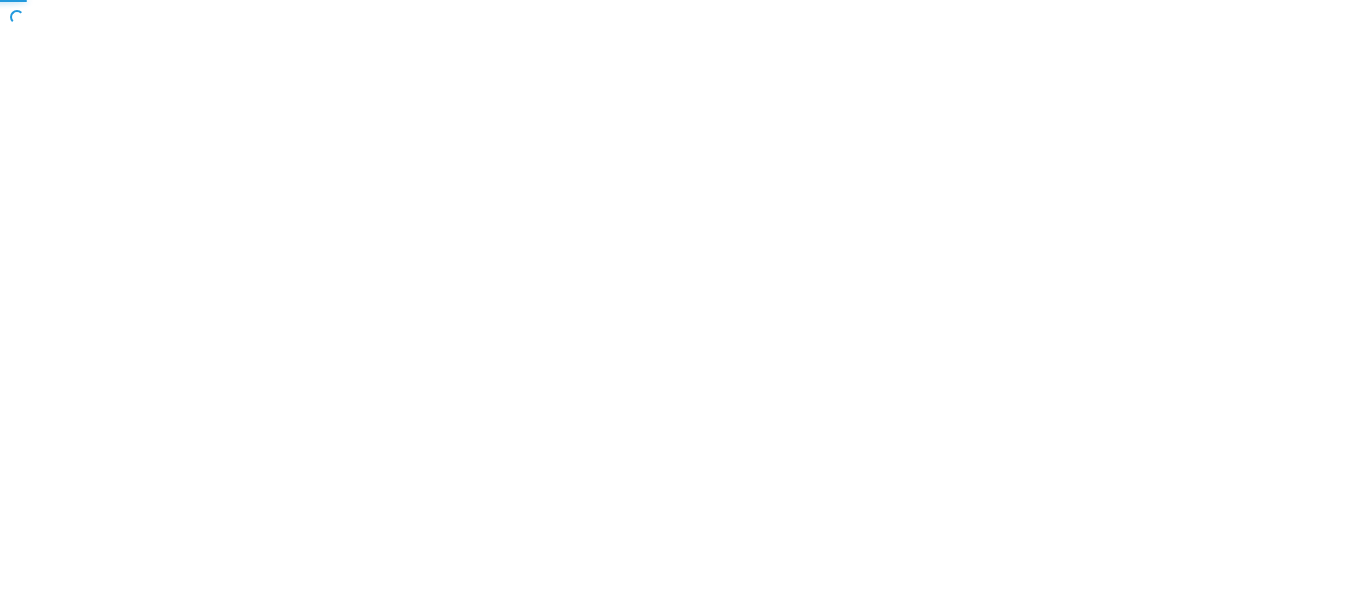 scroll, scrollTop: 0, scrollLeft: 0, axis: both 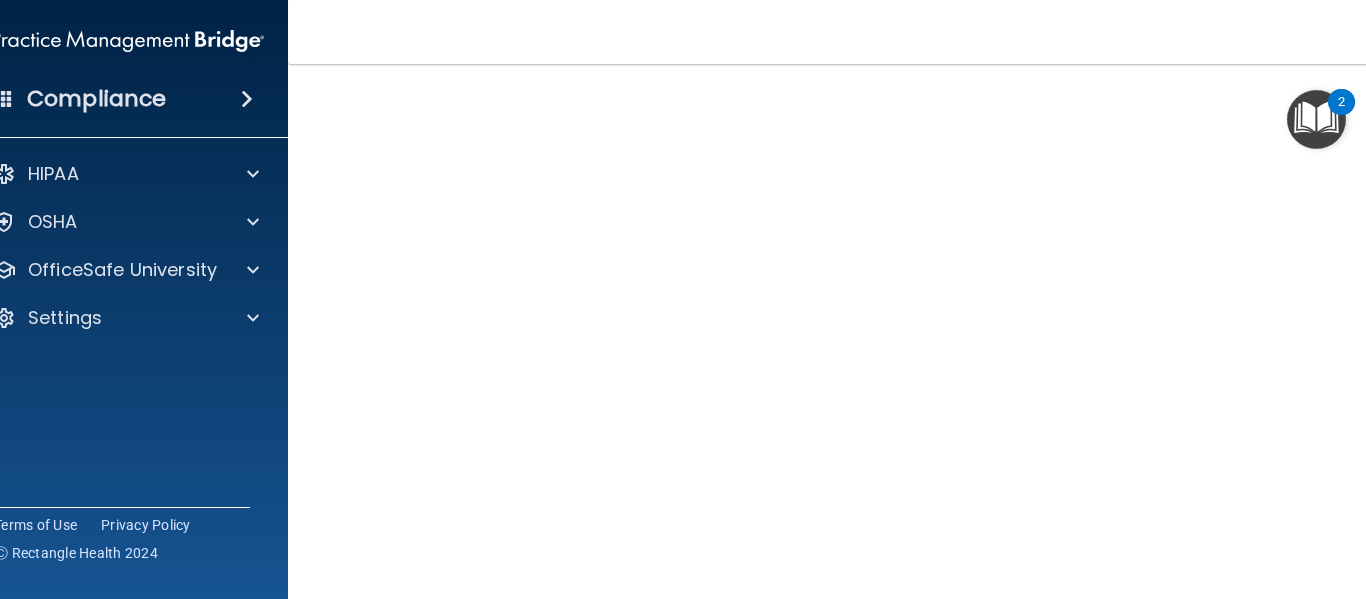 click on "COVID-19 Training         This course doesn’t expire until [DATE]. Are you sure you want to take this course now?   Take the course anyway!            Copyright © All rights reserved  2025 @ Rectangle Health |  Privacy Policy  |  Terms of Use" at bounding box center (843, 331) 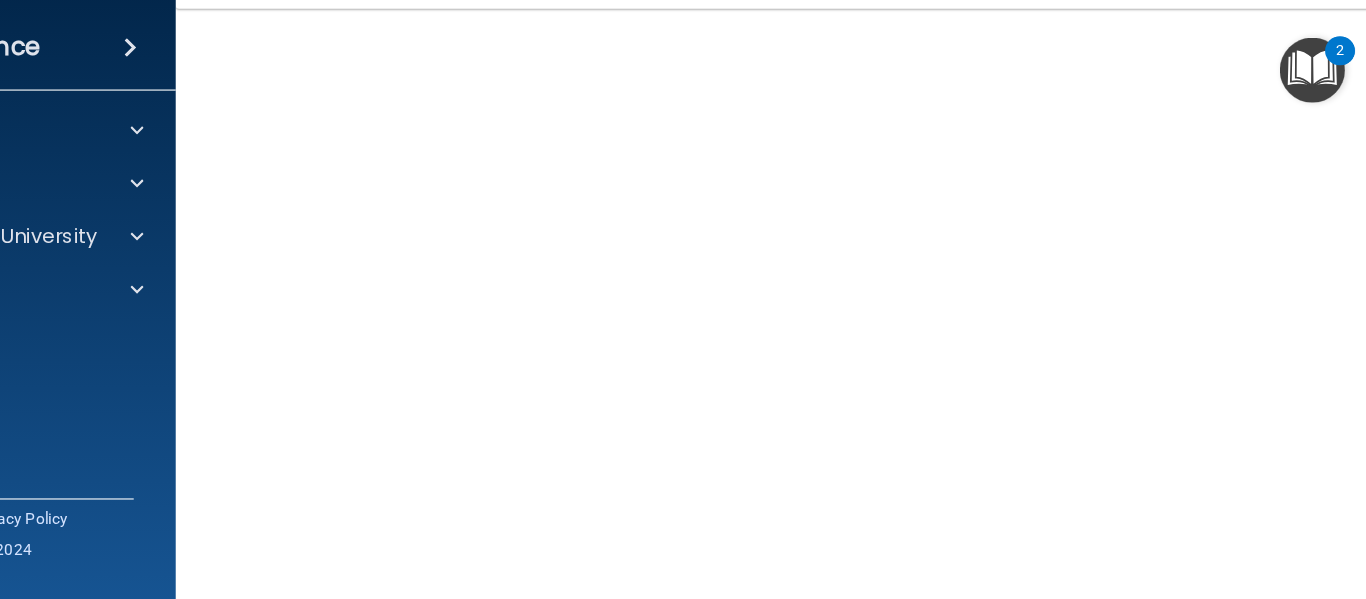 scroll, scrollTop: 102, scrollLeft: 0, axis: vertical 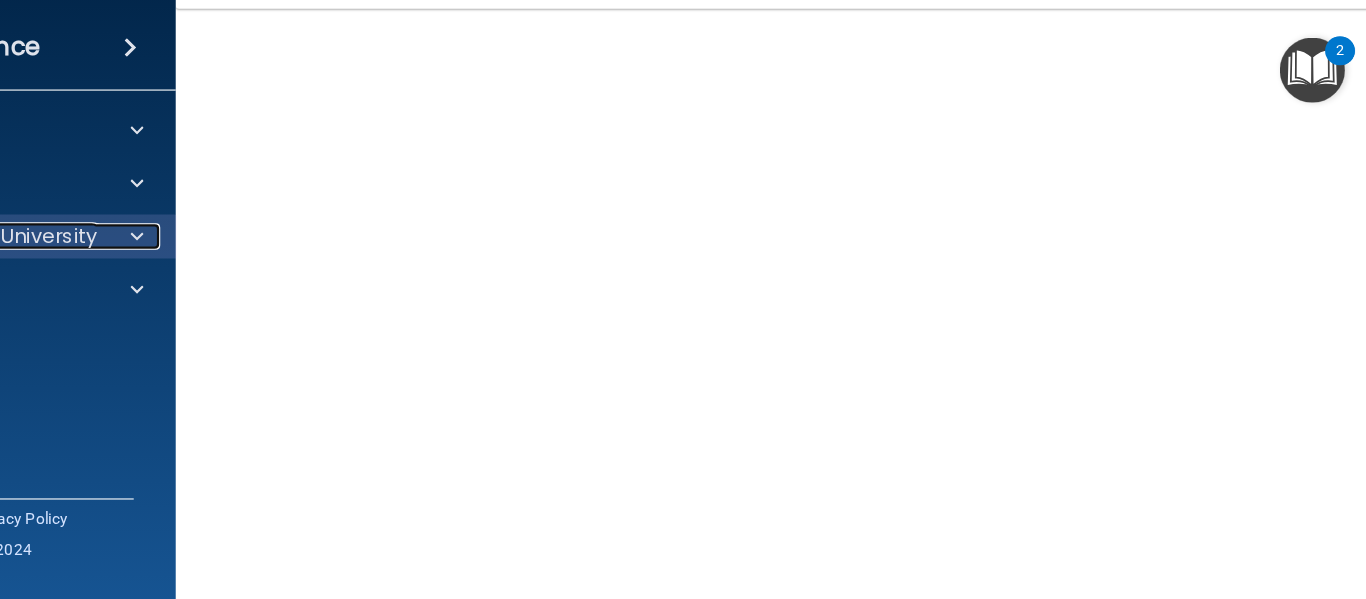 click at bounding box center (253, 270) 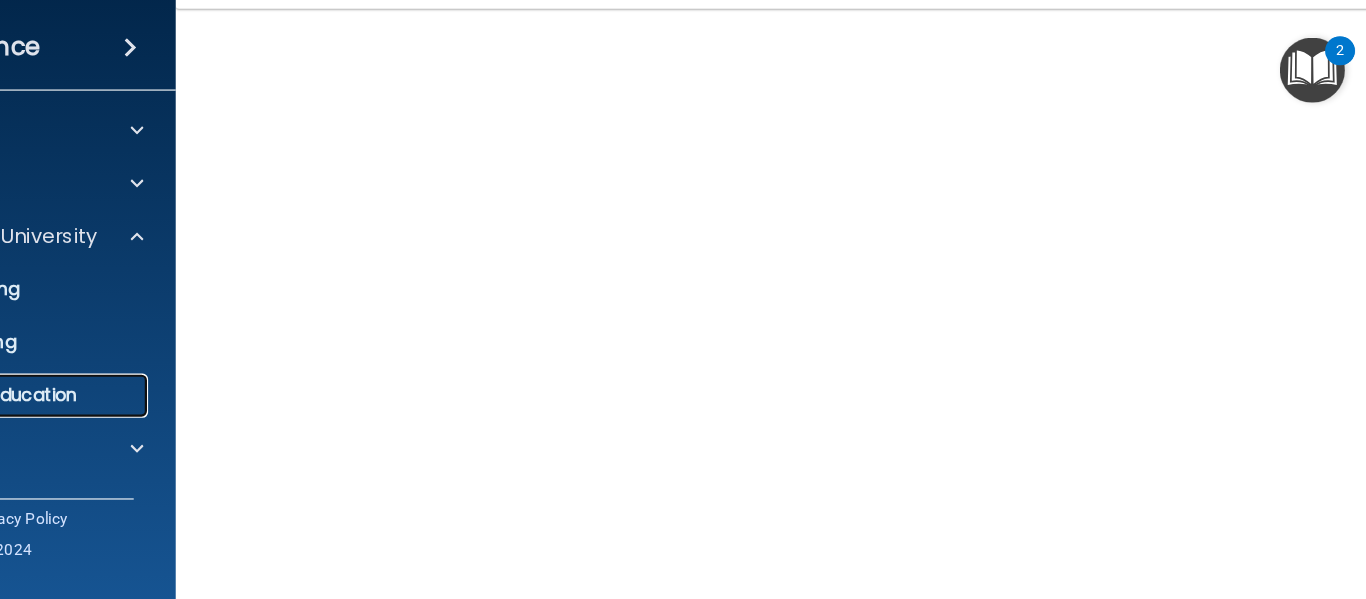 click on "Continuing Education" at bounding box center [117, 414] 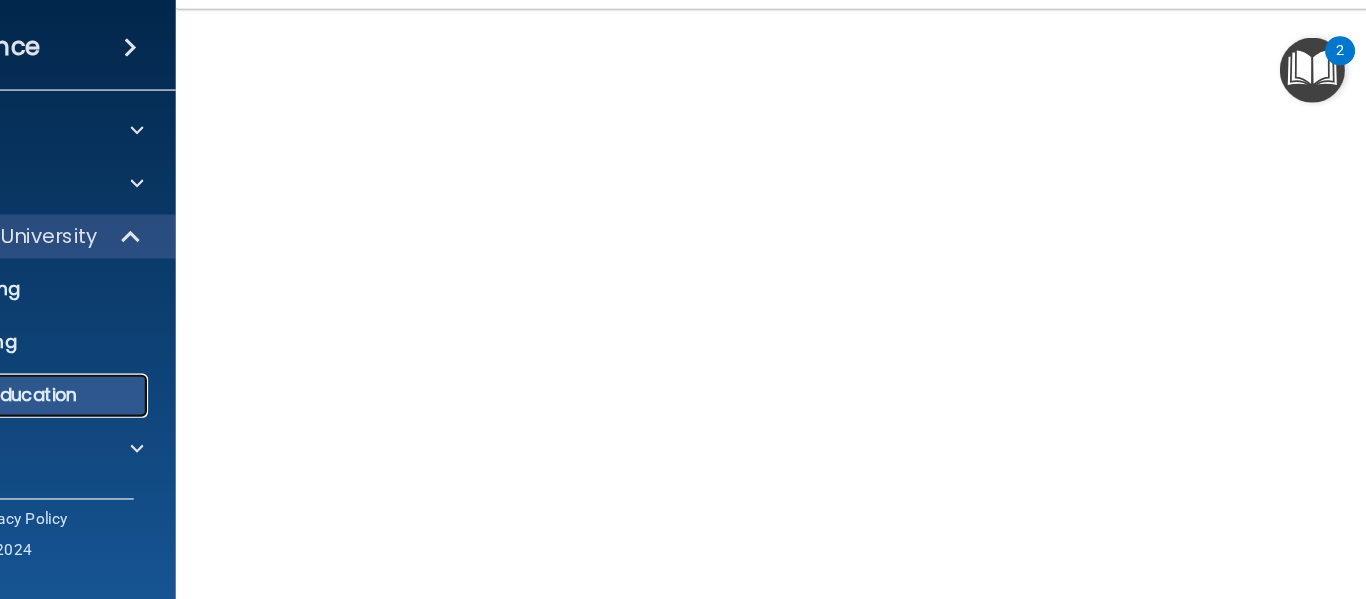 scroll, scrollTop: 0, scrollLeft: 0, axis: both 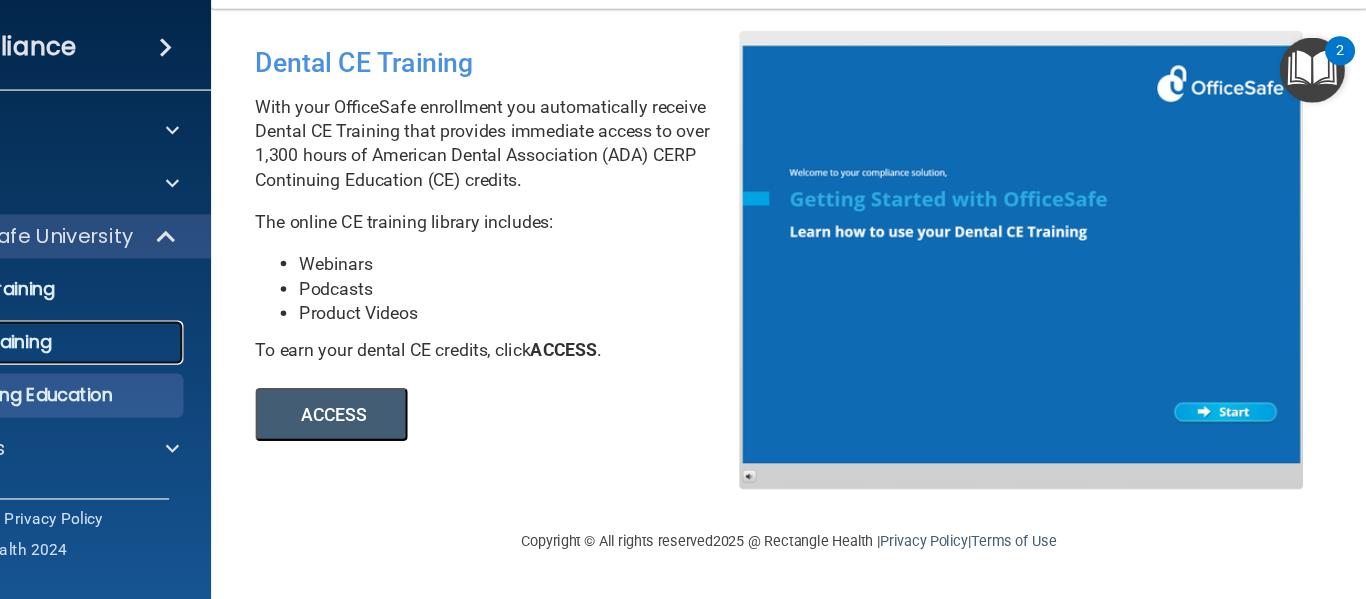 click on "OSHA Training" at bounding box center [149, 366] 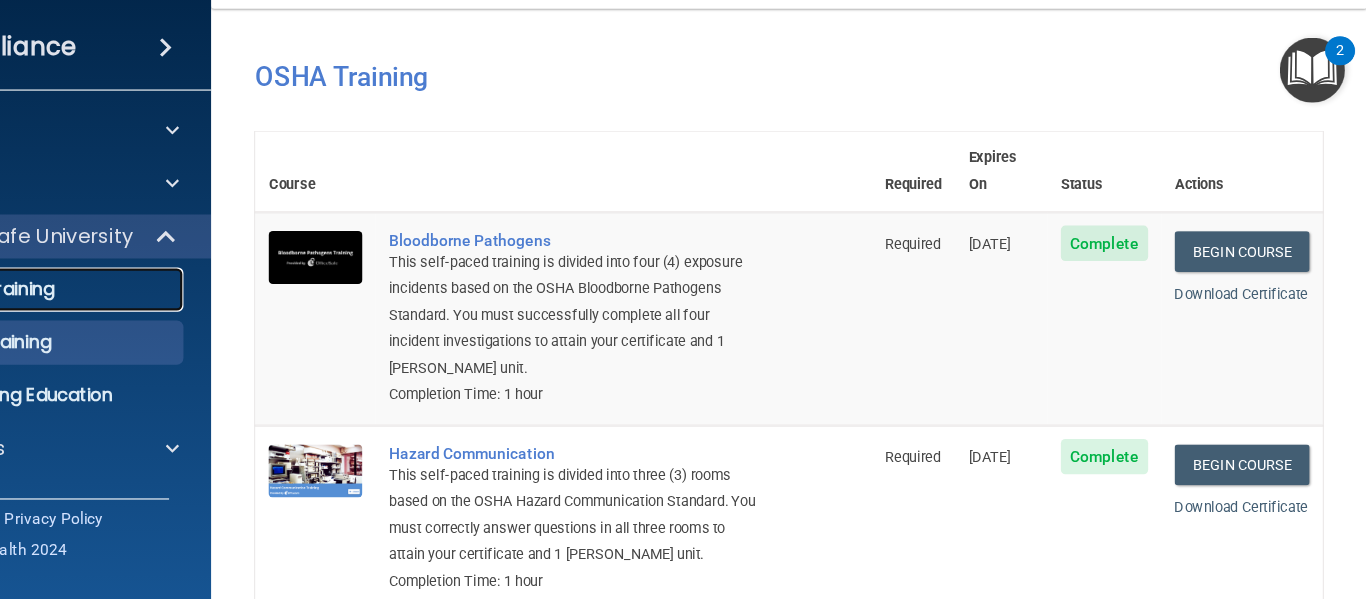 click on "HIPAA Training" at bounding box center [137, 318] 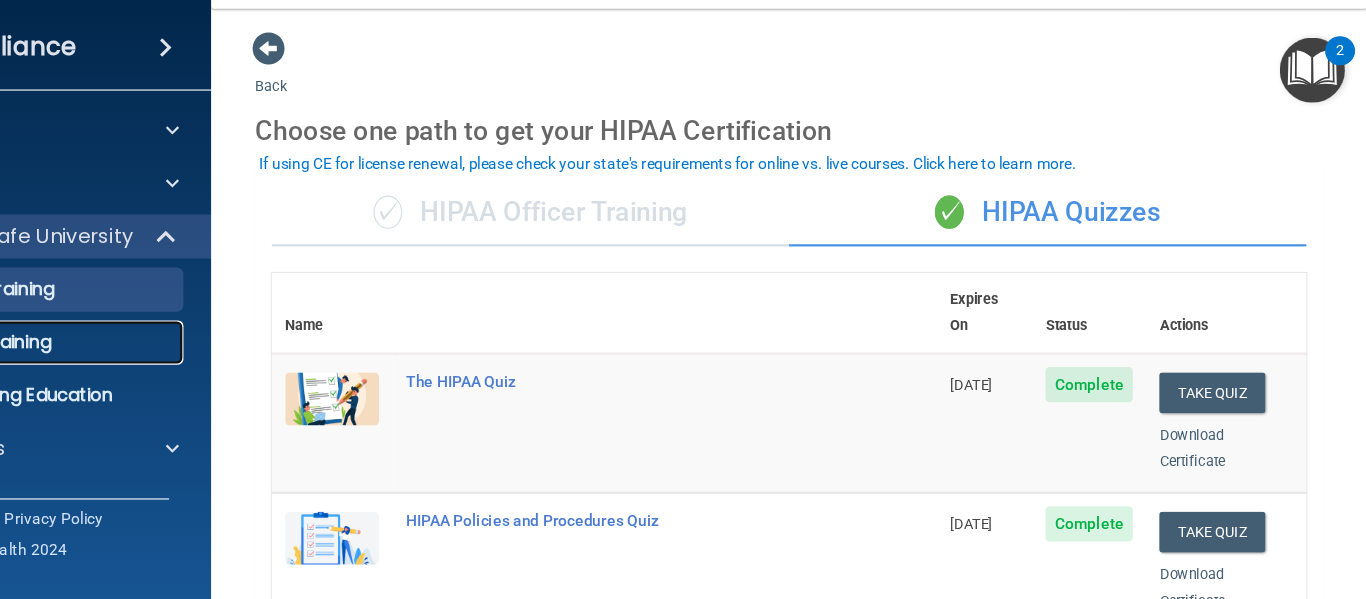 click on "OSHA Training" at bounding box center [149, 366] 